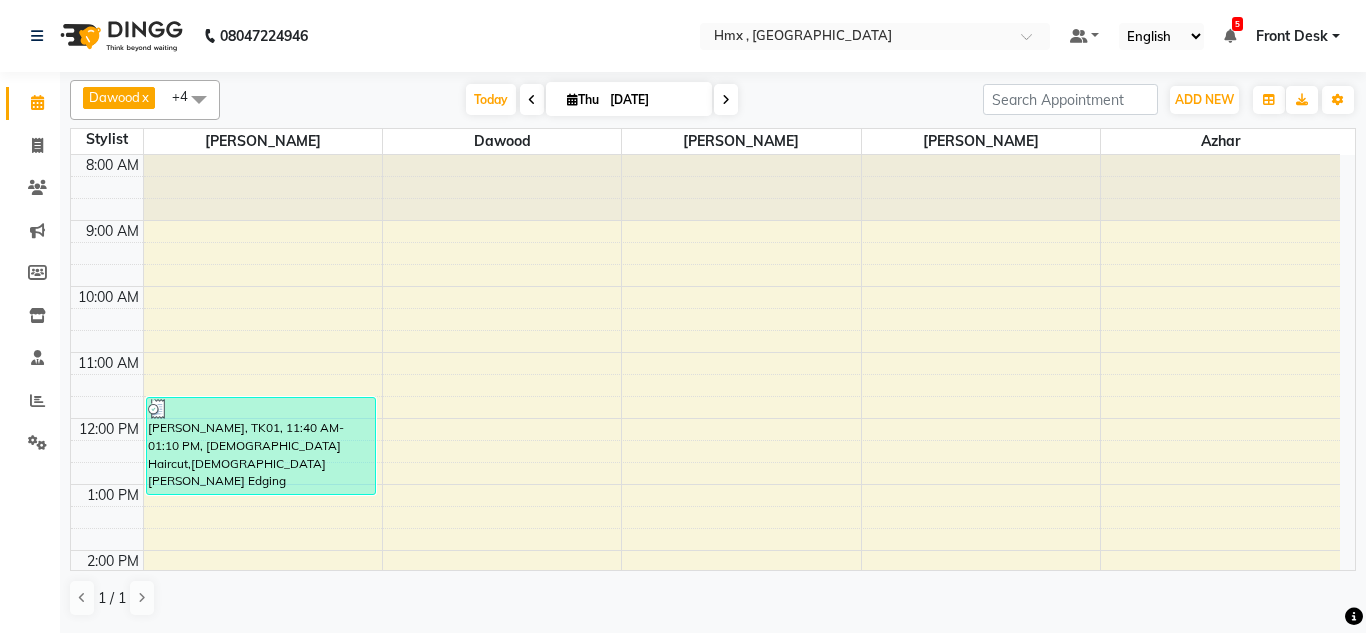 scroll, scrollTop: 0, scrollLeft: 0, axis: both 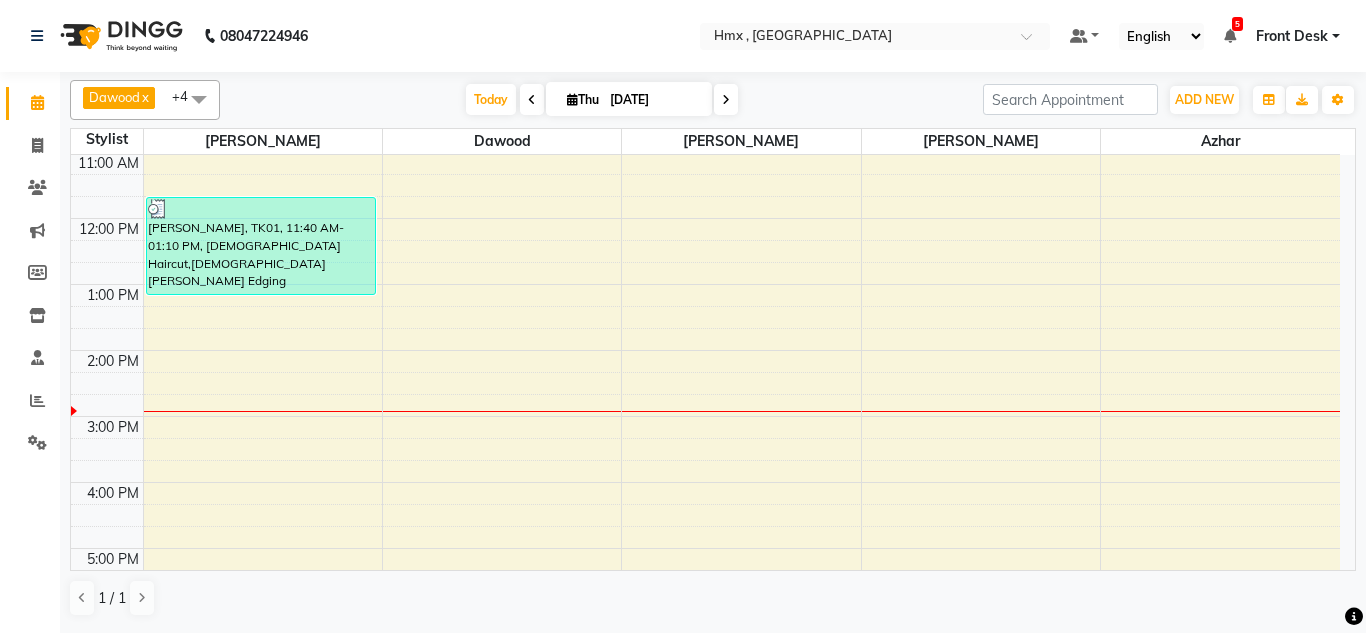 click on "8:00 AM 9:00 AM 10:00 AM 11:00 AM 12:00 PM 1:00 PM 2:00 PM 3:00 PM 4:00 PM 5:00 PM 6:00 PM 7:00 PM 8:00 PM 9:00 PM     [PERSON_NAME], TK01, 11:40 AM-01:10 PM, [DEMOGRAPHIC_DATA] Haircut,[DEMOGRAPHIC_DATA] [PERSON_NAME] Edging" at bounding box center (705, 416) 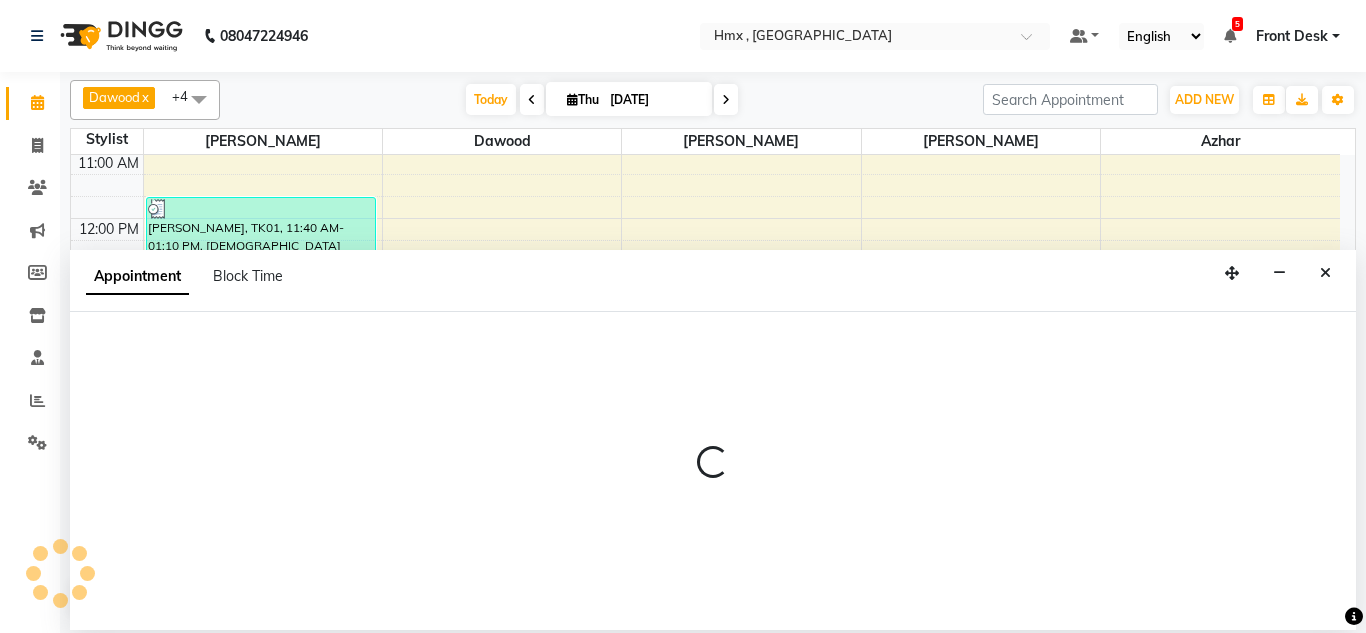 select on "39098" 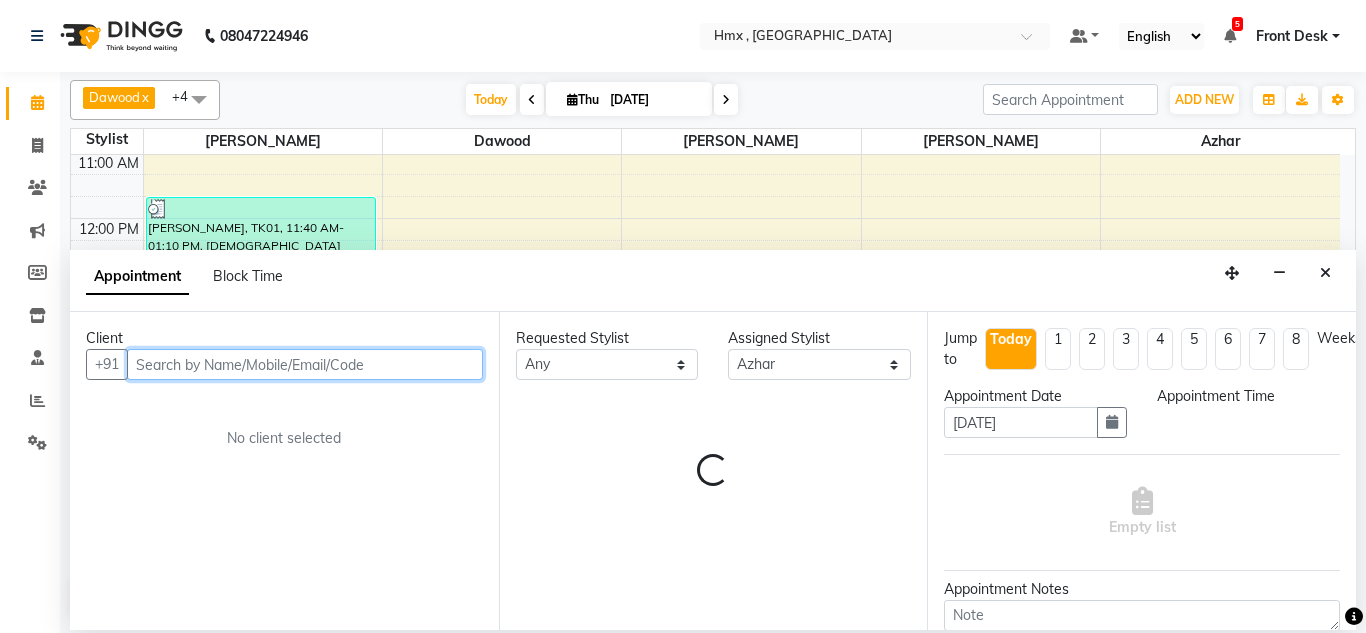 select on "915" 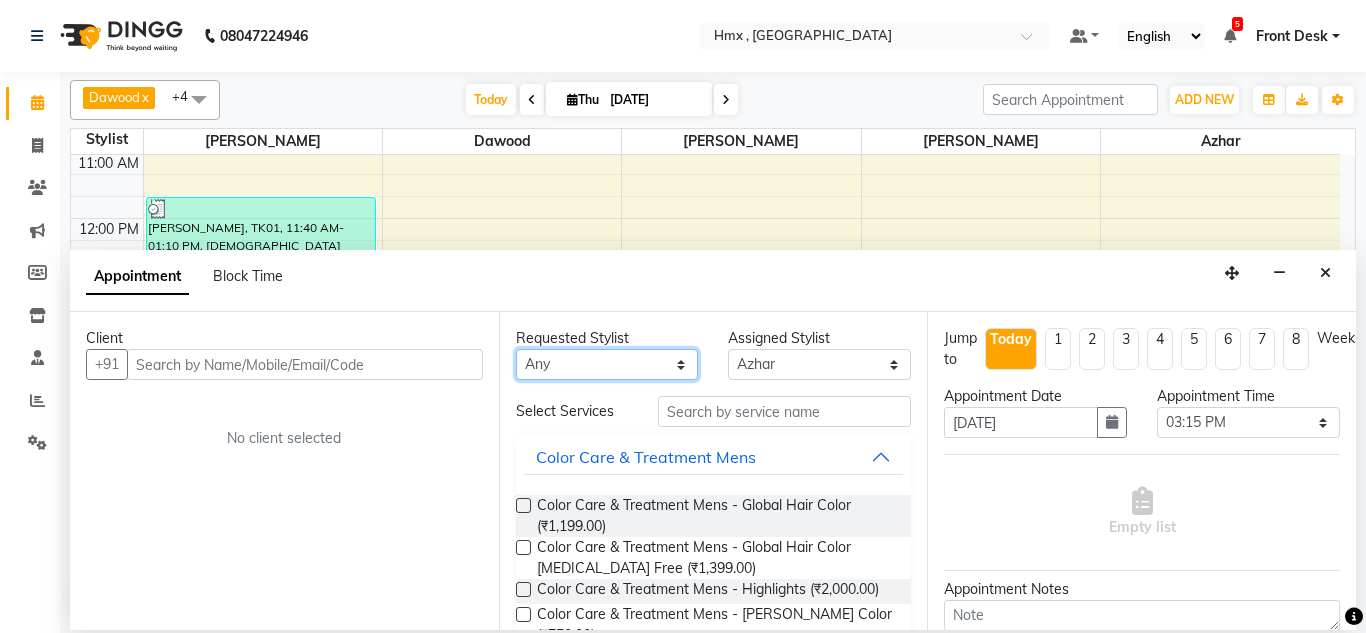 click on "Any Aakash Azhar Bilal Dawood Mohsin Rizwan Sanjay Sarita swapnali Uzair Yash Padrath" at bounding box center [607, 364] 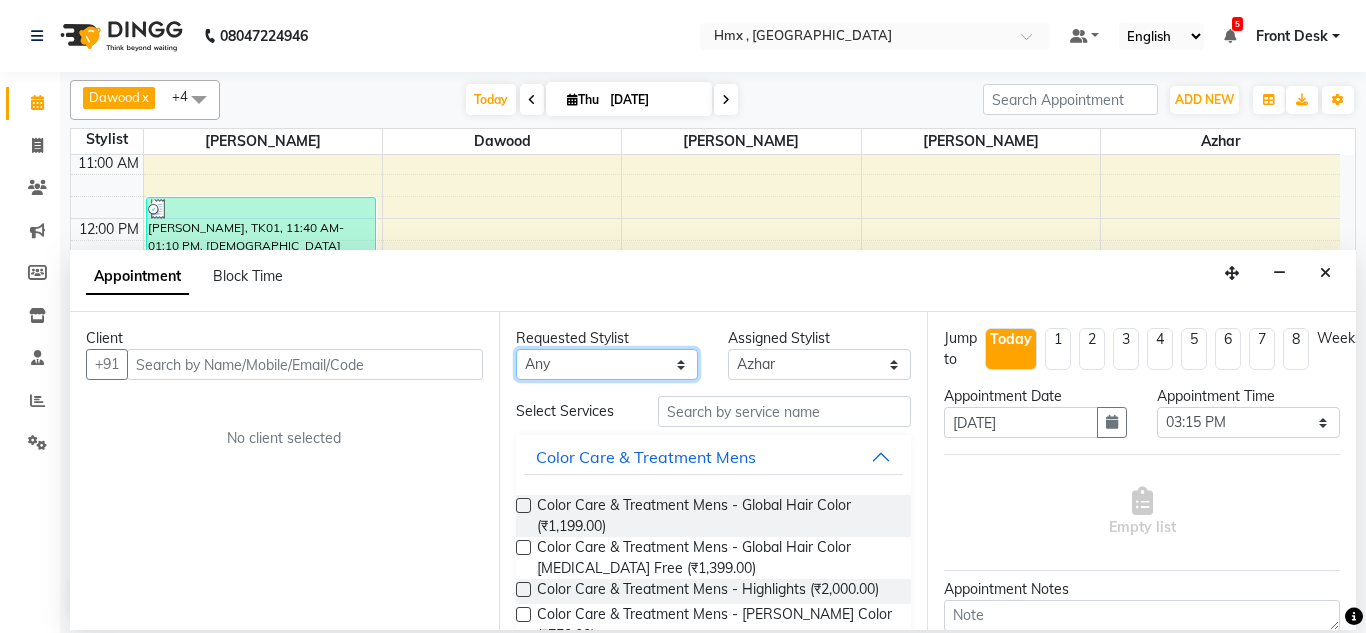 select on "39098" 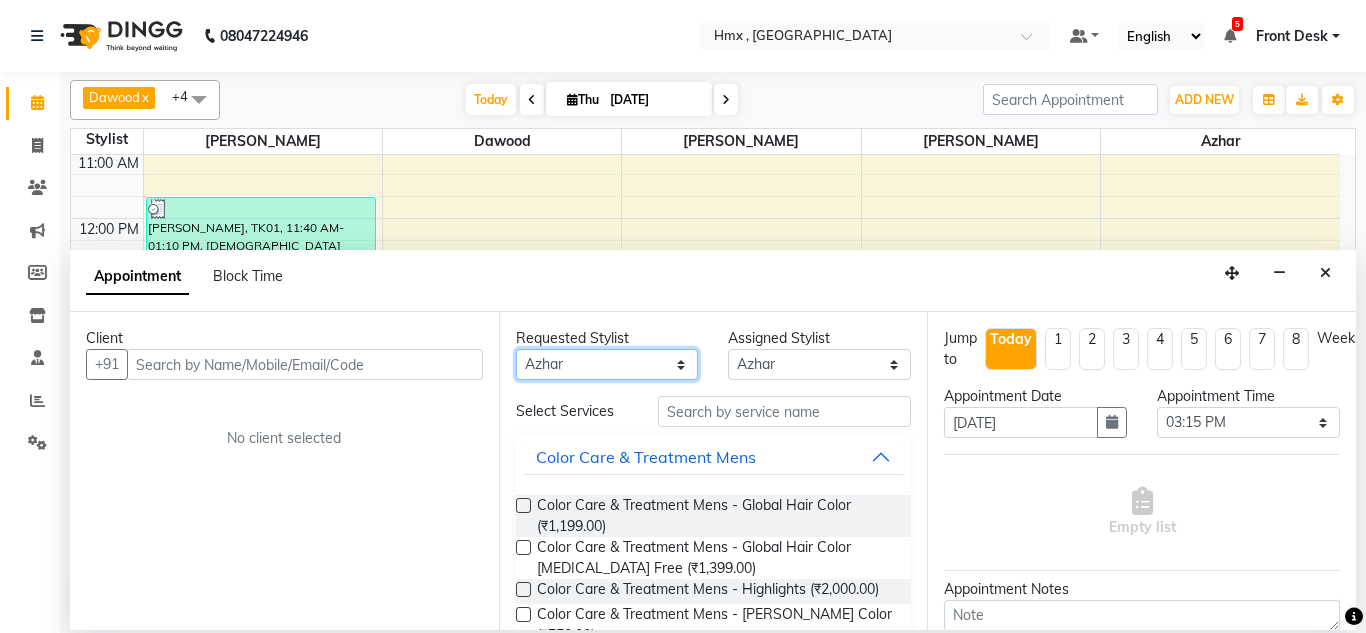 click on "Any Aakash Azhar Bilal Dawood Mohsin Rizwan Sanjay Sarita swapnali Uzair Yash Padrath" at bounding box center (607, 364) 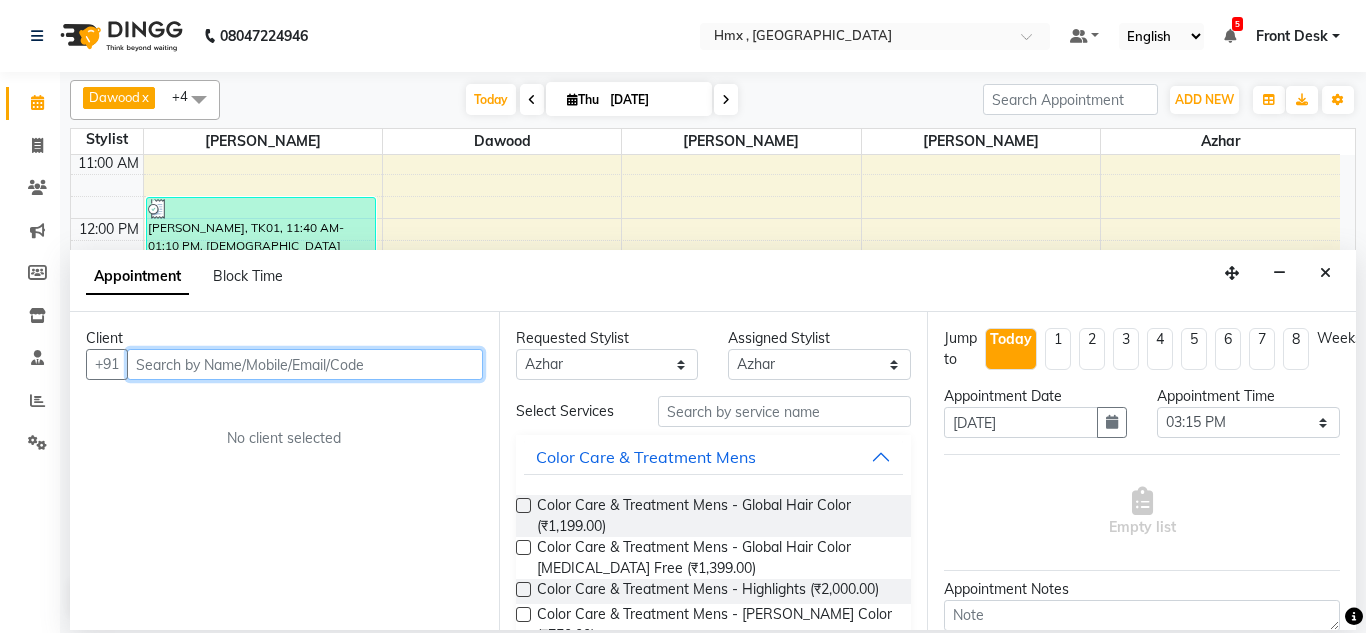 click at bounding box center (305, 364) 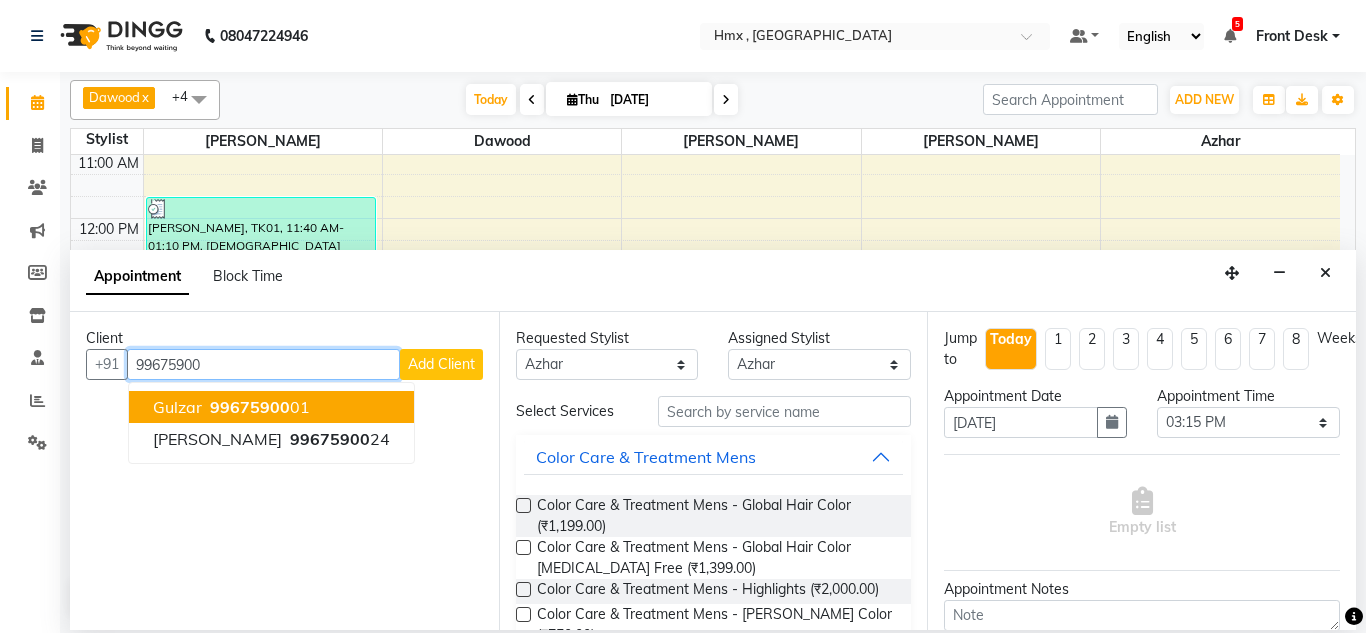 click on "99675900" at bounding box center (250, 407) 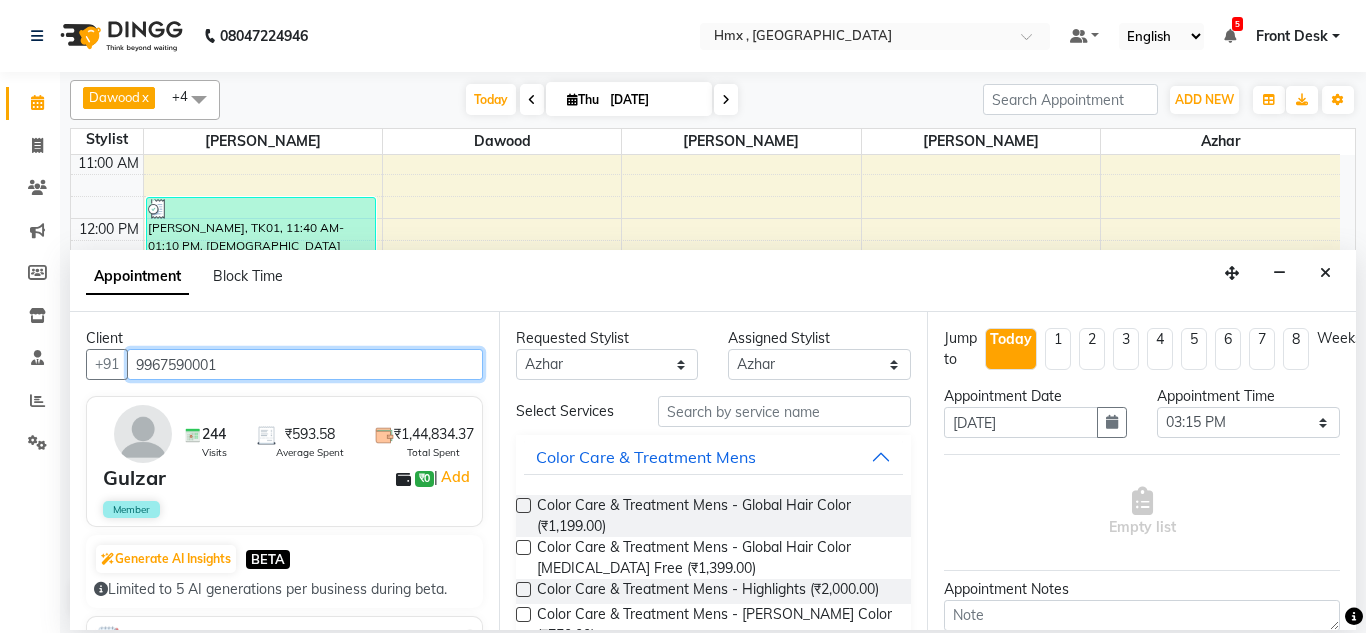 type on "9967590001" 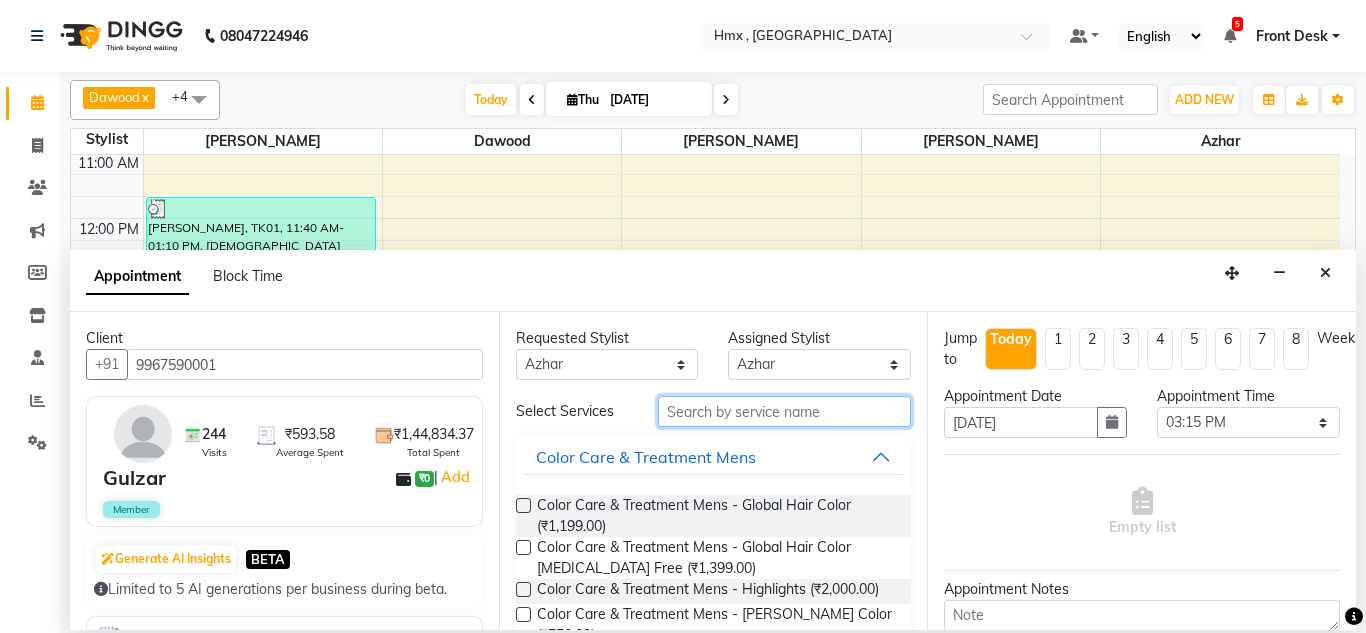 click at bounding box center (785, 411) 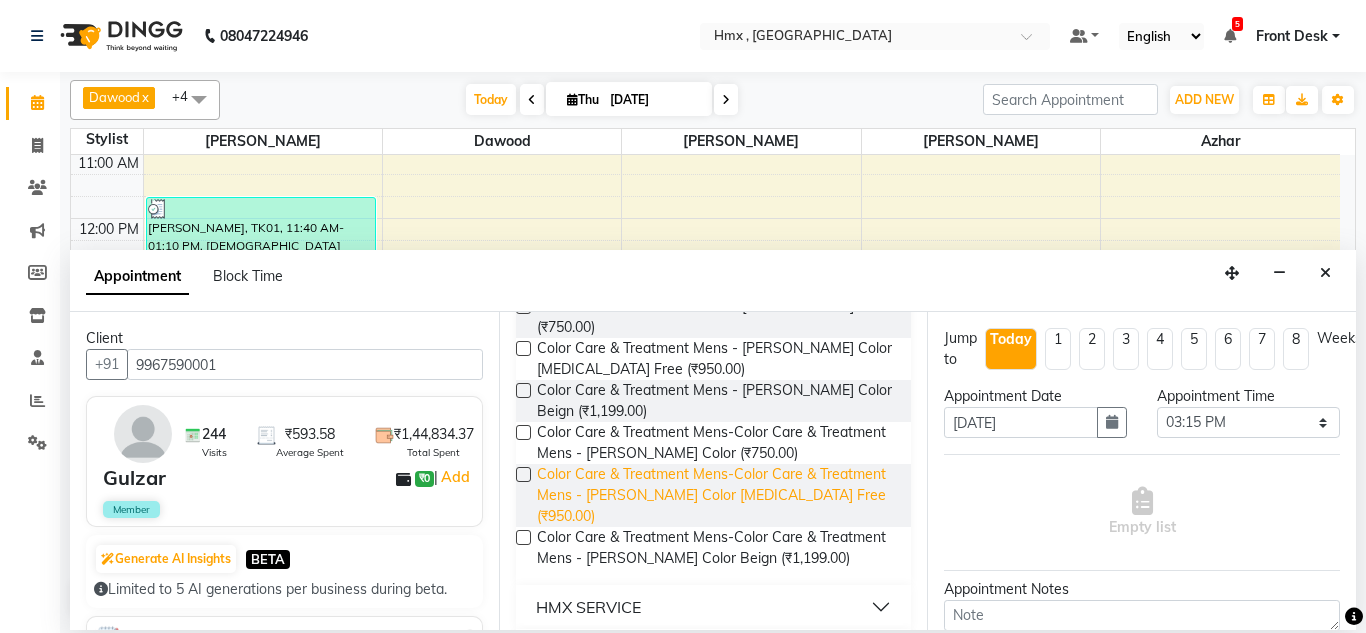 scroll, scrollTop: 200, scrollLeft: 0, axis: vertical 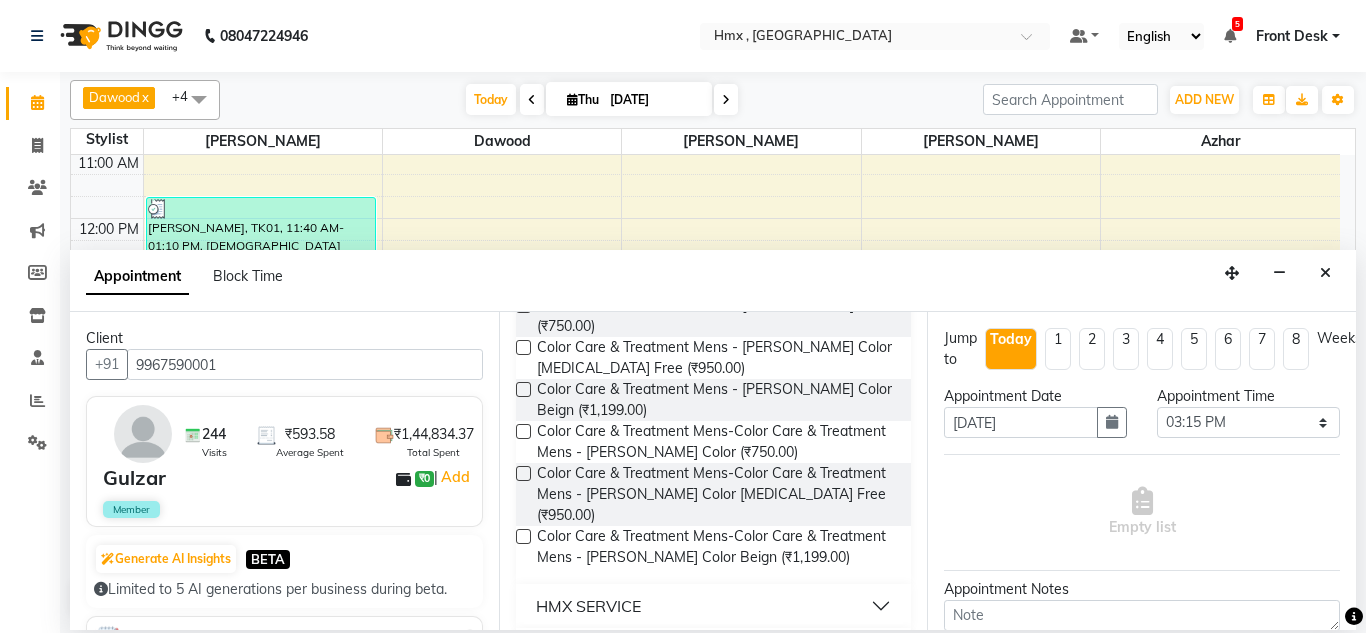type on "beard color" 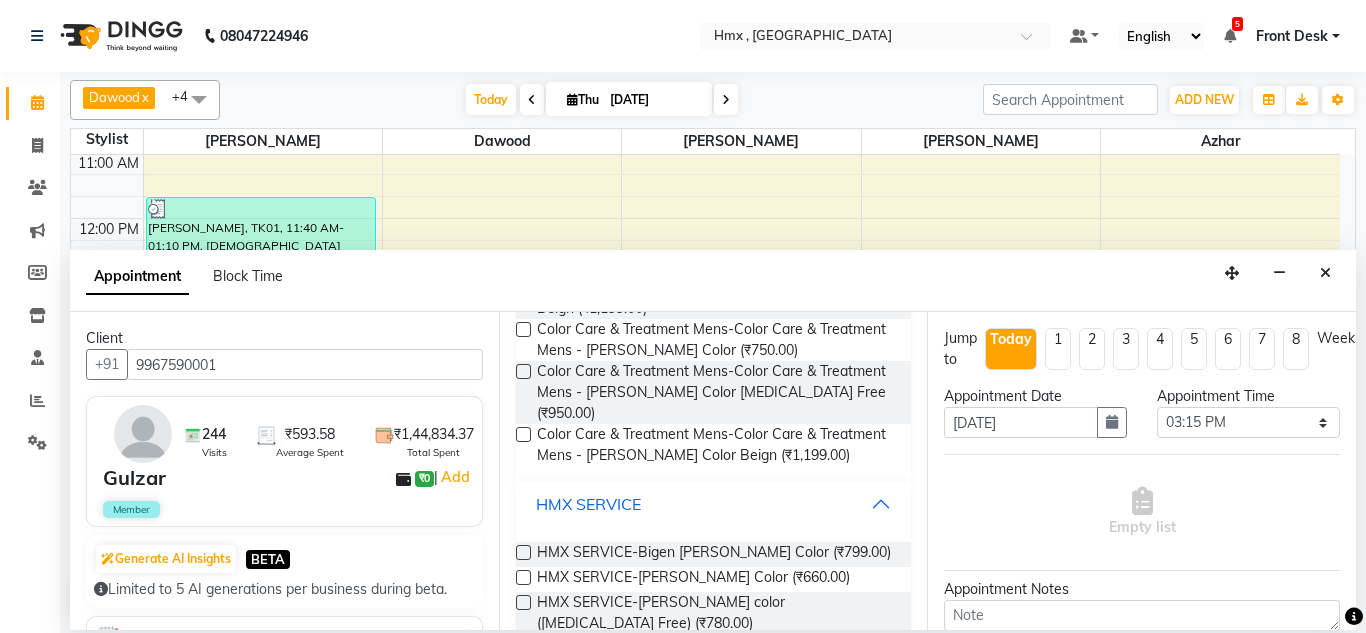 scroll, scrollTop: 399, scrollLeft: 0, axis: vertical 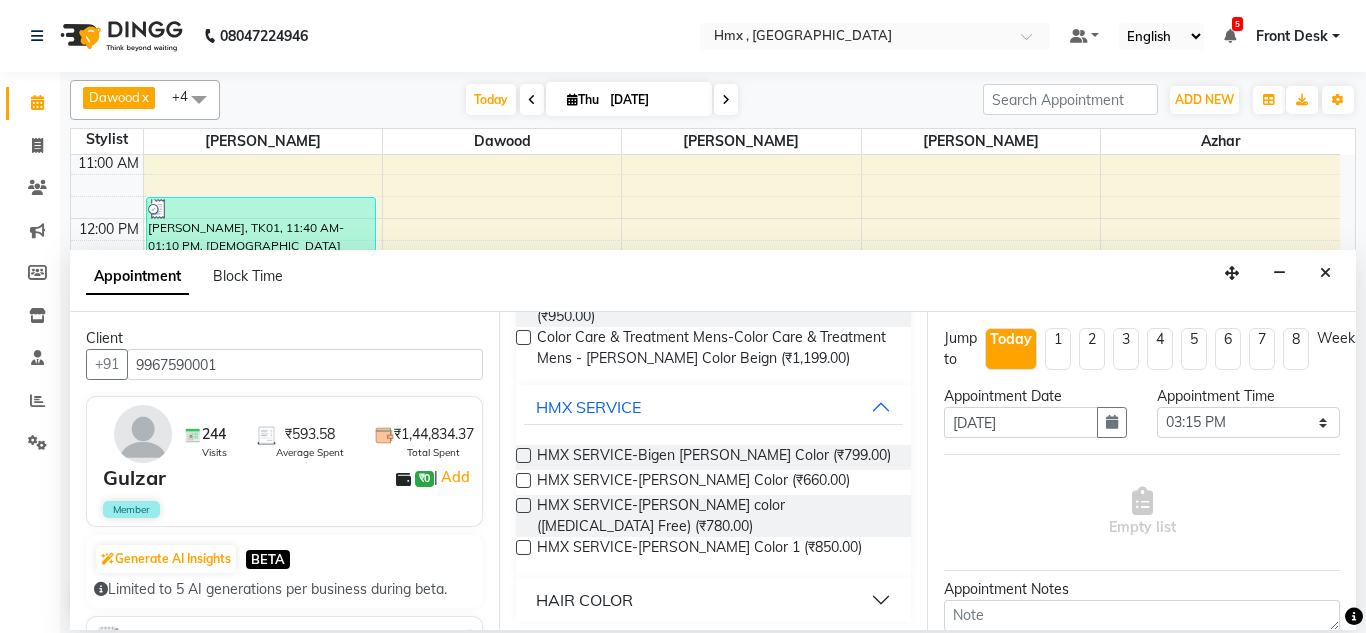 click on "HAIR COLOR" at bounding box center [584, 600] 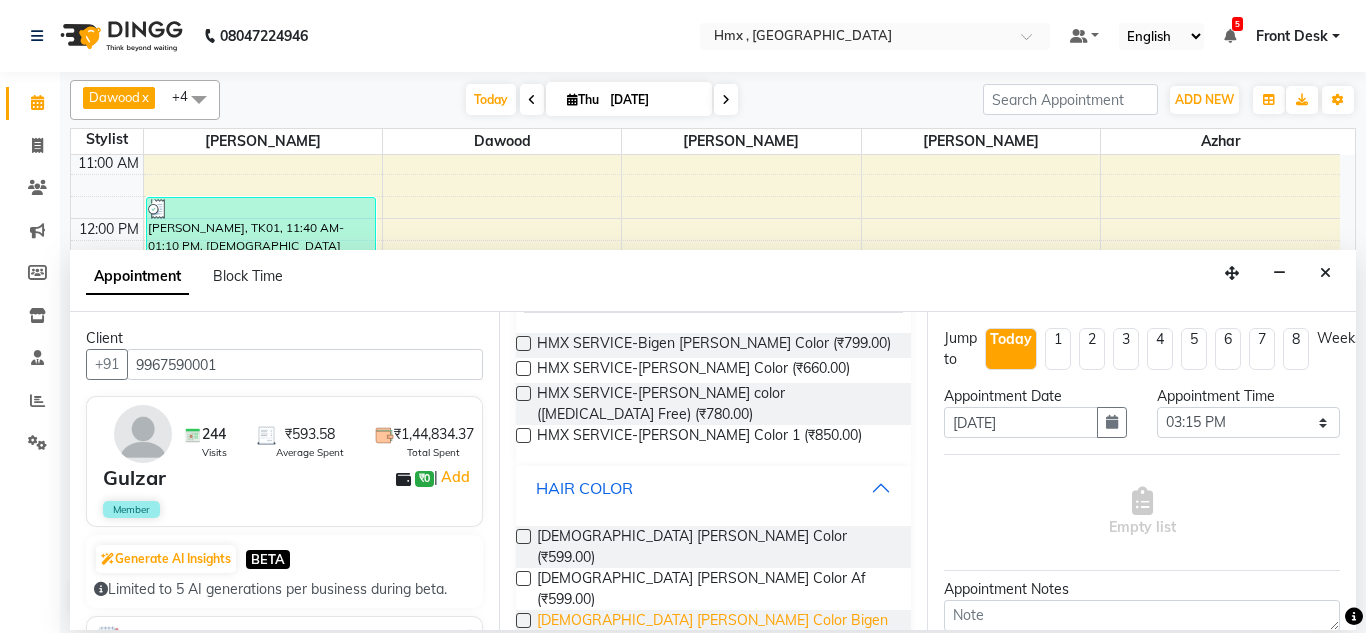 scroll, scrollTop: 527, scrollLeft: 0, axis: vertical 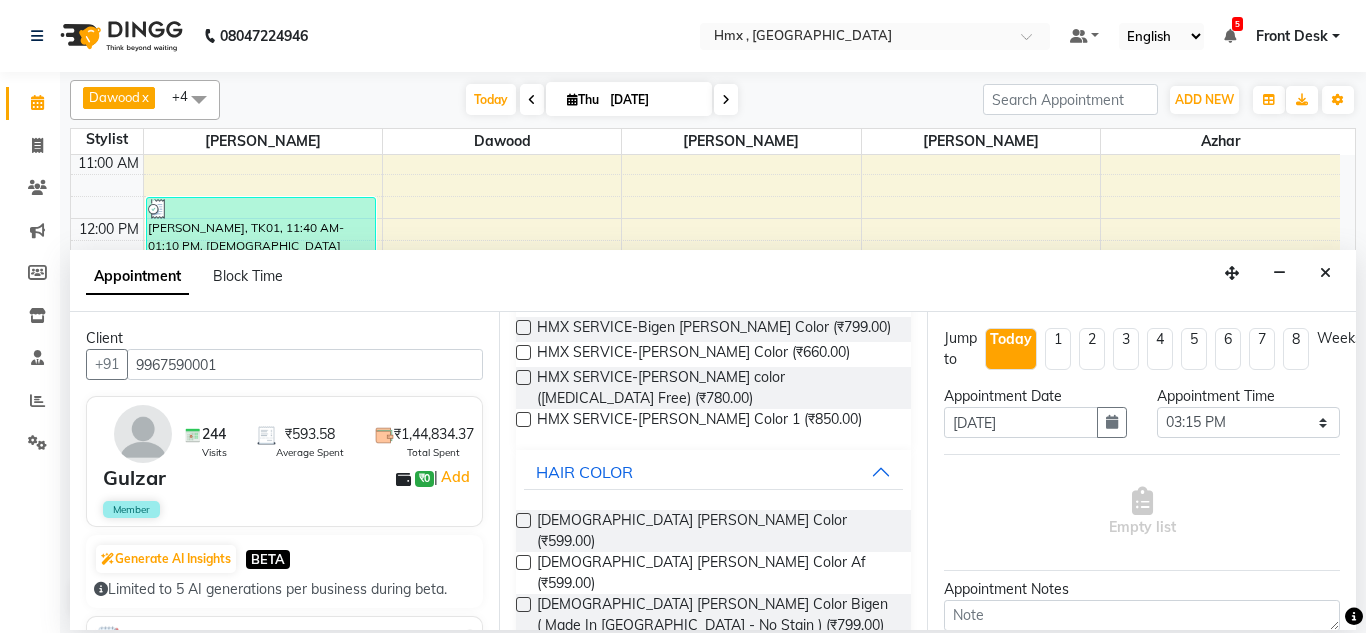 drag, startPoint x: 520, startPoint y: 517, endPoint x: 862, endPoint y: 518, distance: 342.00146 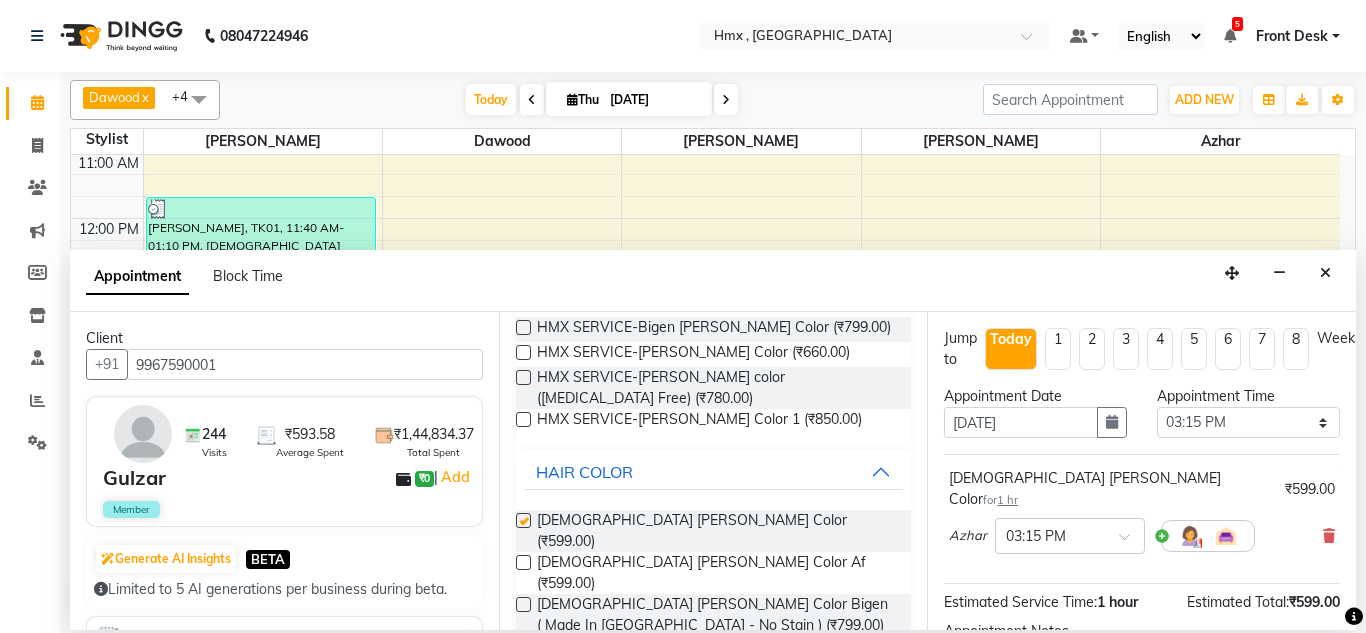 checkbox on "false" 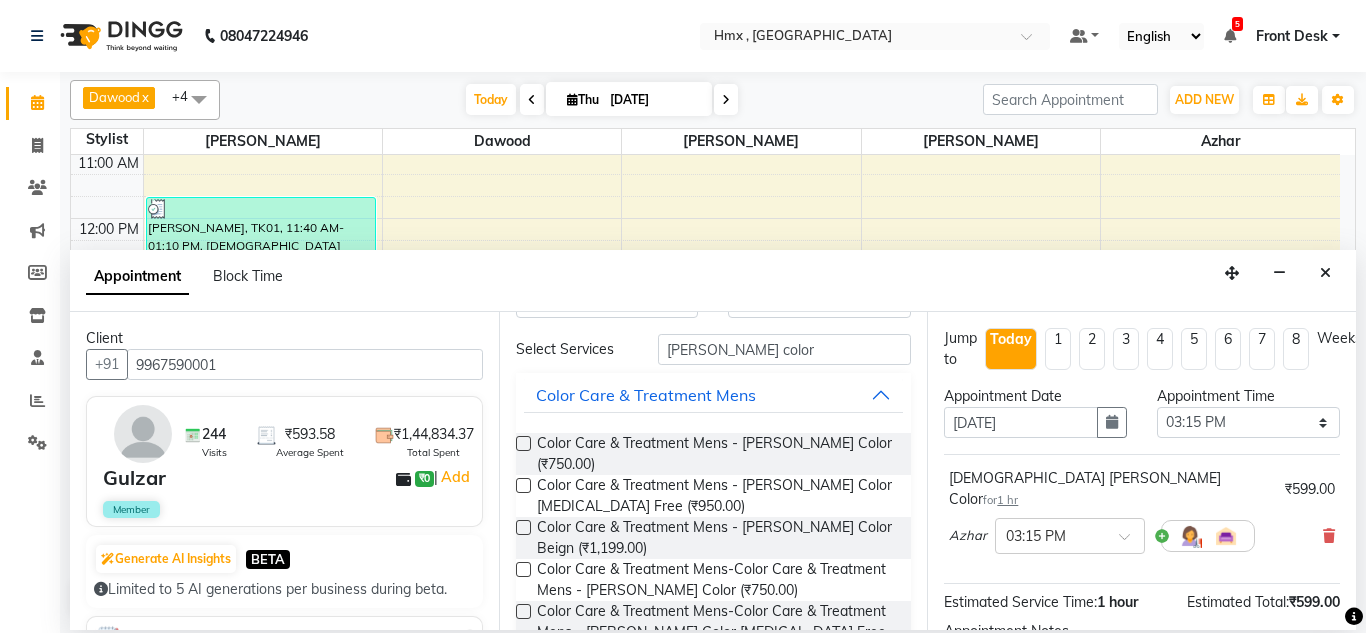 scroll, scrollTop: 0, scrollLeft: 0, axis: both 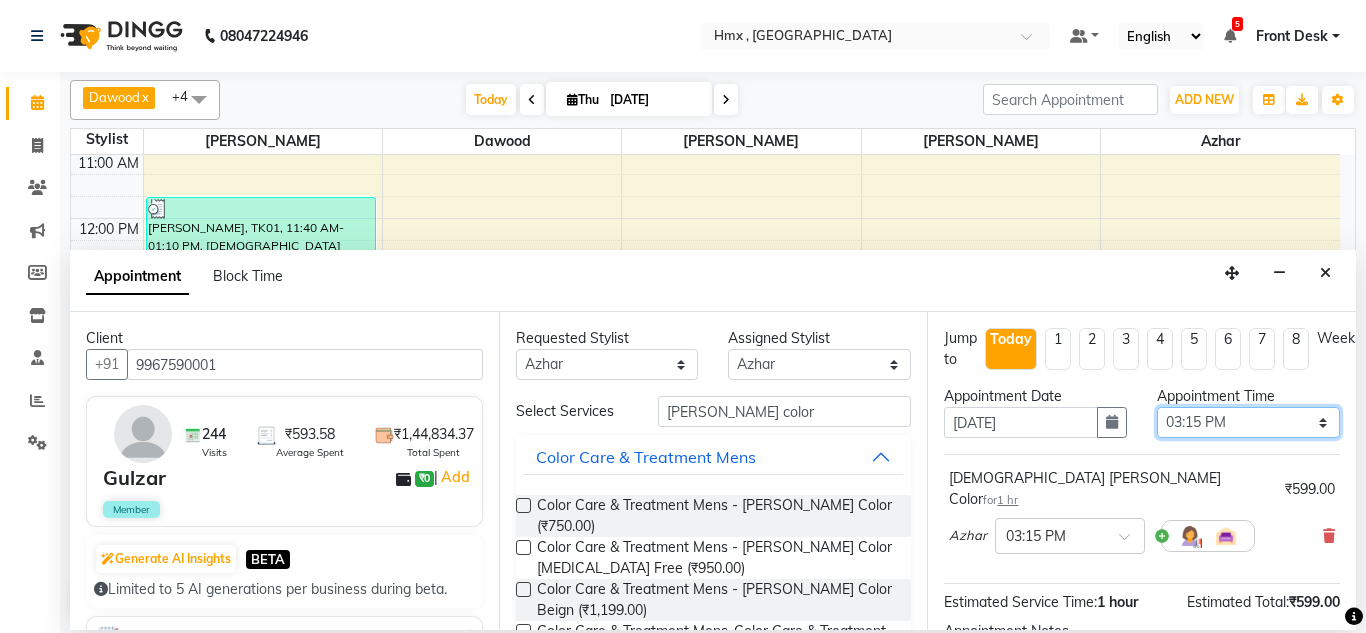 click on "Select 09:00 AM 09:15 AM 09:30 AM 09:45 AM 10:00 AM 10:15 AM 10:30 AM 10:45 AM 11:00 AM 11:15 AM 11:30 AM 11:45 AM 12:00 PM 12:15 PM 12:30 PM 12:45 PM 01:00 PM 01:15 PM 01:30 PM 01:45 PM 02:00 PM 02:15 PM 02:30 PM 02:45 PM 03:00 PM 03:15 PM 03:30 PM 03:45 PM 04:00 PM 04:15 PM 04:30 PM 04:45 PM 05:00 PM 05:15 PM 05:30 PM 05:45 PM 06:00 PM 06:15 PM 06:30 PM 06:45 PM 07:00 PM 07:15 PM 07:30 PM 07:45 PM 08:00 PM 08:15 PM 08:30 PM 08:45 PM 09:00 PM" at bounding box center (1248, 422) 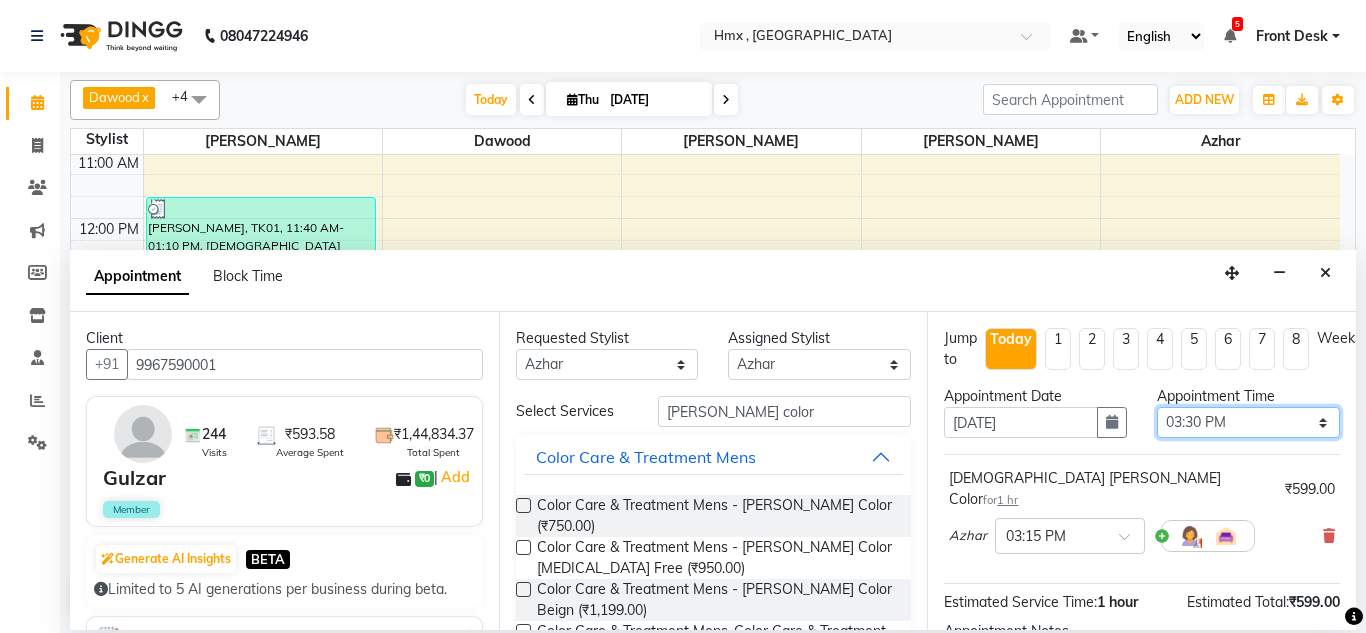 click on "Select 09:00 AM 09:15 AM 09:30 AM 09:45 AM 10:00 AM 10:15 AM 10:30 AM 10:45 AM 11:00 AM 11:15 AM 11:30 AM 11:45 AM 12:00 PM 12:15 PM 12:30 PM 12:45 PM 01:00 PM 01:15 PM 01:30 PM 01:45 PM 02:00 PM 02:15 PM 02:30 PM 02:45 PM 03:00 PM 03:15 PM 03:30 PM 03:45 PM 04:00 PM 04:15 PM 04:30 PM 04:45 PM 05:00 PM 05:15 PM 05:30 PM 05:45 PM 06:00 PM 06:15 PM 06:30 PM 06:45 PM 07:00 PM 07:15 PM 07:30 PM 07:45 PM 08:00 PM 08:15 PM 08:30 PM 08:45 PM 09:00 PM" at bounding box center [1248, 422] 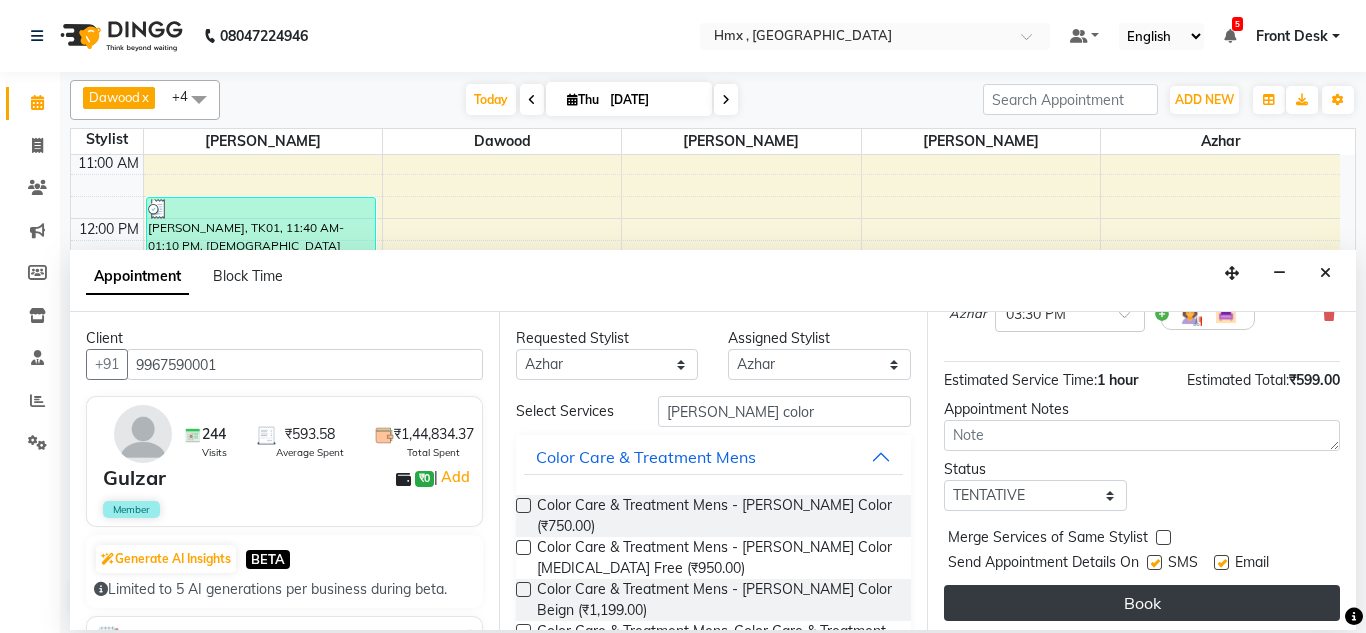 scroll, scrollTop: 223, scrollLeft: 0, axis: vertical 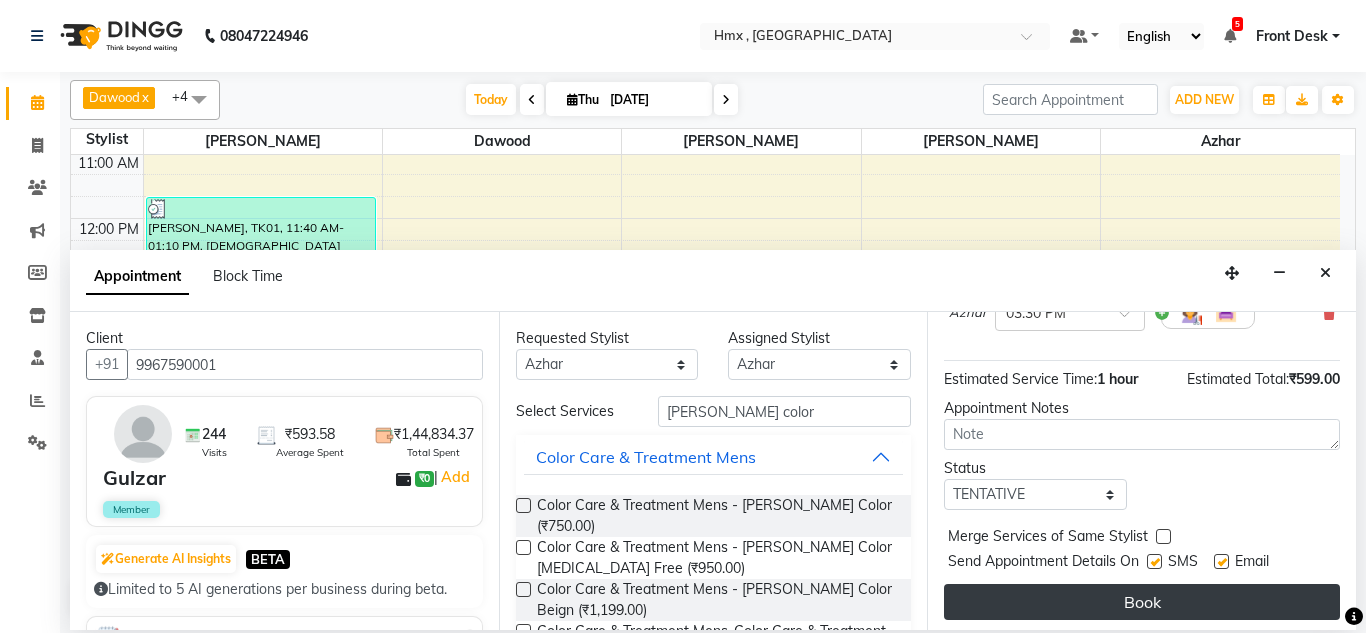 click on "Book" at bounding box center (1142, 602) 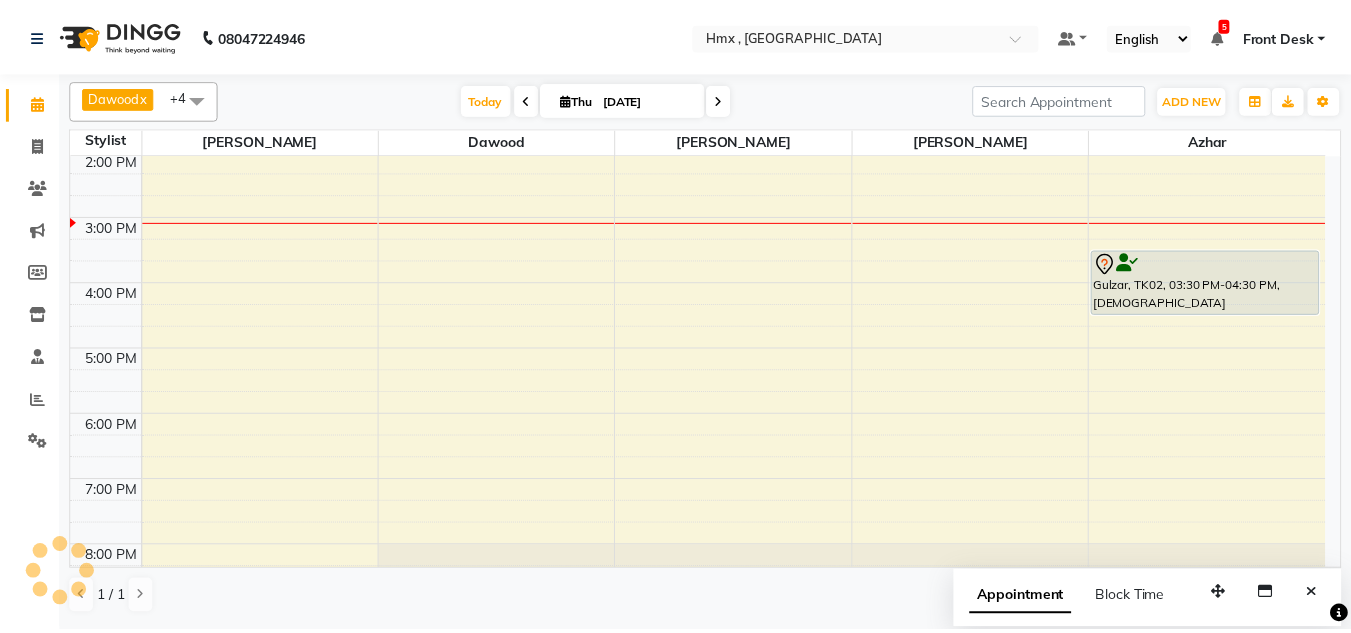 scroll, scrollTop: 500, scrollLeft: 0, axis: vertical 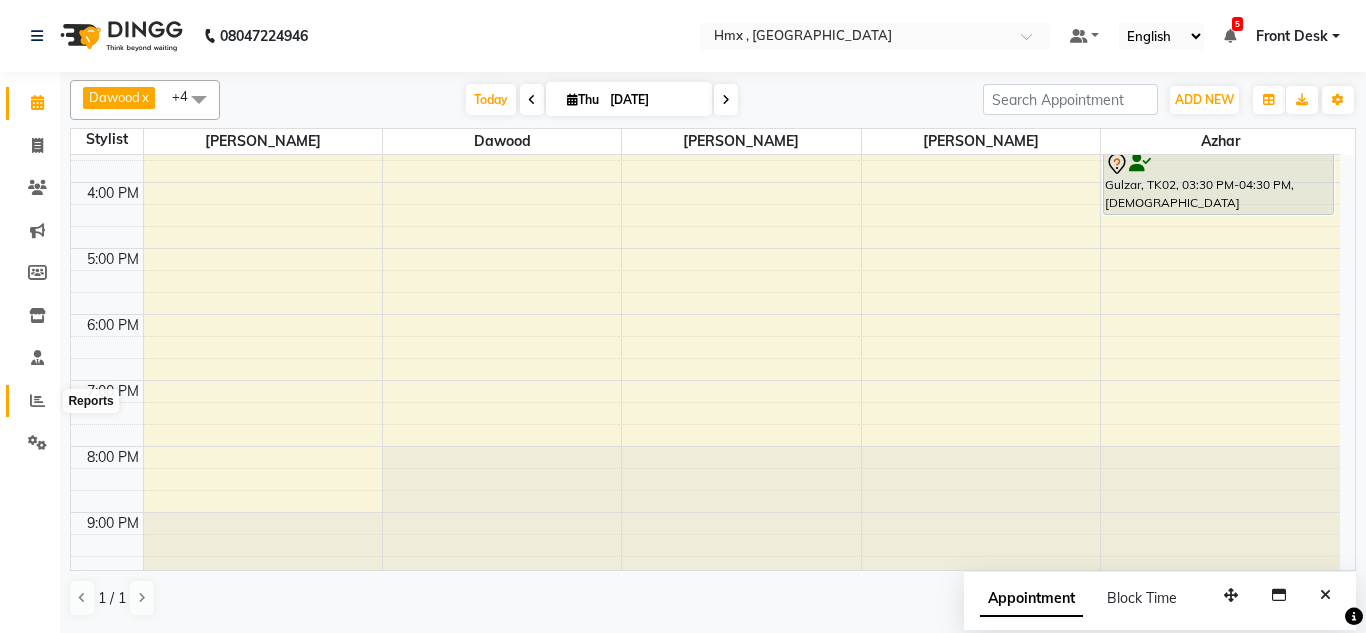 click 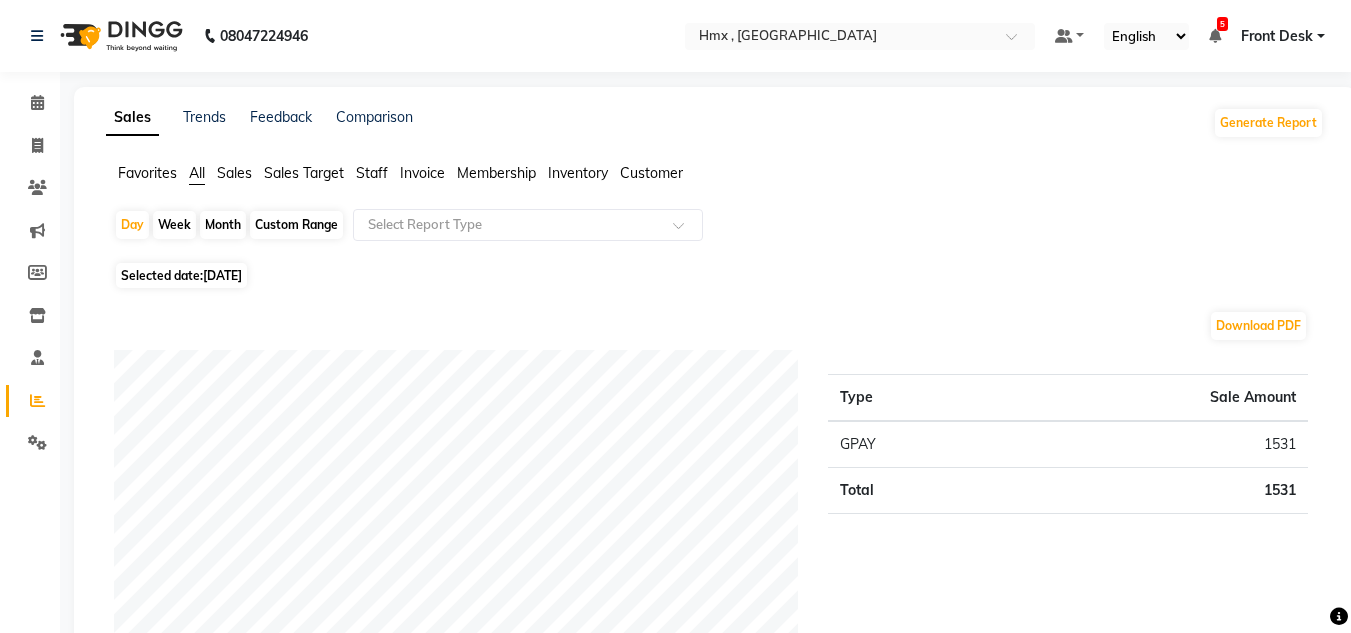 click on "[DATE]" 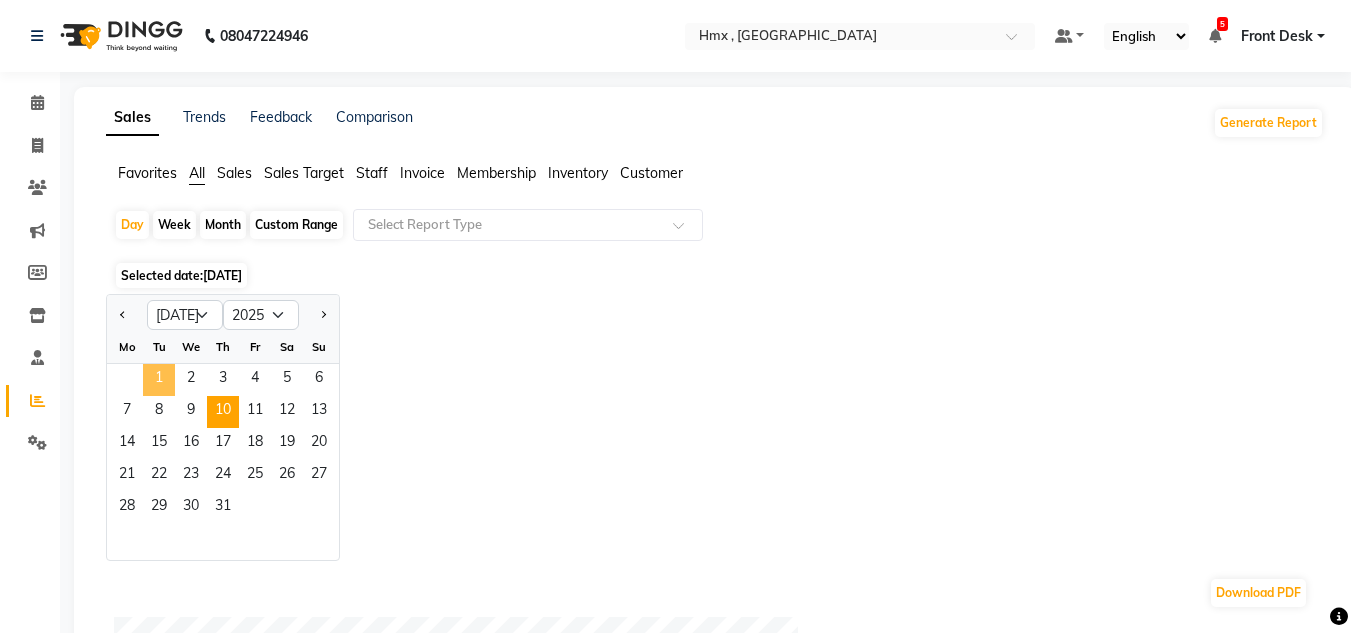 click on "1" 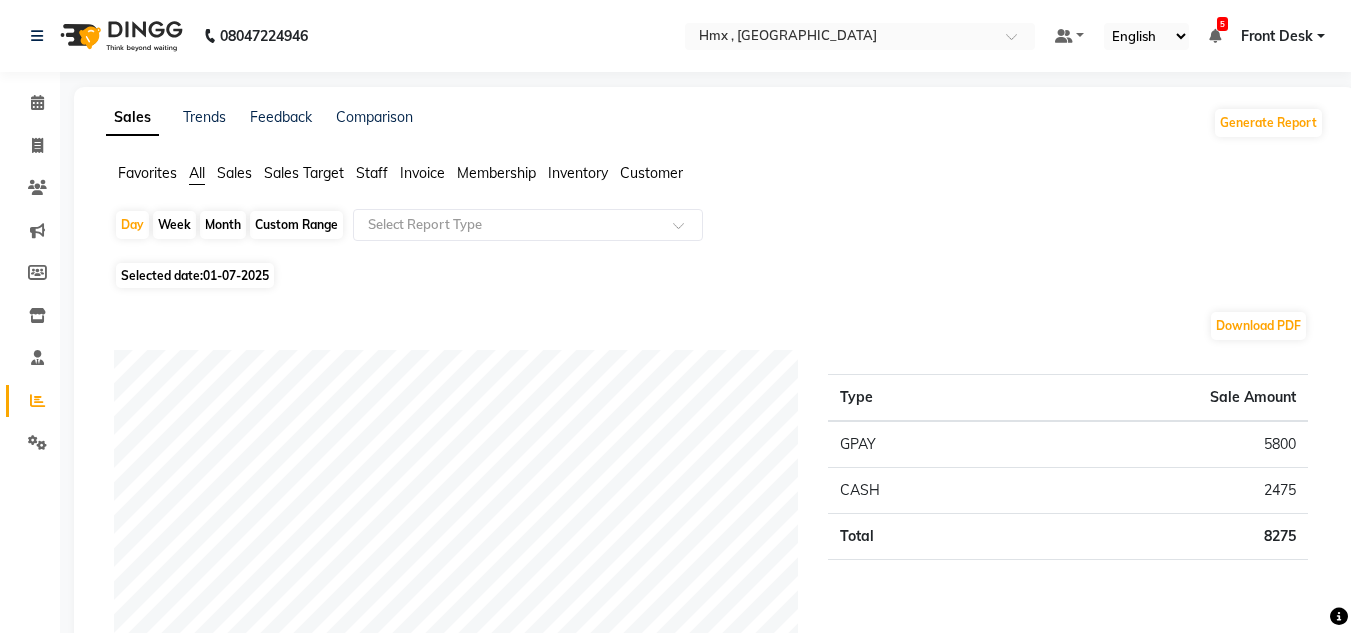 click on "Staff" 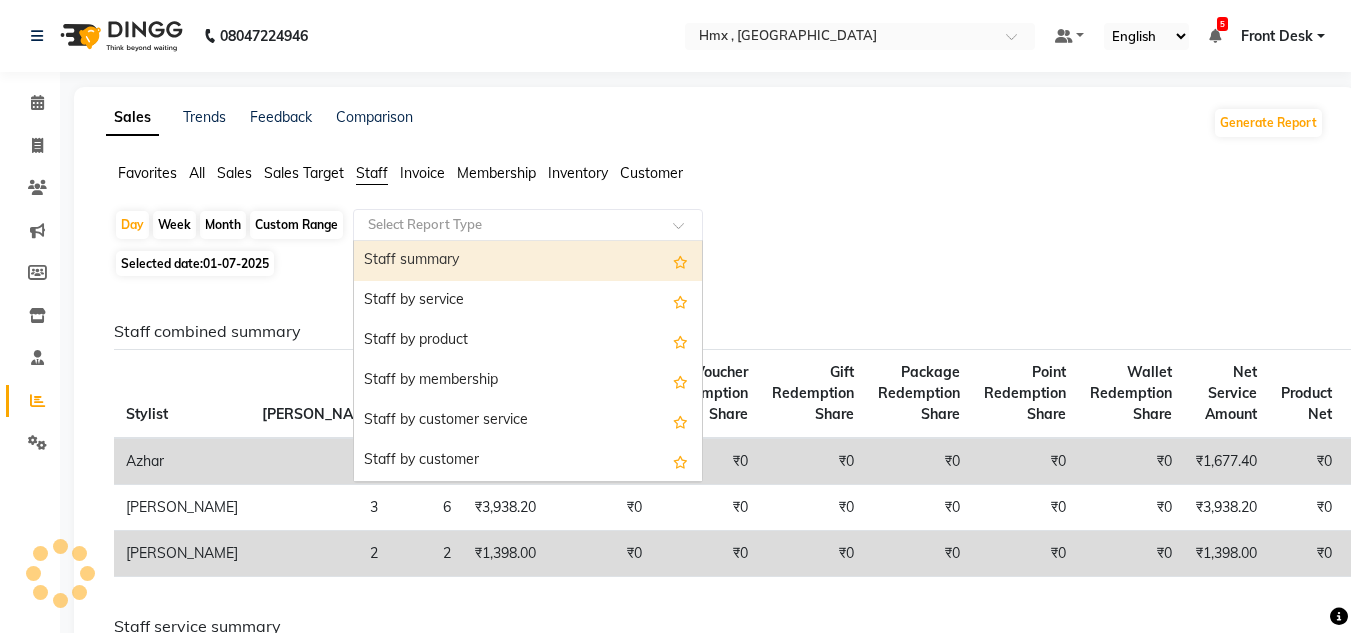 drag, startPoint x: 544, startPoint y: 223, endPoint x: 554, endPoint y: 221, distance: 10.198039 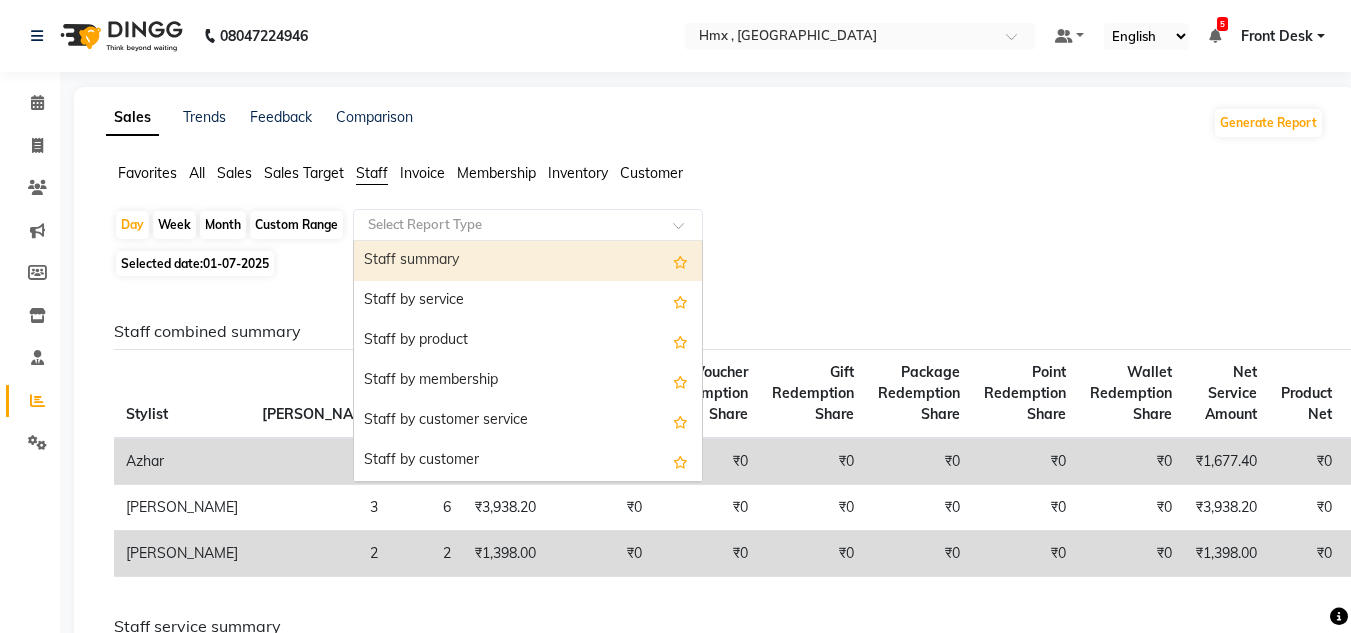 click on "Staff summary" at bounding box center (528, 261) 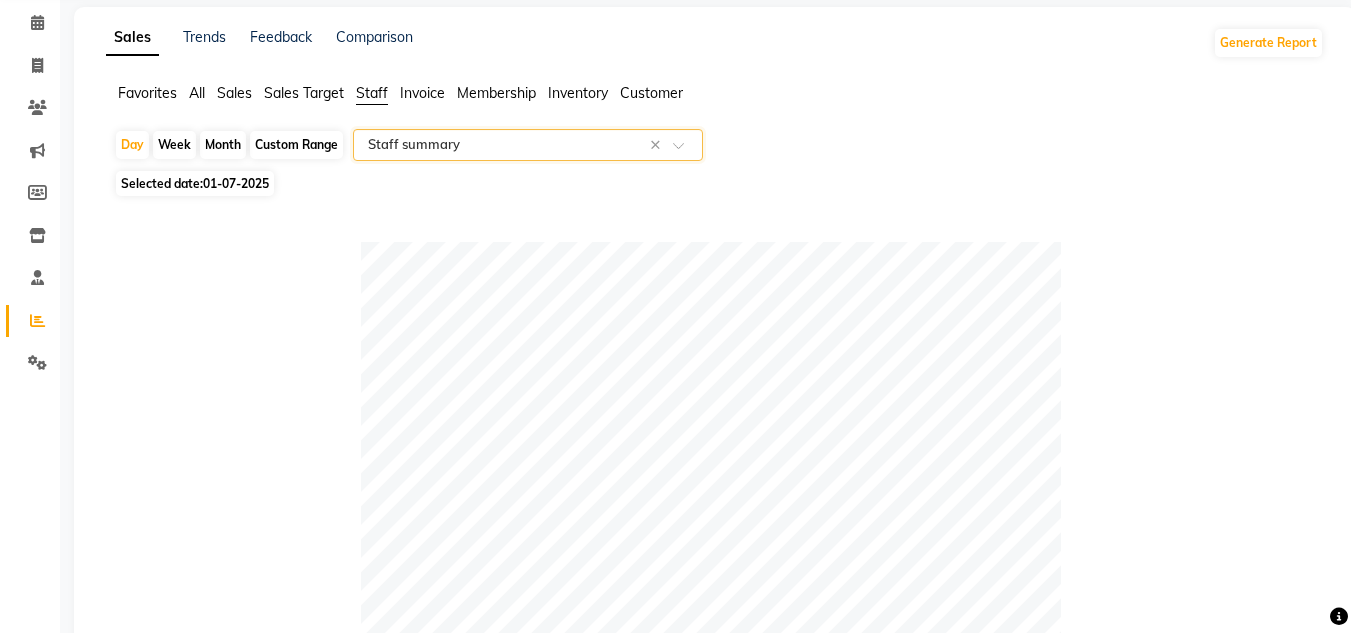 scroll, scrollTop: 0, scrollLeft: 0, axis: both 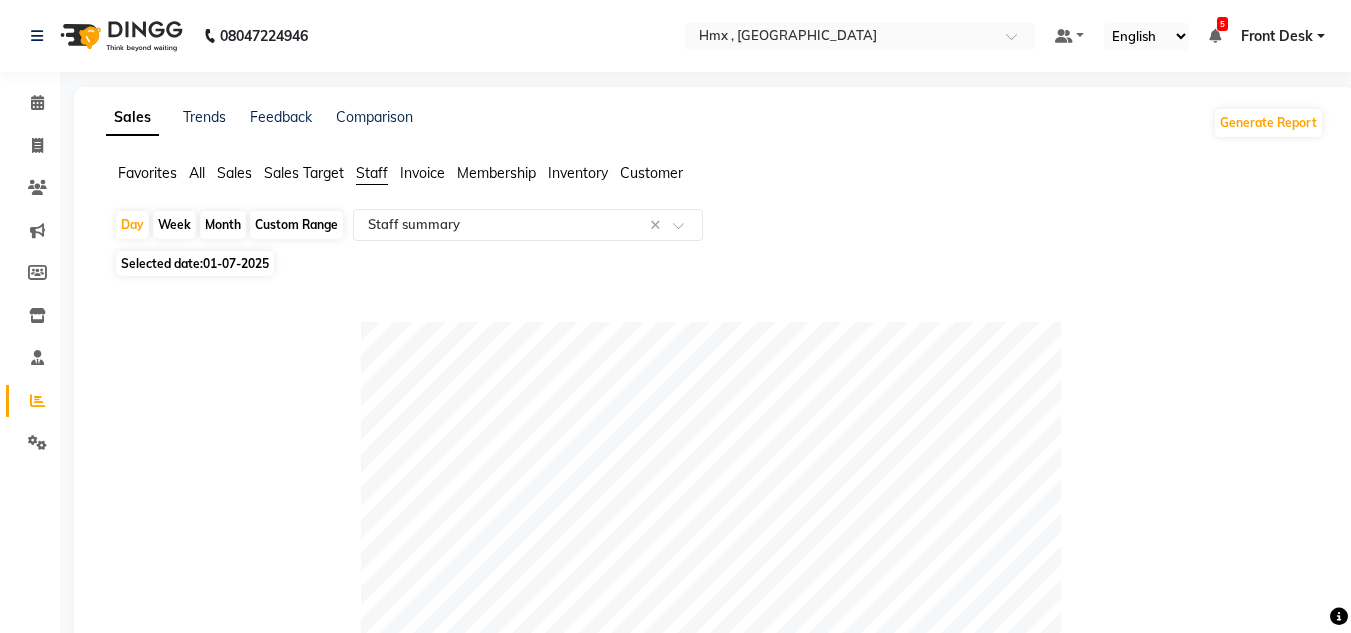 click on "Selected date:  01-07-2025" 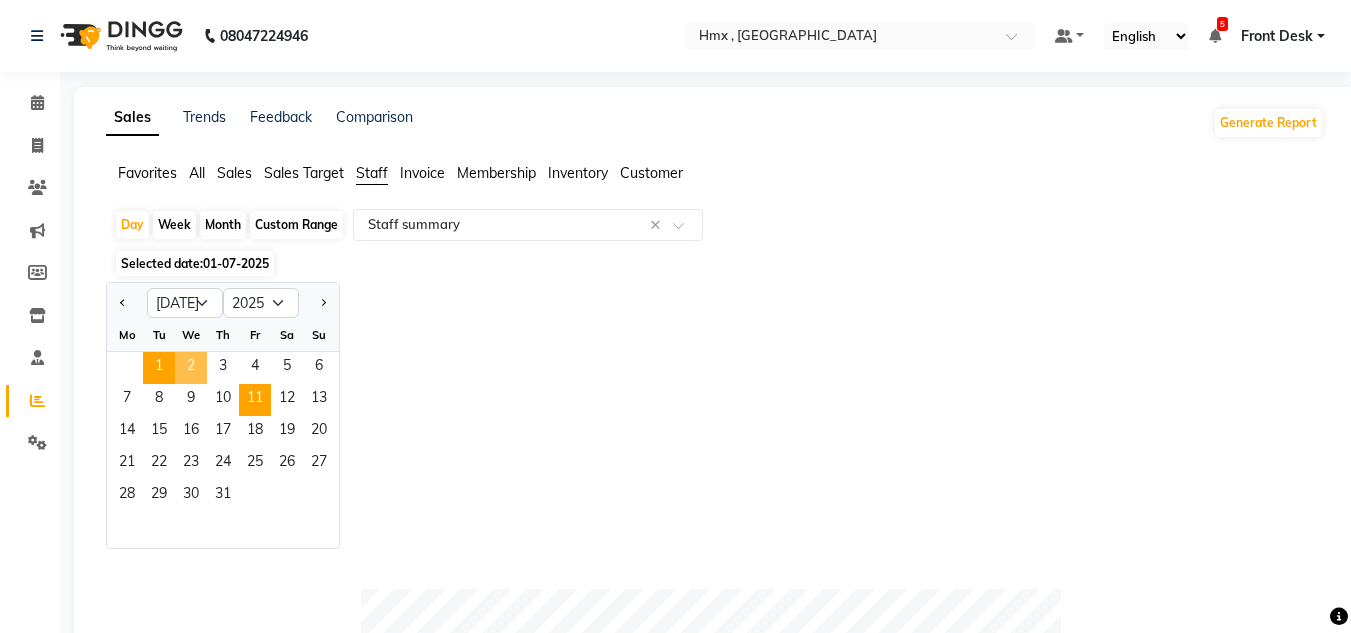 drag, startPoint x: 183, startPoint y: 366, endPoint x: 245, endPoint y: 396, distance: 68.8767 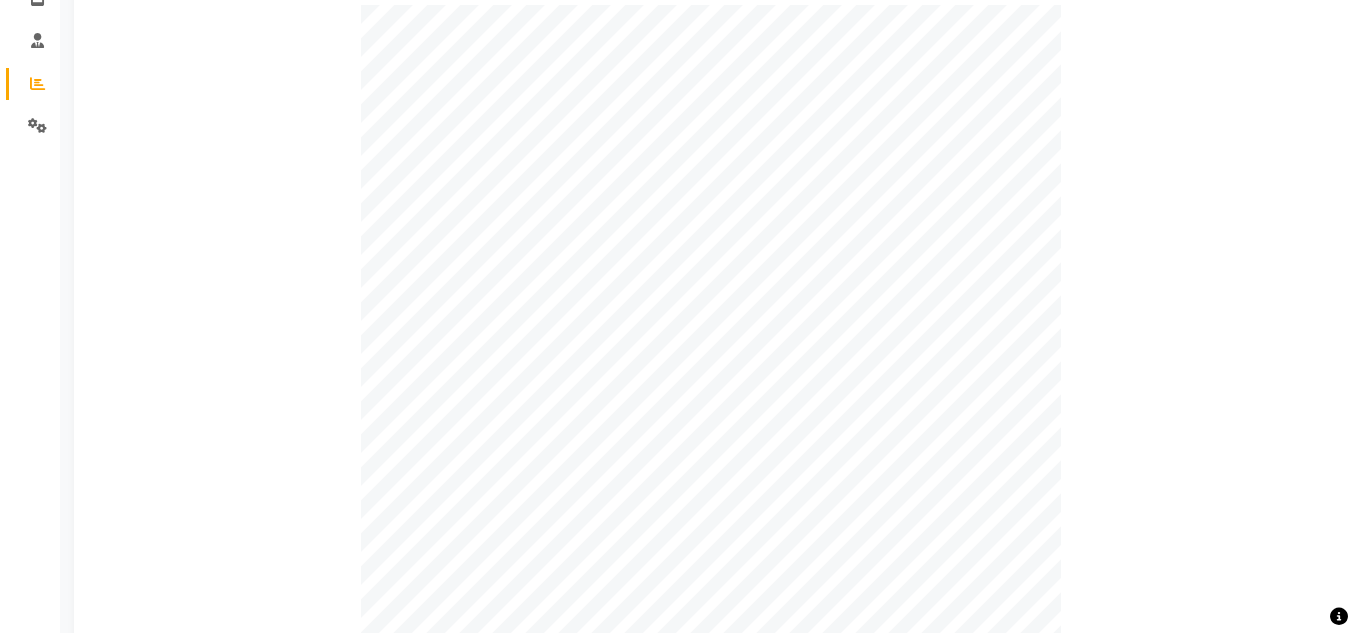 scroll, scrollTop: 0, scrollLeft: 0, axis: both 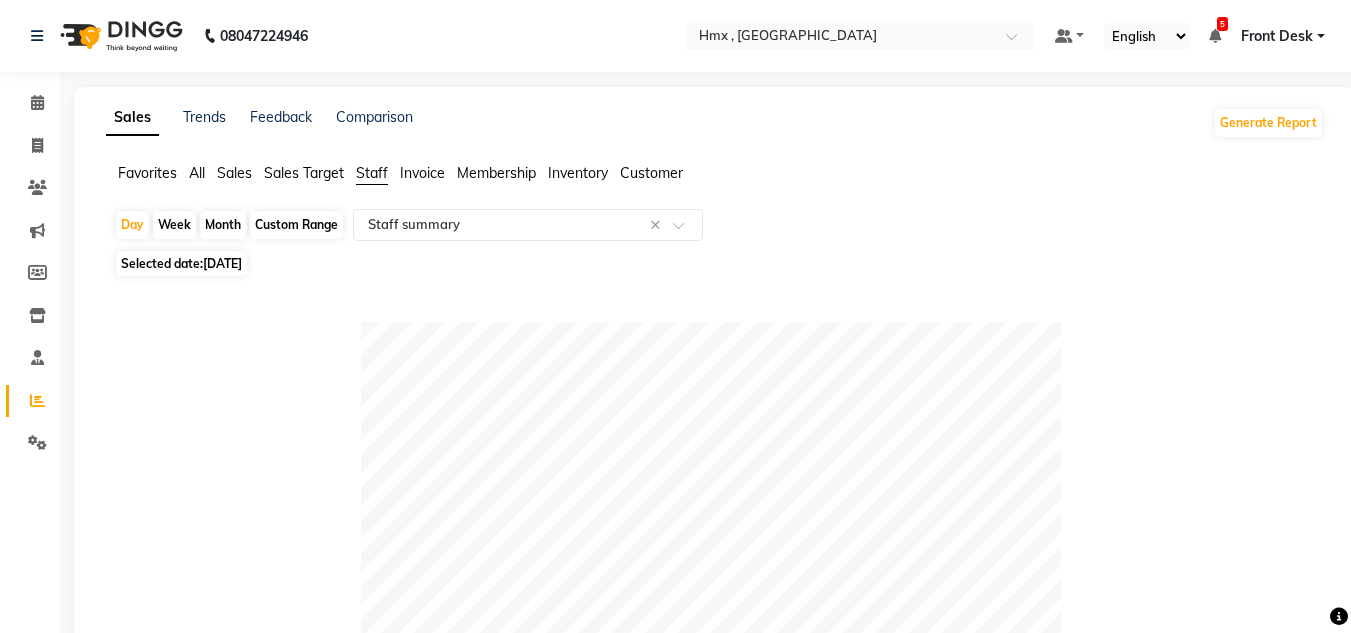 click on "02-07-2025" 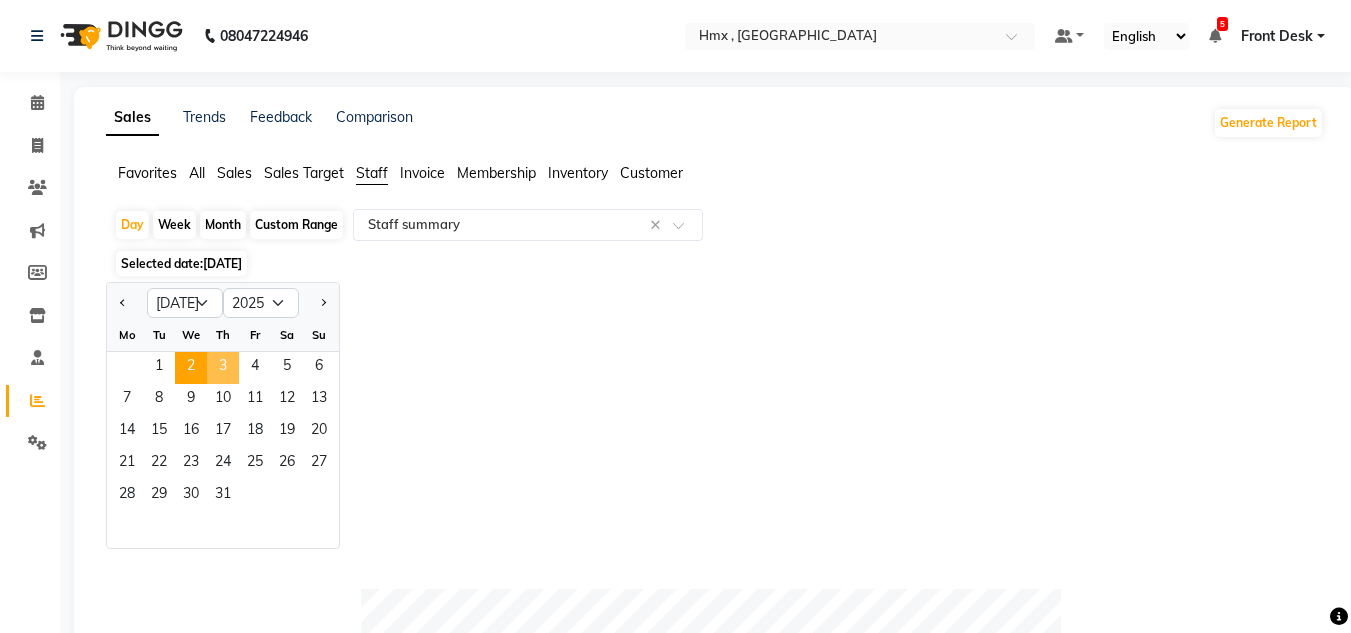 click on "3" 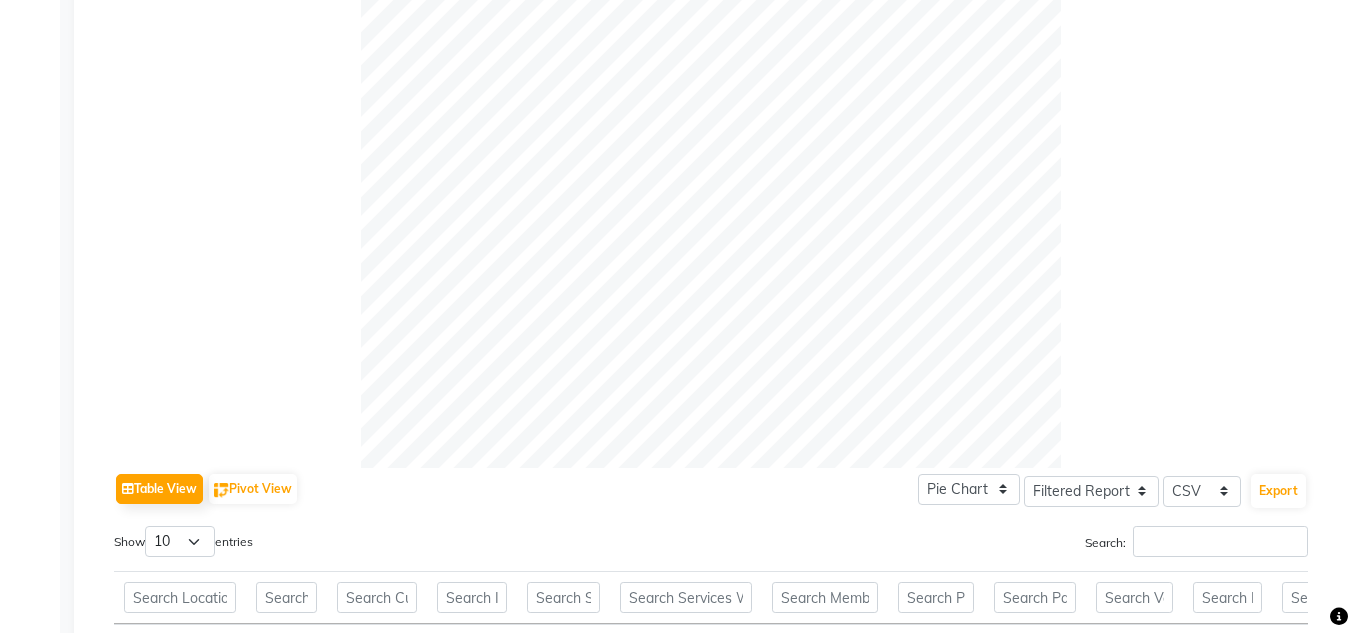 scroll, scrollTop: 0, scrollLeft: 0, axis: both 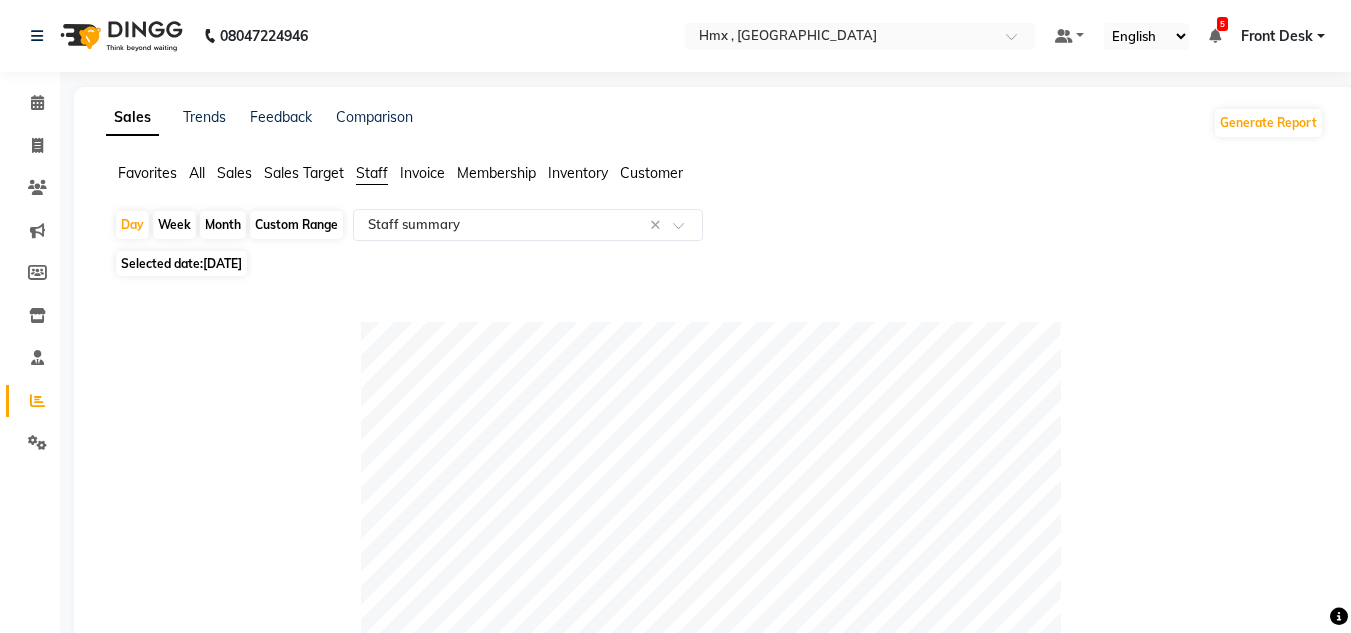 click on "Selected date:  03-07-2025" 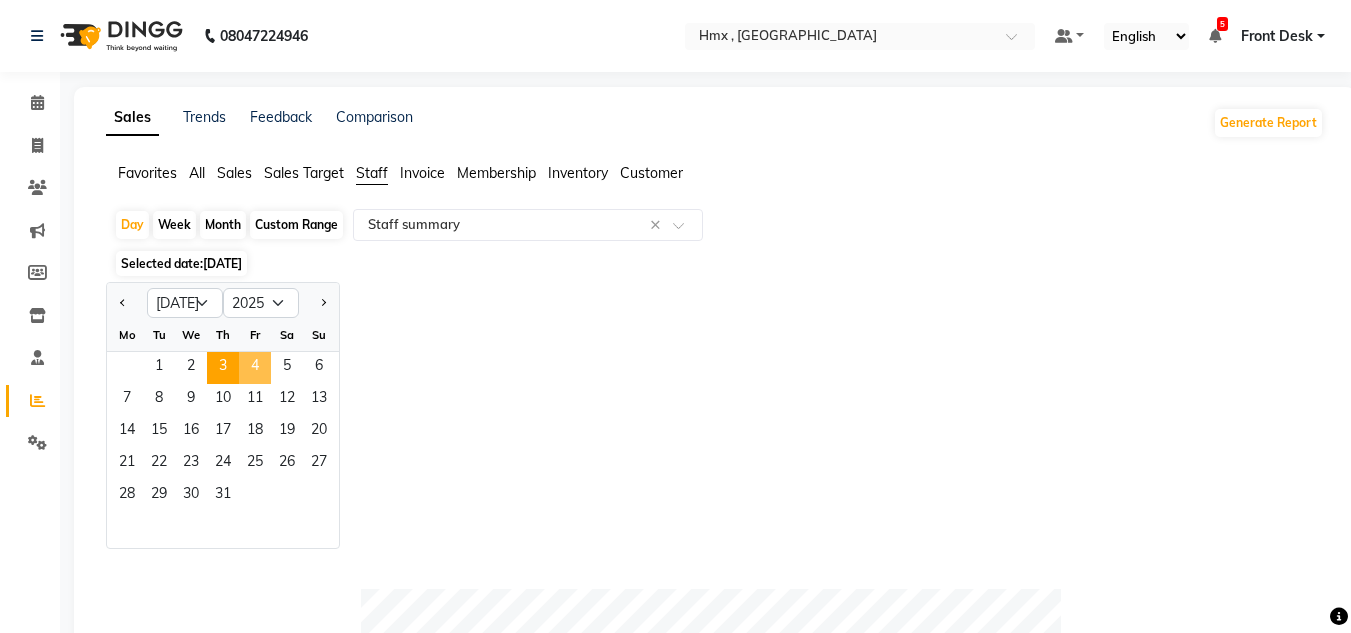 click on "4" 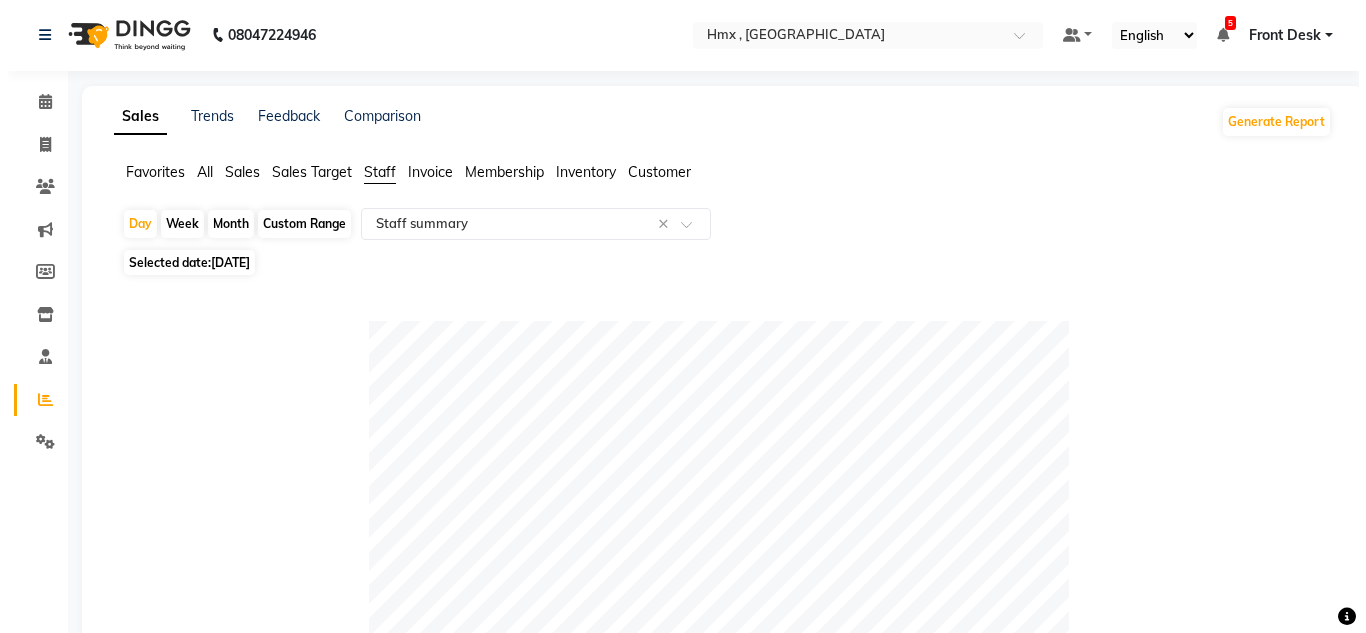 scroll, scrollTop: 0, scrollLeft: 0, axis: both 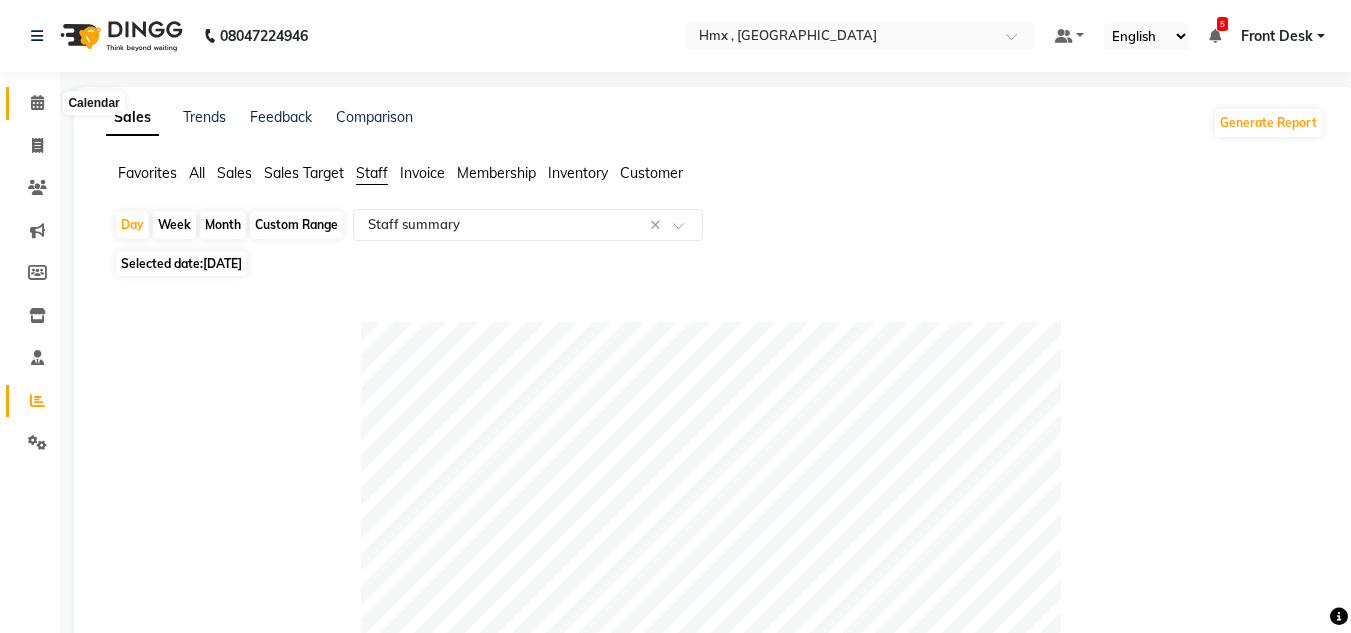 drag, startPoint x: 41, startPoint y: 106, endPoint x: 0, endPoint y: 300, distance: 198.28514 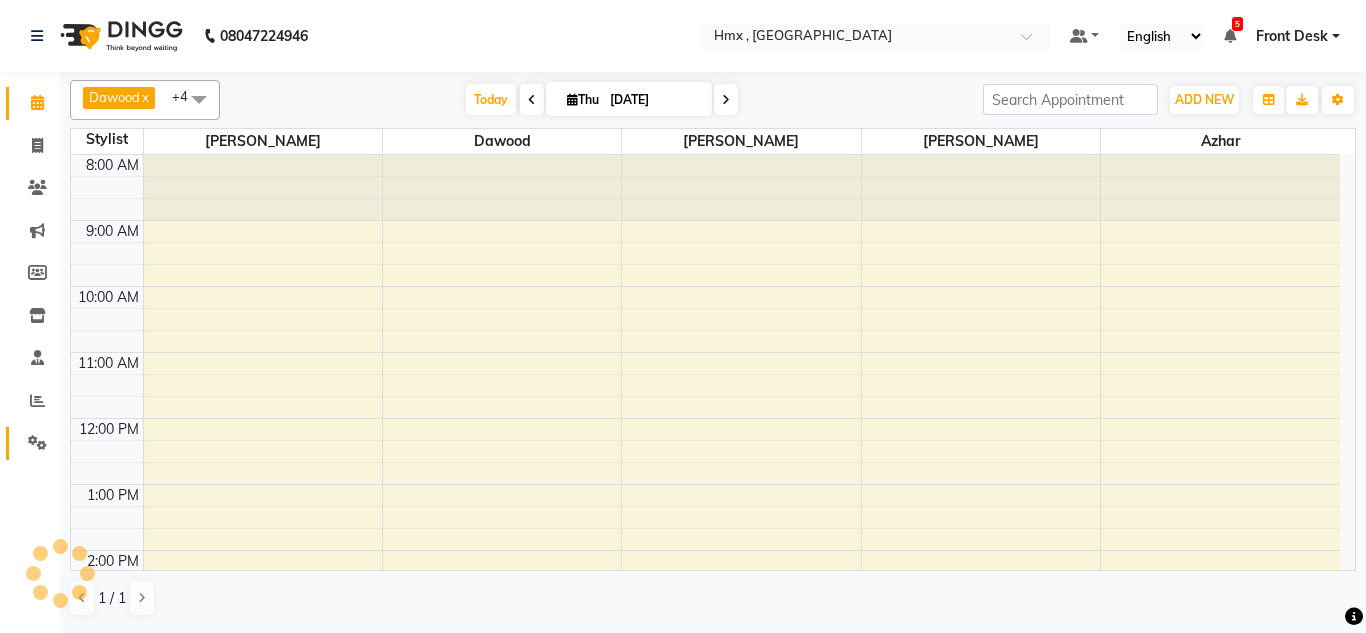 scroll, scrollTop: 0, scrollLeft: 0, axis: both 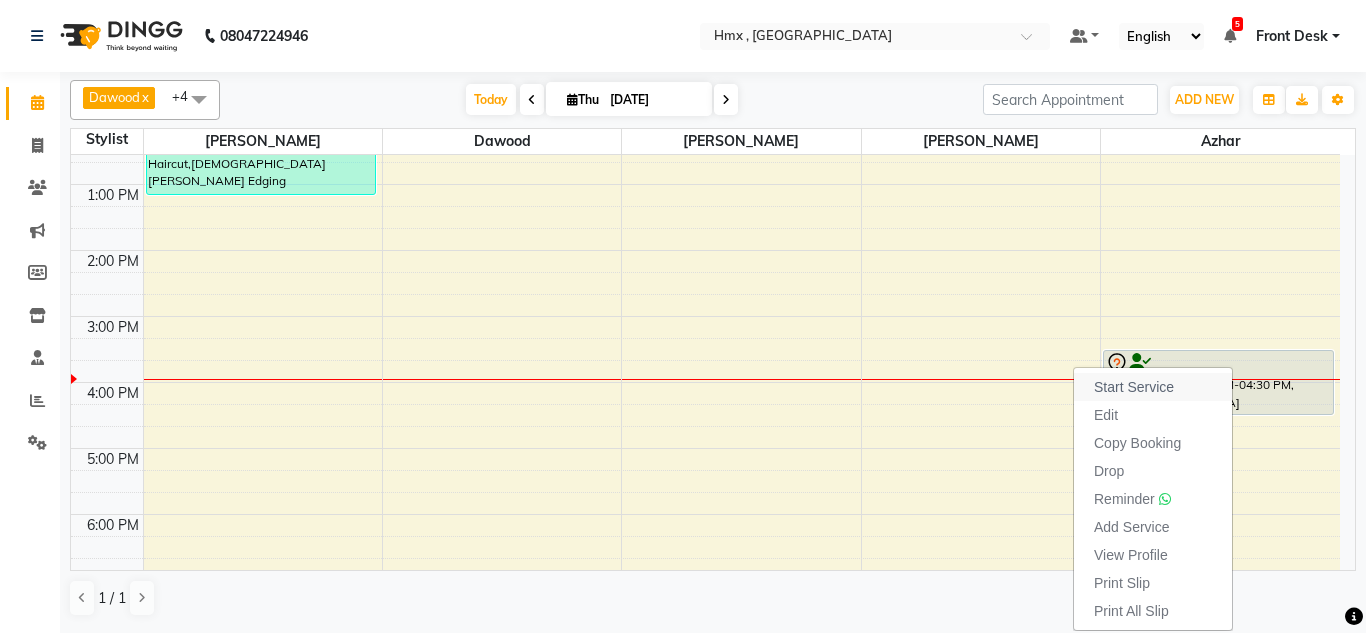 click on "Start Service" at bounding box center (1134, 387) 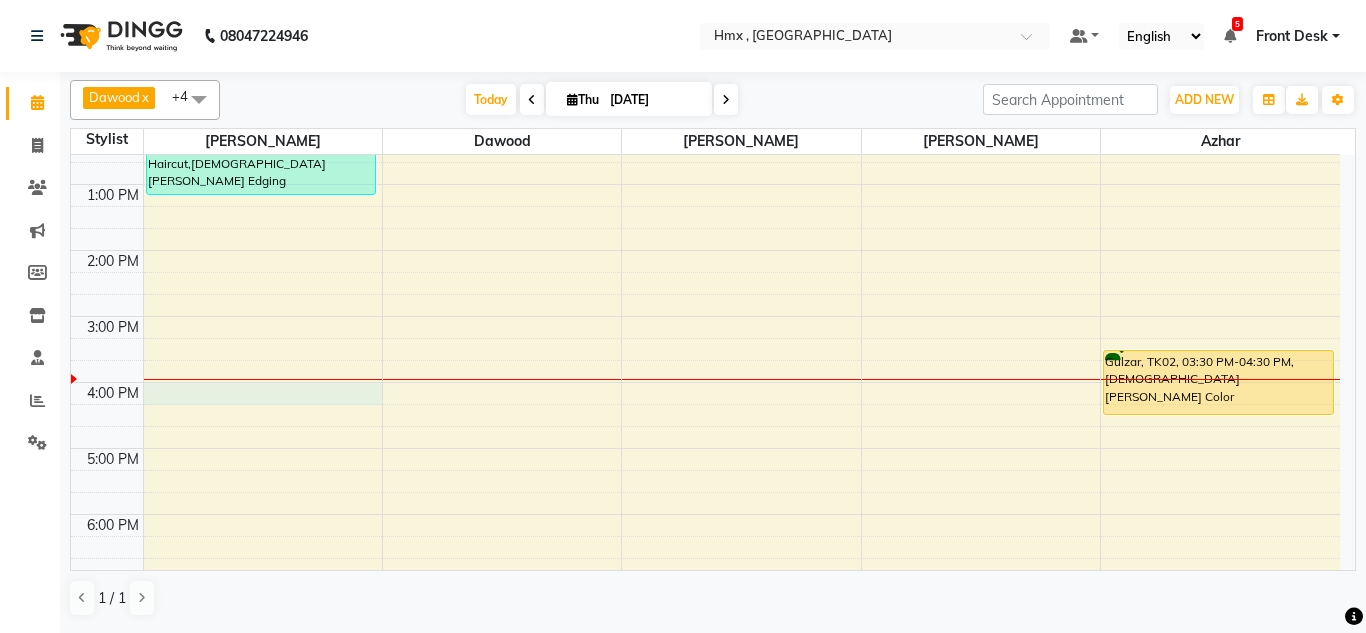 click on "8:00 AM 9:00 AM 10:00 AM 11:00 AM 12:00 PM 1:00 PM 2:00 PM 3:00 PM 4:00 PM 5:00 PM 6:00 PM 7:00 PM 8:00 PM 9:00 PM     Reza, TK01, 11:40 AM-01:10 PM, Male Haircut,Male Beard Edging     Gulzar, TK02, 03:30 PM-04:30 PM, Male Beard Color" at bounding box center (705, 316) 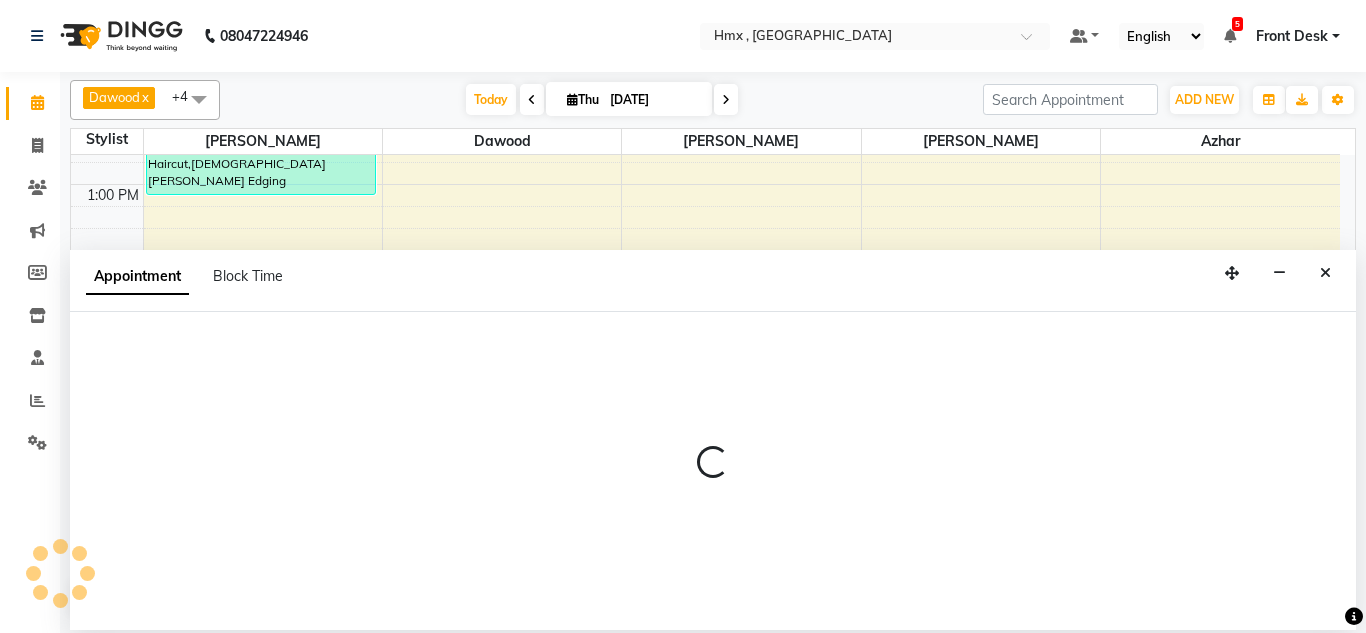 select on "76837" 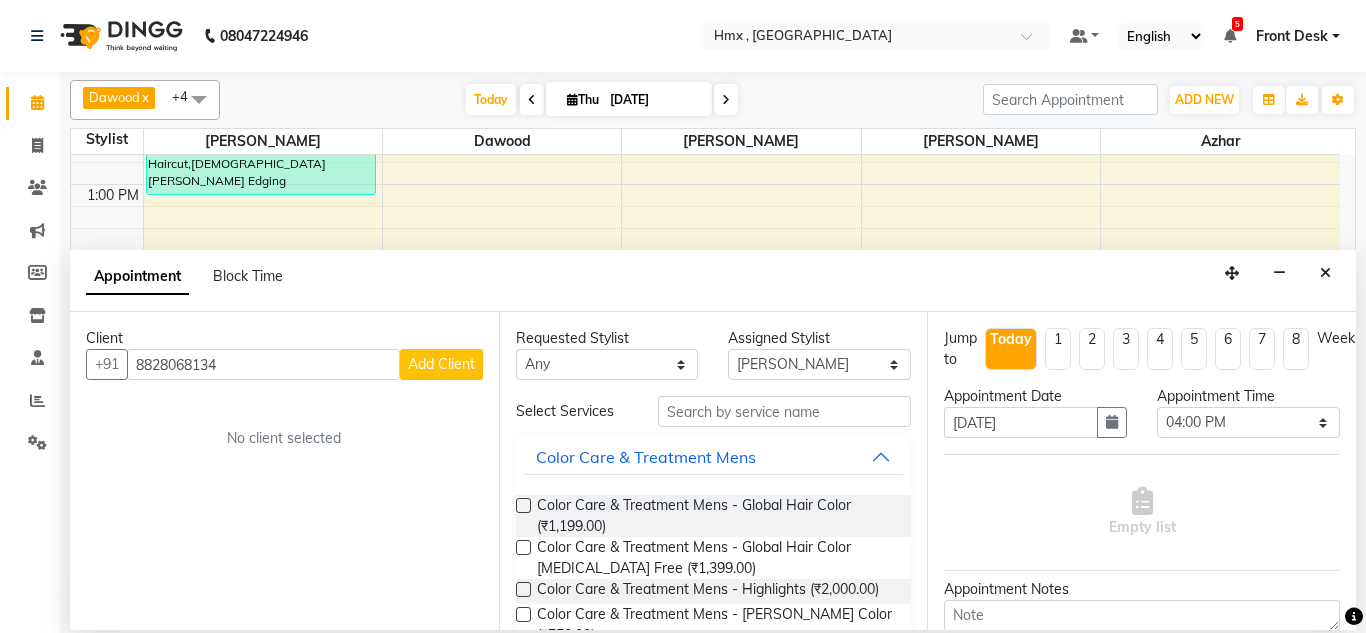 type on "8828068134" 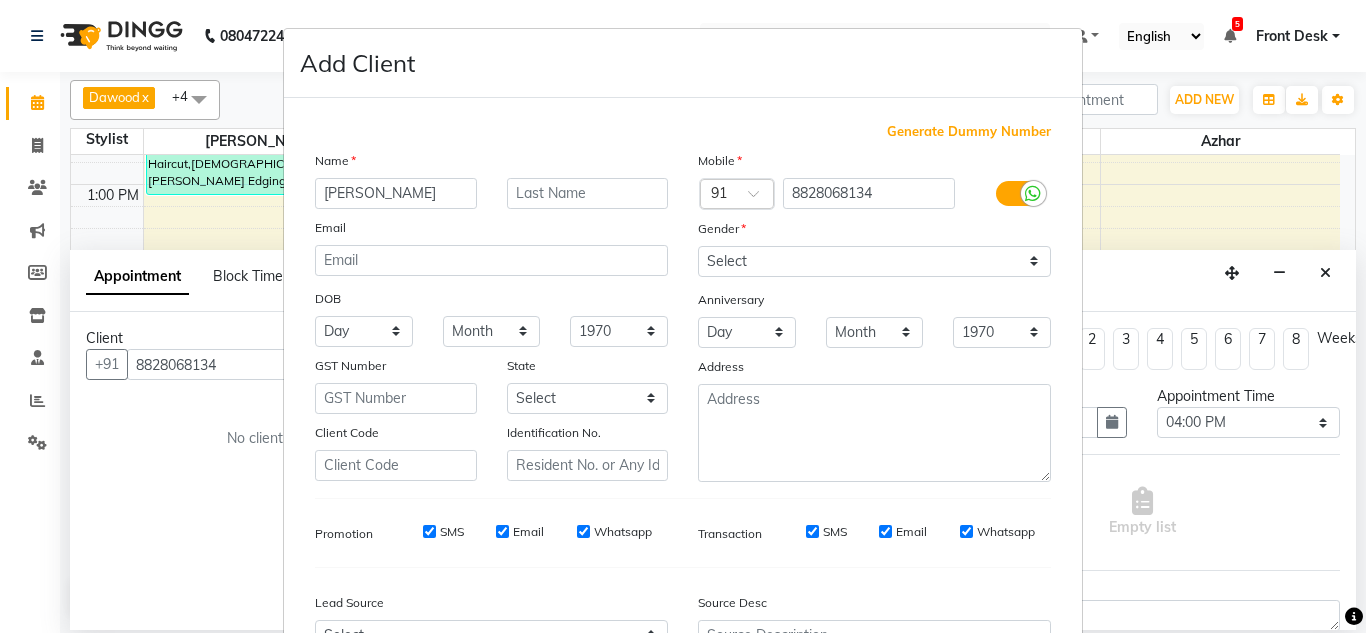 click on "pravindra" at bounding box center (396, 193) 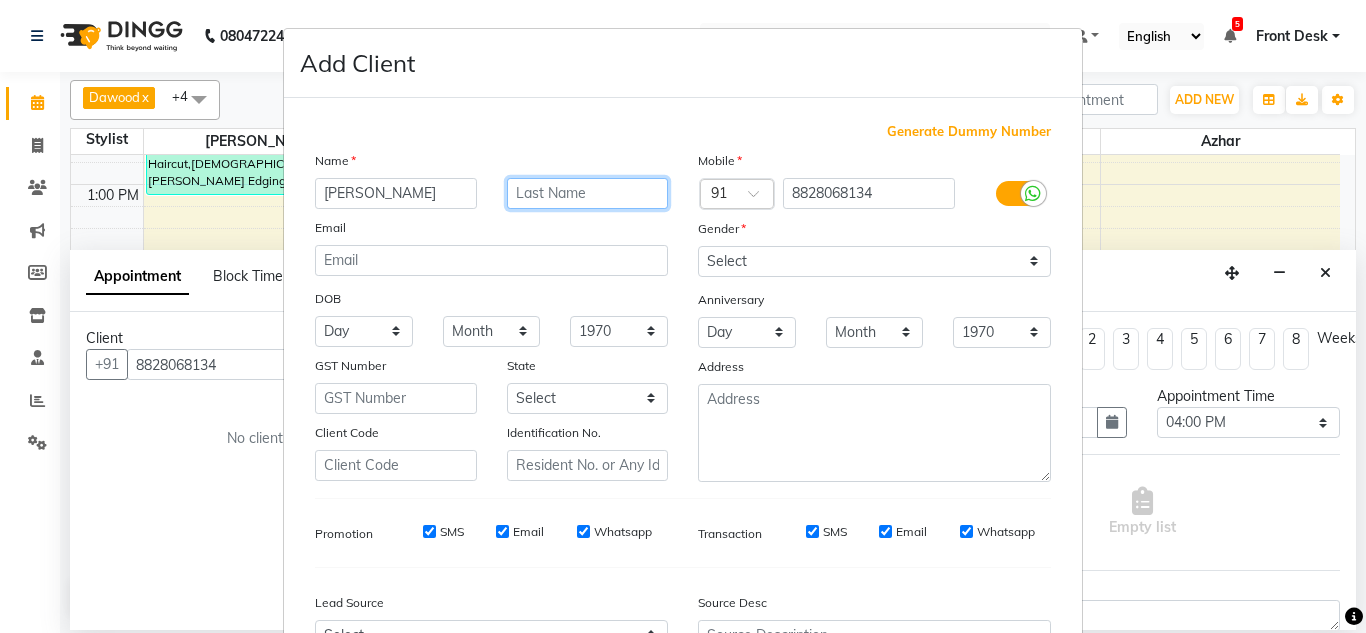 click at bounding box center [588, 193] 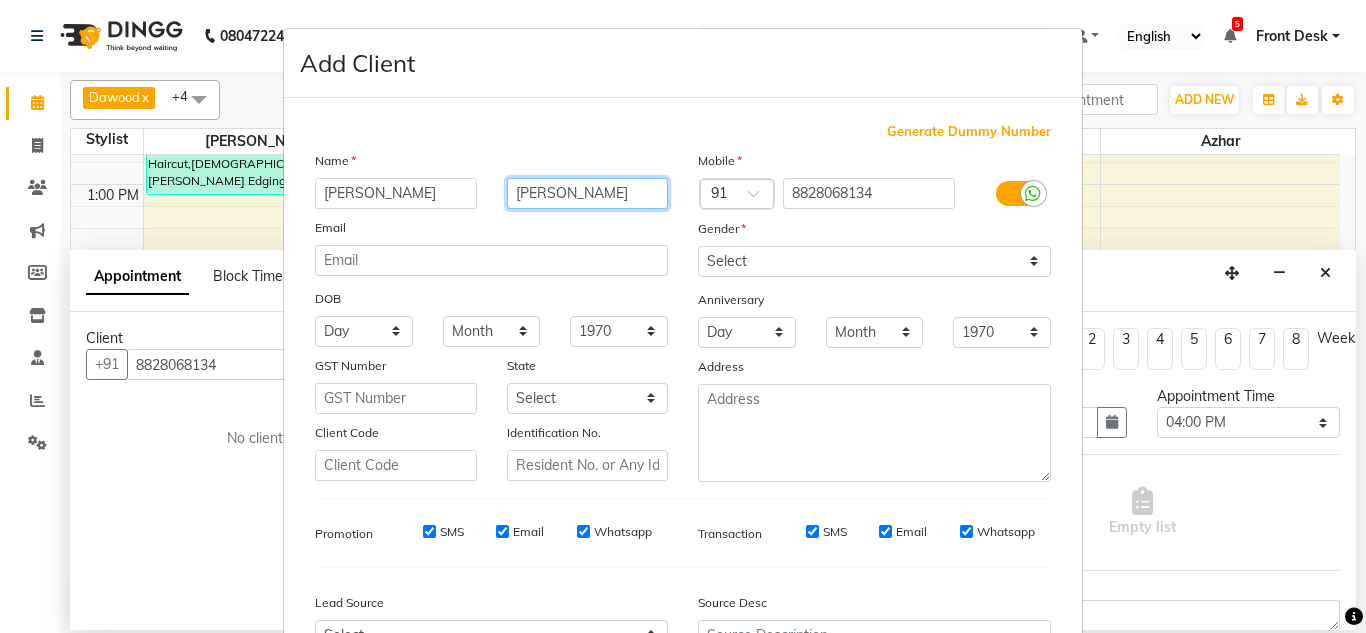 type on "Singh" 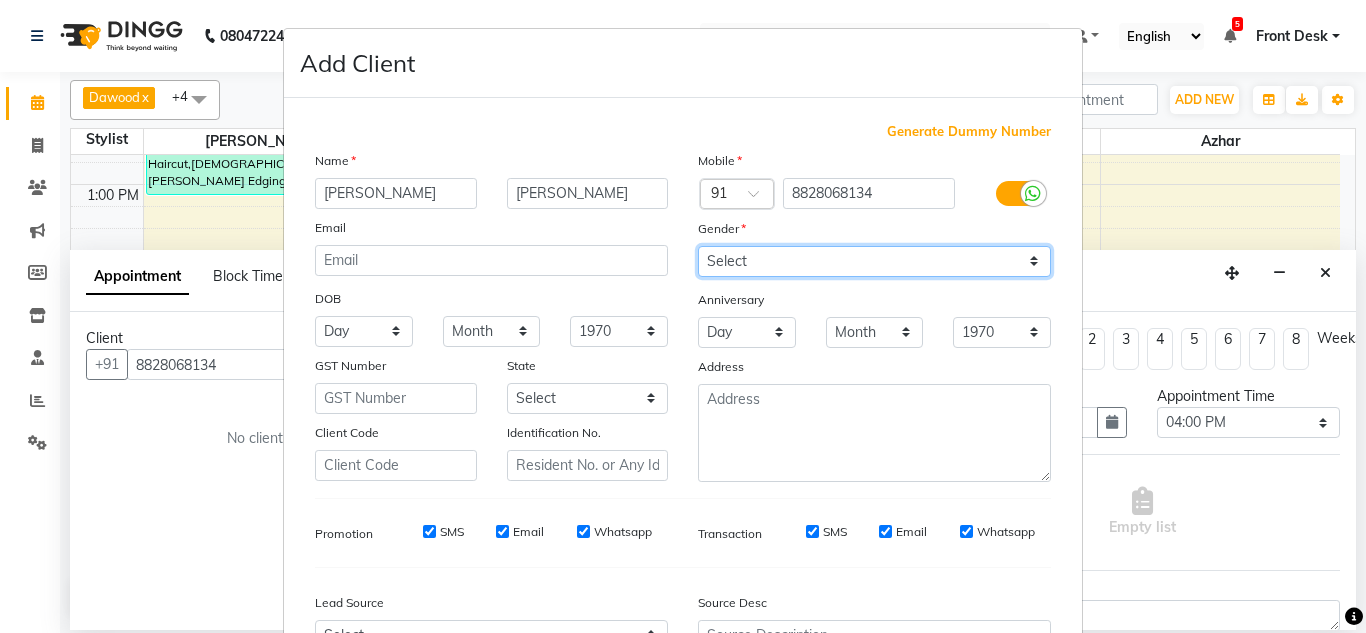 drag, startPoint x: 795, startPoint y: 259, endPoint x: 765, endPoint y: 275, distance: 34 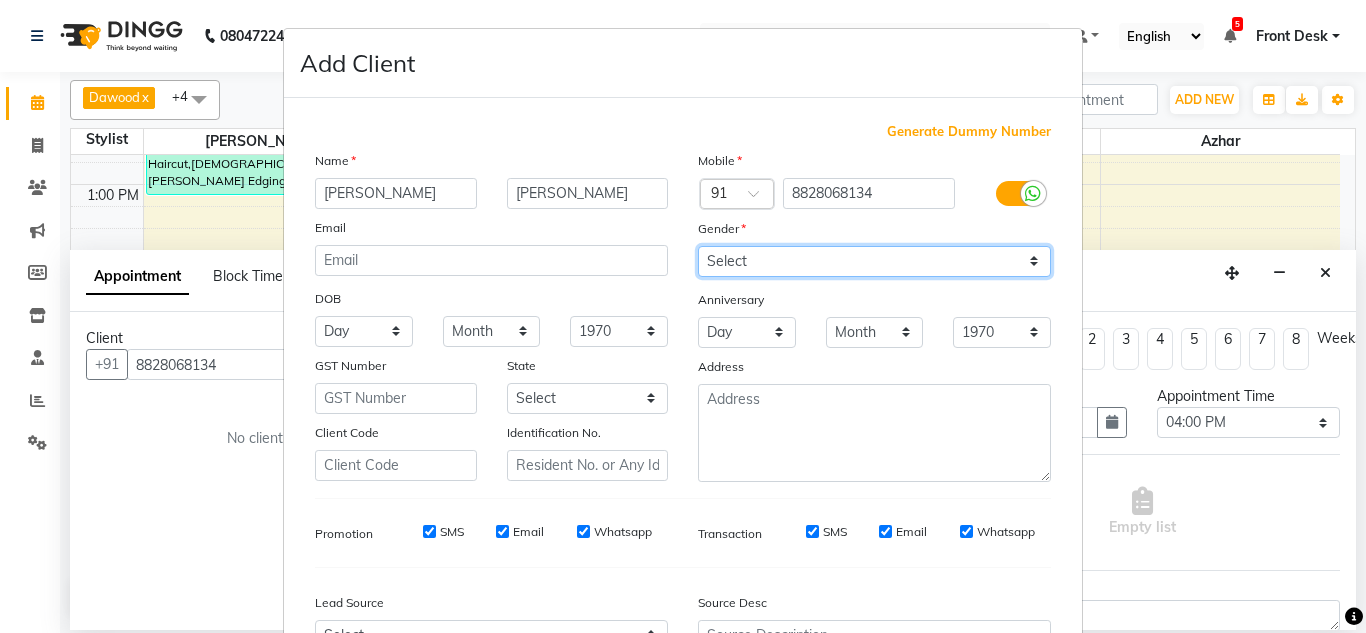 click on "Select Male Female Other Prefer Not To Say" at bounding box center (874, 261) 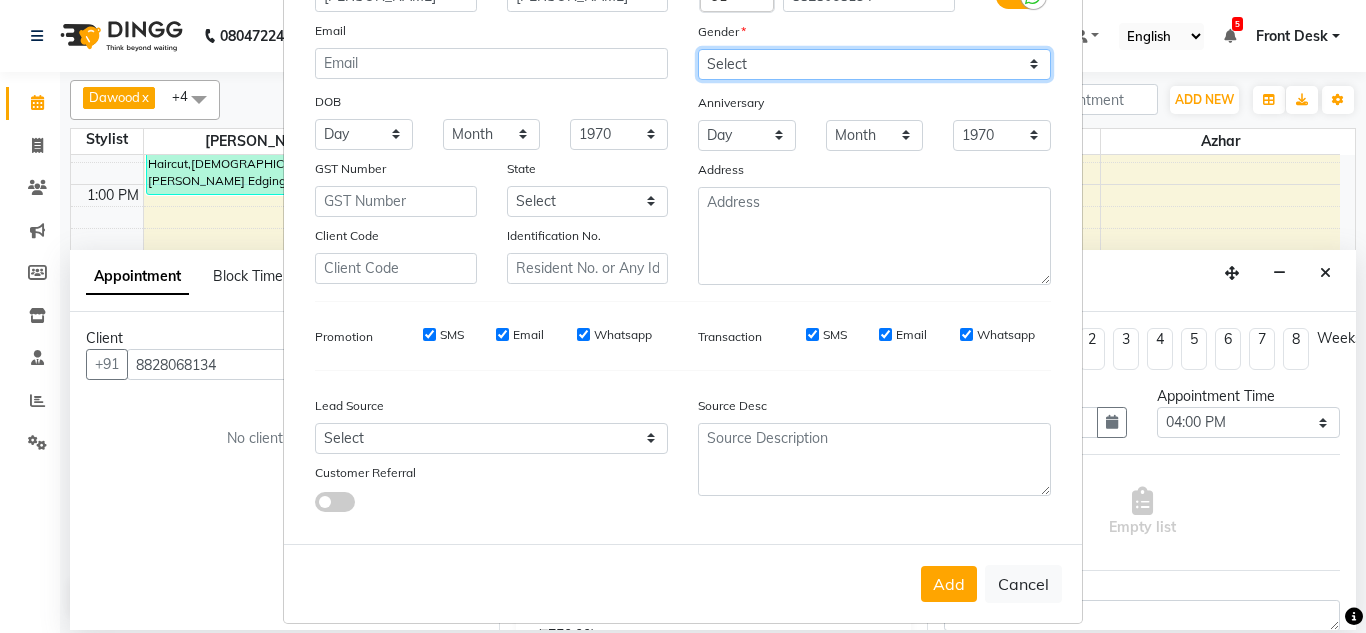 scroll, scrollTop: 216, scrollLeft: 0, axis: vertical 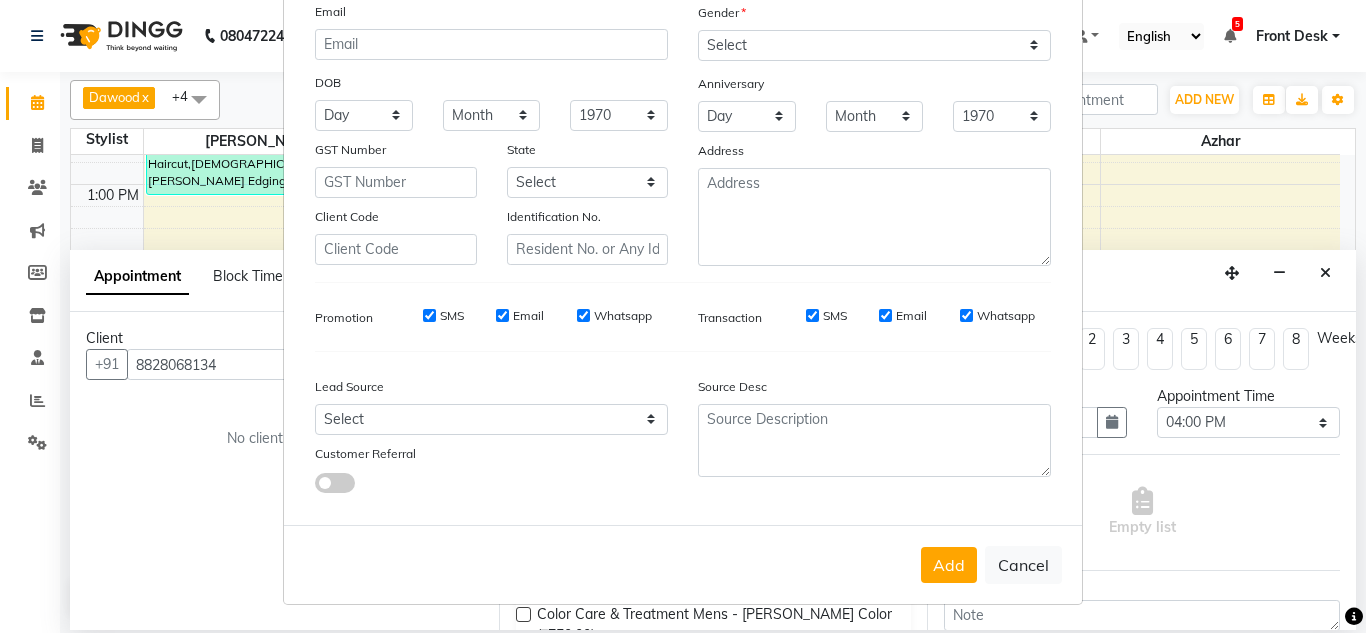 drag, startPoint x: 928, startPoint y: 569, endPoint x: 838, endPoint y: 540, distance: 94.55686 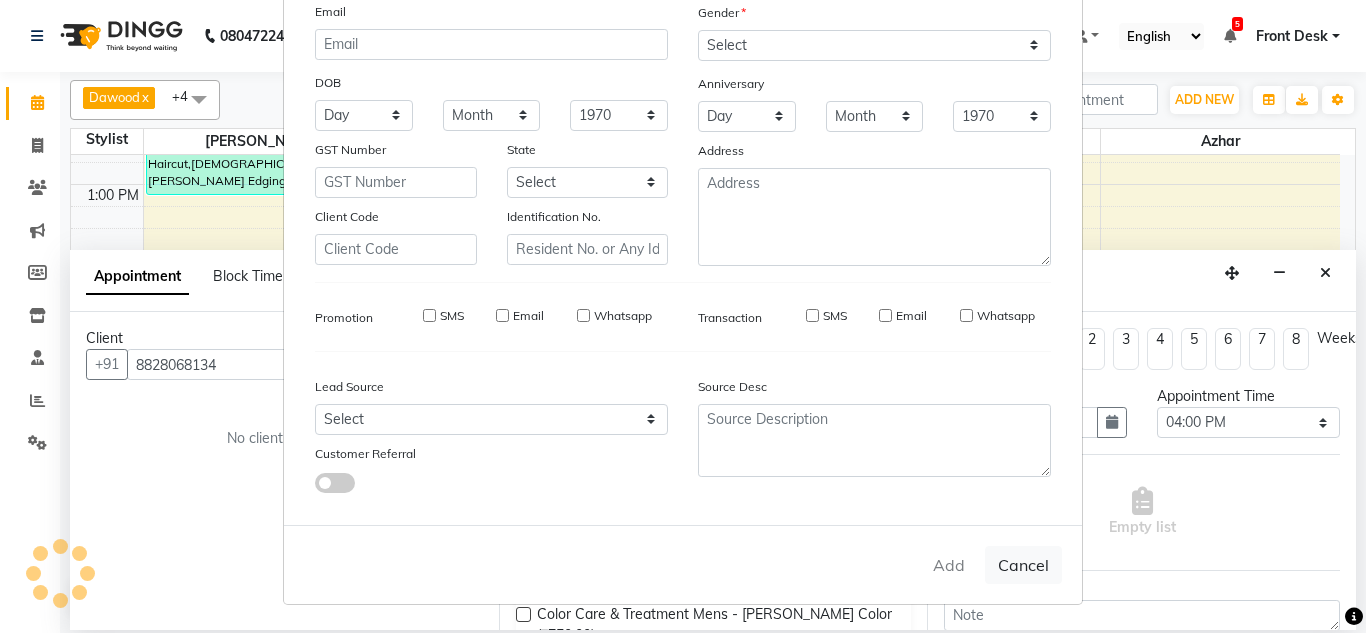 type 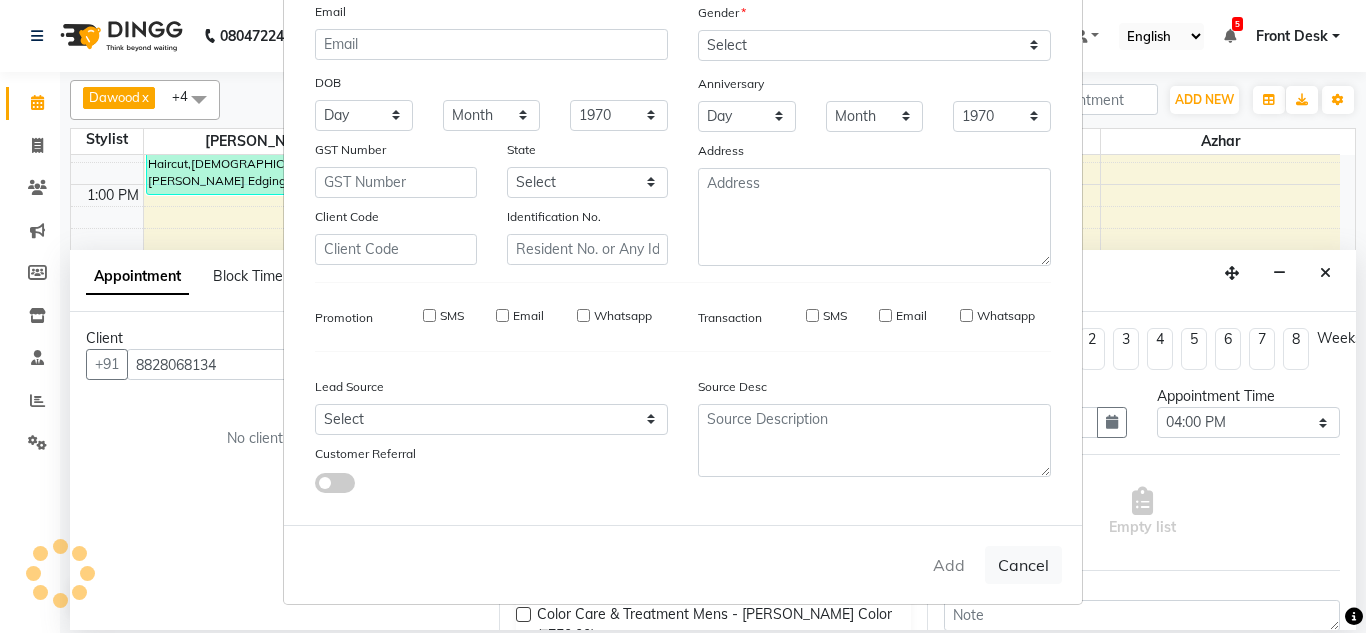 type 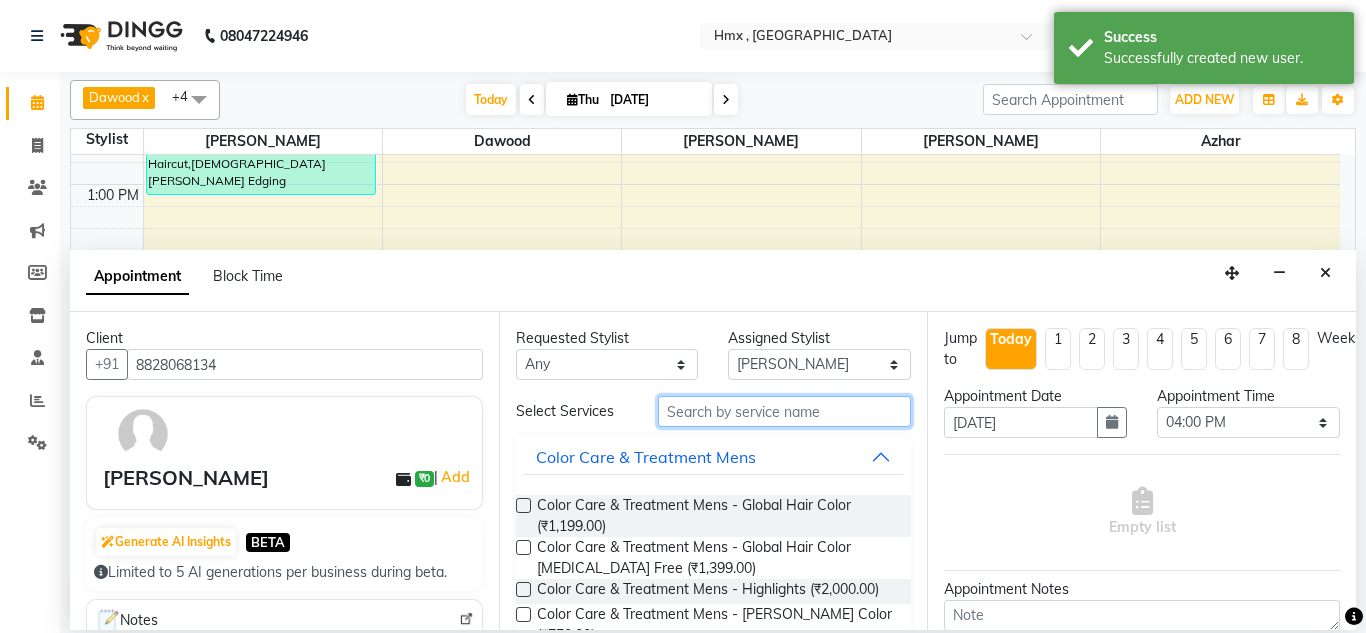 click at bounding box center (785, 411) 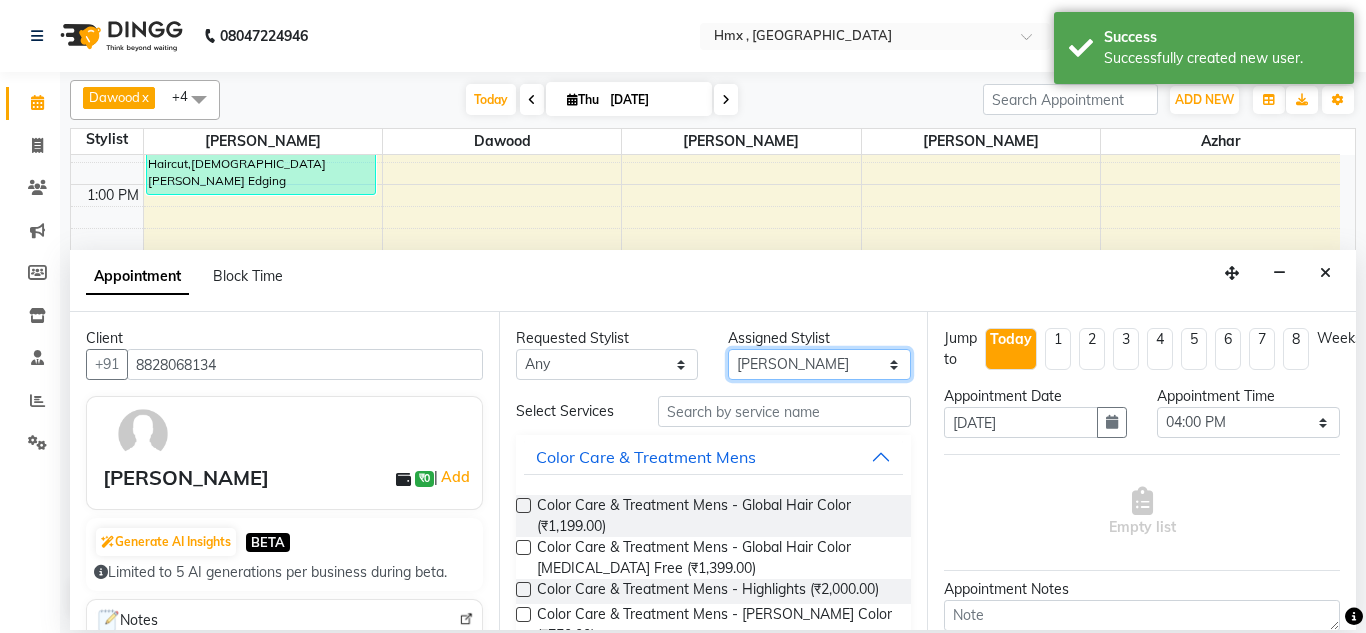 click on "Select Aakash Azhar Bilal Dawood Mohsin Rizwan Sanjay Sarita swapnali Uzair Yash Padrath" at bounding box center [819, 364] 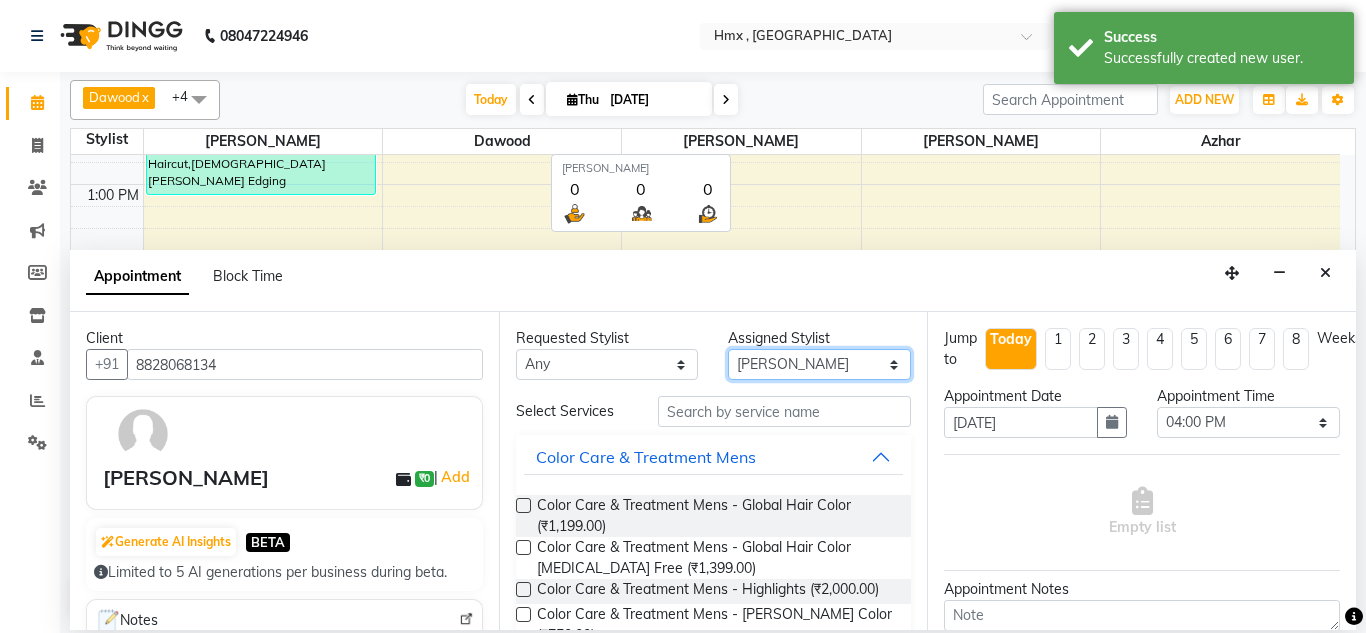 select on "39095" 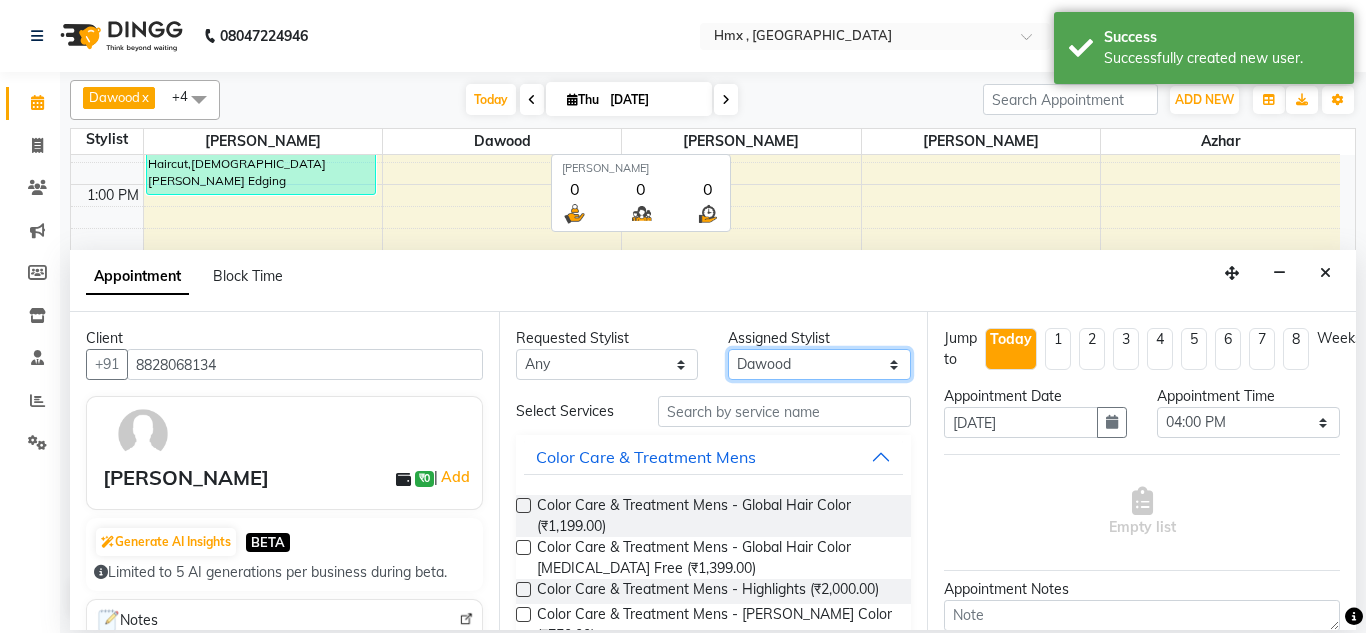 click on "Select Aakash Azhar Bilal Dawood Mohsin Rizwan Sanjay Sarita swapnali Uzair Yash Padrath" at bounding box center (819, 364) 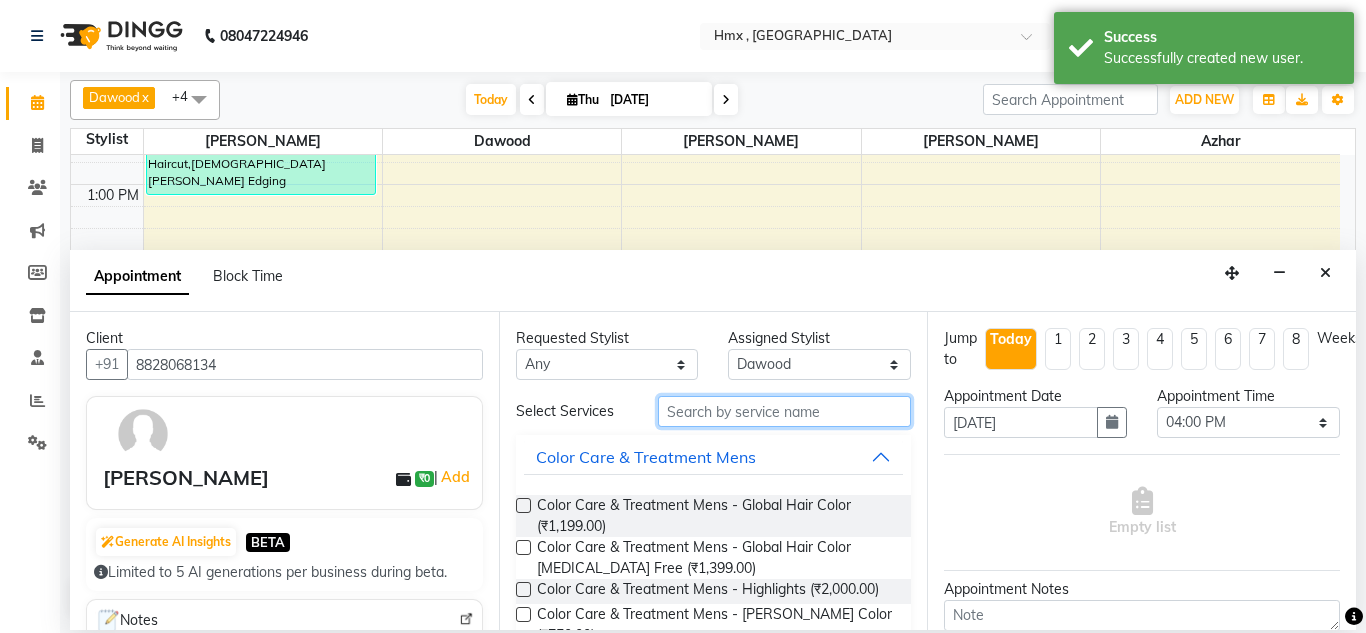 click at bounding box center (785, 411) 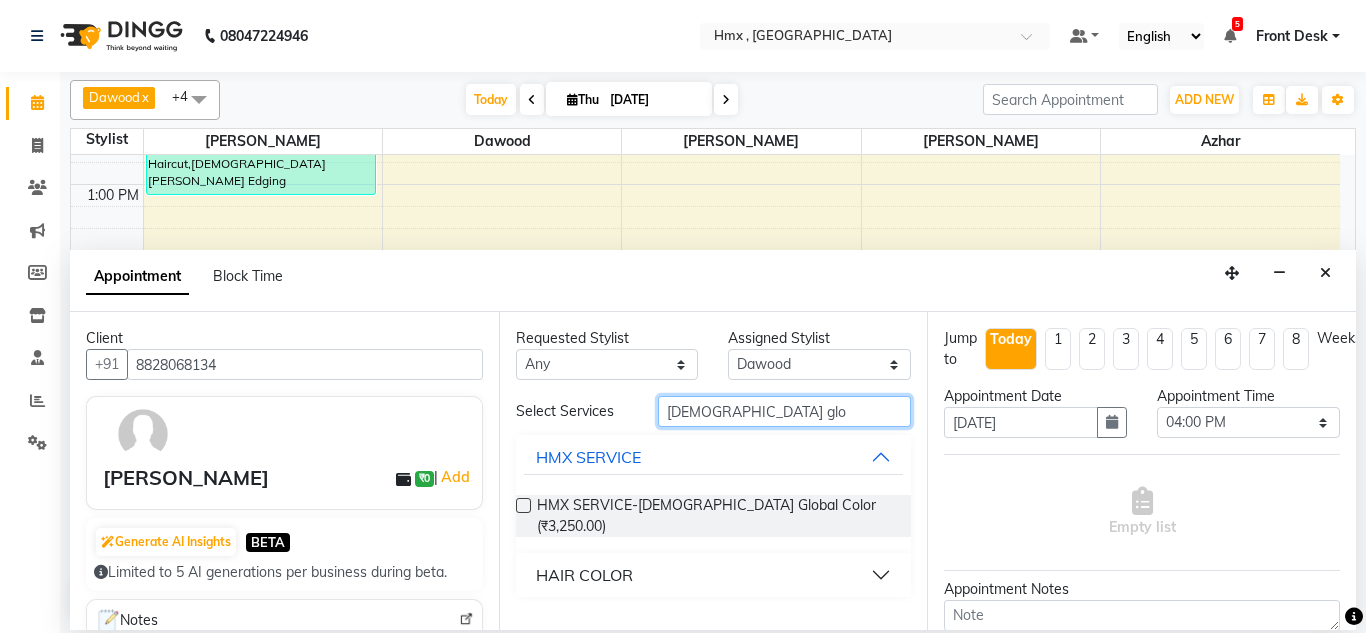type on "male glo" 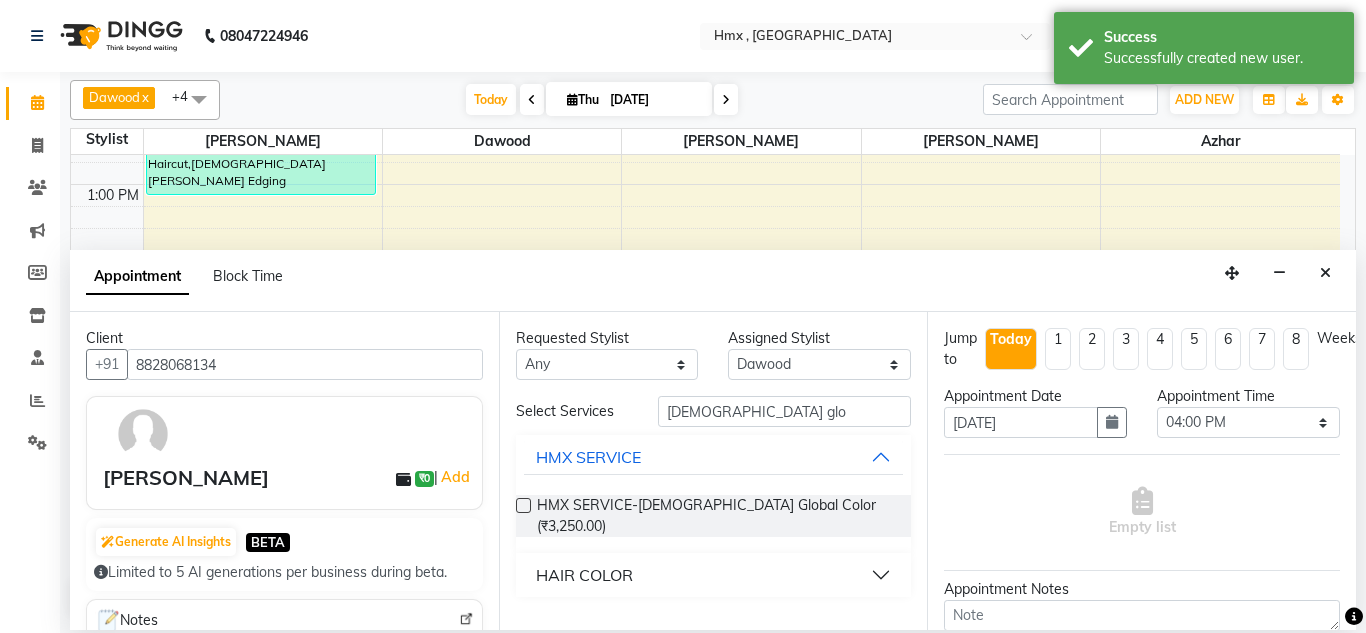 click on "HAIR COLOR" at bounding box center (714, 575) 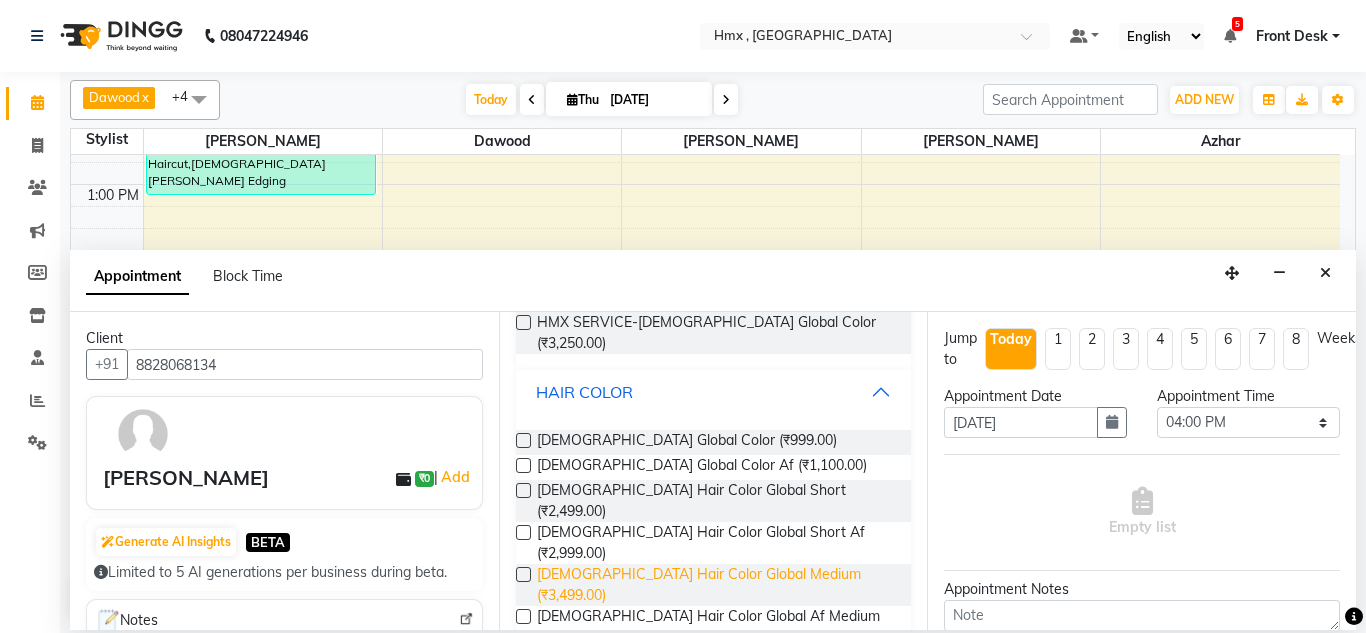 scroll, scrollTop: 186, scrollLeft: 0, axis: vertical 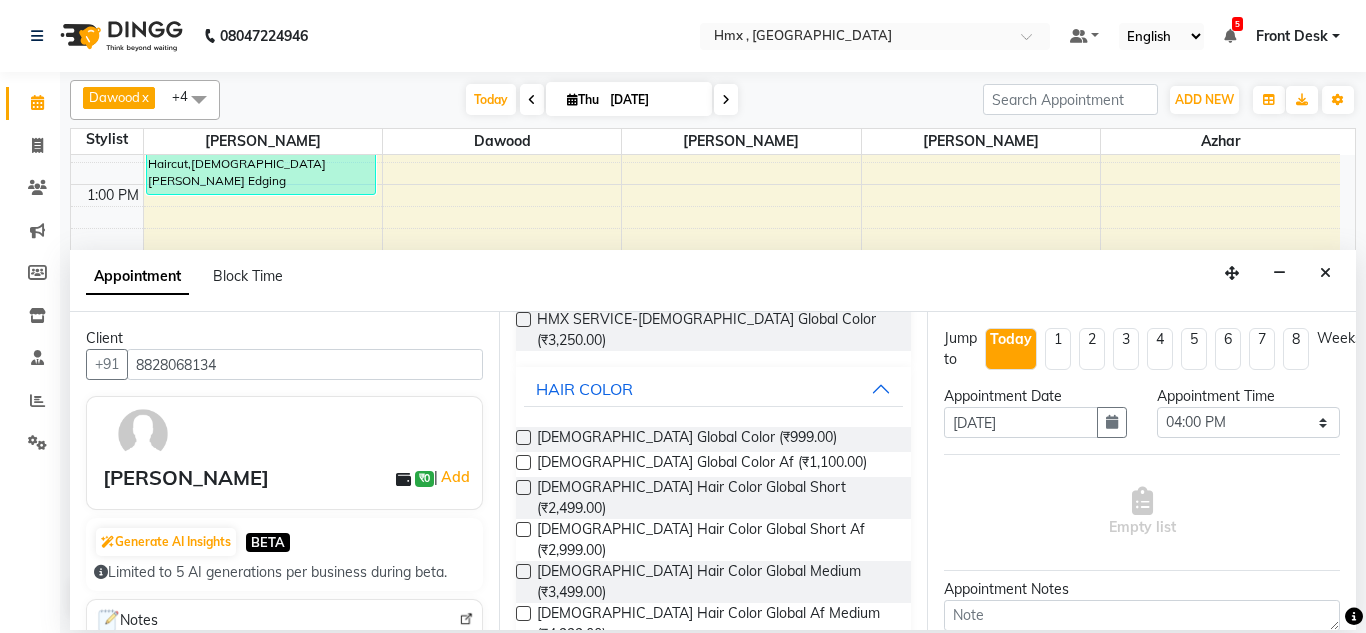 drag, startPoint x: 526, startPoint y: 445, endPoint x: 505, endPoint y: 453, distance: 22.472204 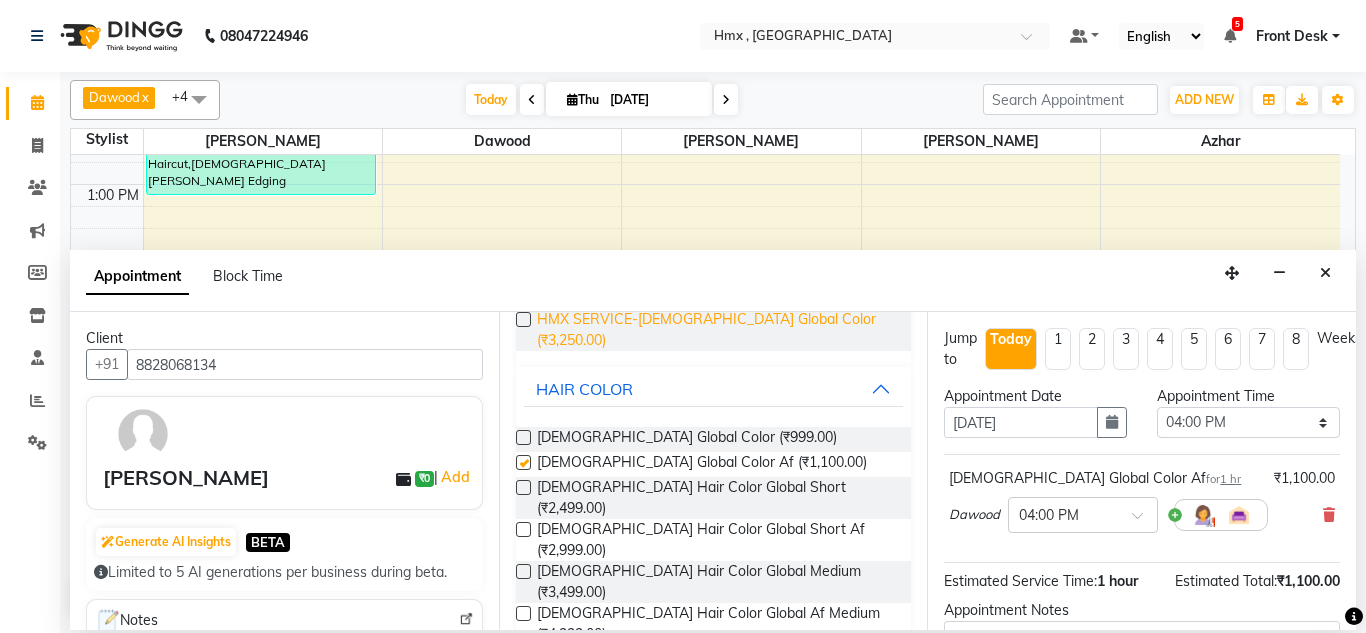 checkbox on "false" 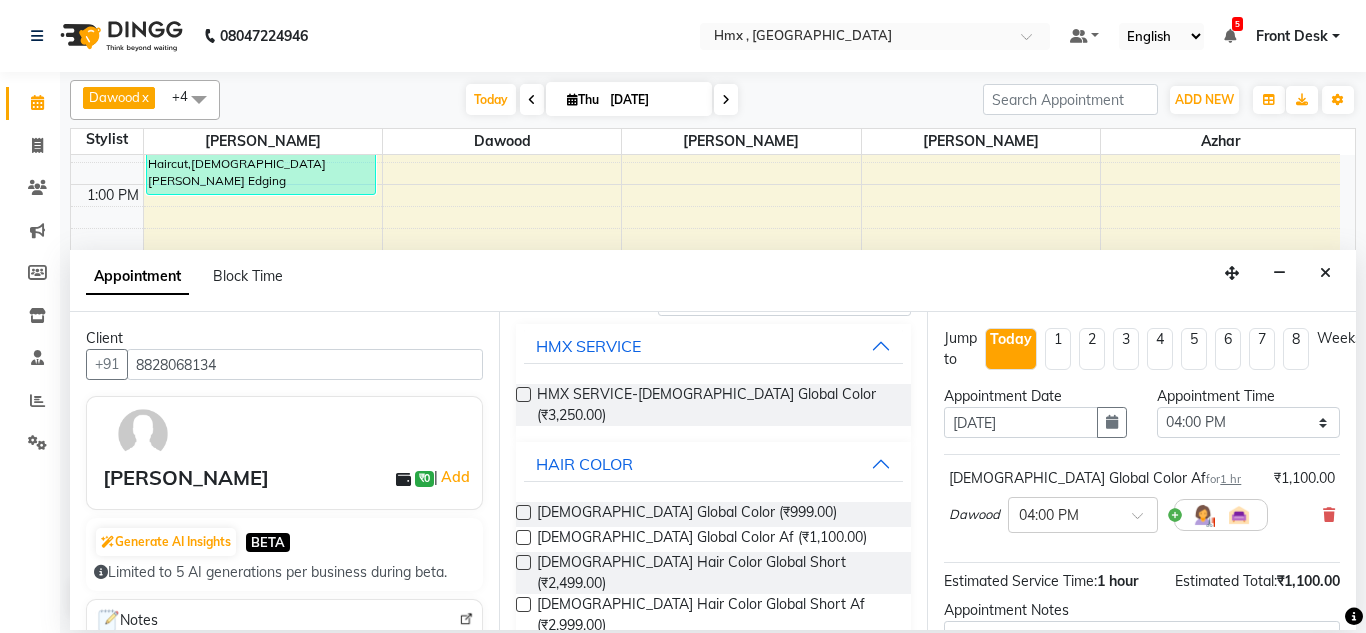 scroll, scrollTop: 0, scrollLeft: 0, axis: both 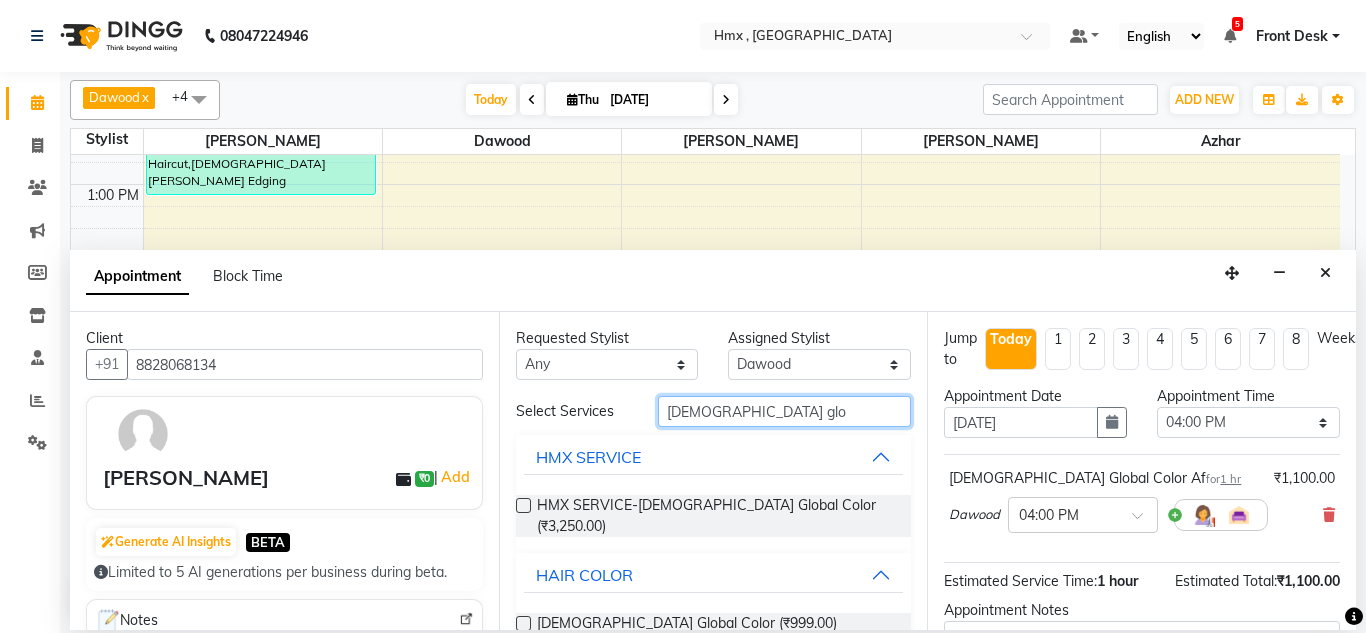drag, startPoint x: 758, startPoint y: 409, endPoint x: 617, endPoint y: 432, distance: 142.86357 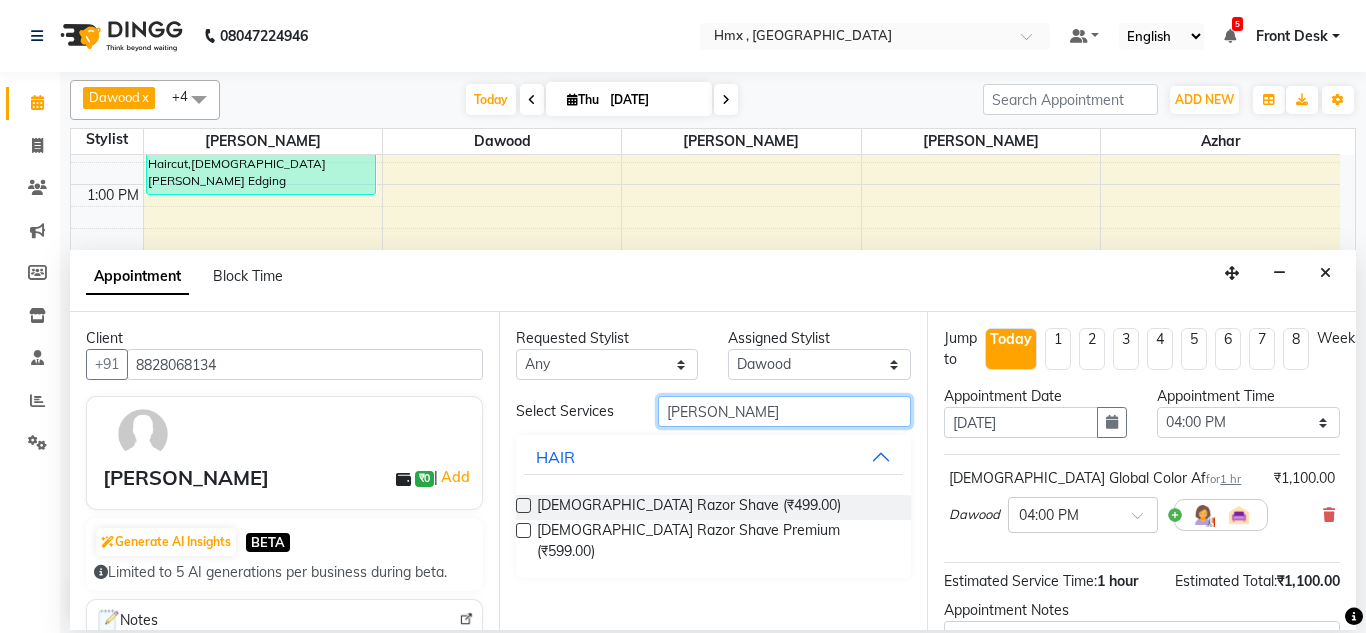 type on "Razo" 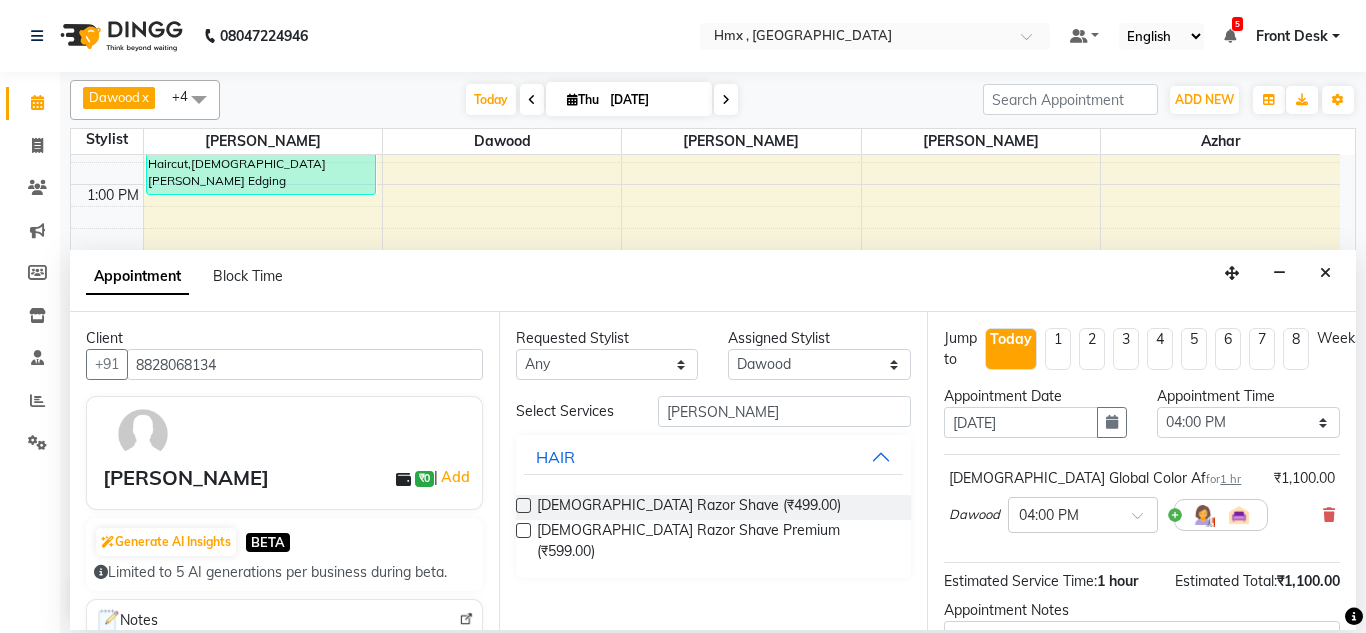 click at bounding box center [523, 505] 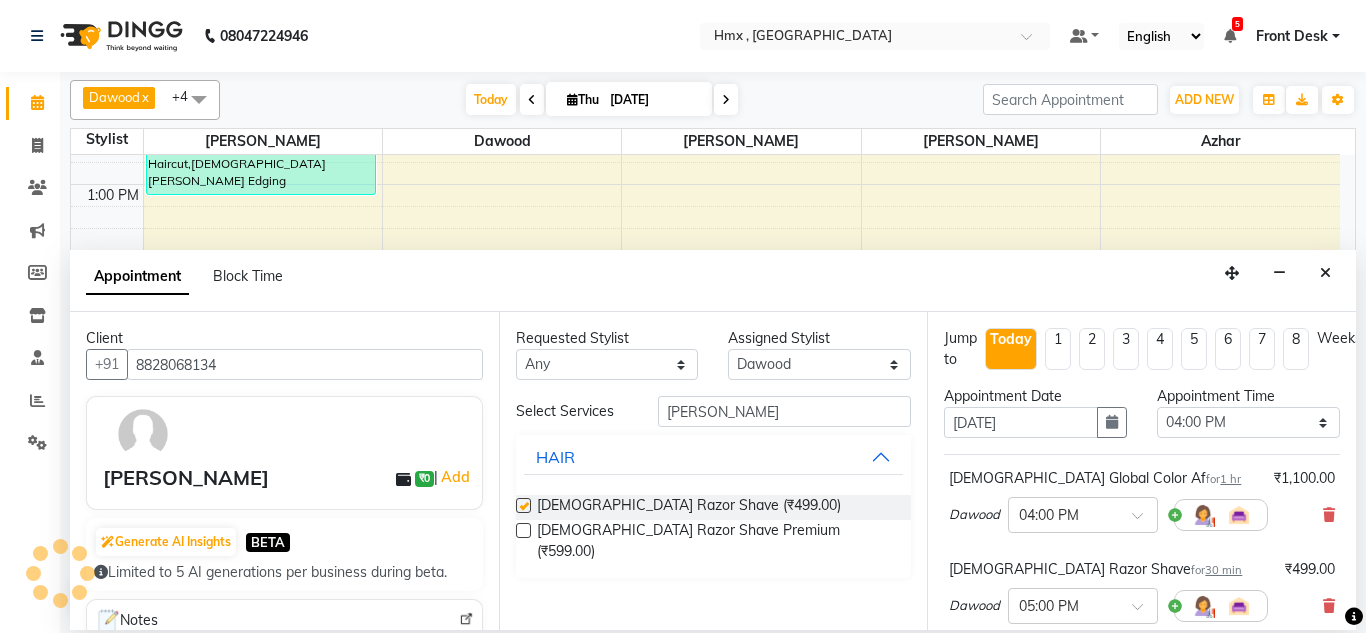 checkbox on "false" 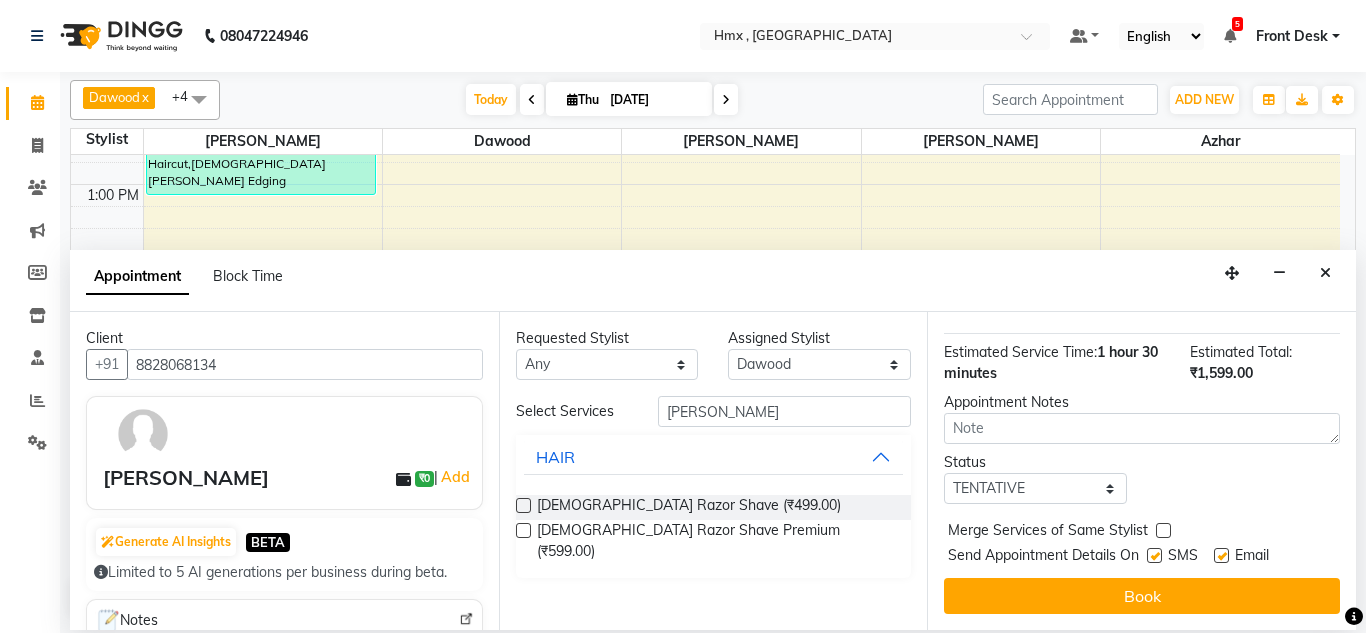 scroll, scrollTop: 335, scrollLeft: 0, axis: vertical 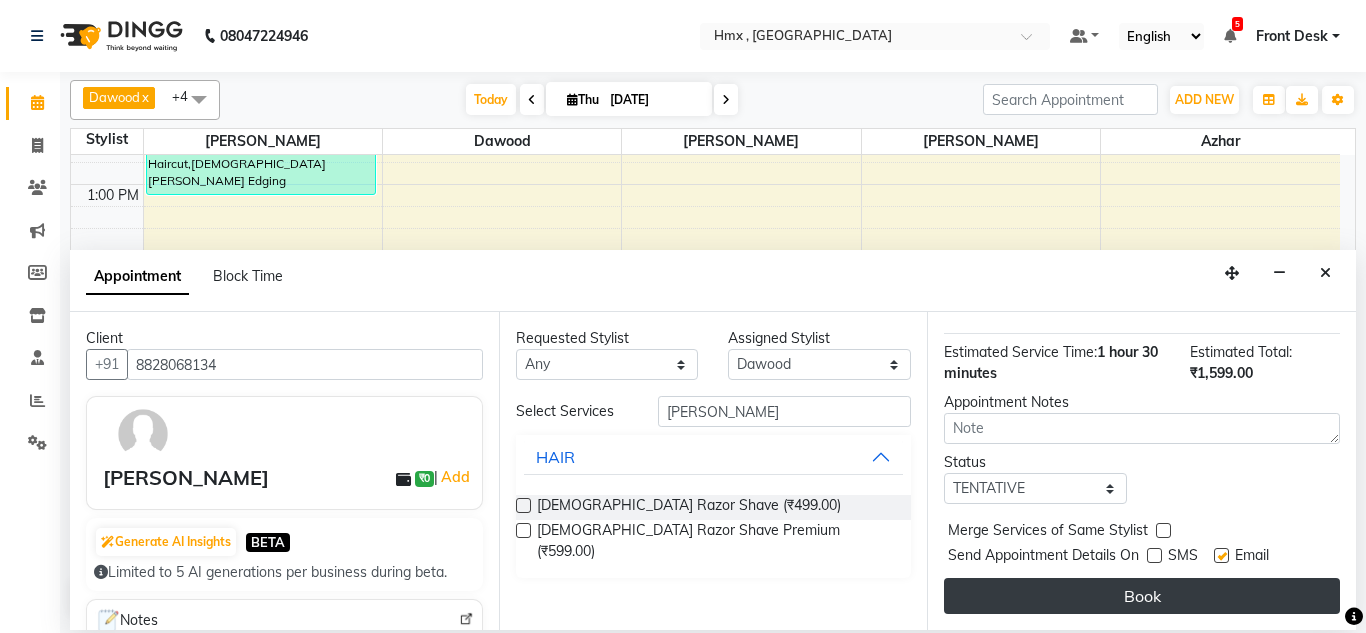 click on "Book" at bounding box center (1142, 596) 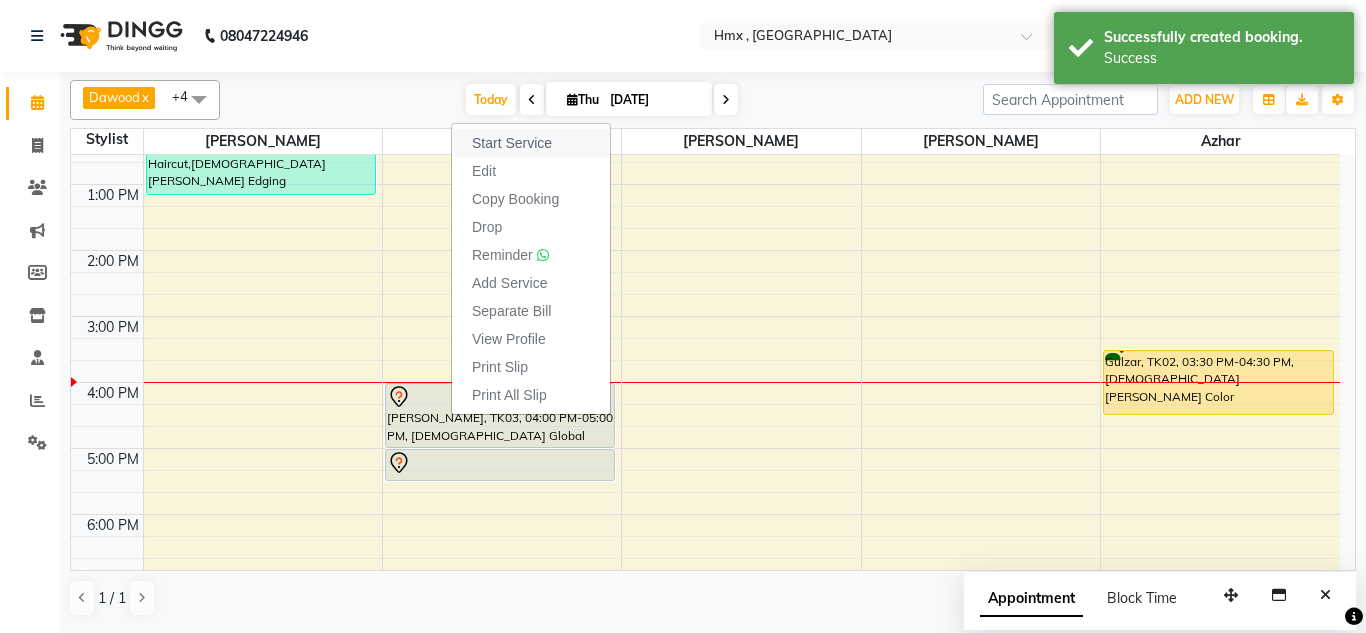 click on "Start Service" at bounding box center (531, 143) 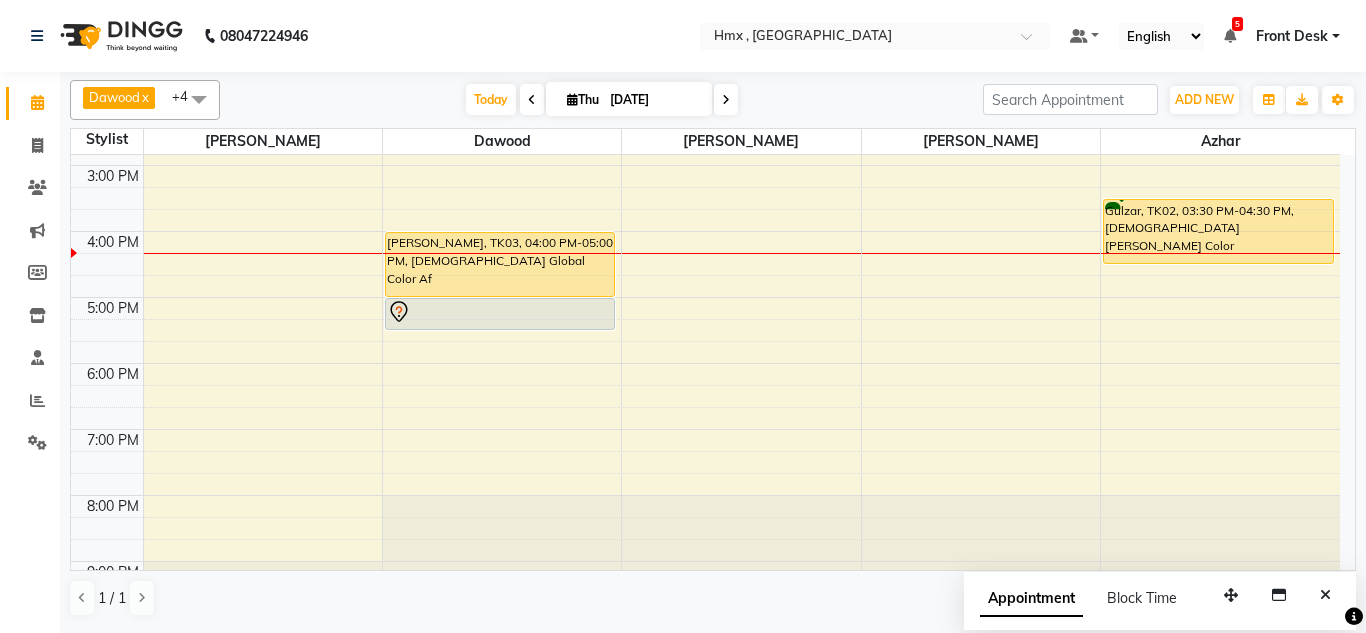 scroll, scrollTop: 500, scrollLeft: 0, axis: vertical 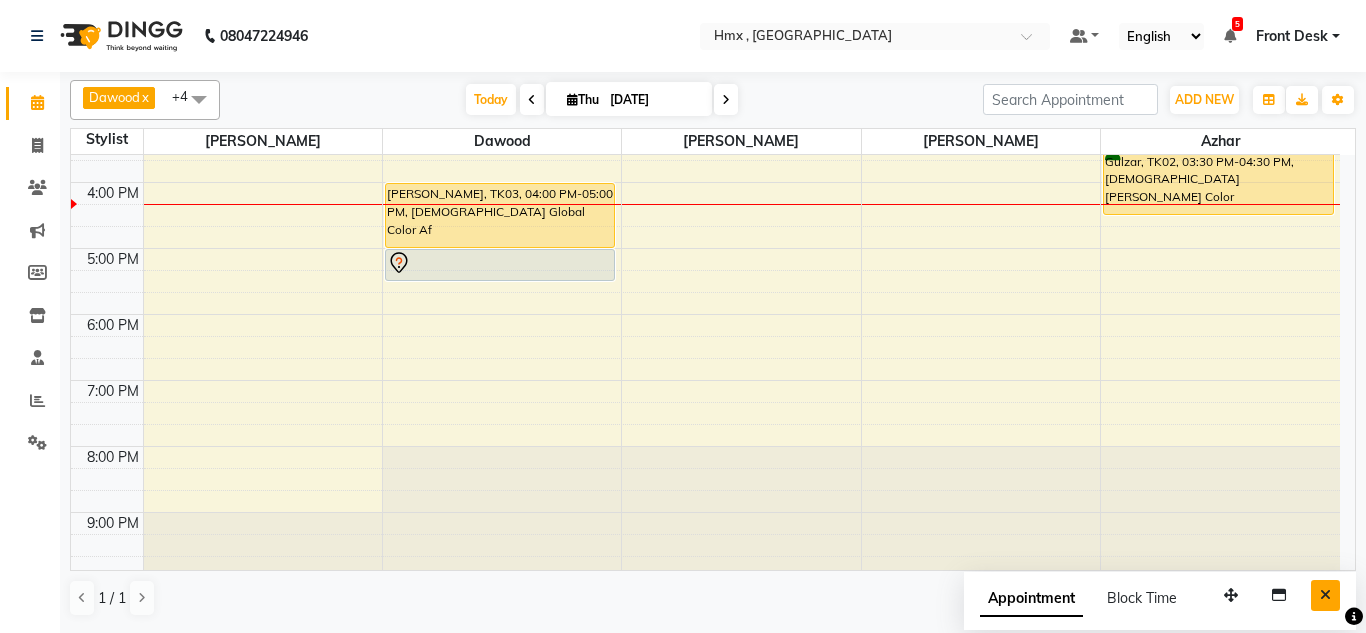 drag, startPoint x: 1322, startPoint y: 596, endPoint x: 1291, endPoint y: 586, distance: 32.572994 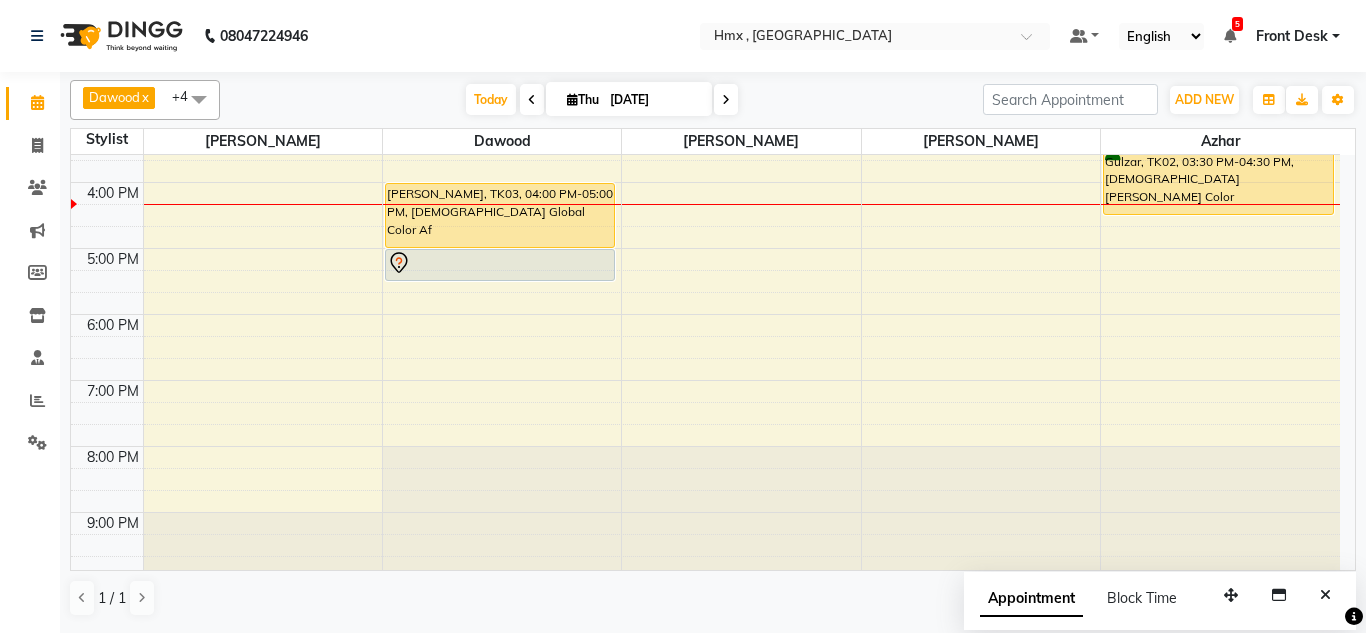 click at bounding box center [1325, 595] 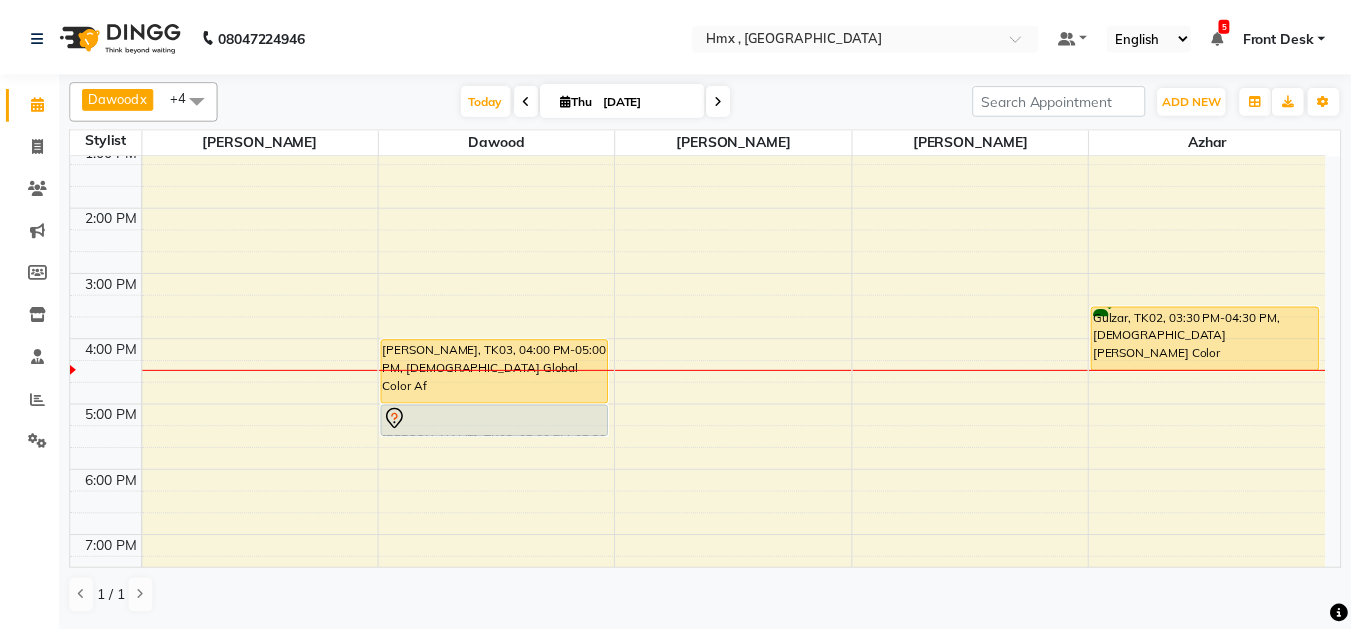 scroll, scrollTop: 308, scrollLeft: 0, axis: vertical 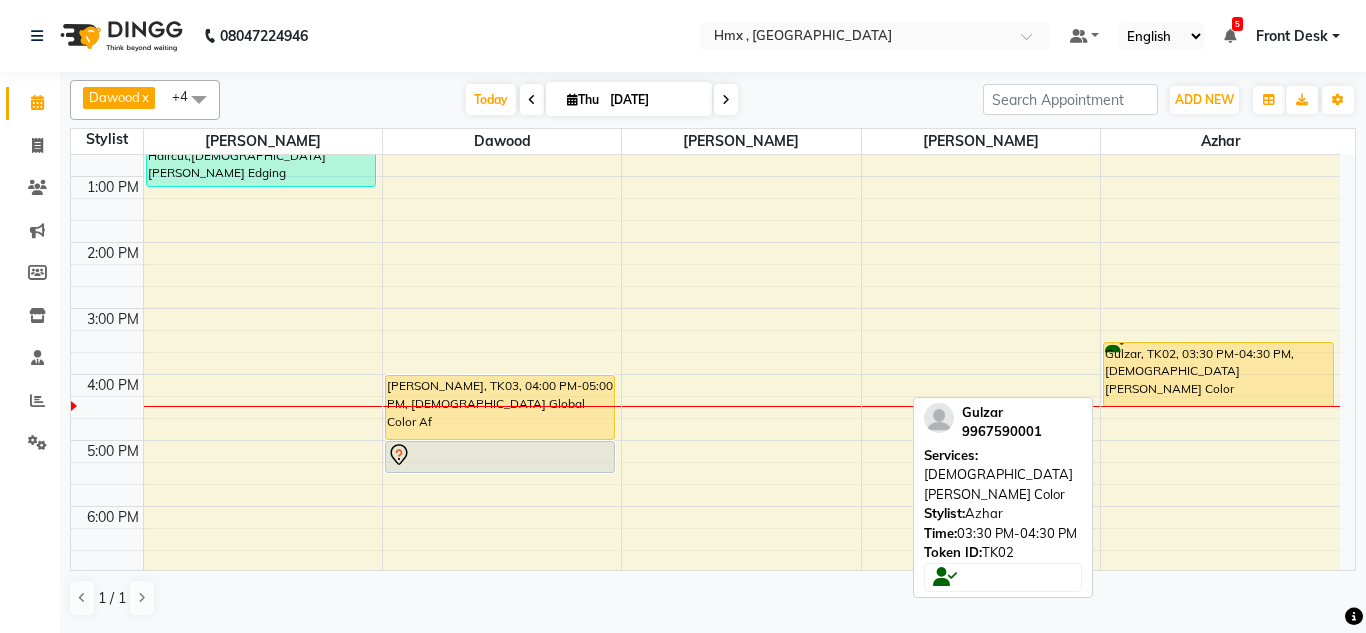 click on "Gulzar, TK02, 03:30 PM-04:30 PM, [DEMOGRAPHIC_DATA] [PERSON_NAME] Color" at bounding box center [1218, 374] 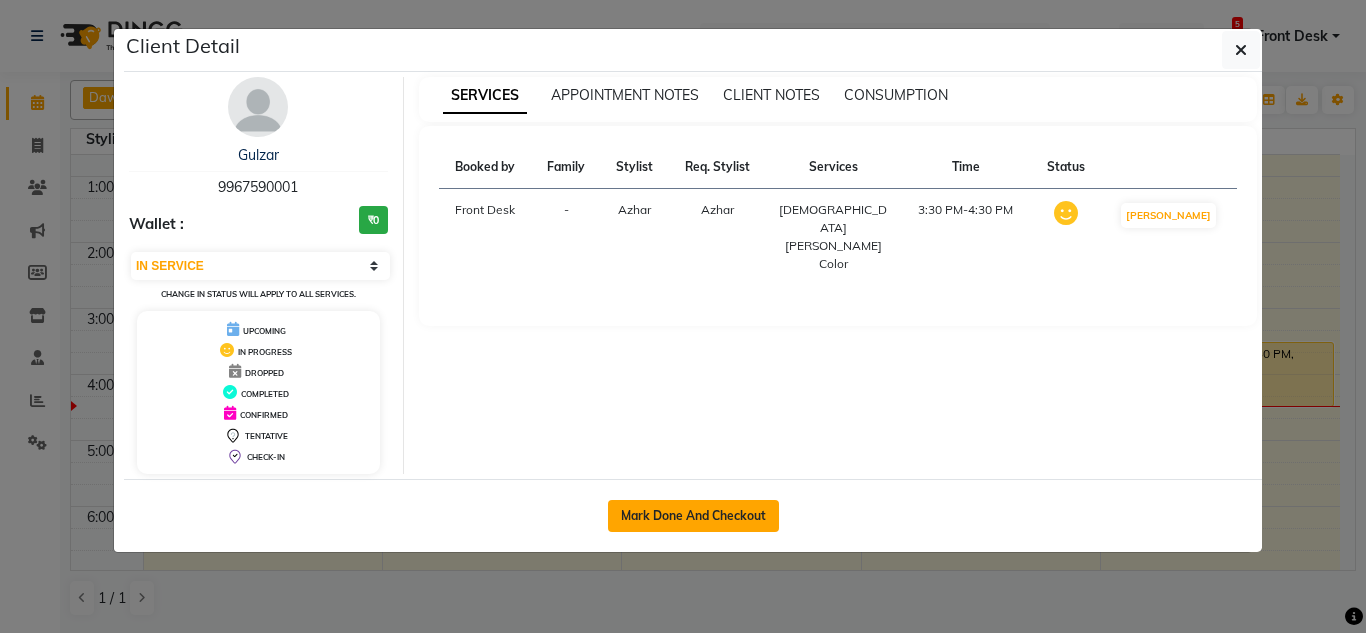 click on "Mark Done And Checkout" 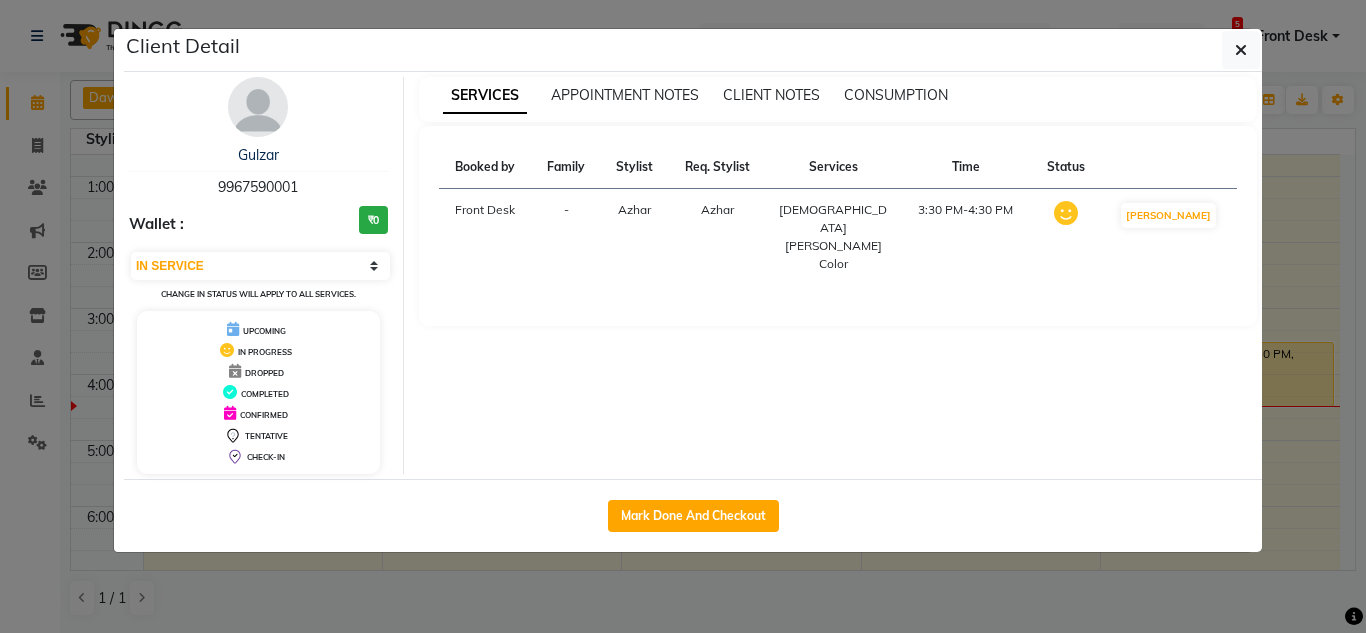 select on "3" 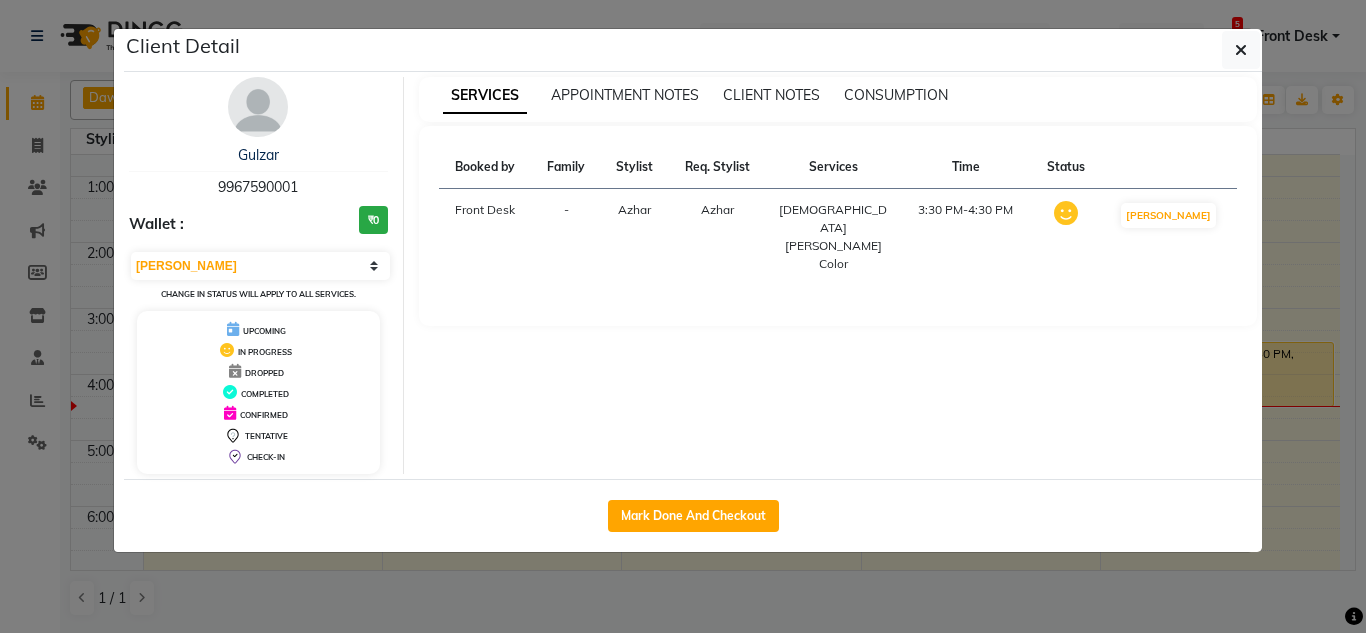 select on "5711" 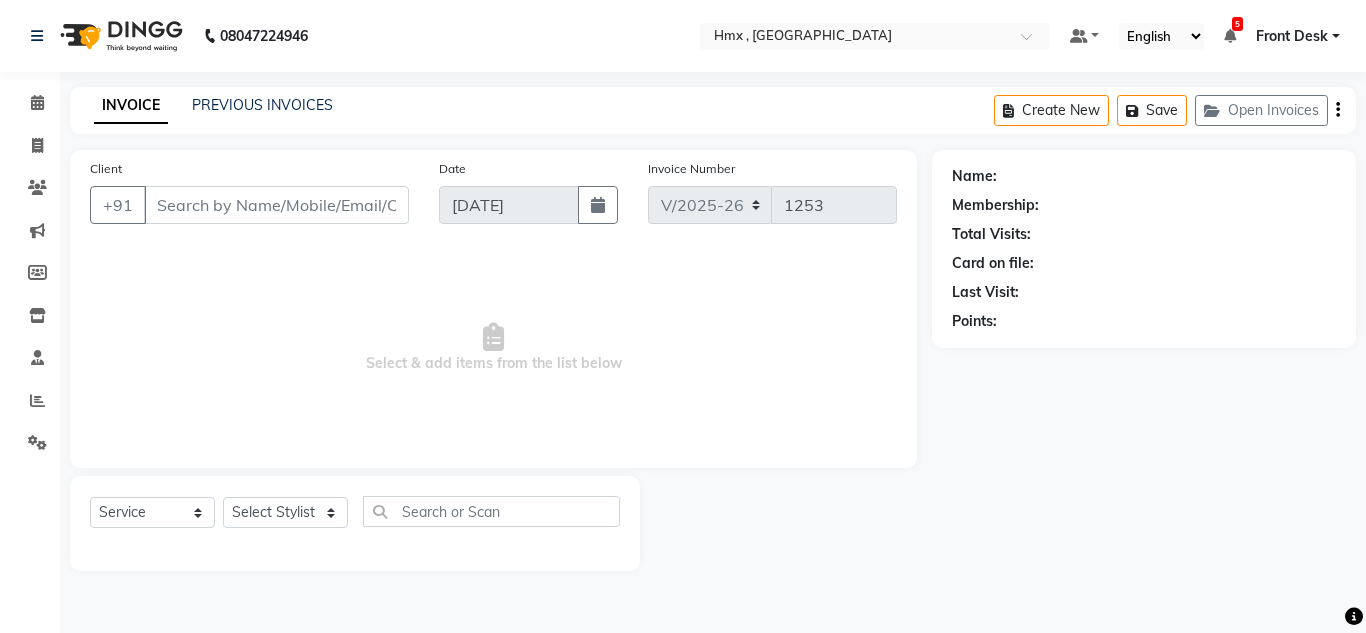 type on "9967590001" 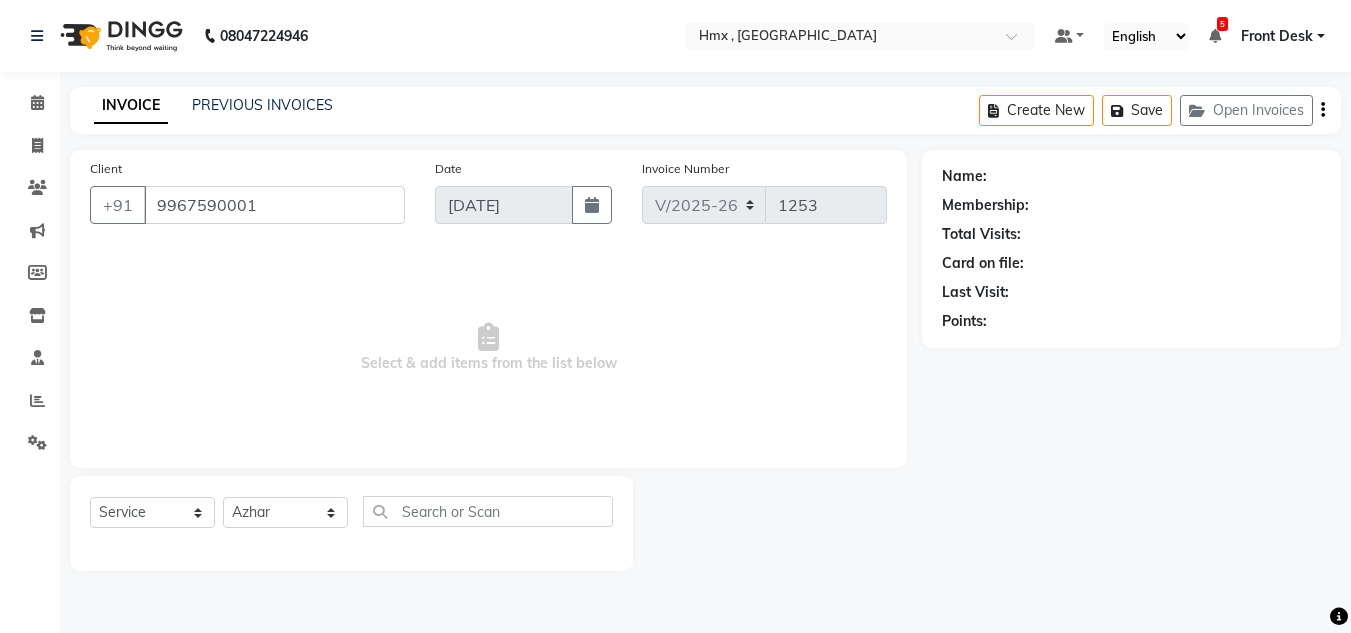 select on "1: Object" 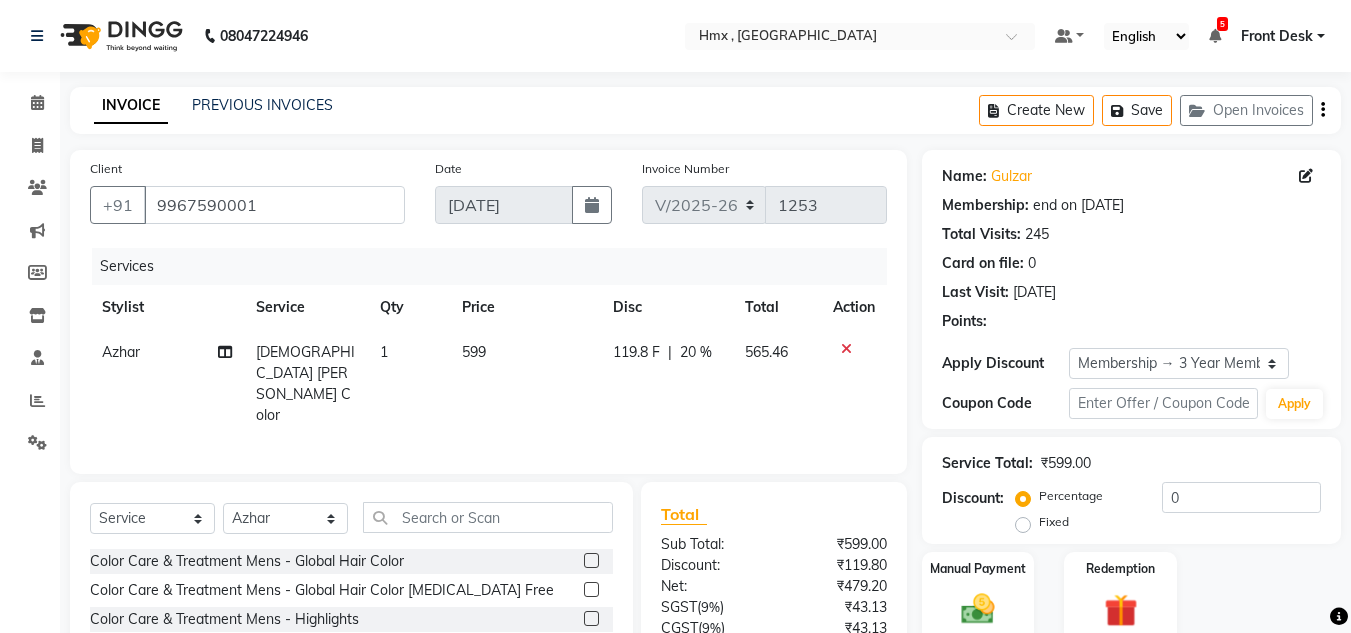 type on "20" 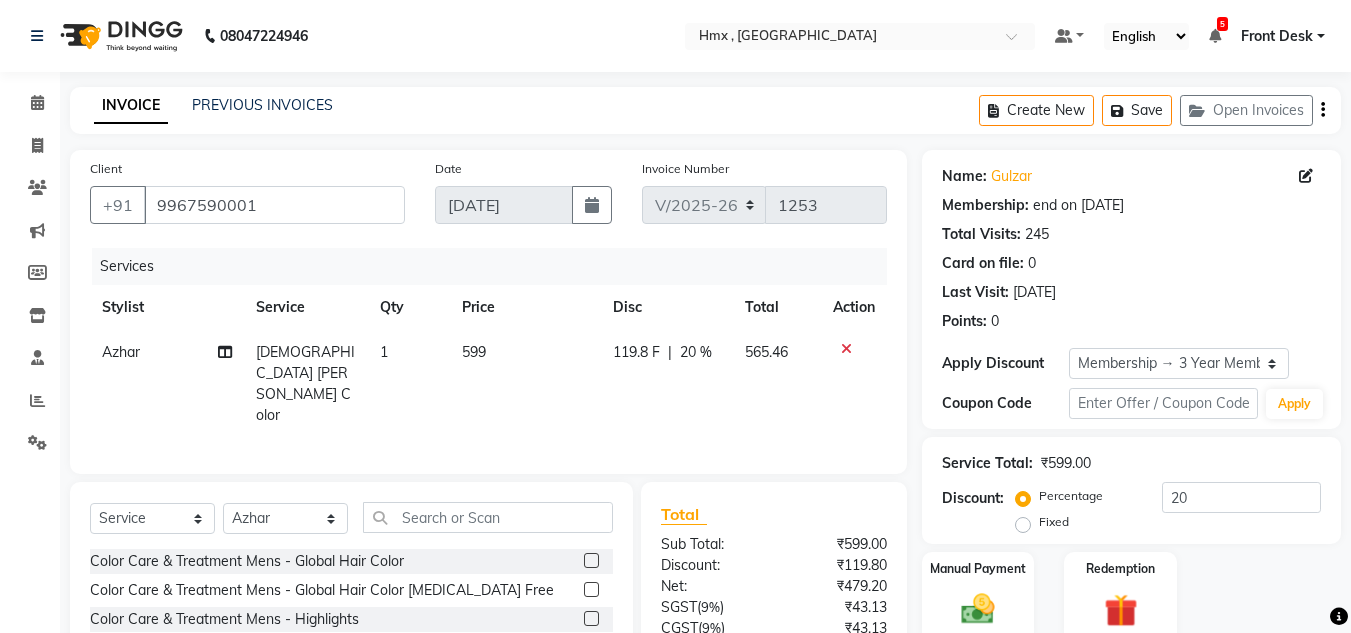 scroll, scrollTop: 168, scrollLeft: 0, axis: vertical 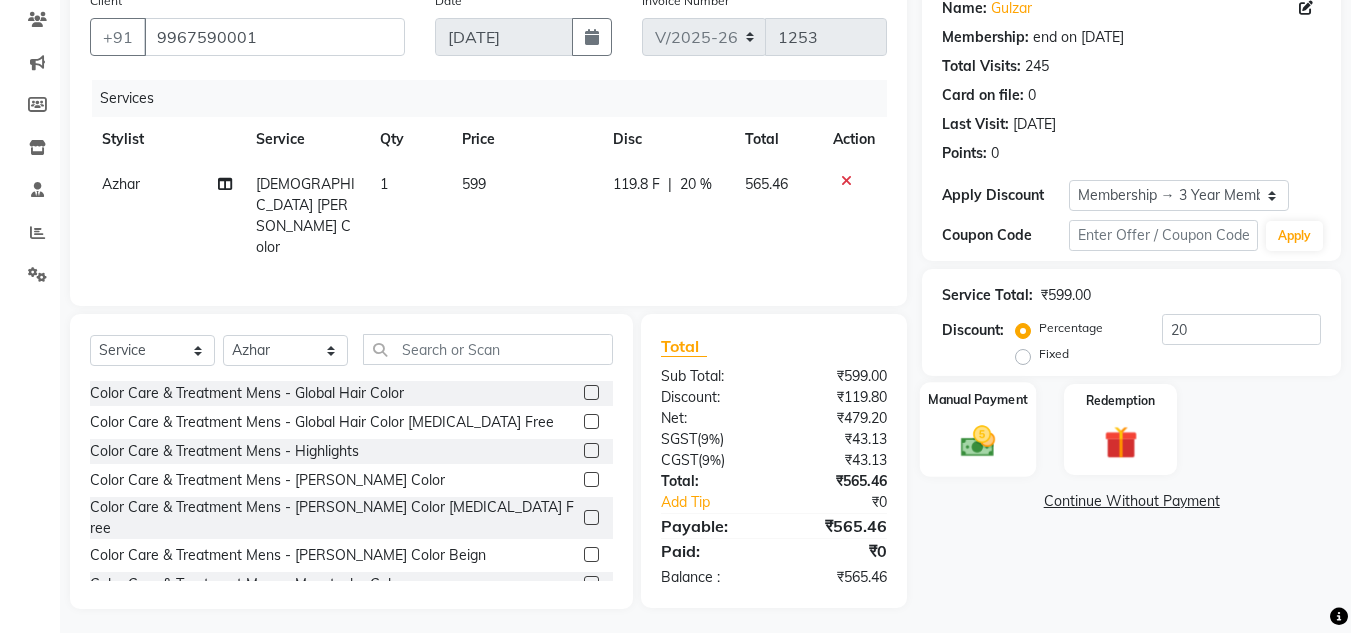 click on "Manual Payment" 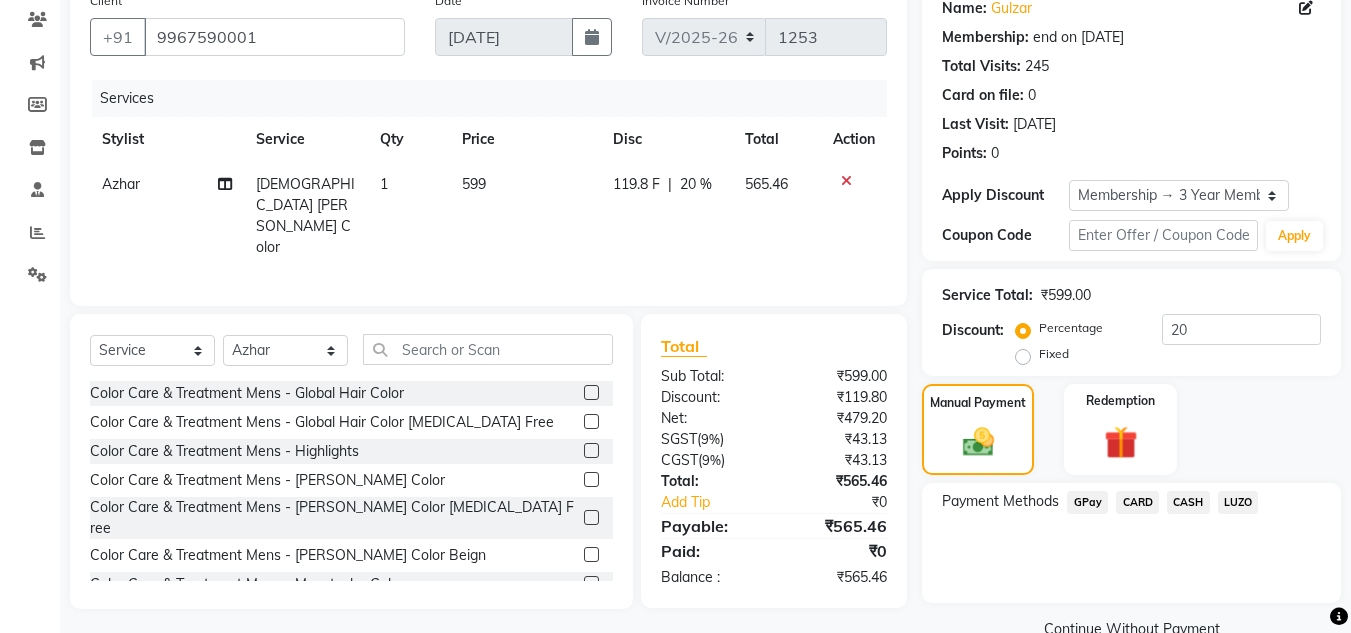 click on "GPay" 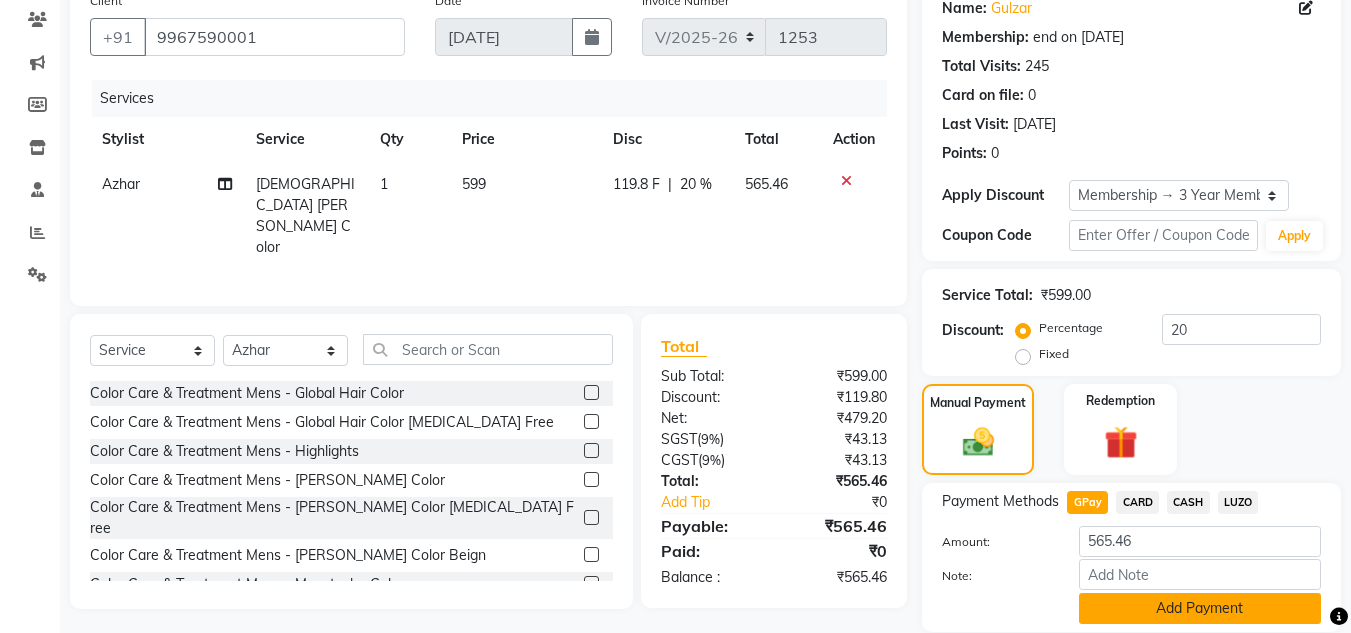 scroll, scrollTop: 238, scrollLeft: 0, axis: vertical 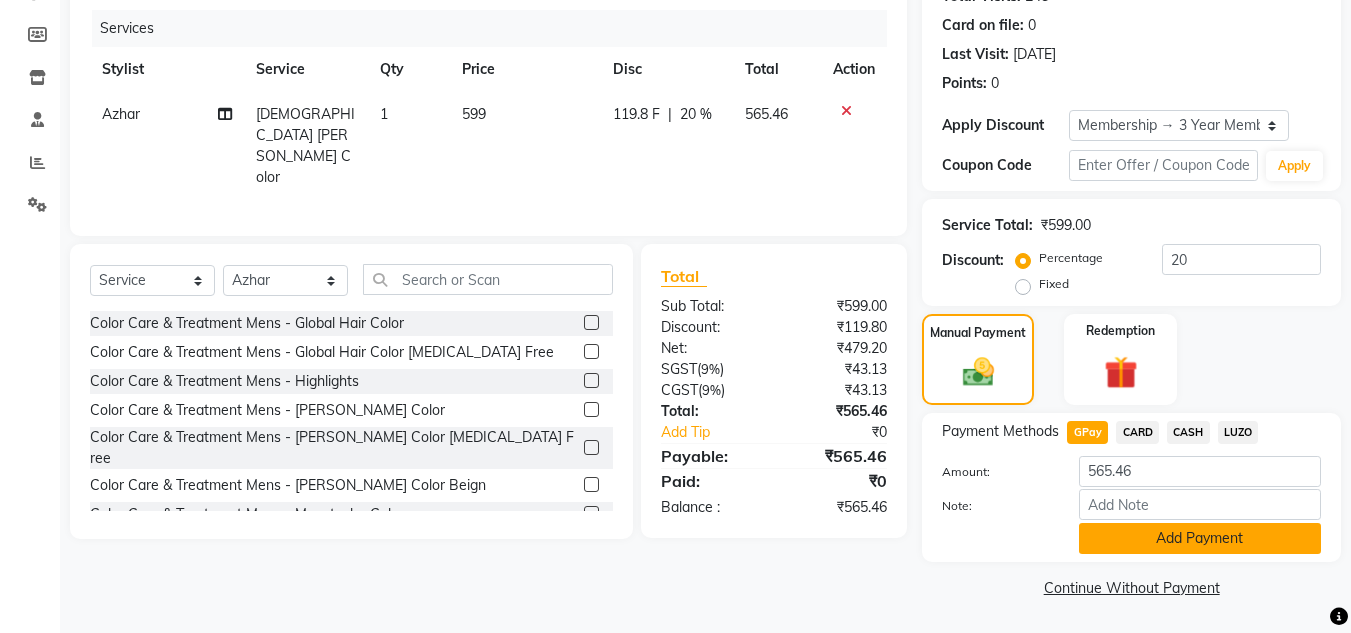click on "Add Payment" 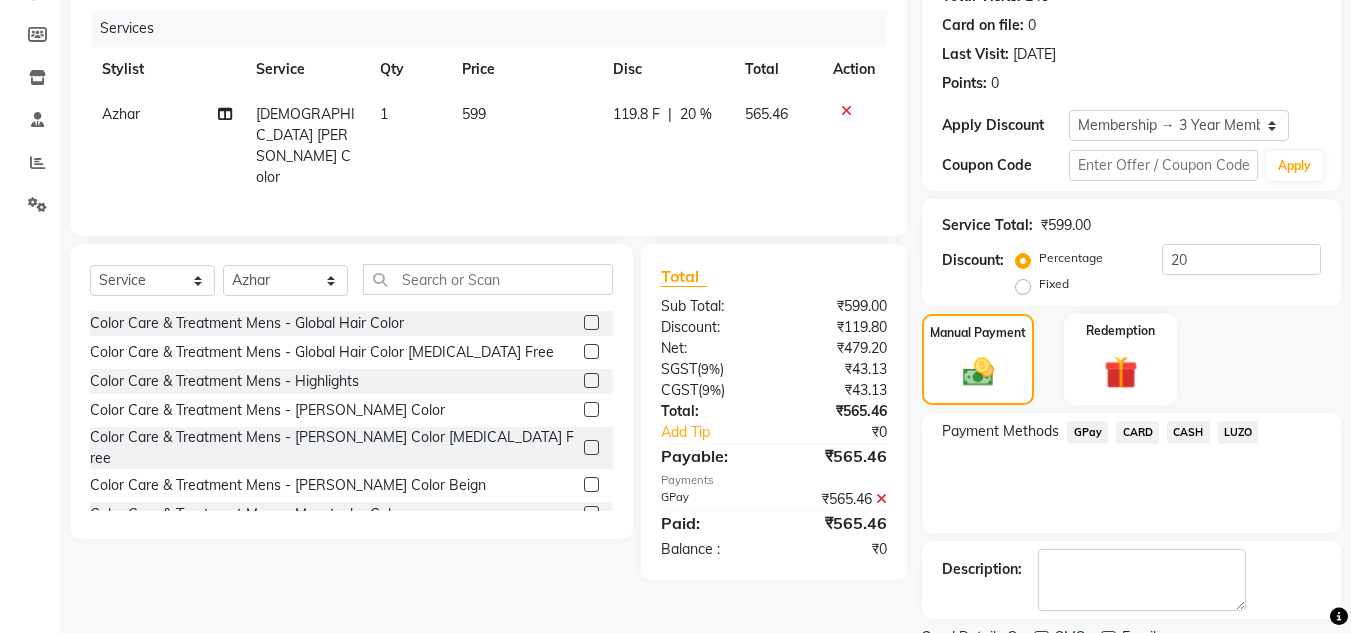 scroll, scrollTop: 322, scrollLeft: 0, axis: vertical 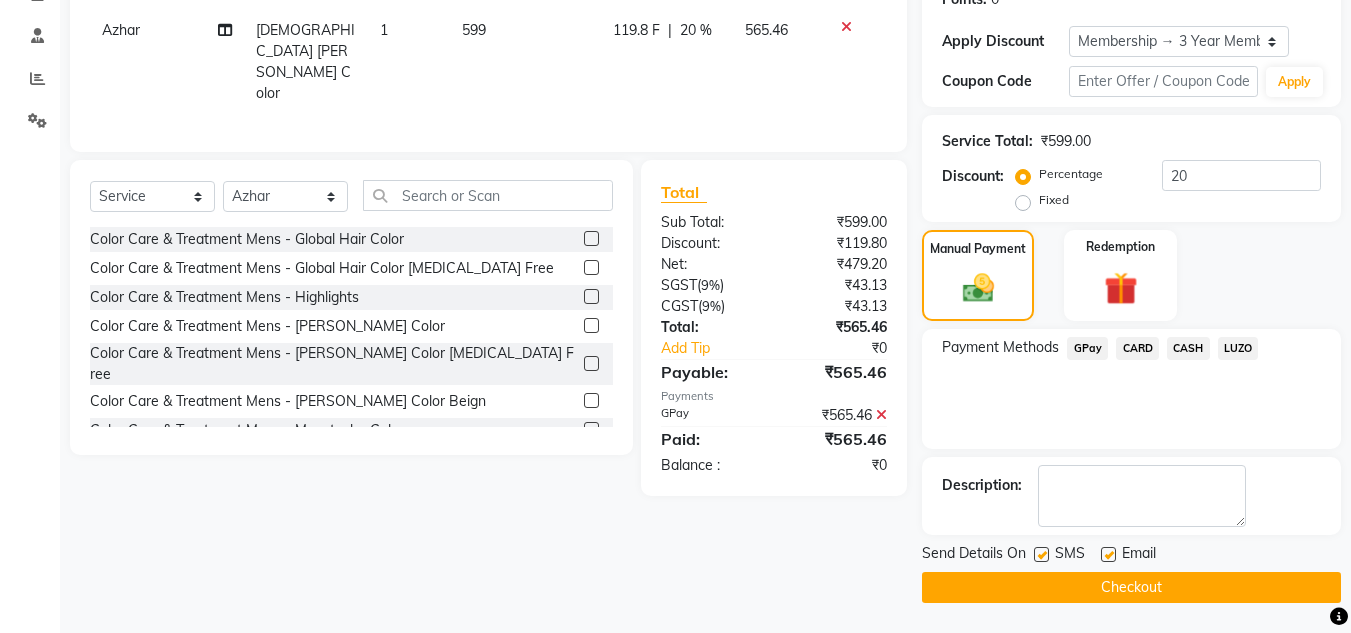 click on "Checkout" 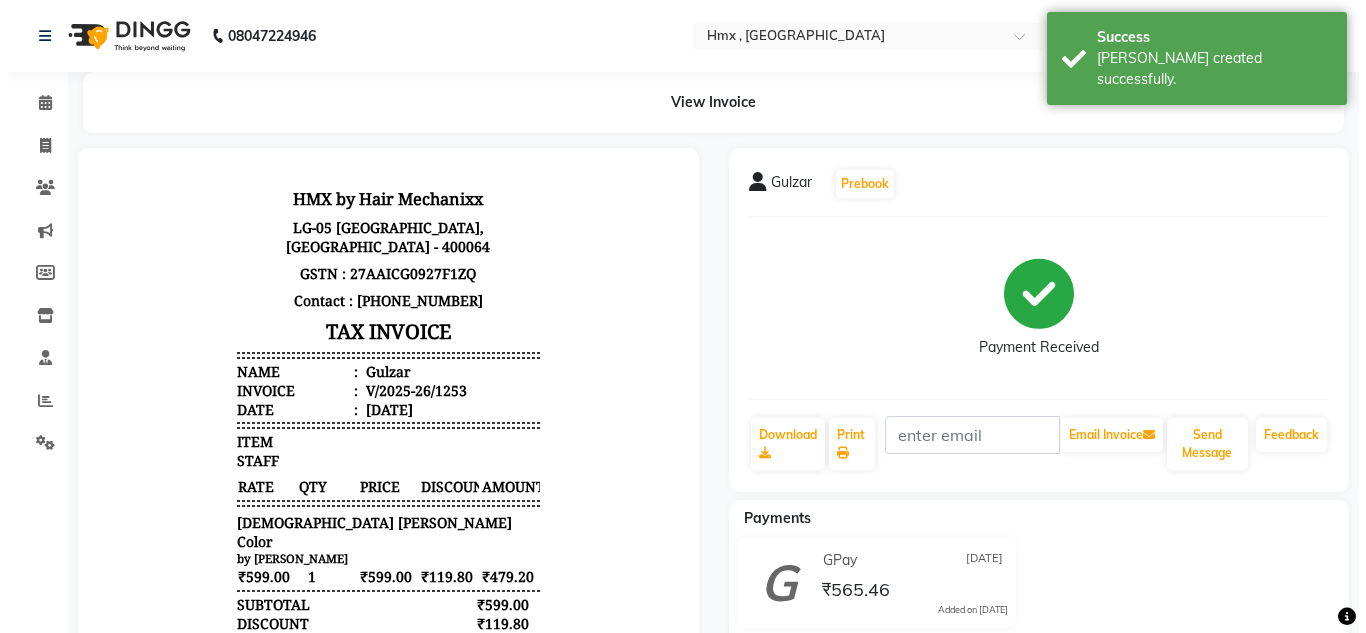 scroll, scrollTop: 0, scrollLeft: 0, axis: both 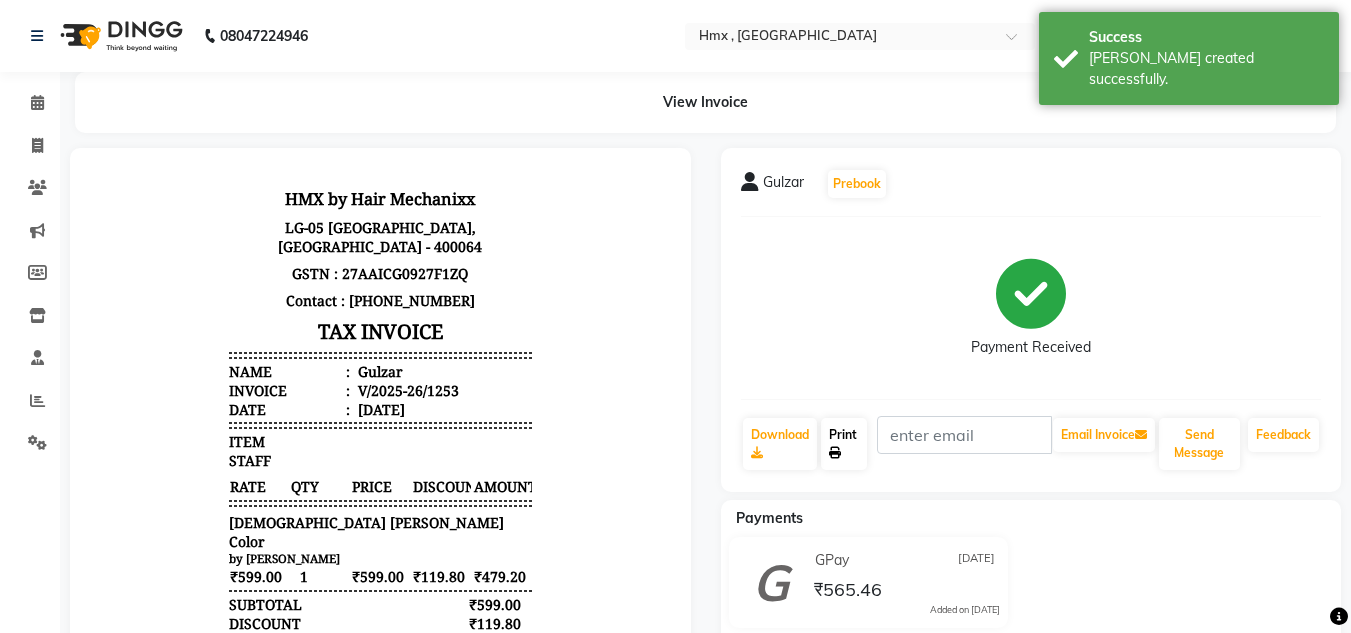 click 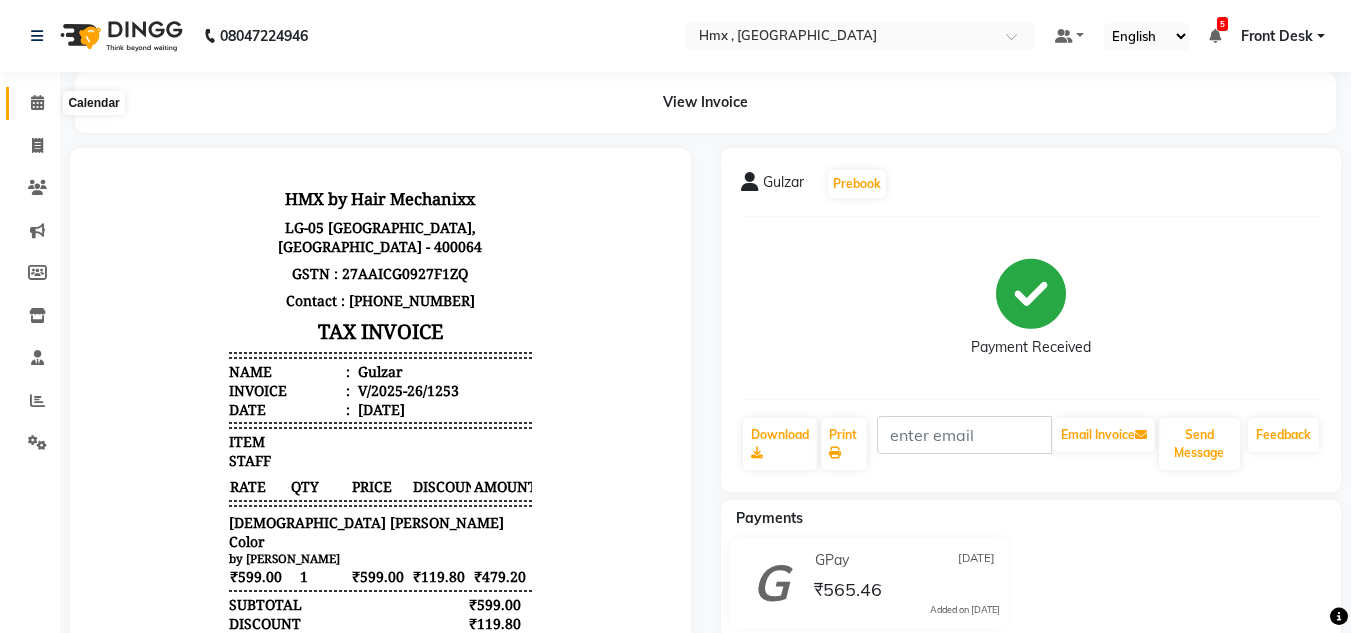 click 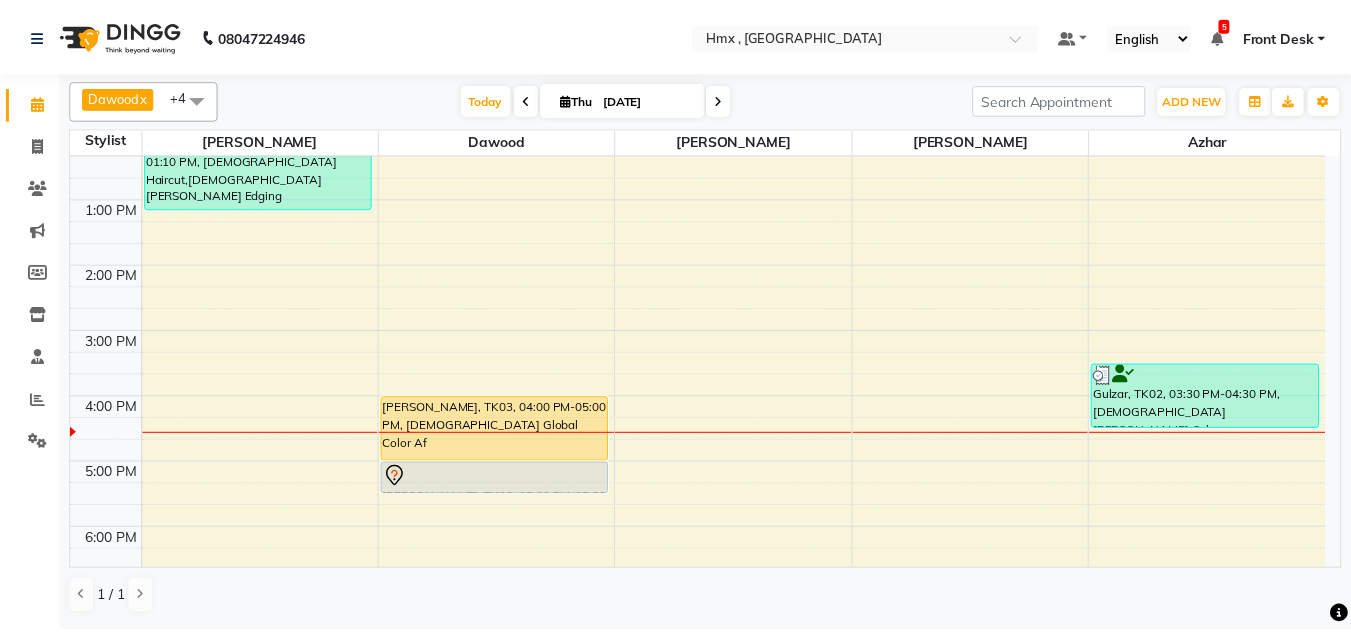 scroll, scrollTop: 300, scrollLeft: 0, axis: vertical 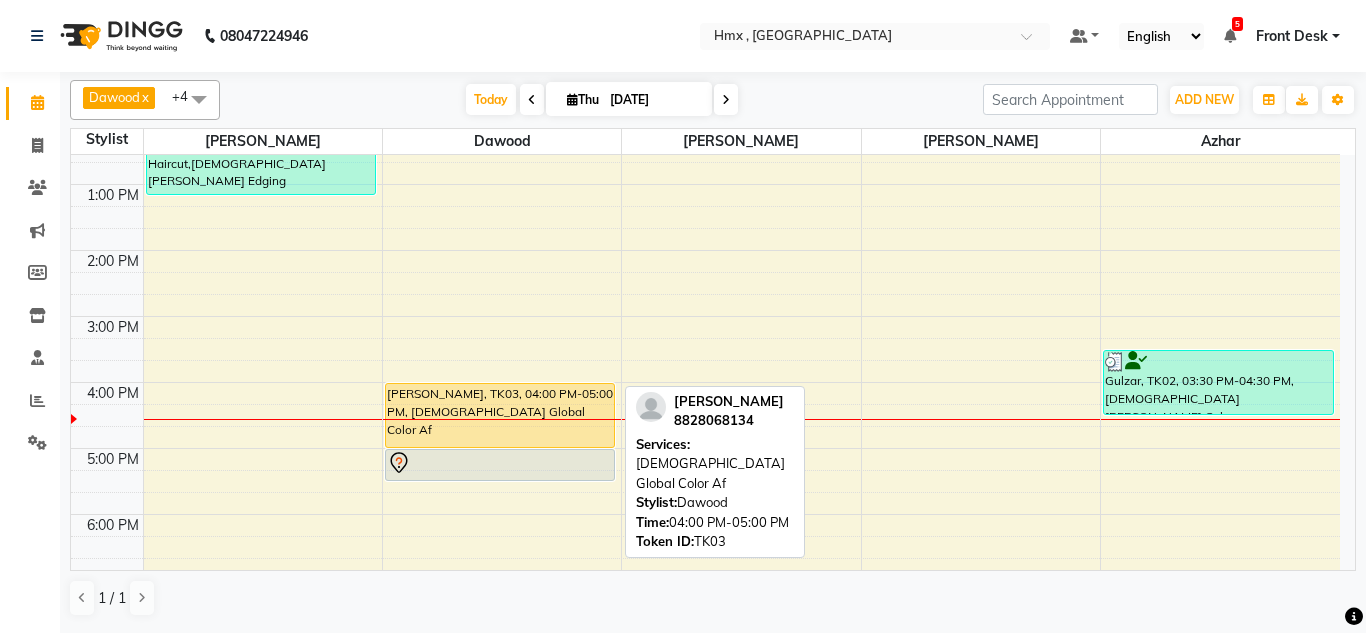 click on "[PERSON_NAME], TK03, 04:00 PM-05:00 PM, [DEMOGRAPHIC_DATA] Global Color Af" at bounding box center (500, 415) 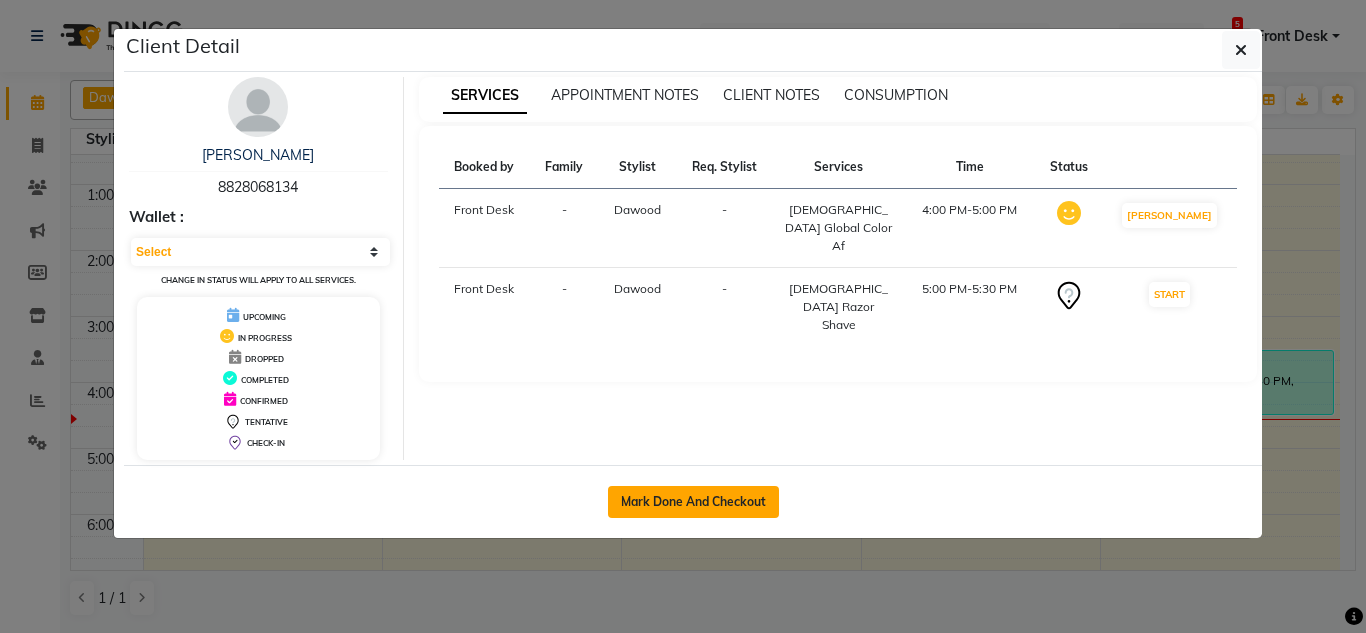 click on "Mark Done And Checkout" 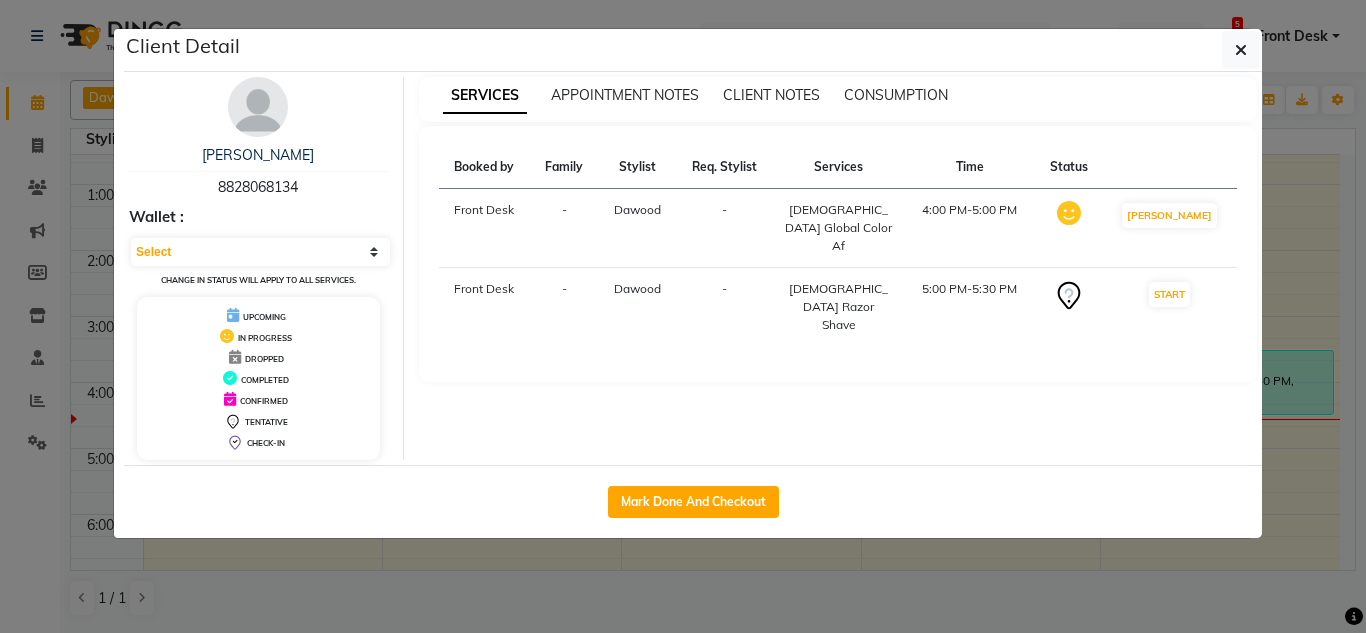 select on "5711" 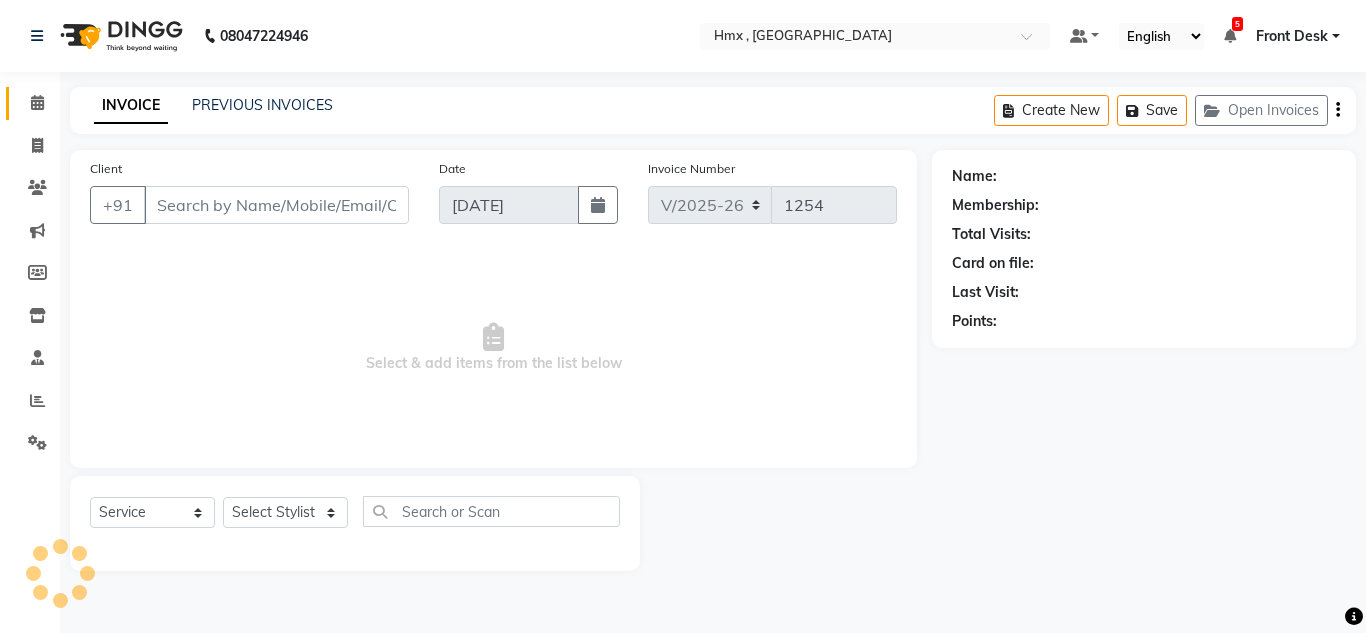 type on "8828068134" 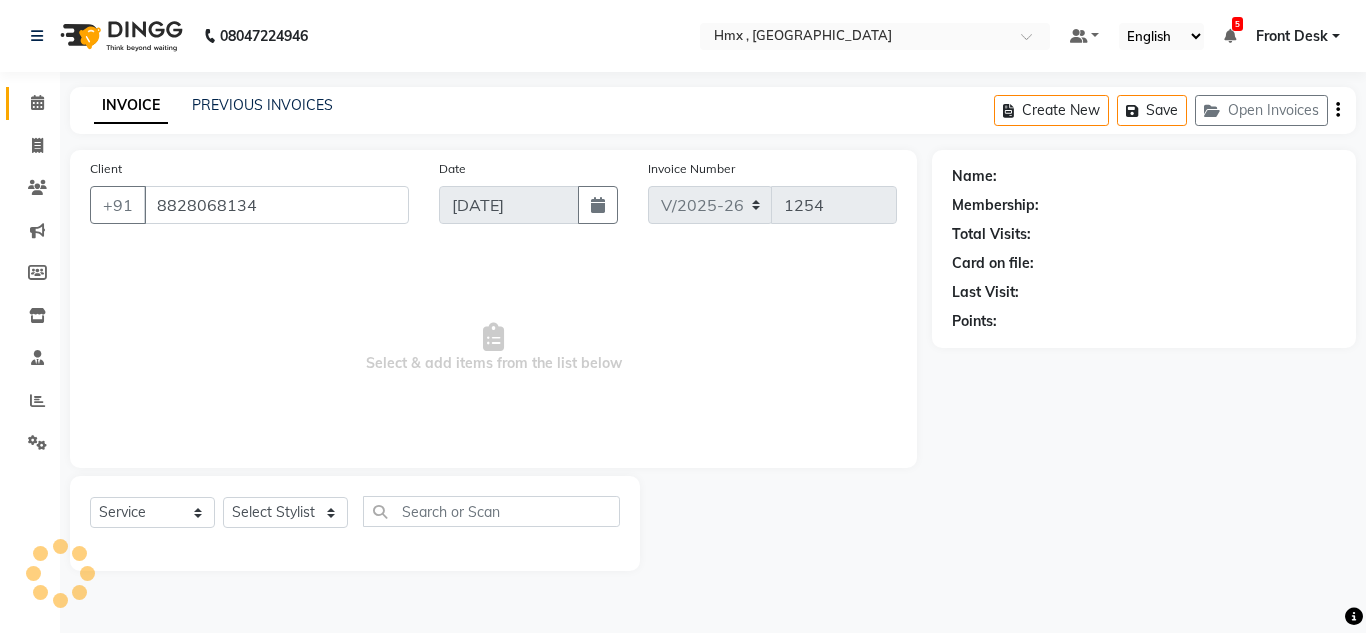 select on "39095" 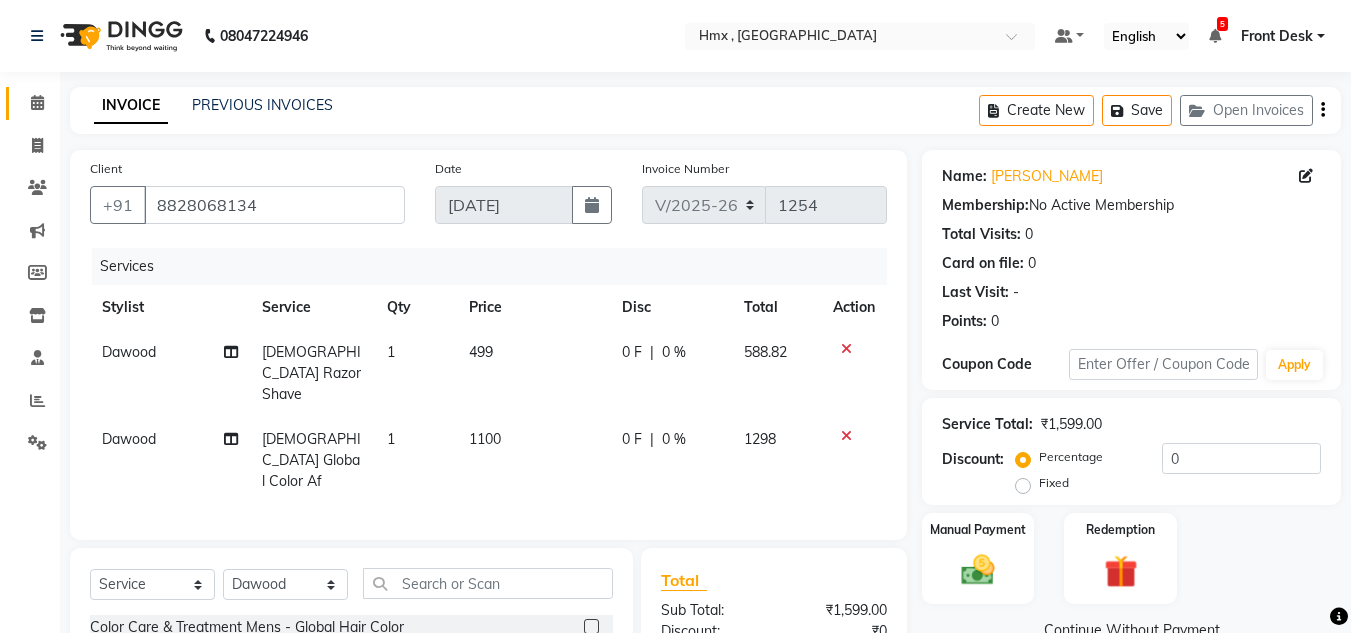 scroll, scrollTop: 213, scrollLeft: 0, axis: vertical 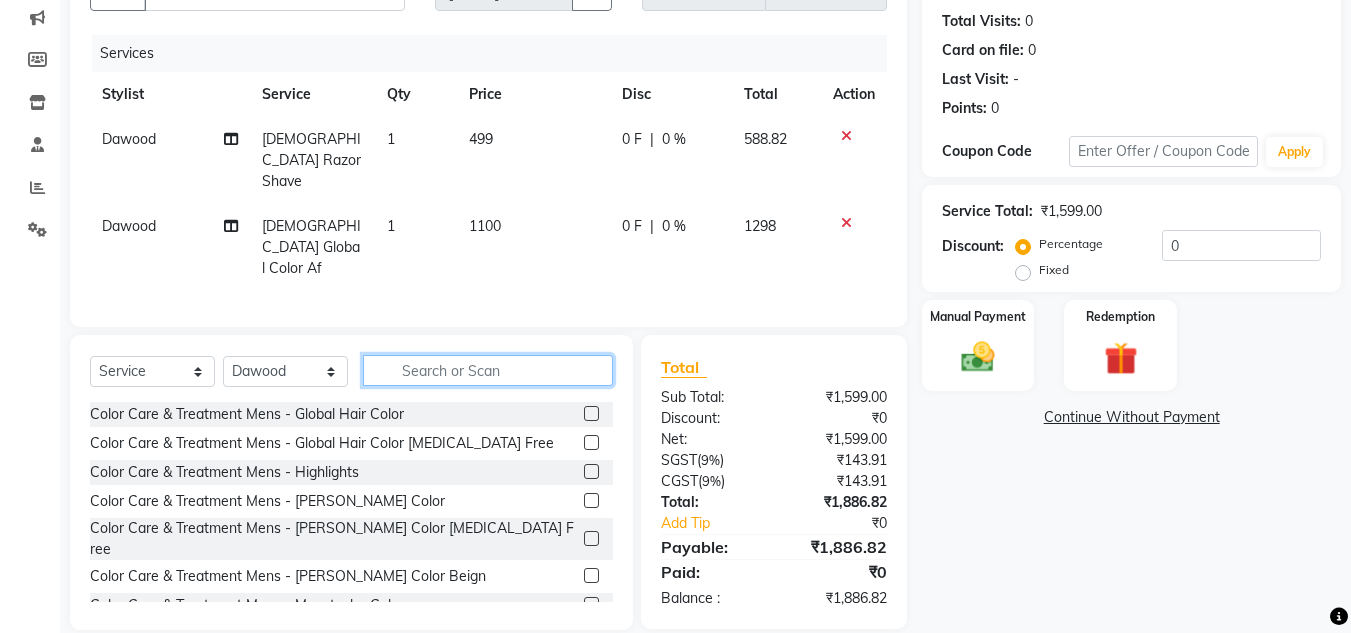 click 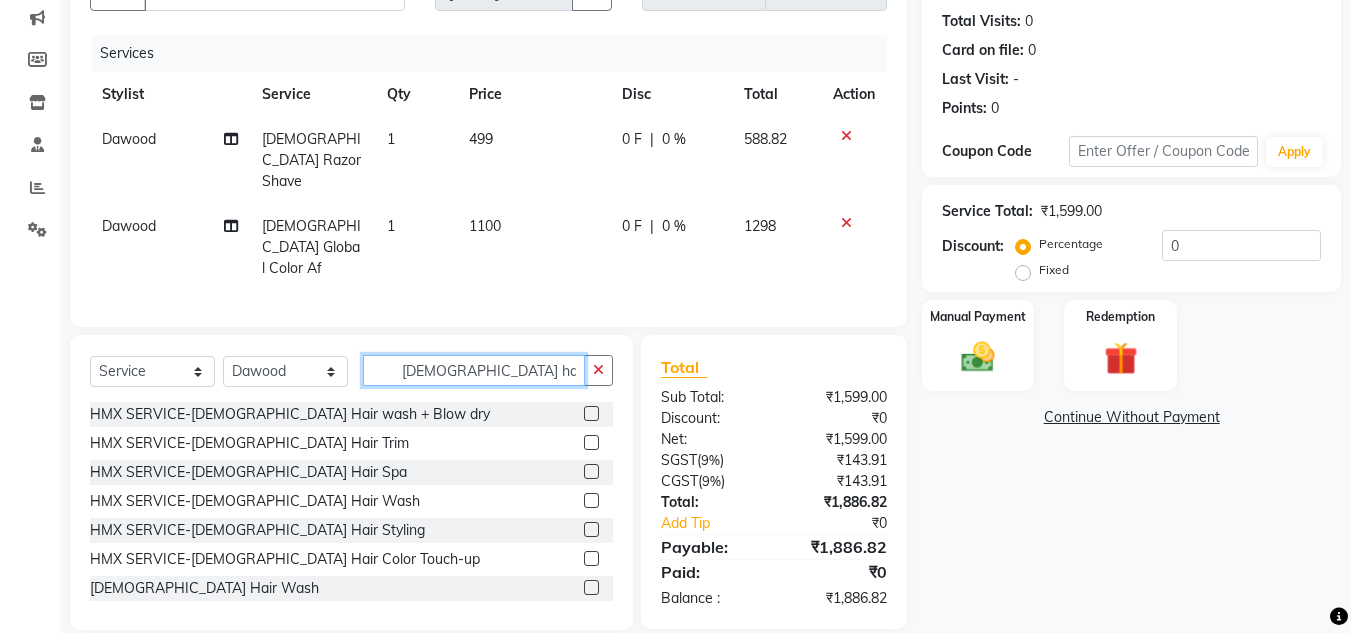 type on "male hair" 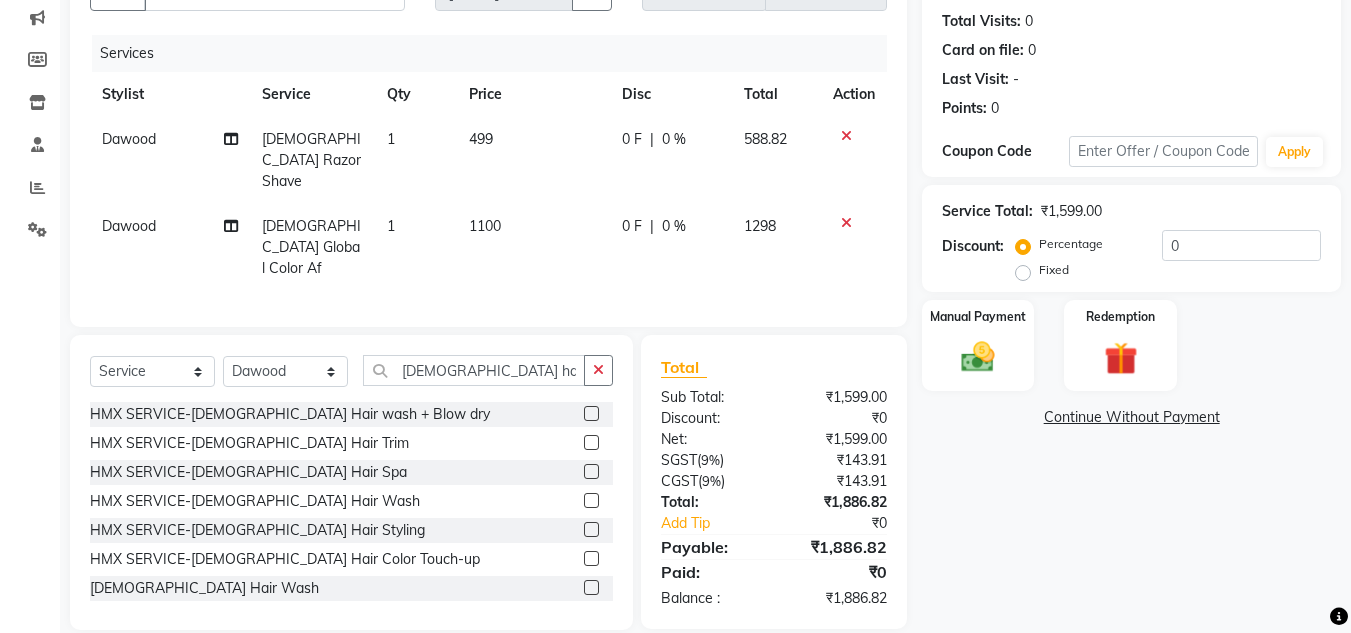 click 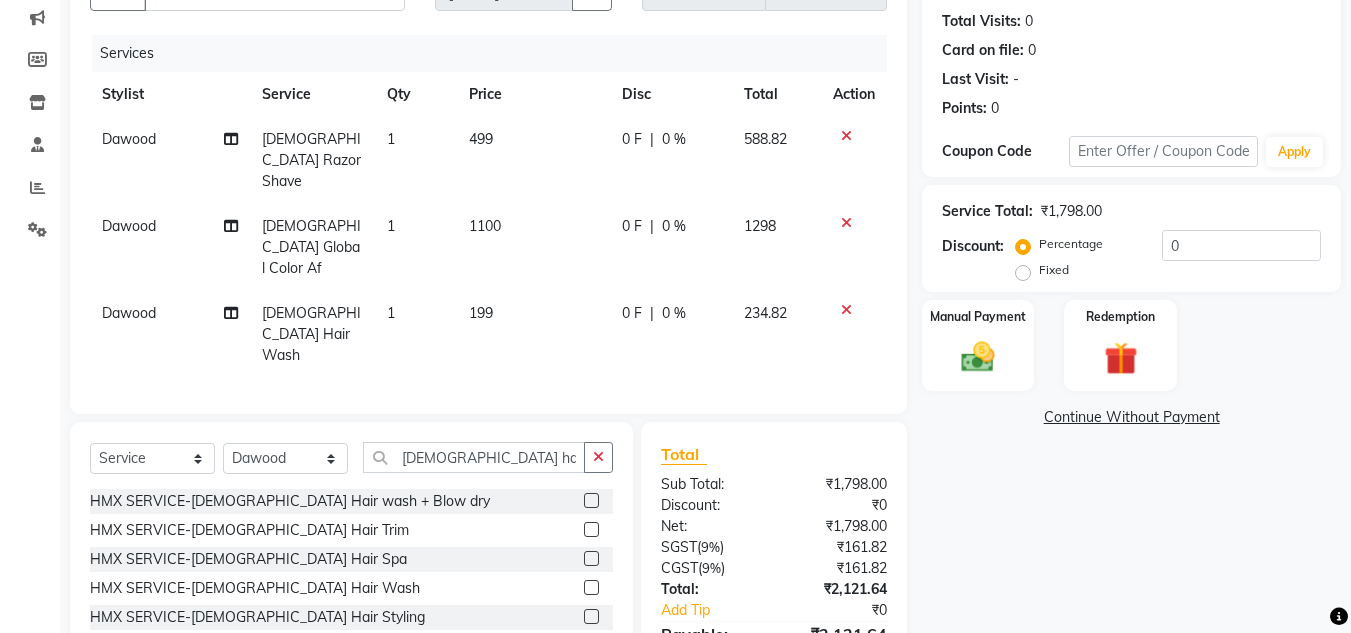 checkbox on "false" 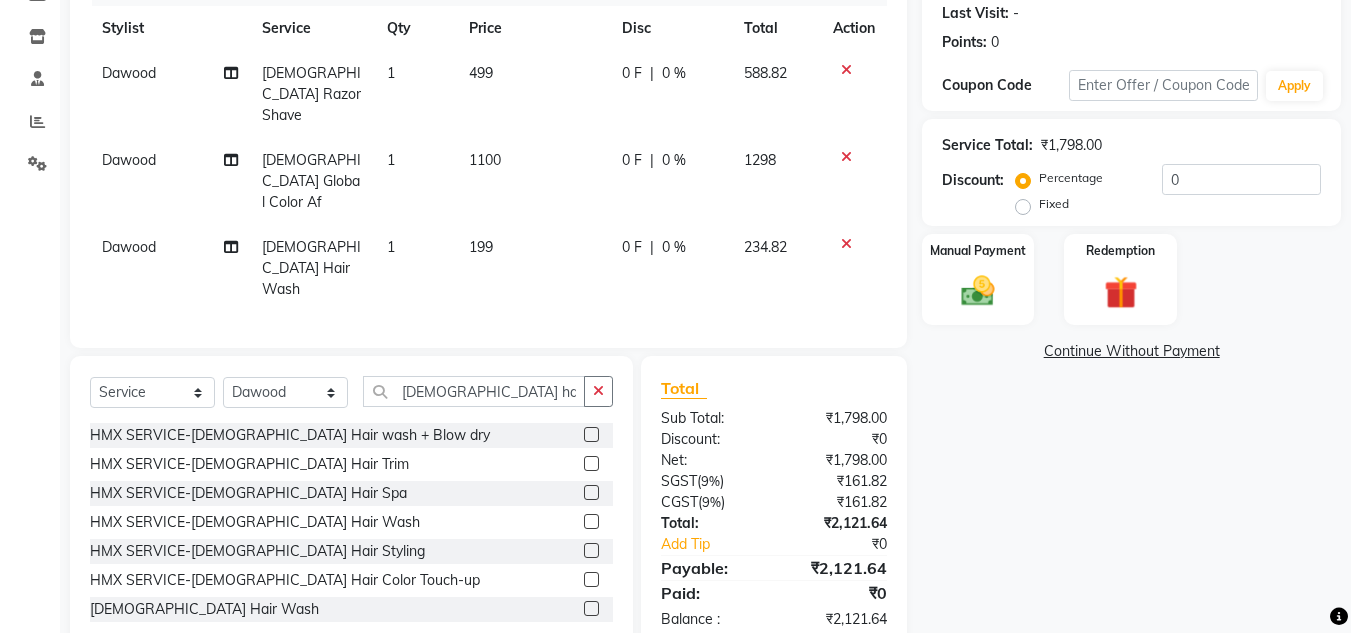 scroll, scrollTop: 179, scrollLeft: 0, axis: vertical 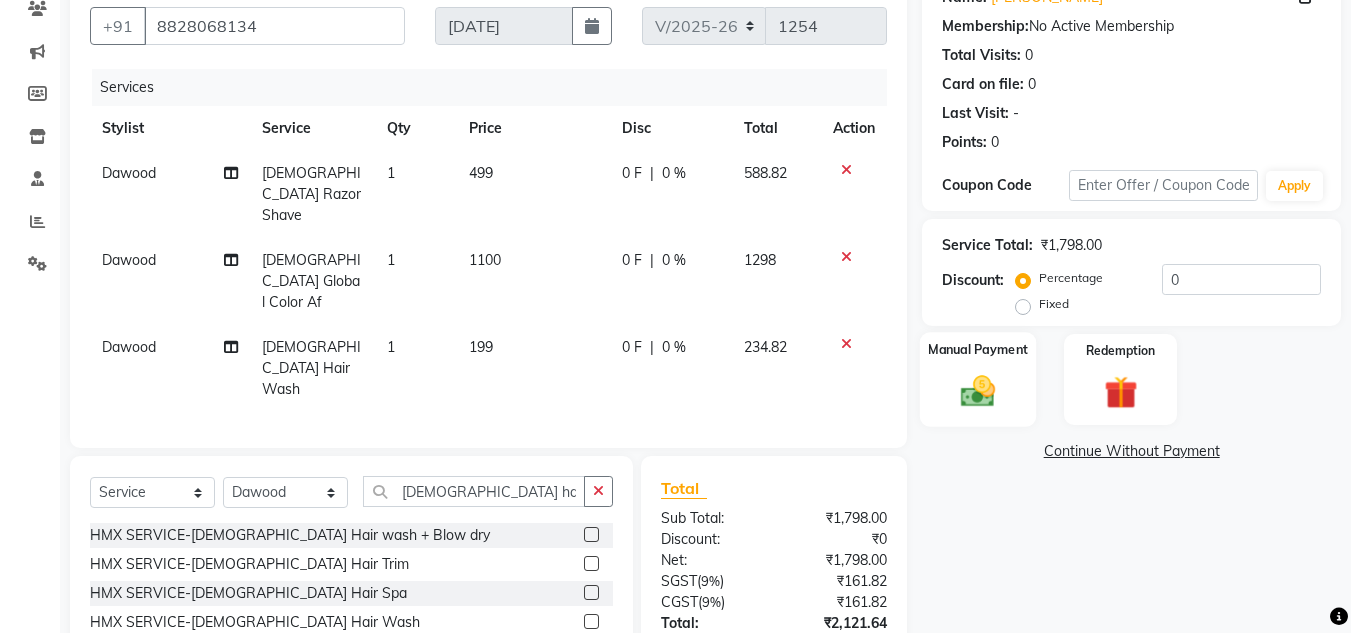 click 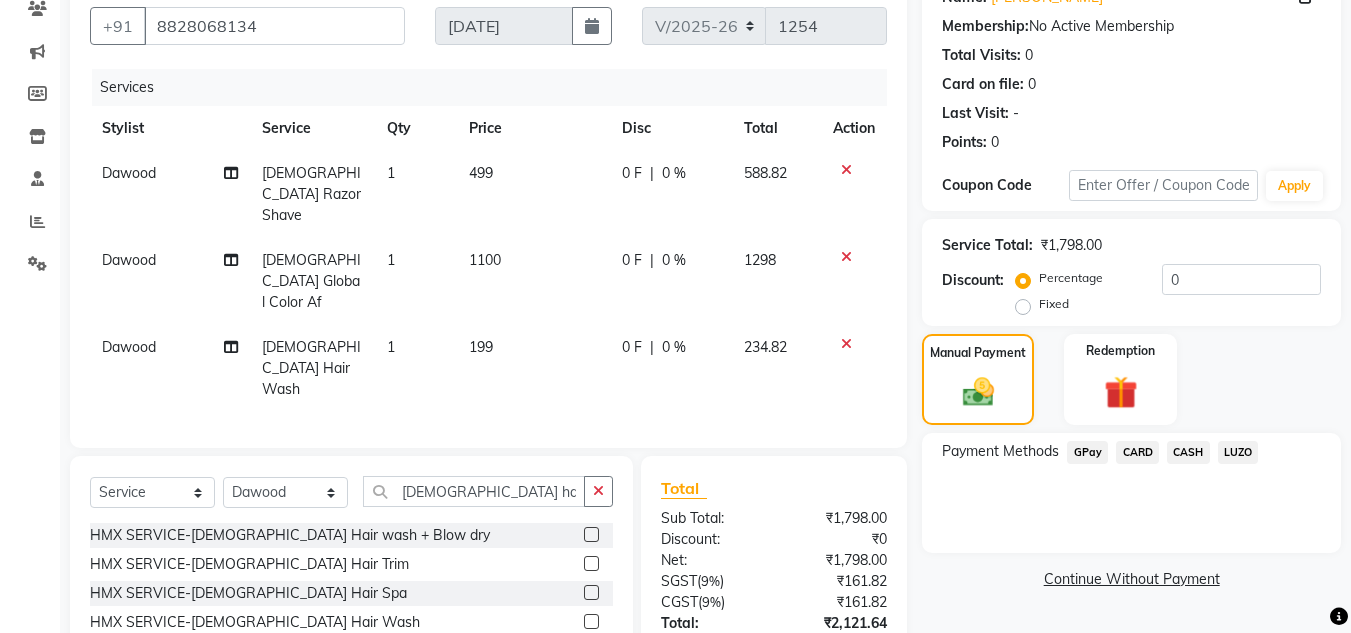 scroll, scrollTop: 279, scrollLeft: 0, axis: vertical 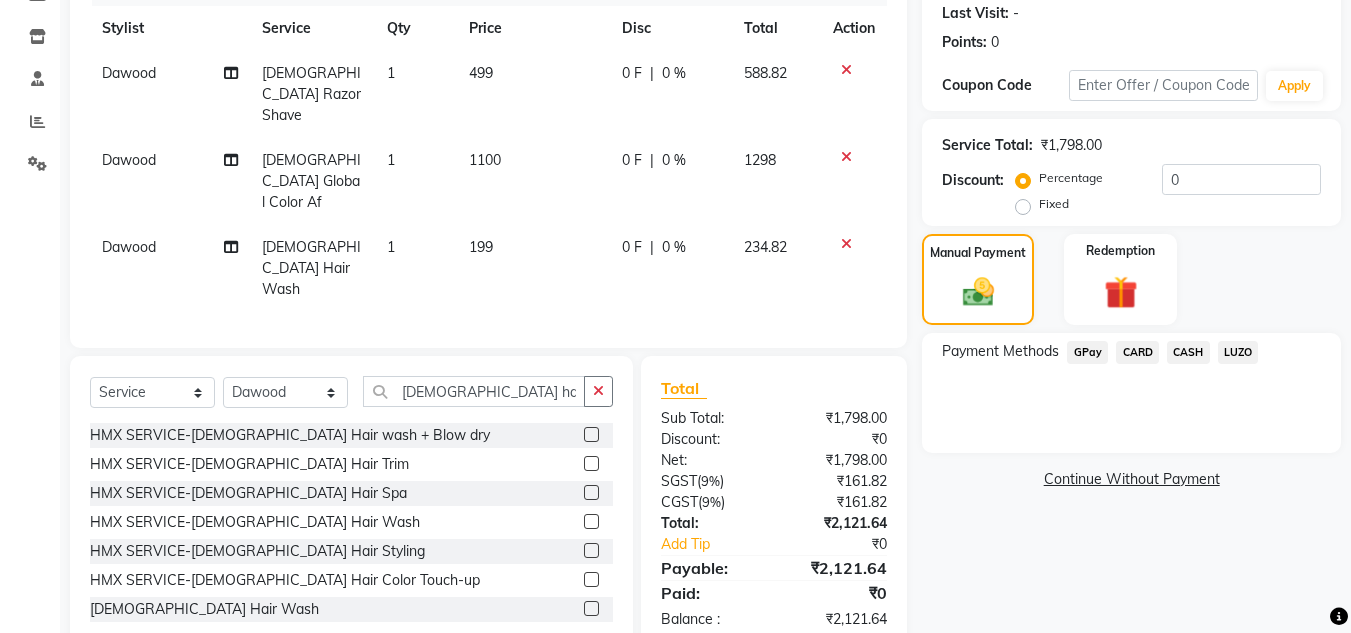 click on "GPay" 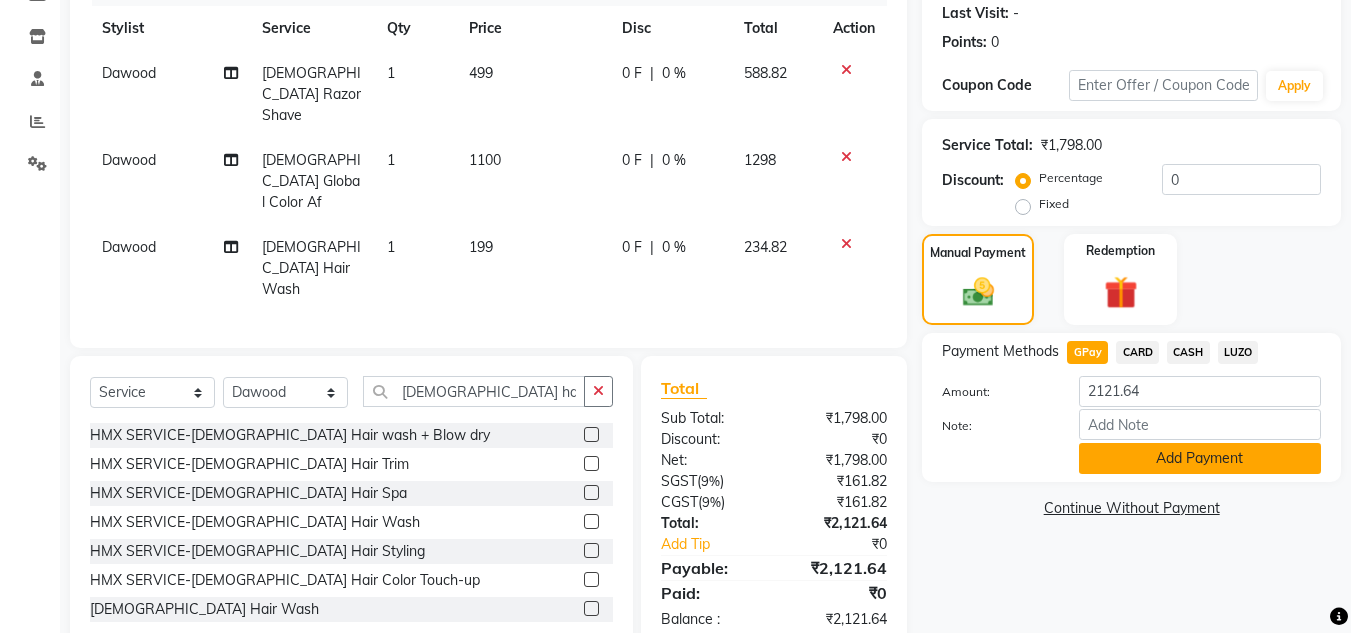 click on "Add Payment" 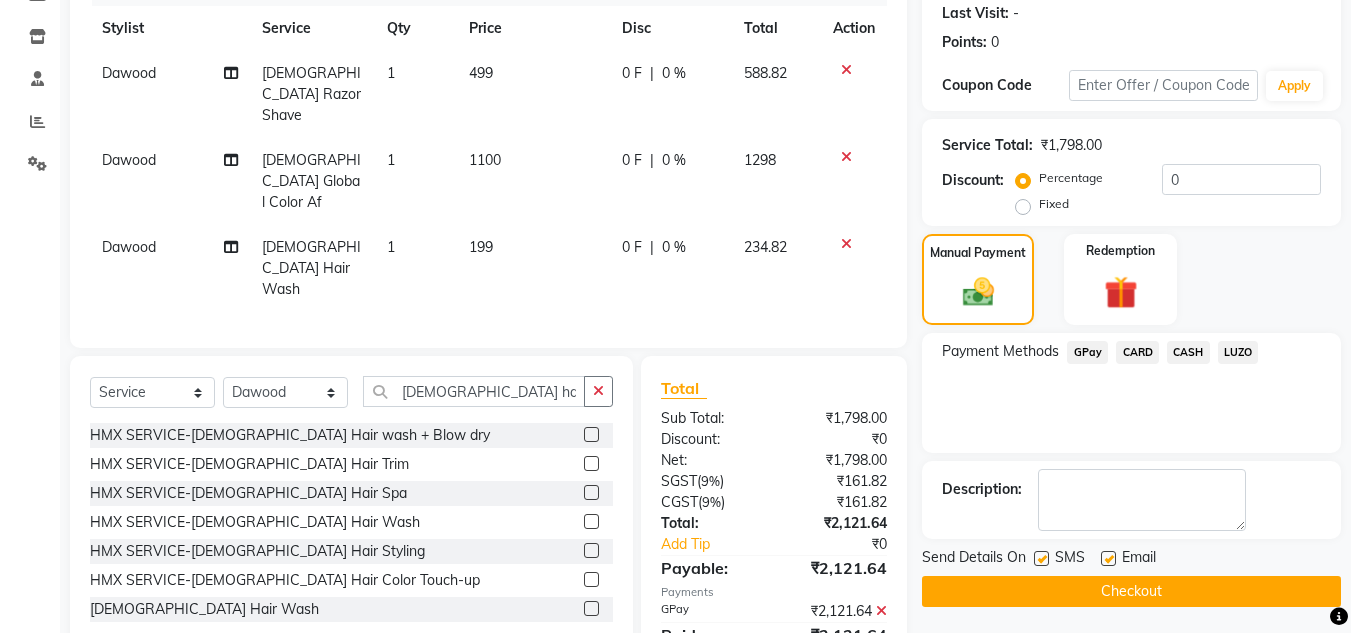 scroll, scrollTop: 320, scrollLeft: 0, axis: vertical 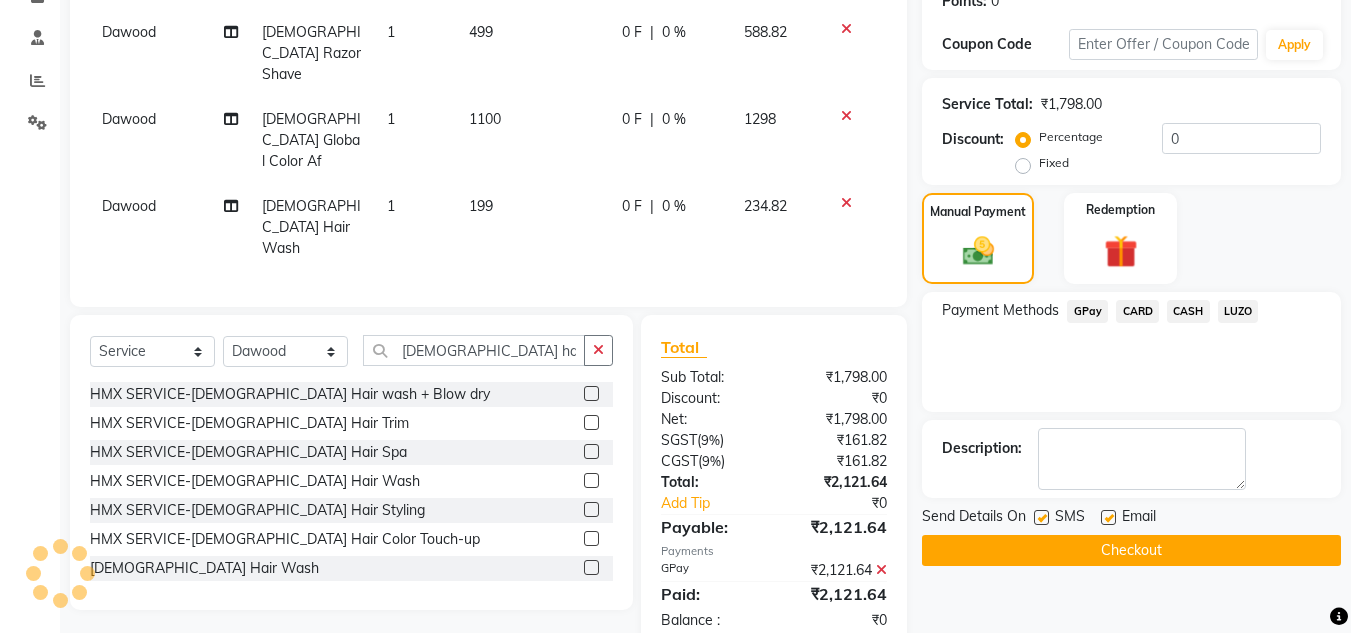 click on "Checkout" 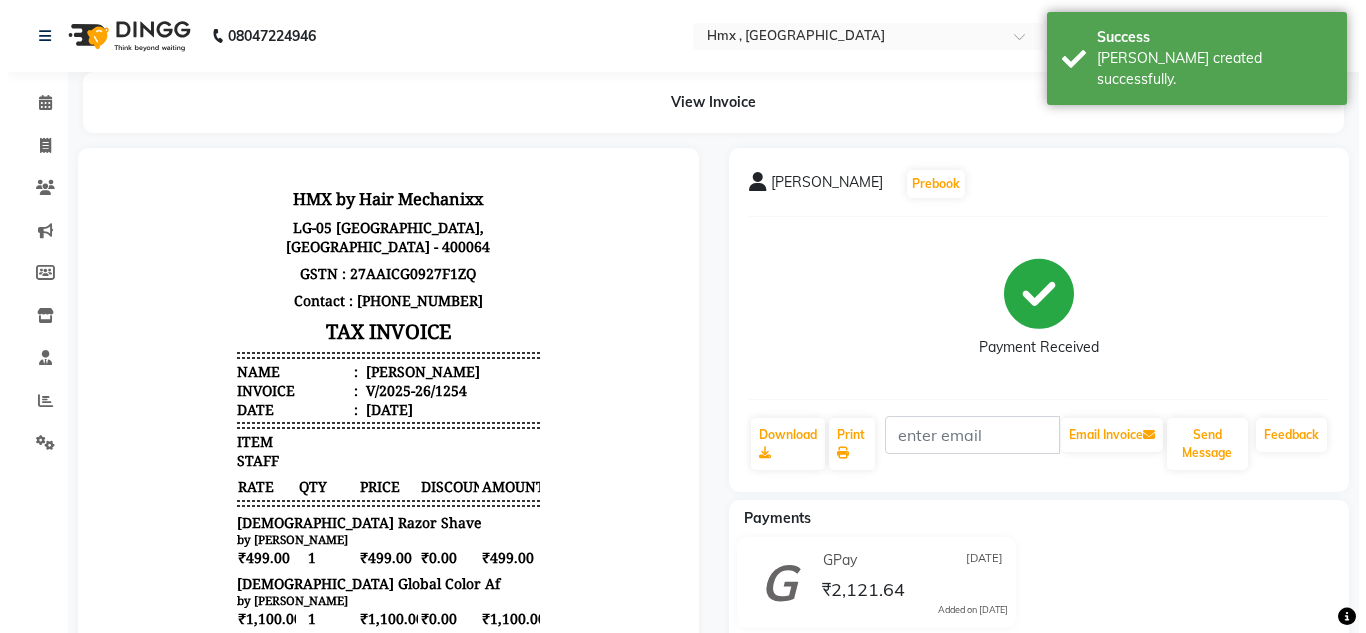 scroll, scrollTop: 0, scrollLeft: 0, axis: both 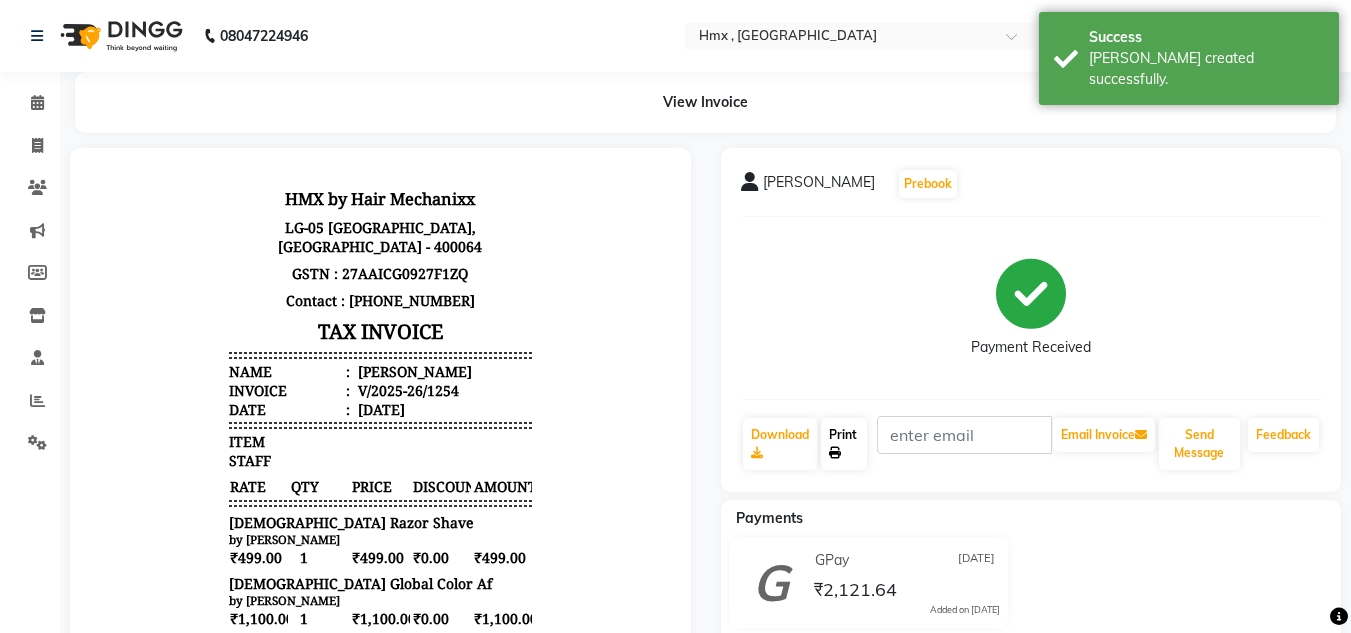 click on "Print" 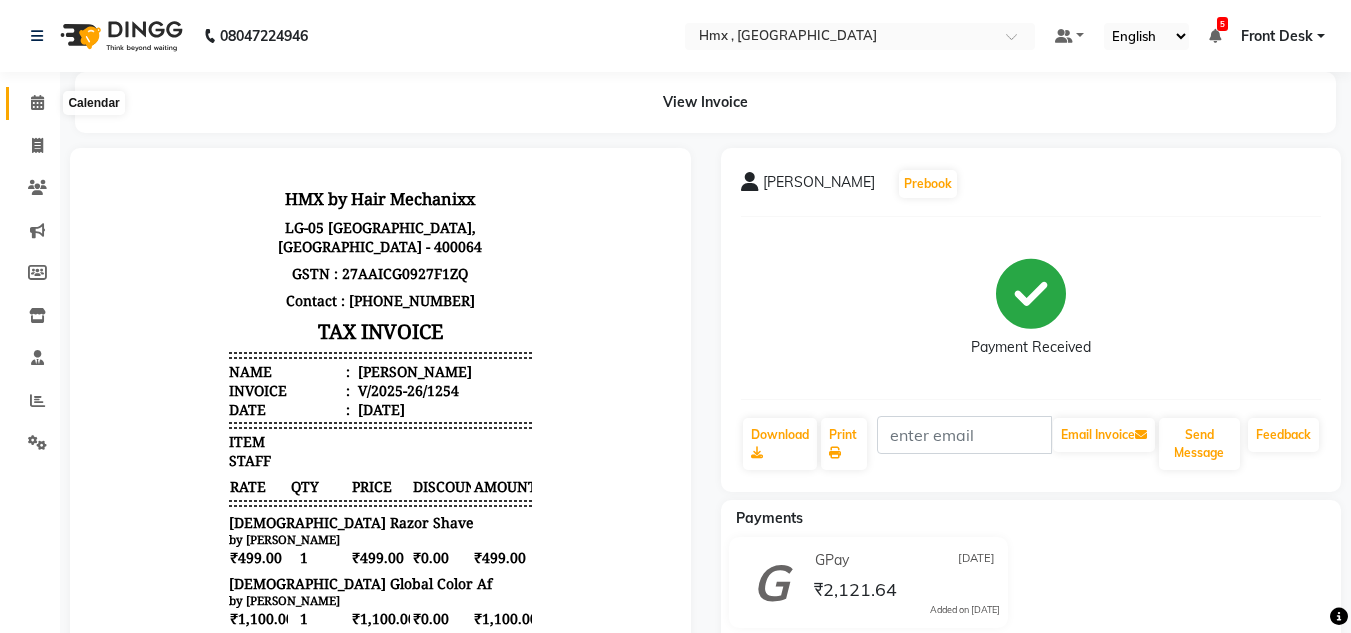click 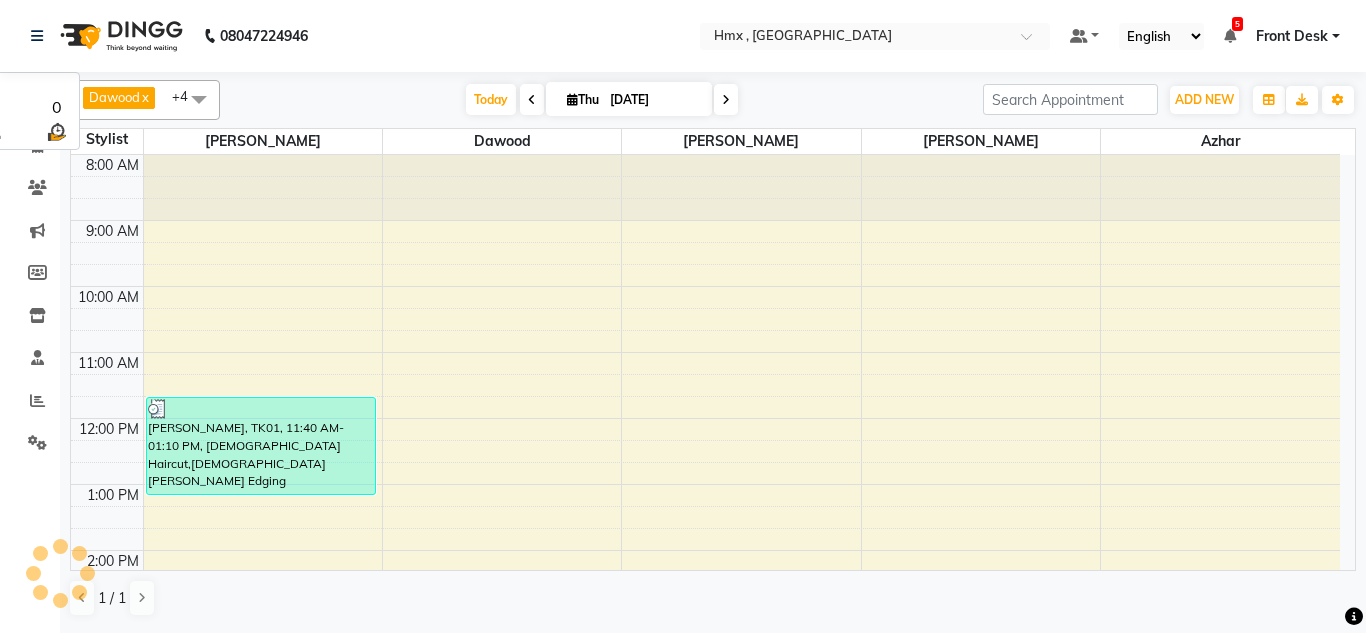scroll, scrollTop: 0, scrollLeft: 0, axis: both 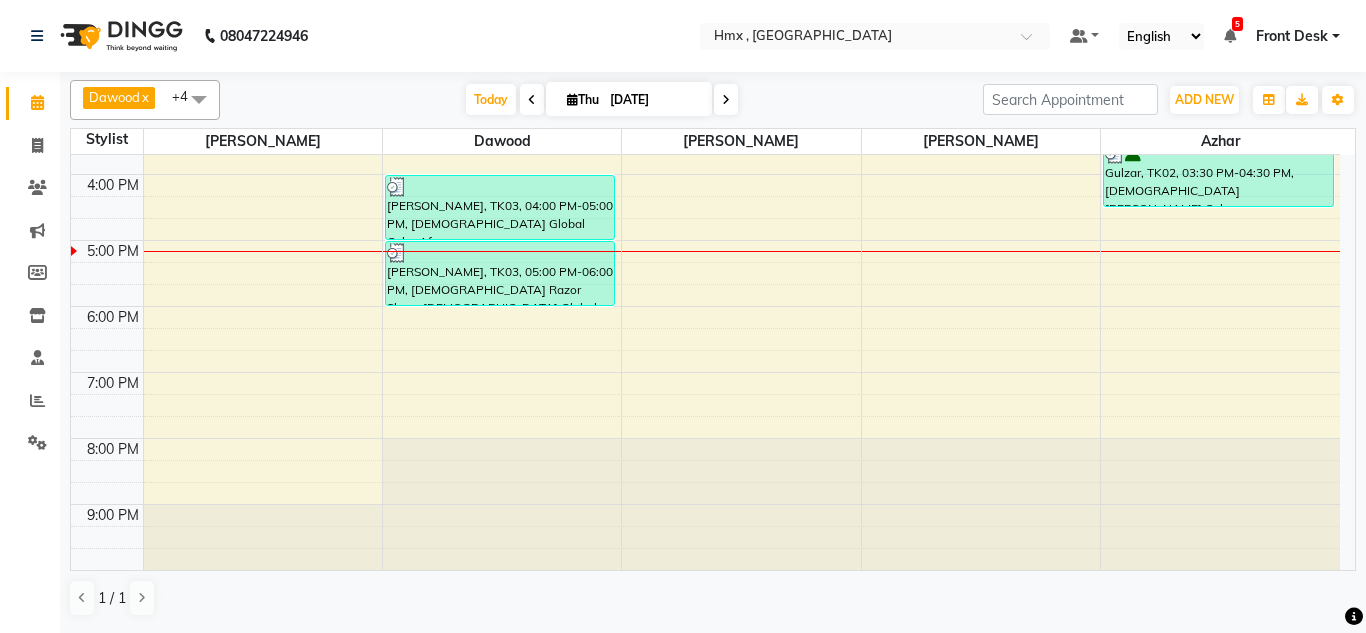 click at bounding box center (532, 100) 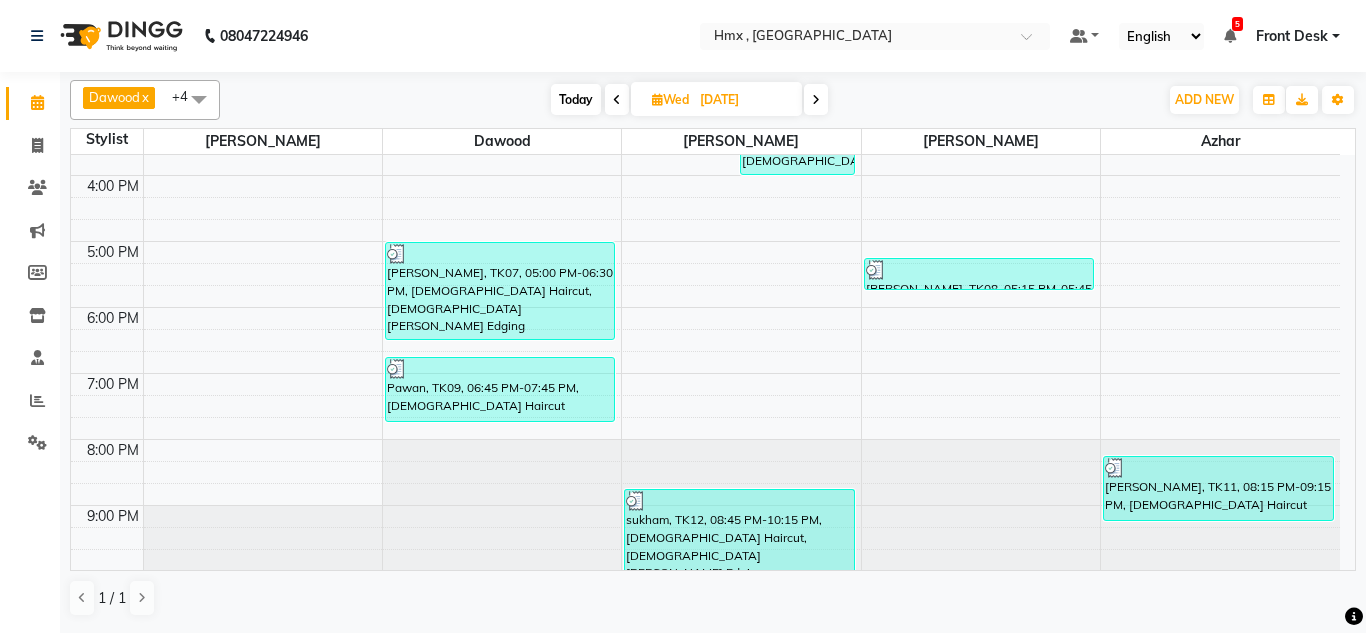 scroll, scrollTop: 508, scrollLeft: 0, axis: vertical 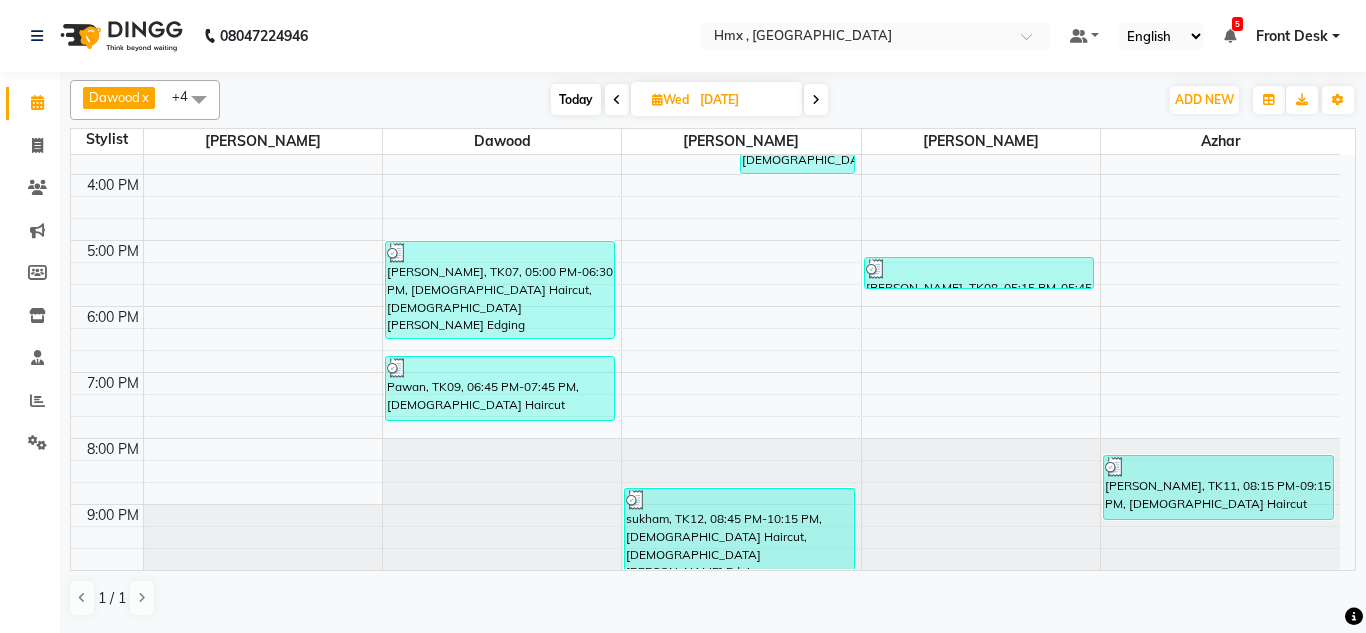 click at bounding box center [816, 99] 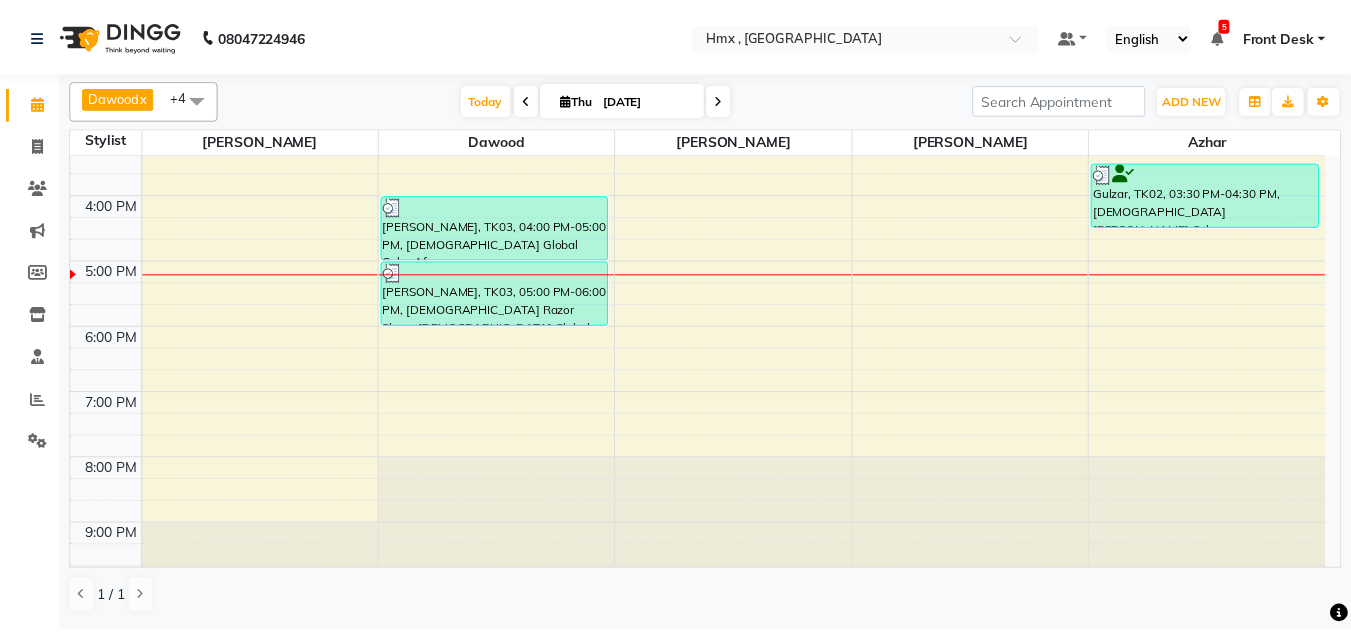 scroll, scrollTop: 508, scrollLeft: 0, axis: vertical 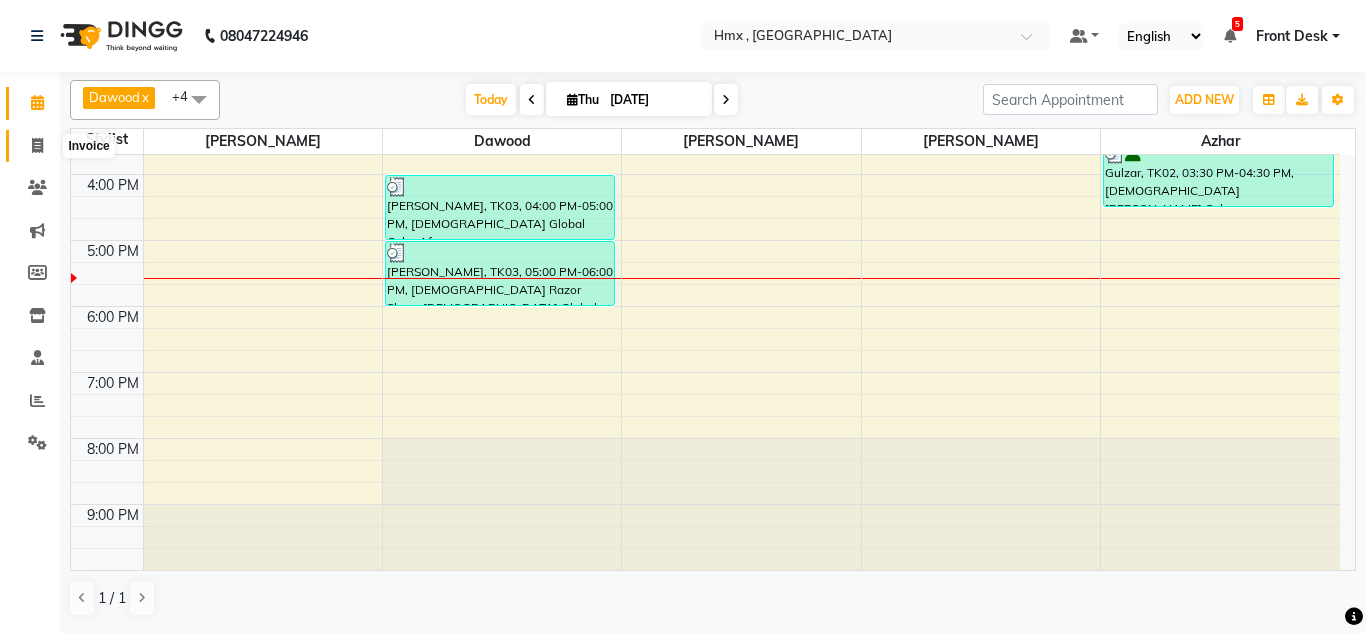 click 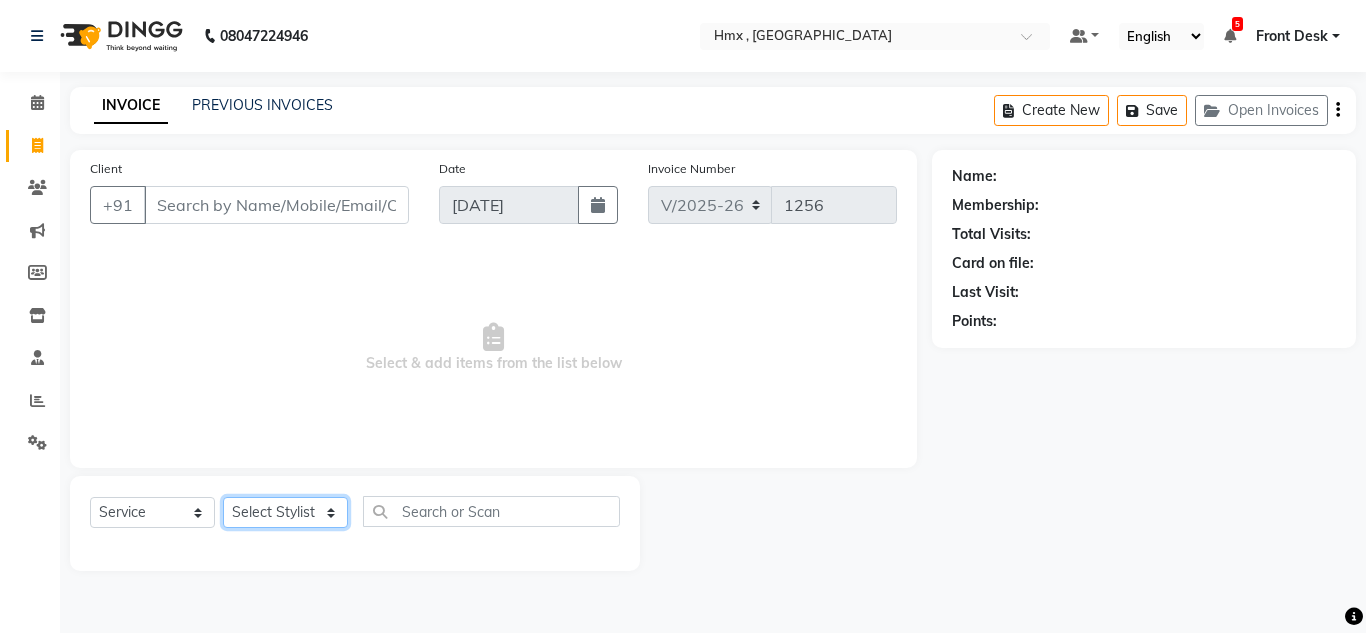 click on "Select Stylist" 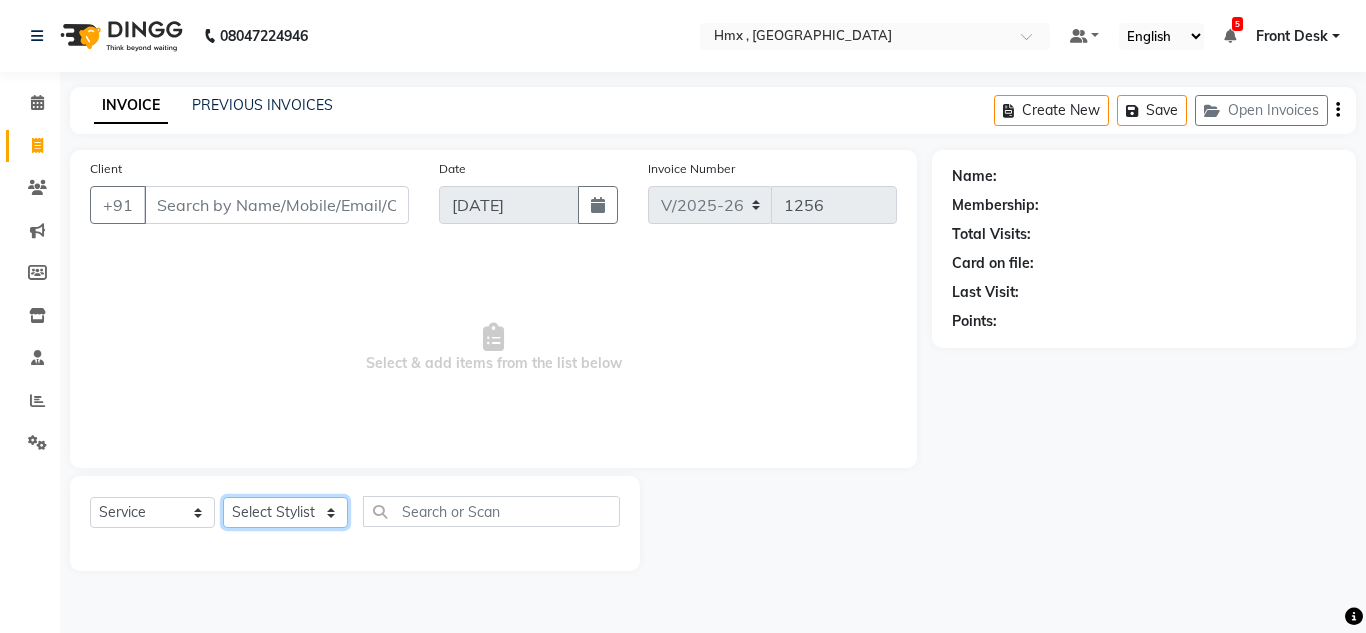 select on "39098" 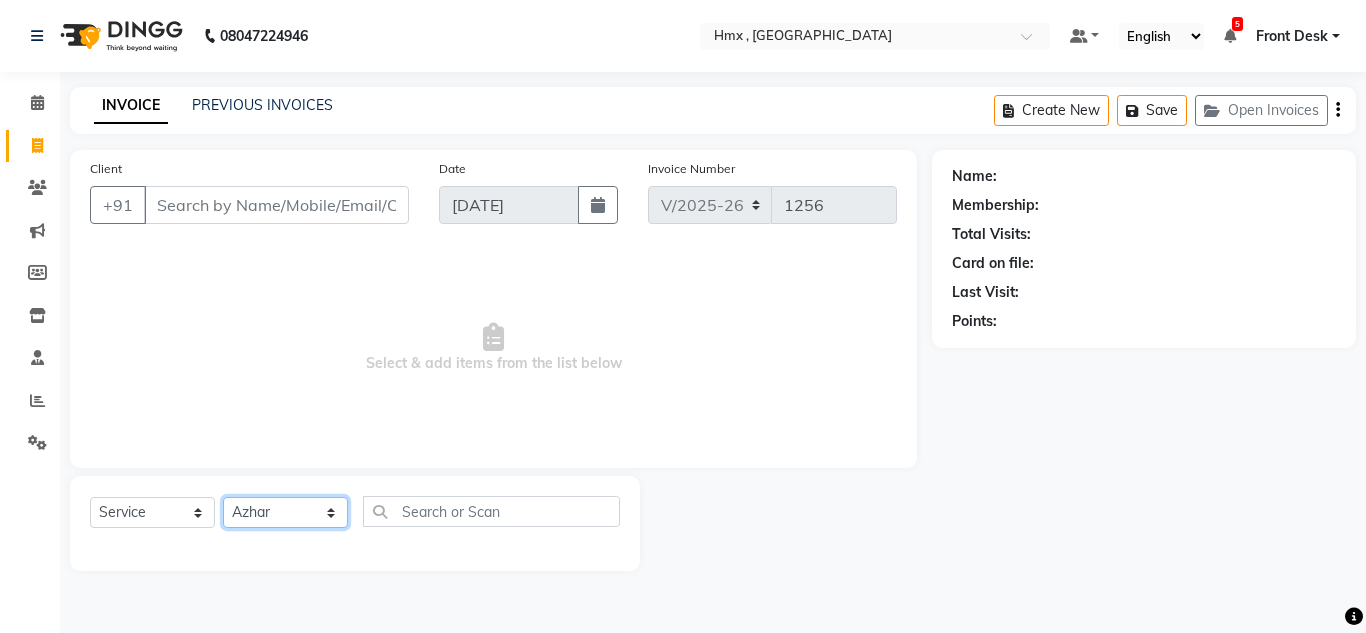 click on "Select Stylist Aakash Anmol Azhar Bilal Danish Dawood Front Desk Imran shaikh Kaikasha Shaikh Mohsin Rizwan Sanjay Sarita swapnali Uzair Vinita Yash Padrath" 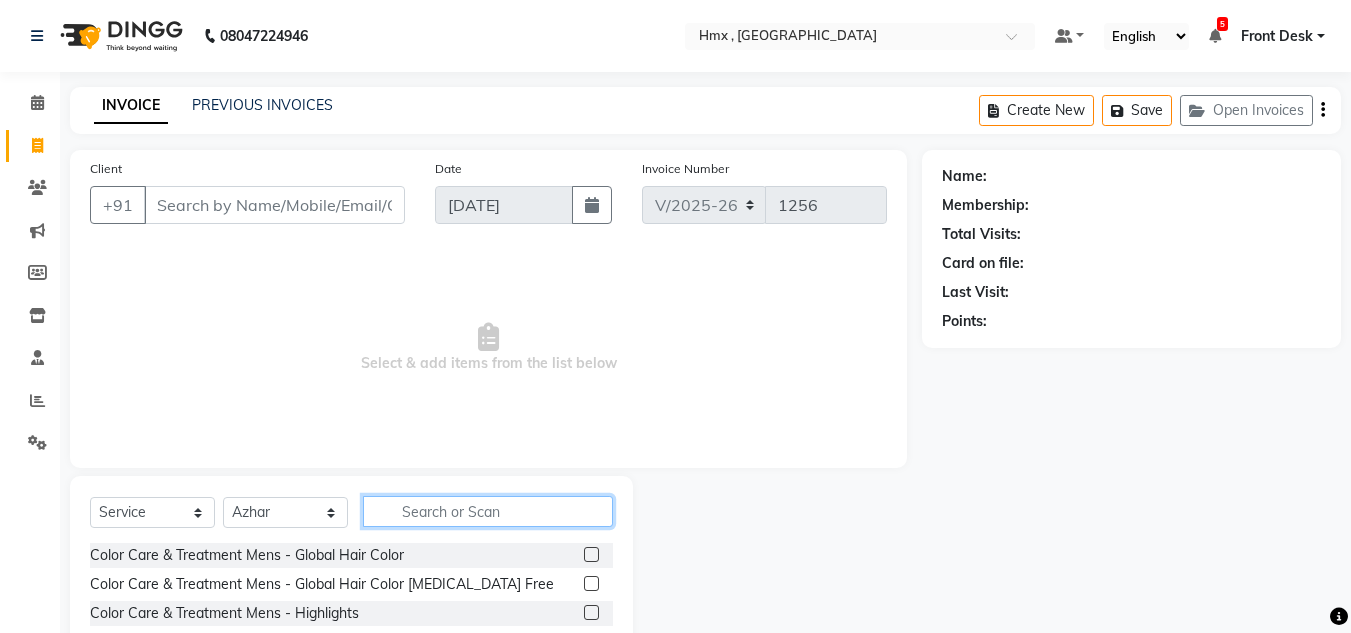 click 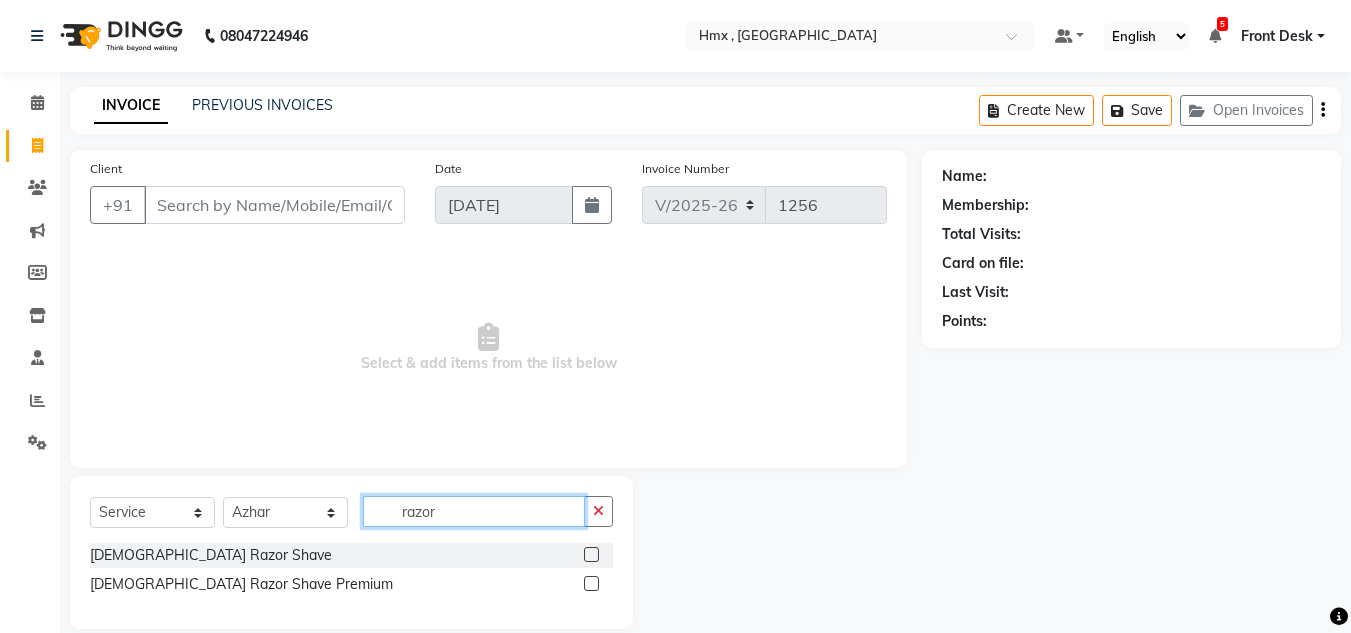 type on "razor" 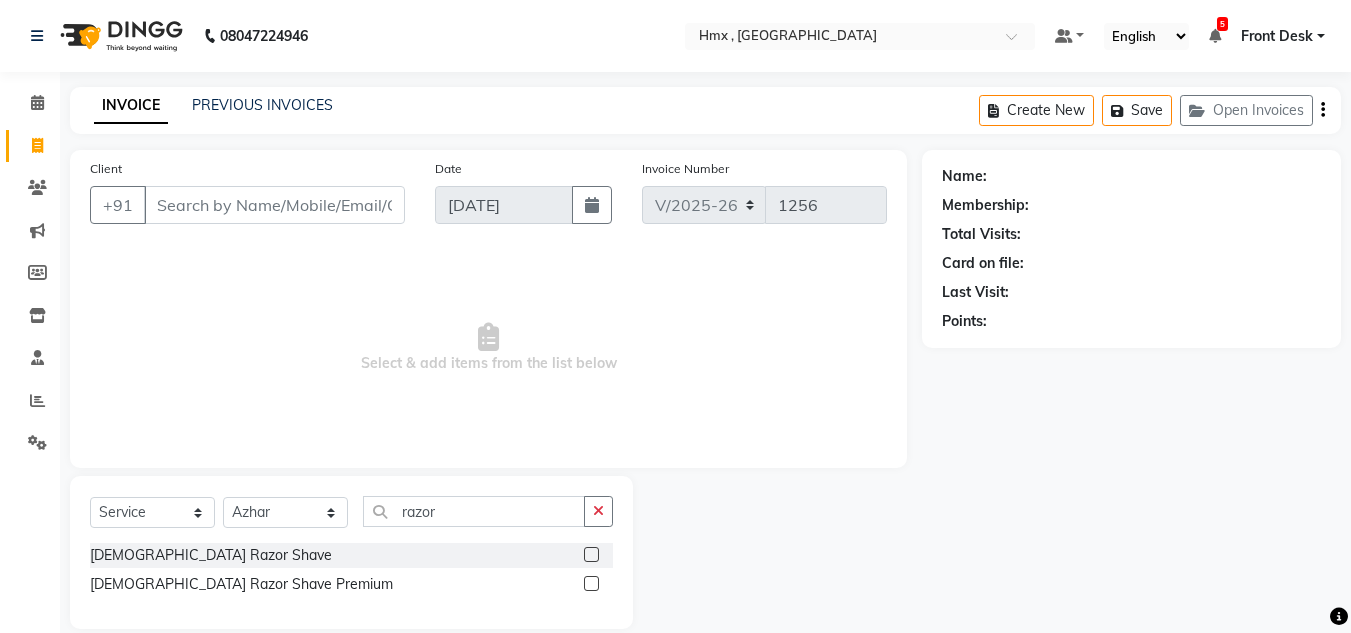 click 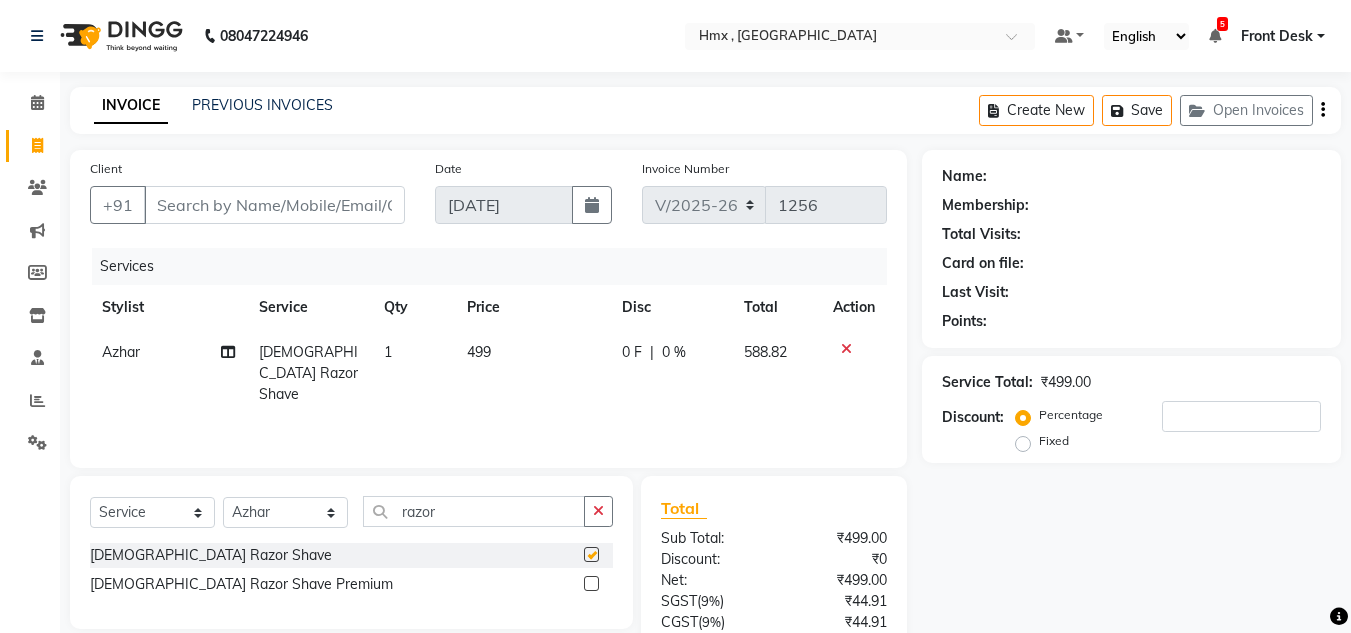 checkbox on "false" 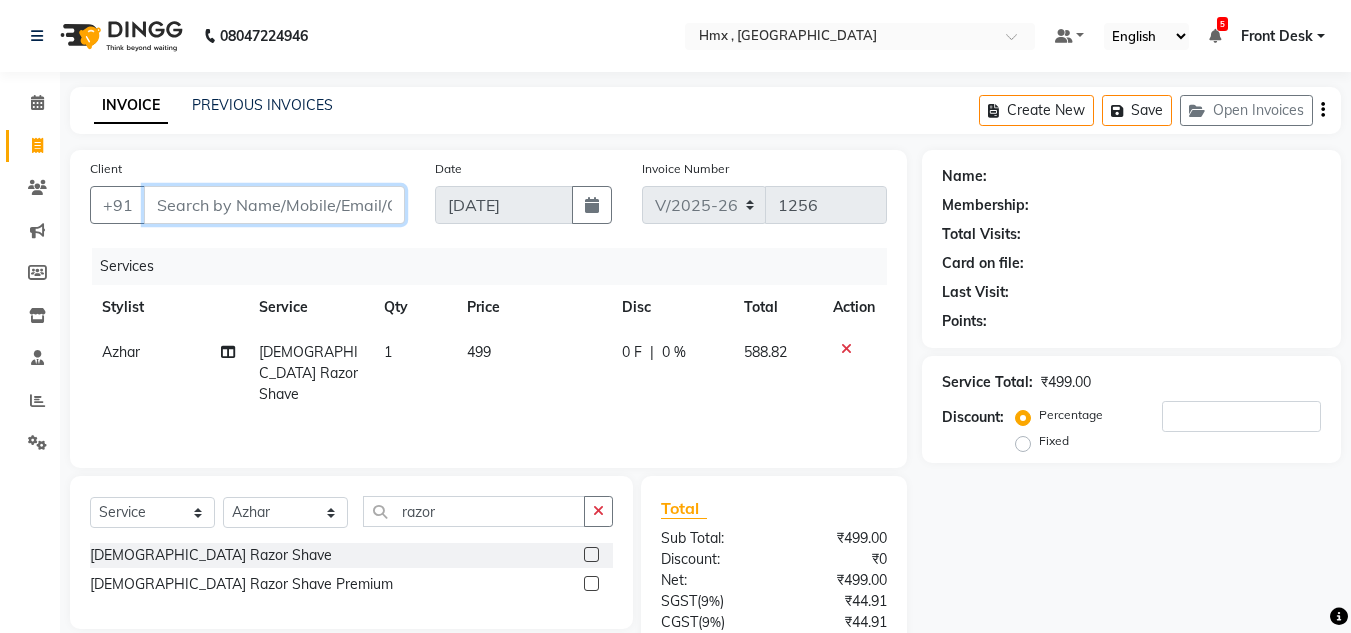 click on "Client" at bounding box center (274, 205) 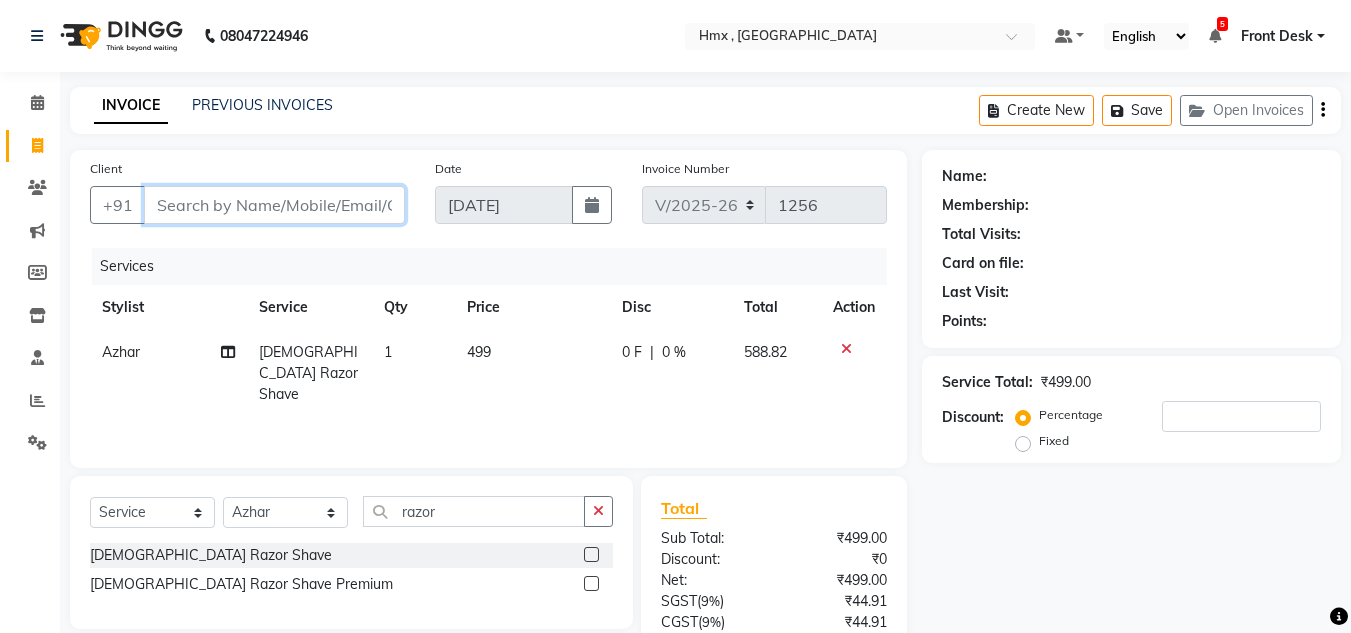 type on "A" 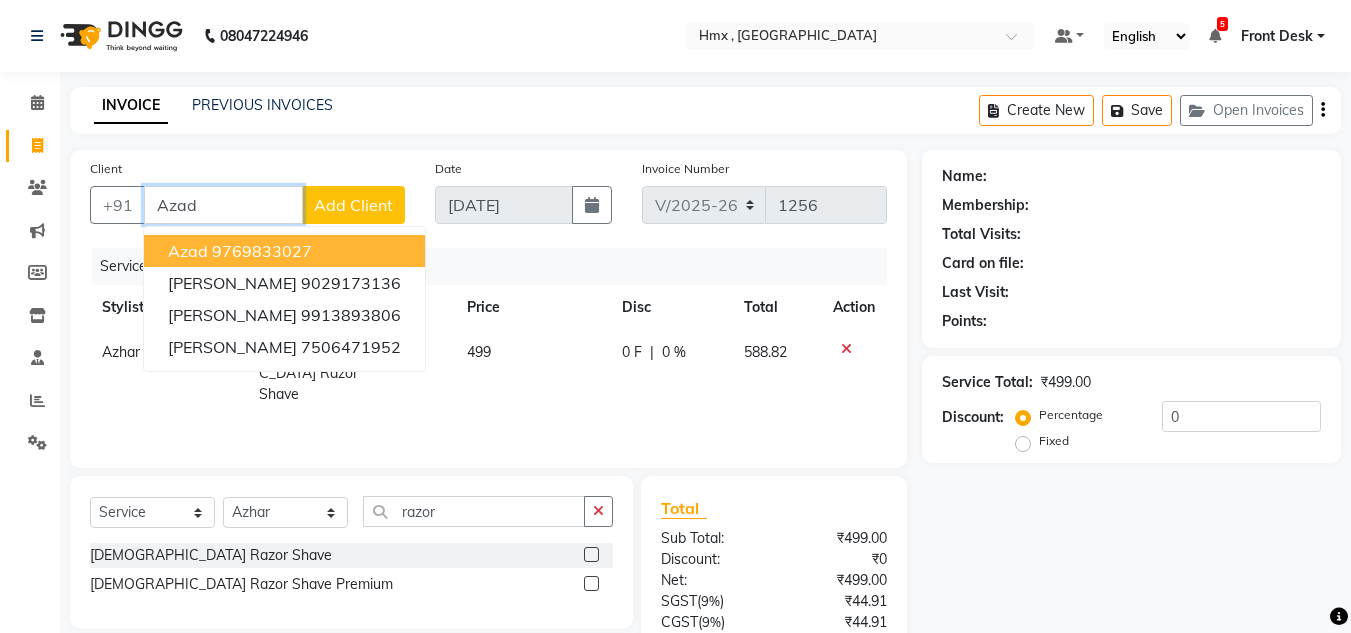 click on "9769833027" at bounding box center (262, 251) 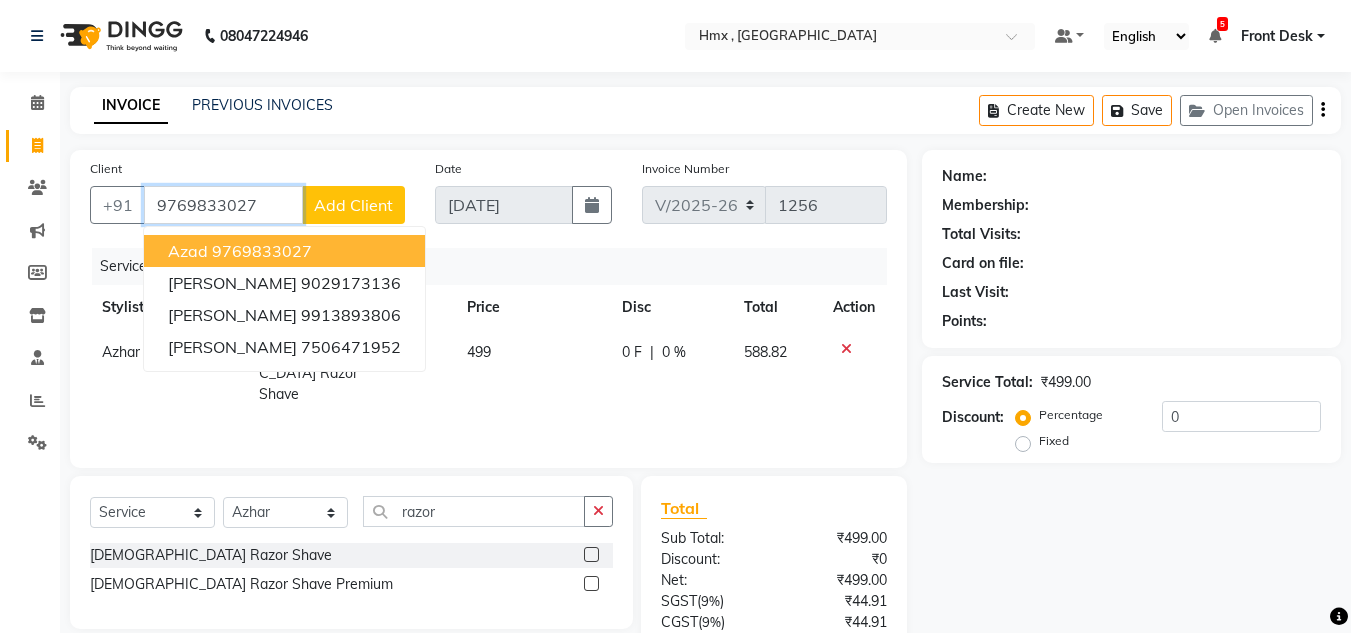 type on "9769833027" 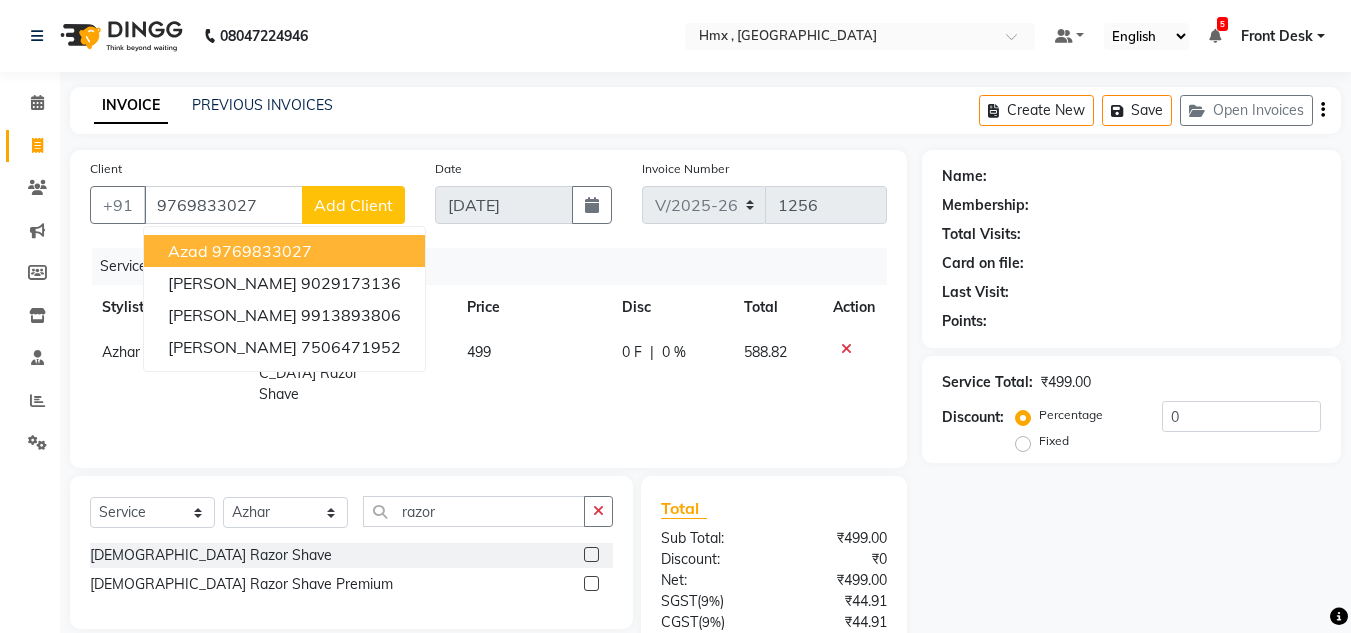 select on "1: Object" 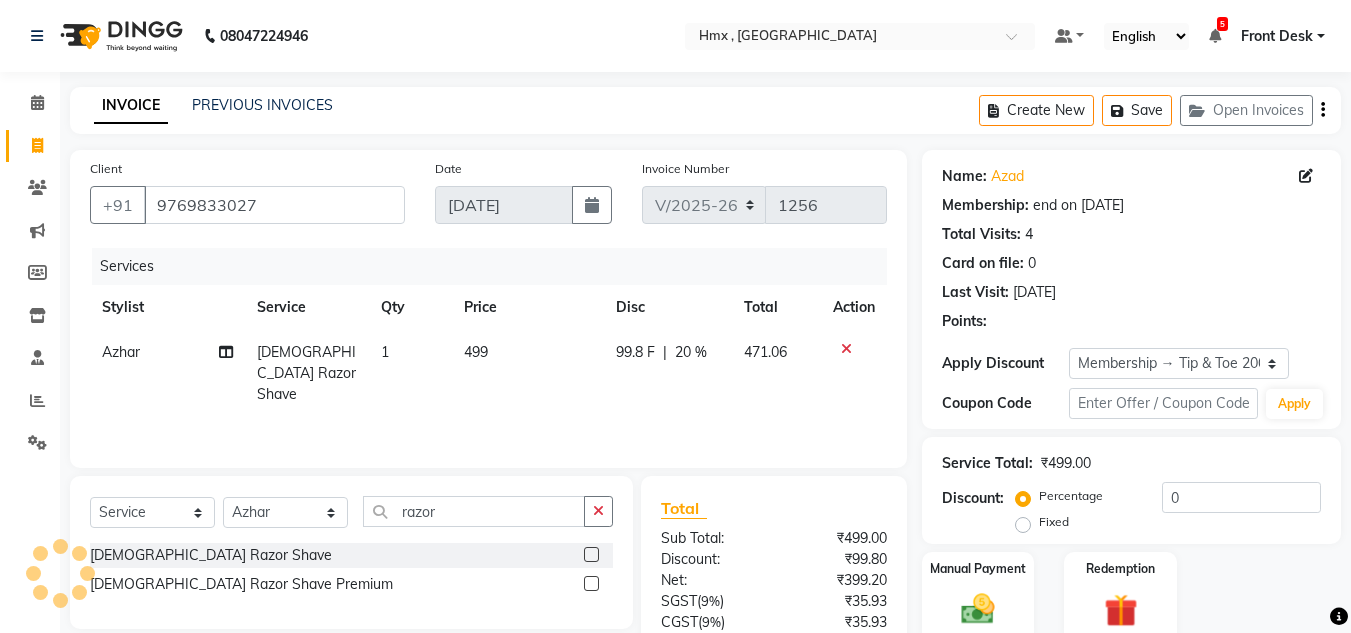 type on "20" 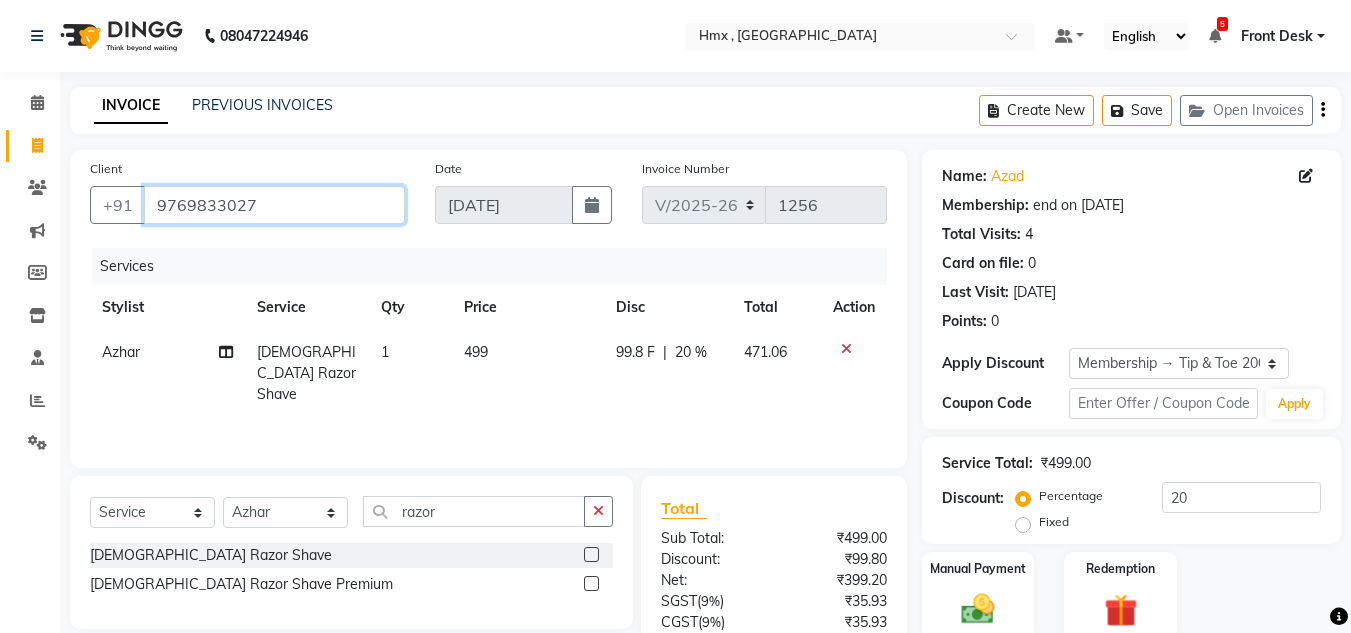 drag, startPoint x: 291, startPoint y: 200, endPoint x: 134, endPoint y: 228, distance: 159.47726 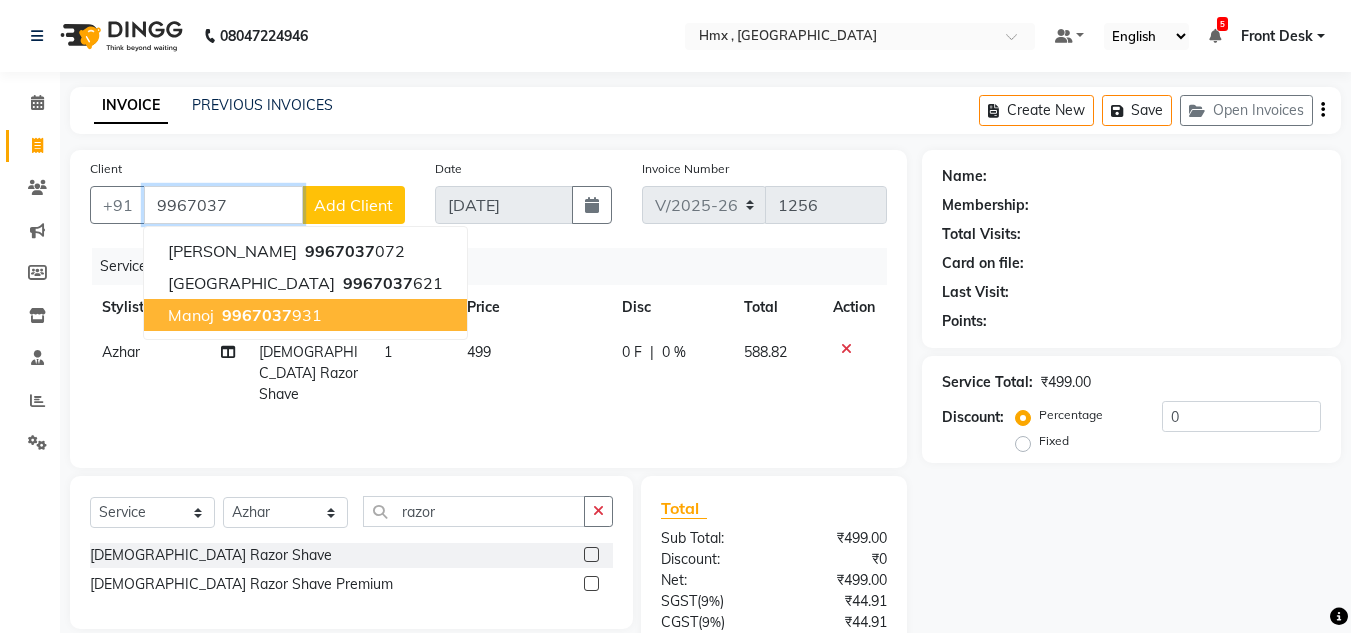 click on "Manoj" at bounding box center (191, 315) 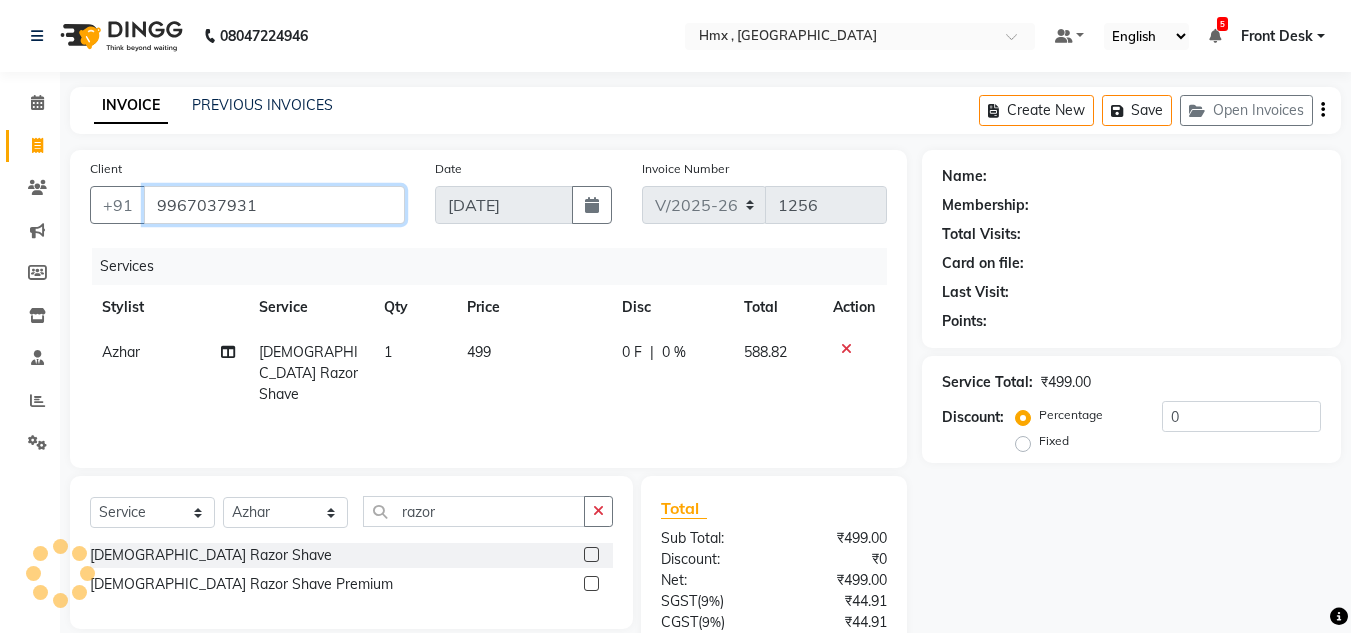 type on "9967037931" 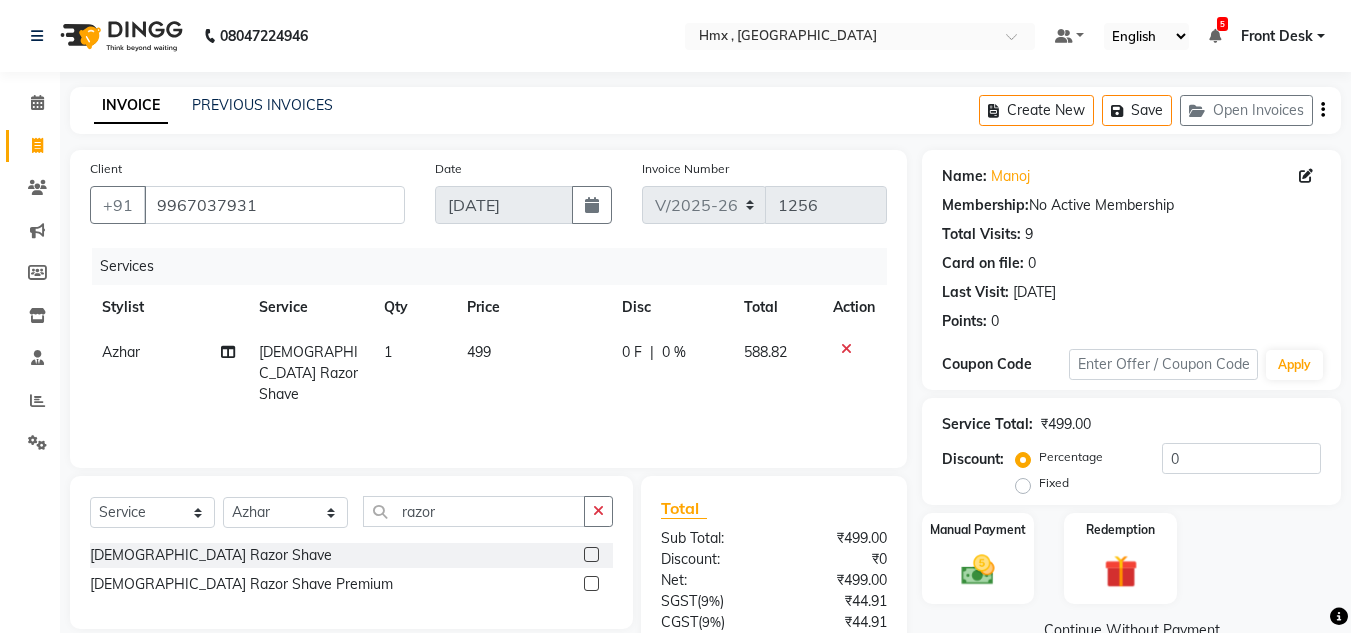 scroll, scrollTop: 167, scrollLeft: 0, axis: vertical 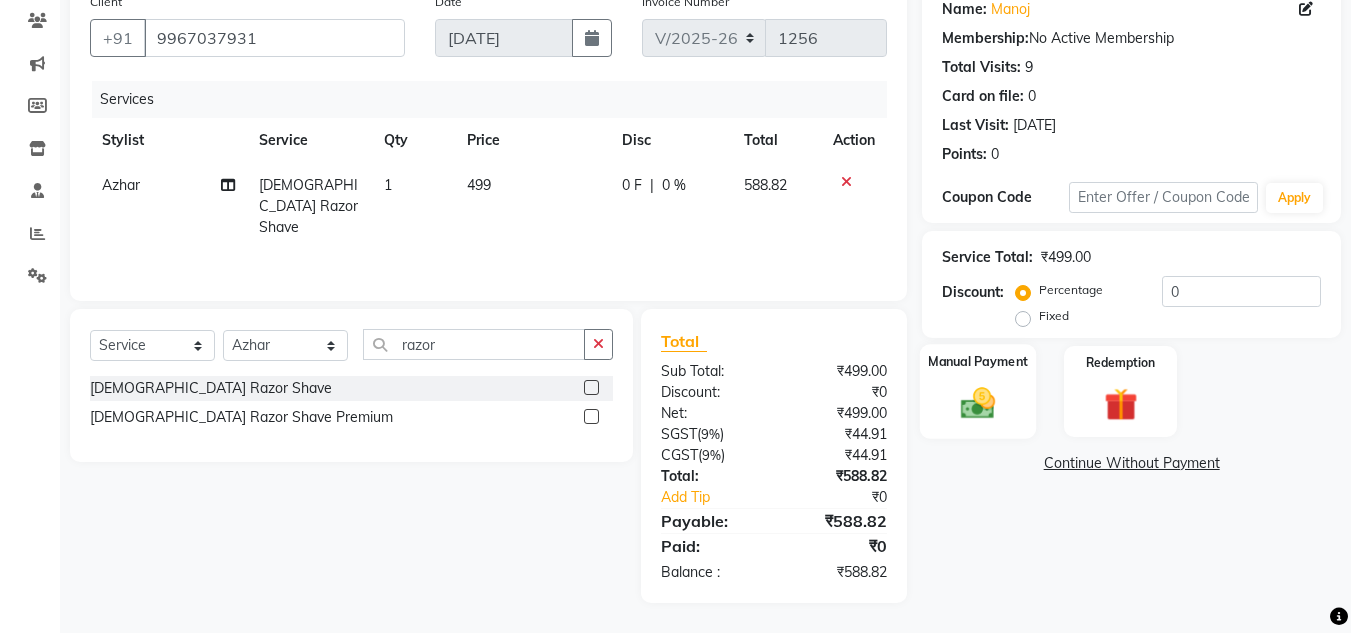 click on "Manual Payment" 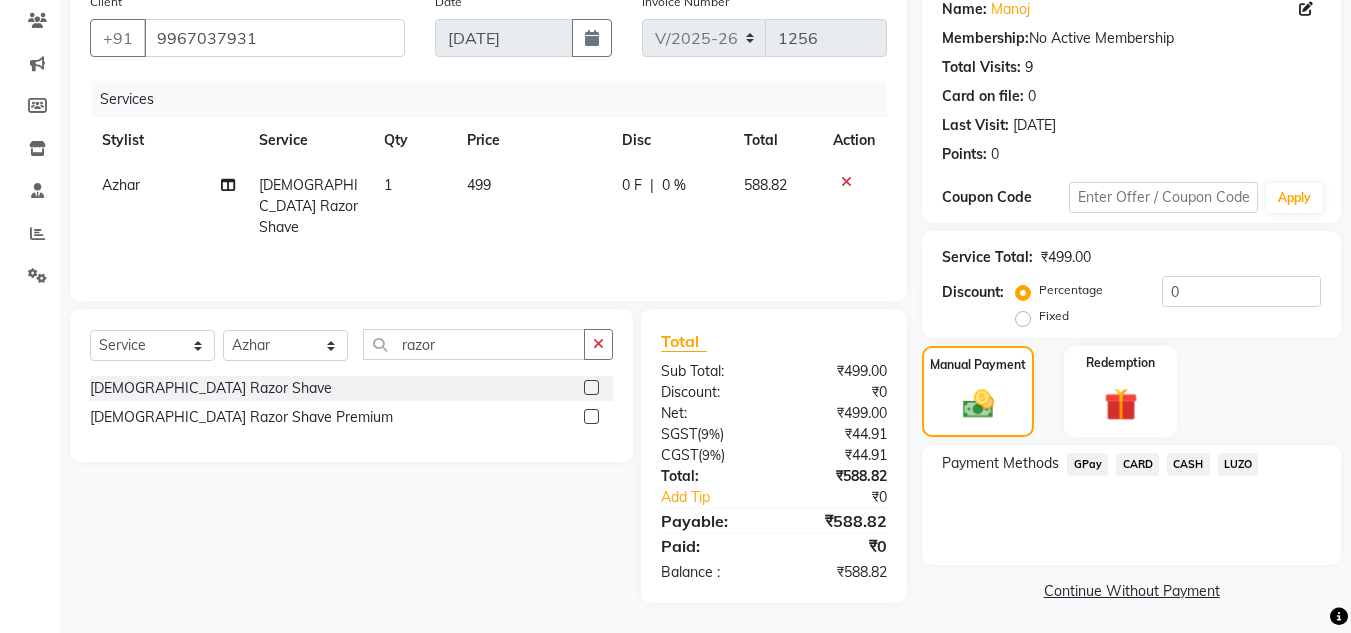 click on "CARD" 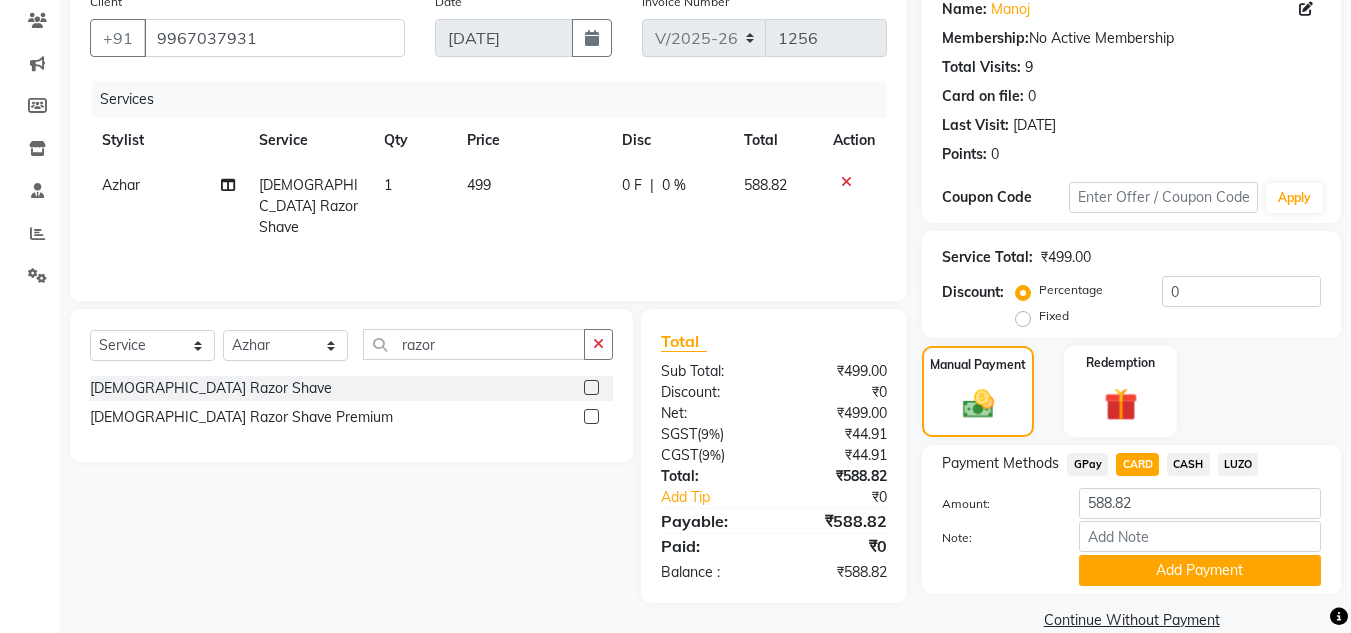 click on "Add Payment" 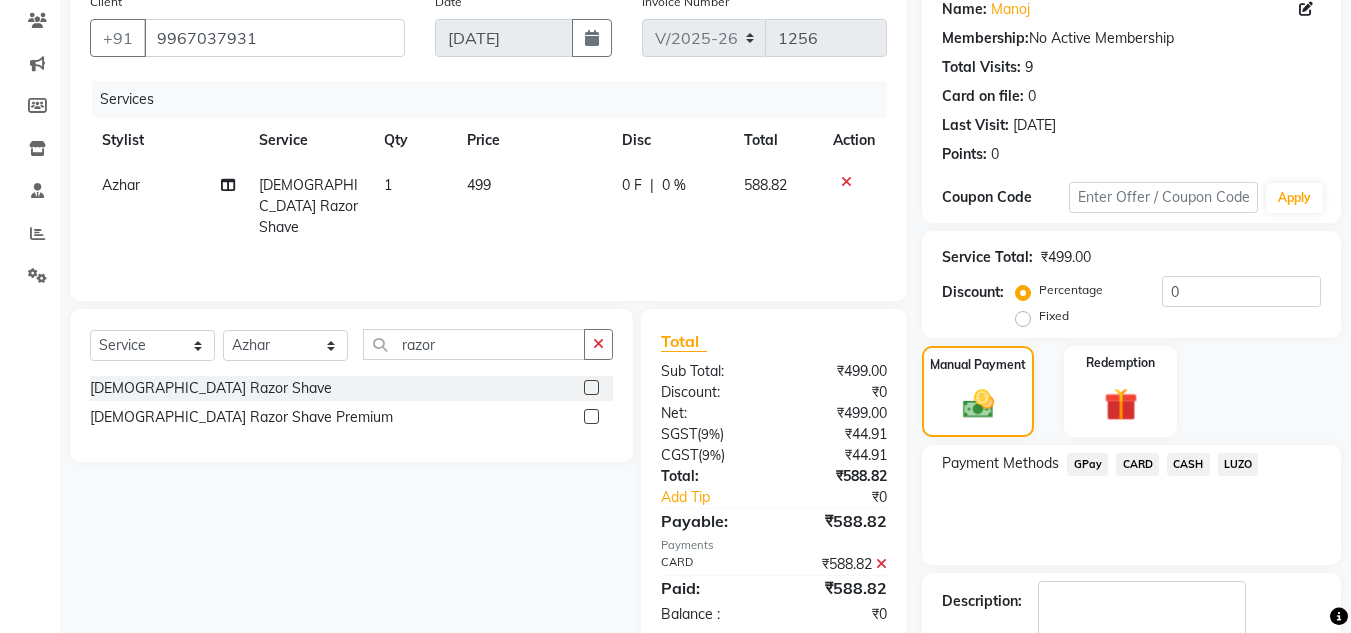 scroll, scrollTop: 283, scrollLeft: 0, axis: vertical 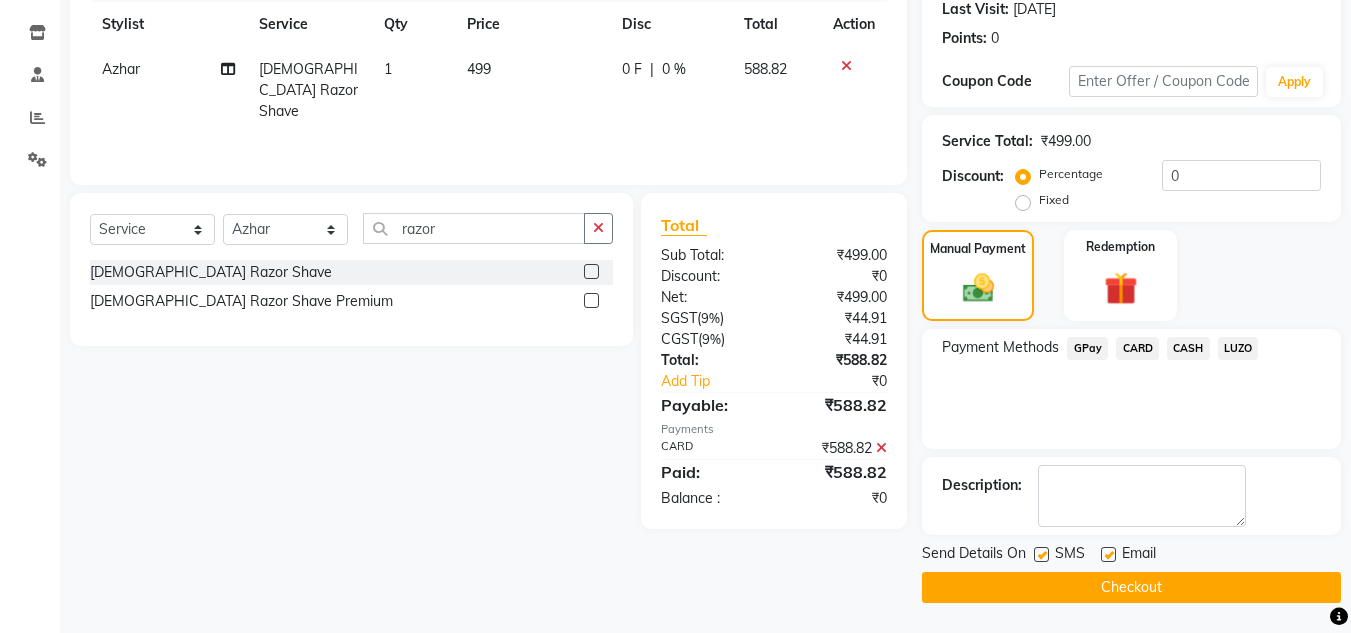 click on "Checkout" 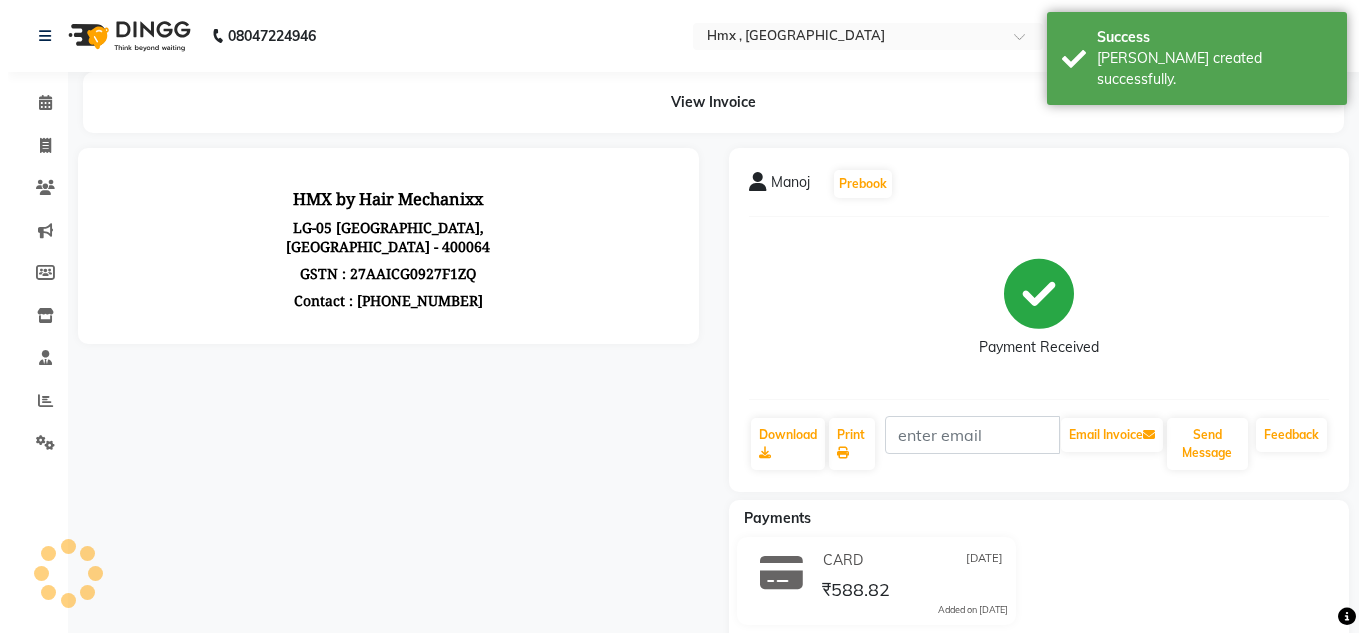 scroll, scrollTop: 0, scrollLeft: 0, axis: both 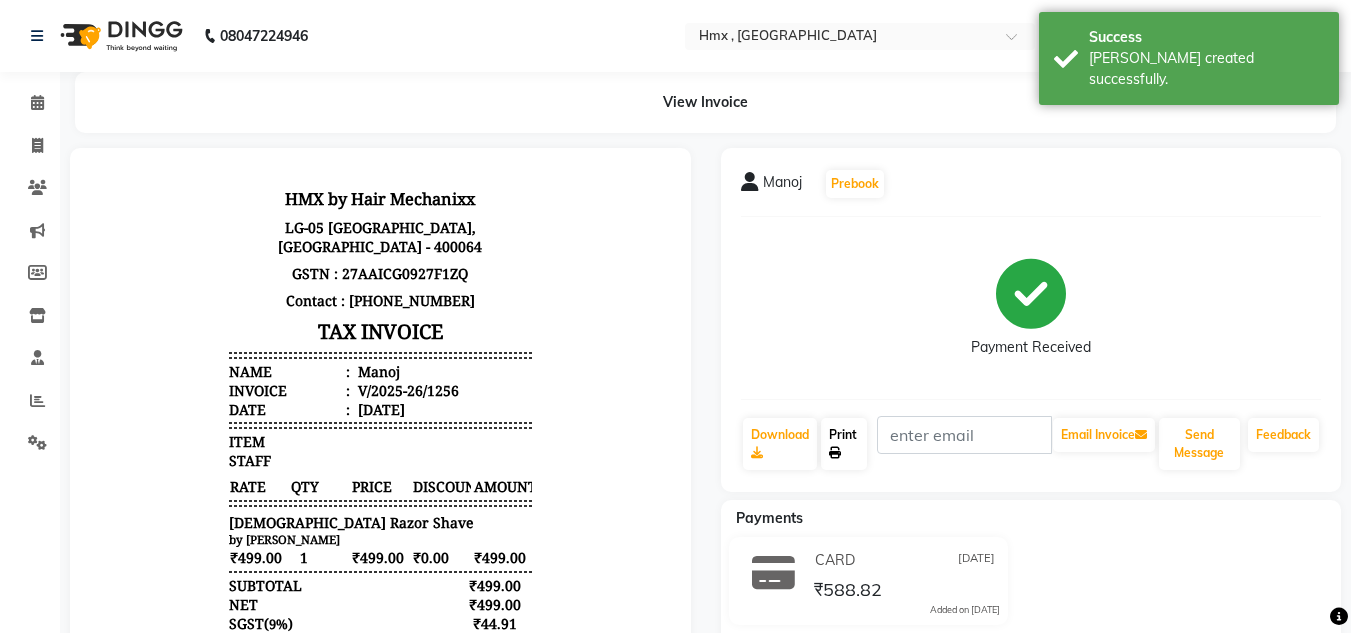 click on "Print" 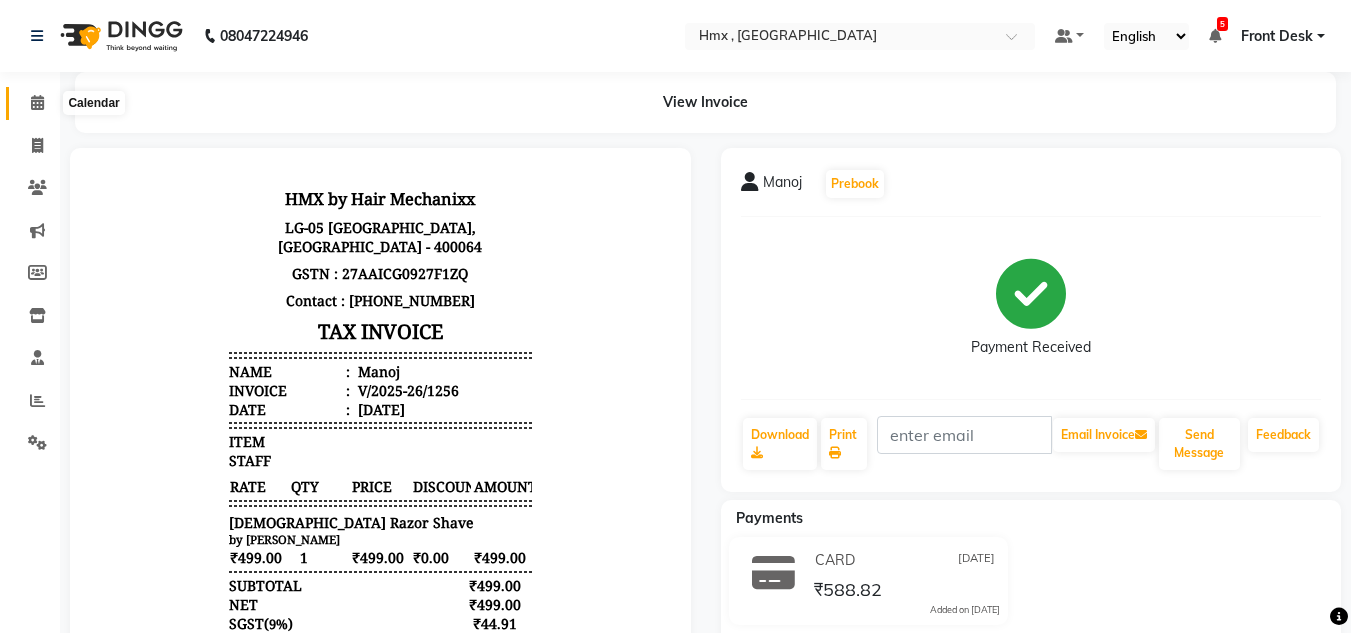 click 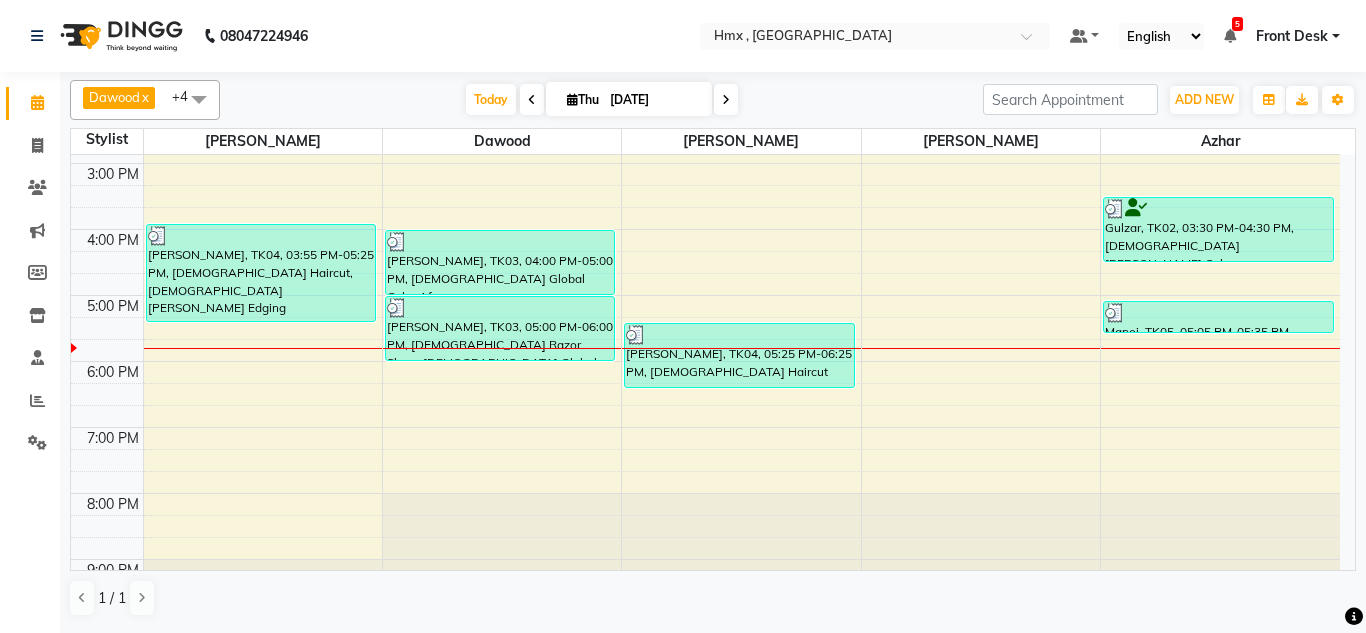 scroll, scrollTop: 500, scrollLeft: 0, axis: vertical 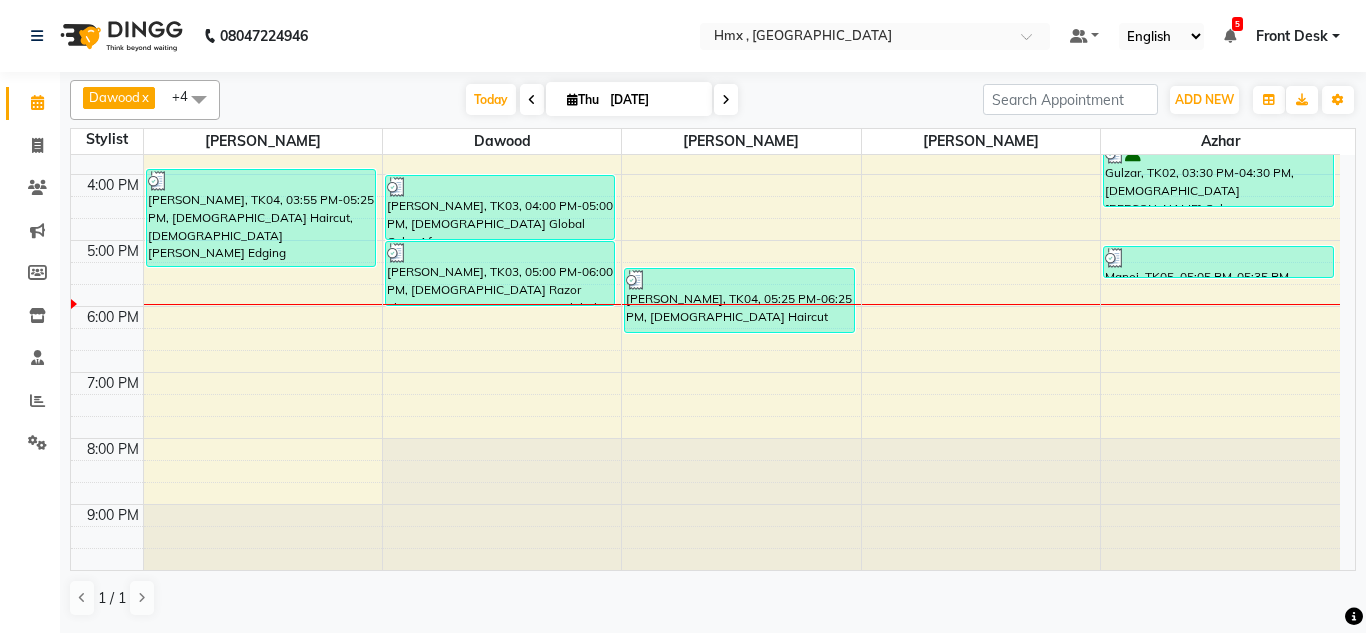 click on "8:00 AM 9:00 AM 10:00 AM 11:00 AM 12:00 PM 1:00 PM 2:00 PM 3:00 PM 4:00 PM 5:00 PM 6:00 PM 7:00 PM 8:00 PM 9:00 PM     Reza, TK01, 11:40 AM-01:10 PM, Male Haircut,Male Beard Edging     Jojef, TK04, 03:55 PM-05:25 PM, Male Haircut,Male Beard Edging     Pravindra Singh, TK03, 04:00 PM-05:00 PM, Male Global Color Af     Pravindra Singh, TK03, 05:00 PM-06:00 PM, Male Razor Shave,Male Global Color Af,Male Hair Wash     Jojef, TK04, 05:25 PM-06:25 PM, Male Haircut     Gulzar, TK02, 03:30 PM-04:30 PM, Male Beard Color     Manoj, TK05, 05:05 PM-05:35 PM, Male Razor Shave" at bounding box center [705, 108] 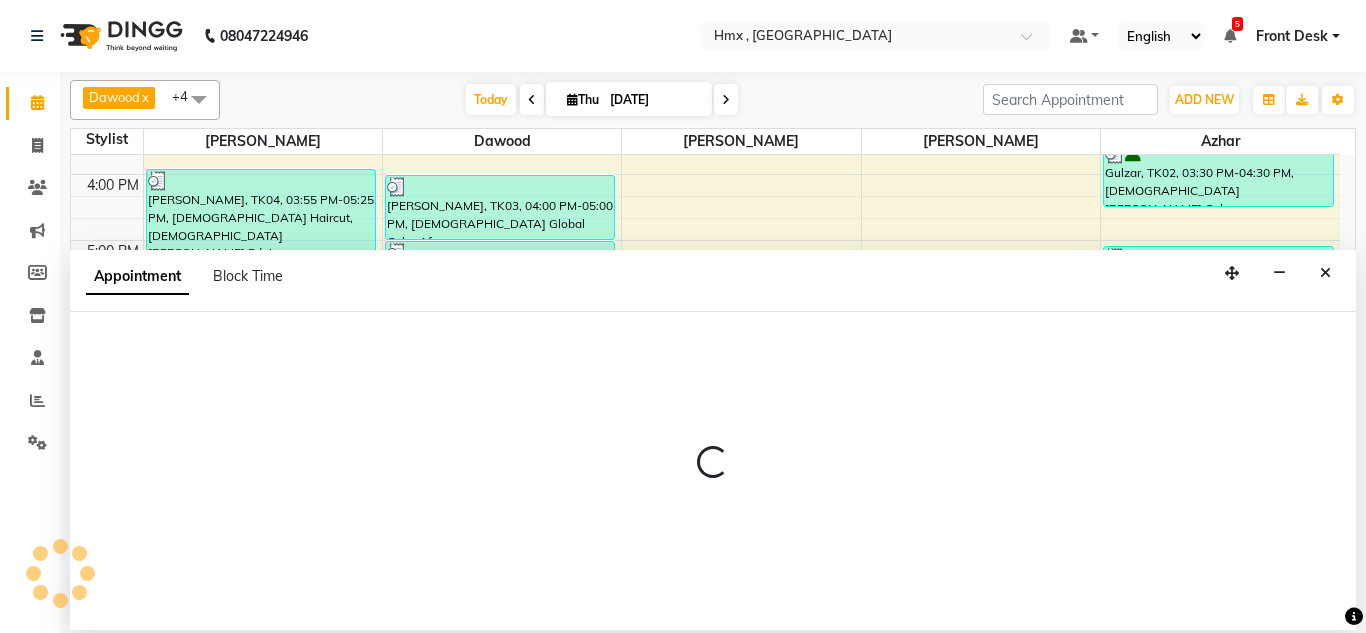select on "39095" 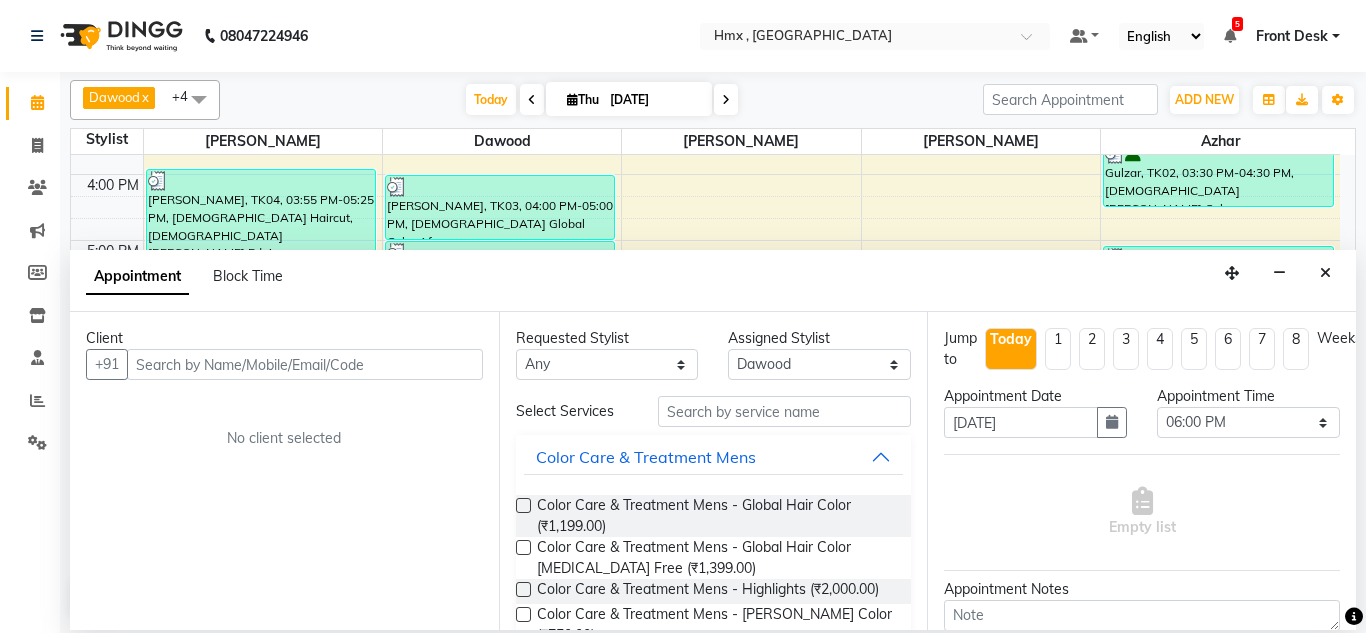 click at bounding box center [305, 364] 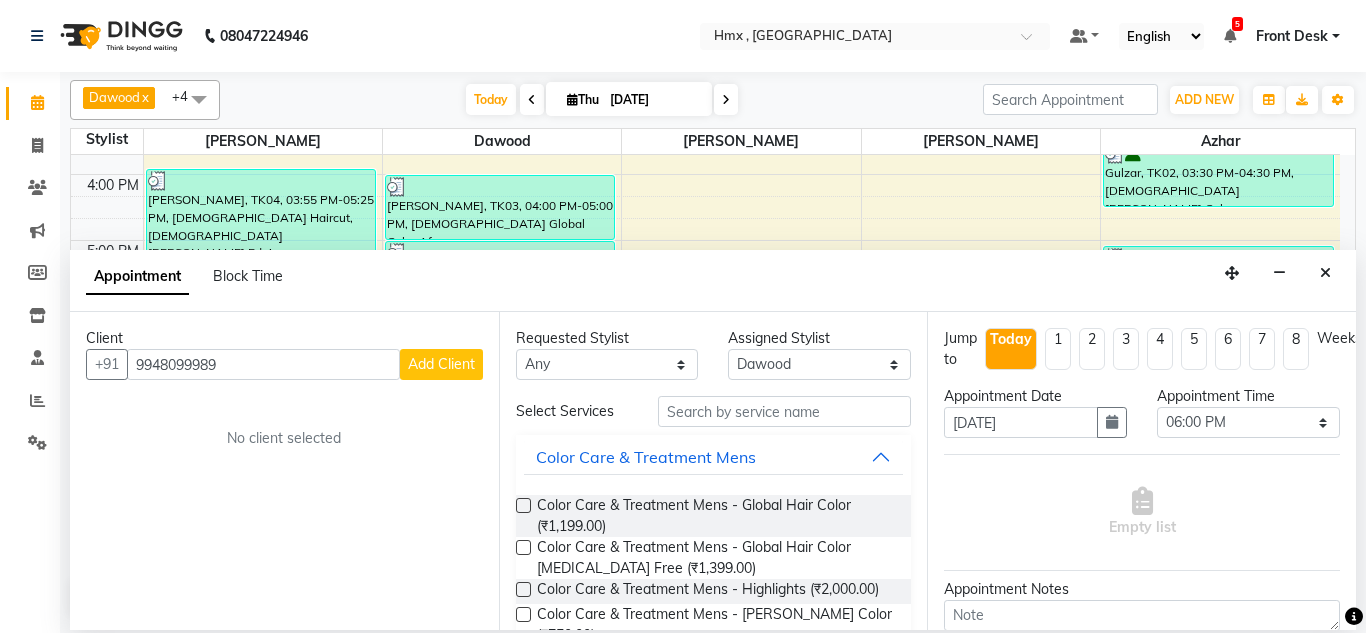 type on "9948099989" 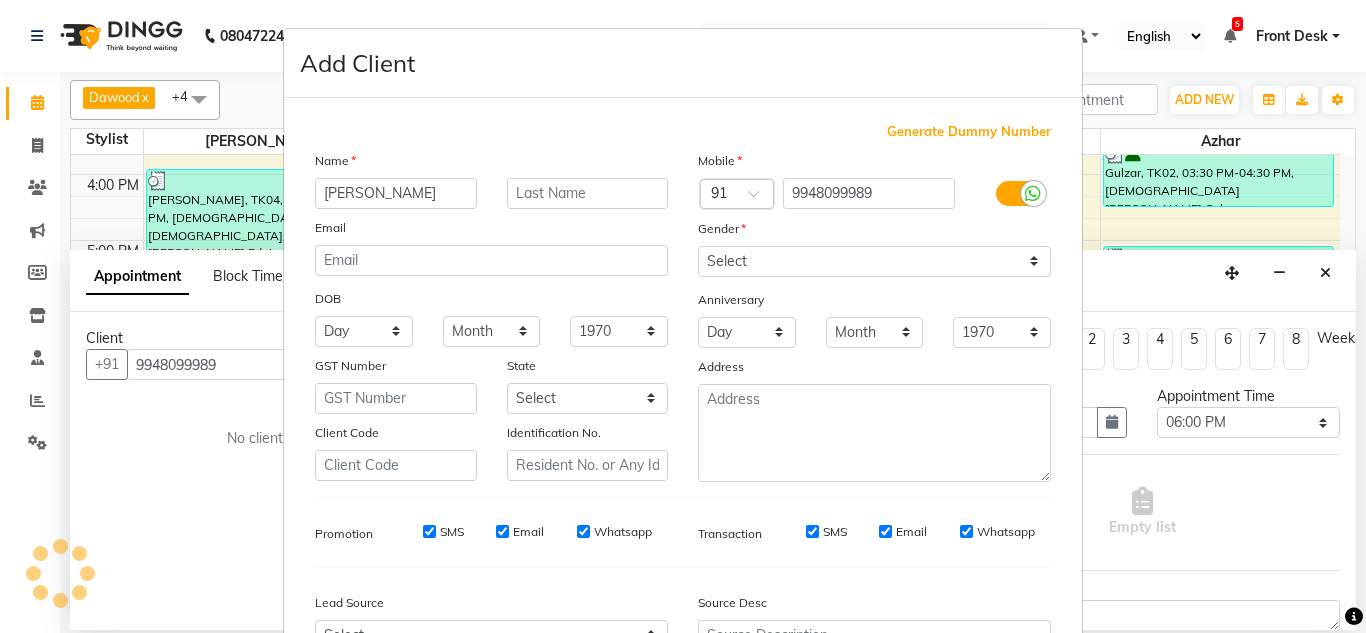 type on "Riyank" 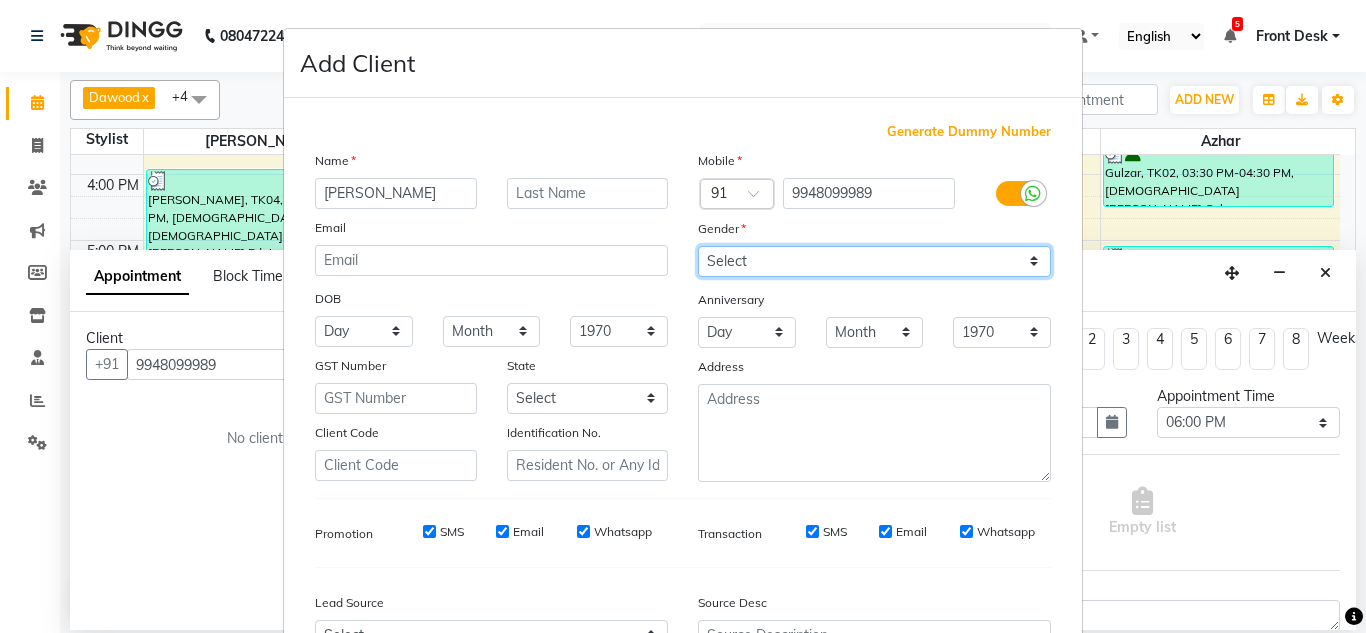 click on "Select Male Female Other Prefer Not To Say" at bounding box center (874, 261) 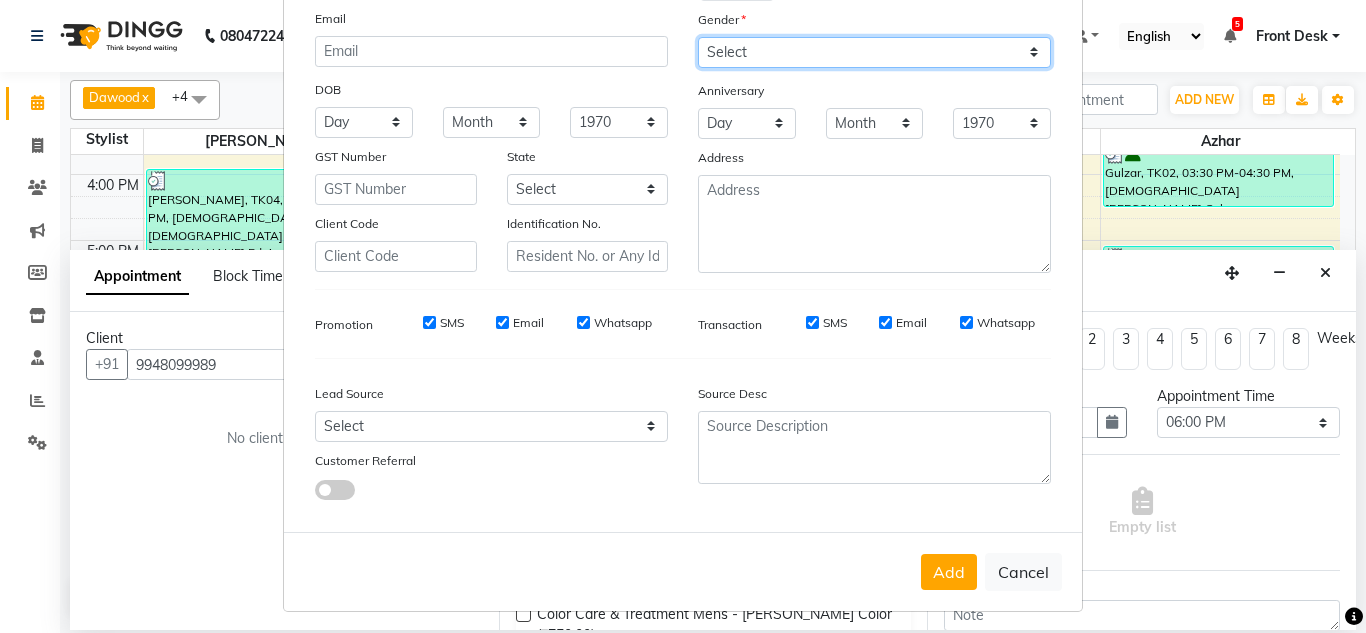 scroll, scrollTop: 216, scrollLeft: 0, axis: vertical 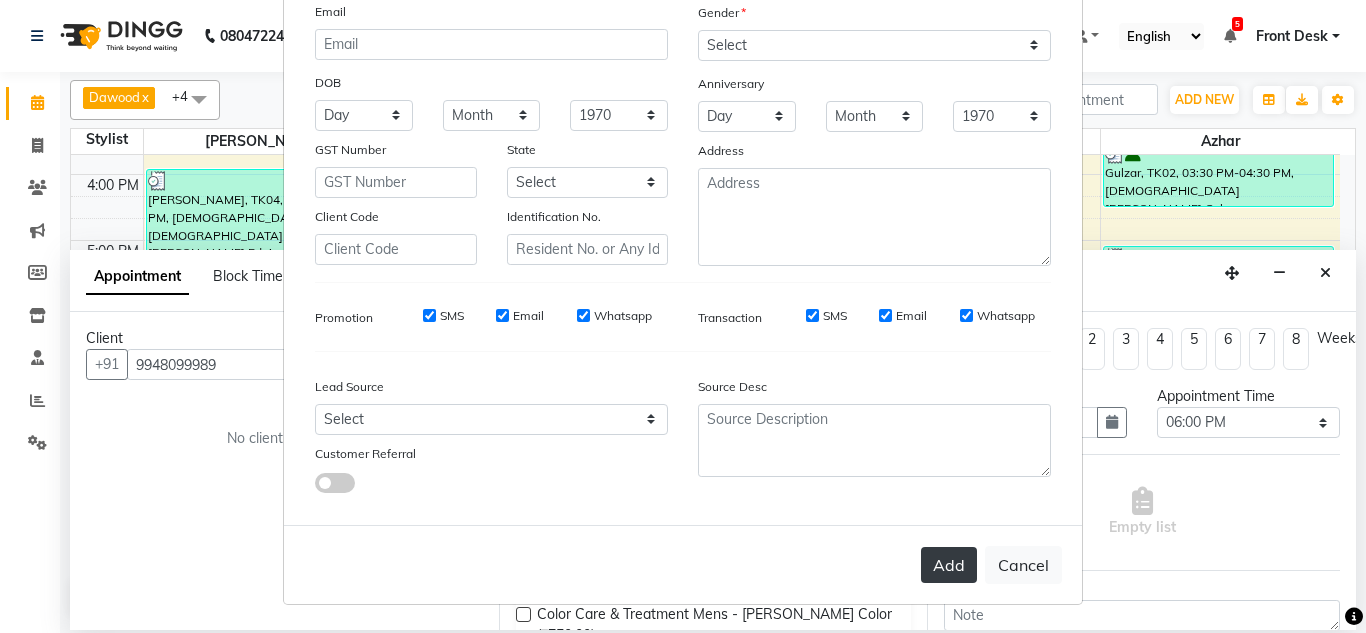 click on "Add" at bounding box center (949, 565) 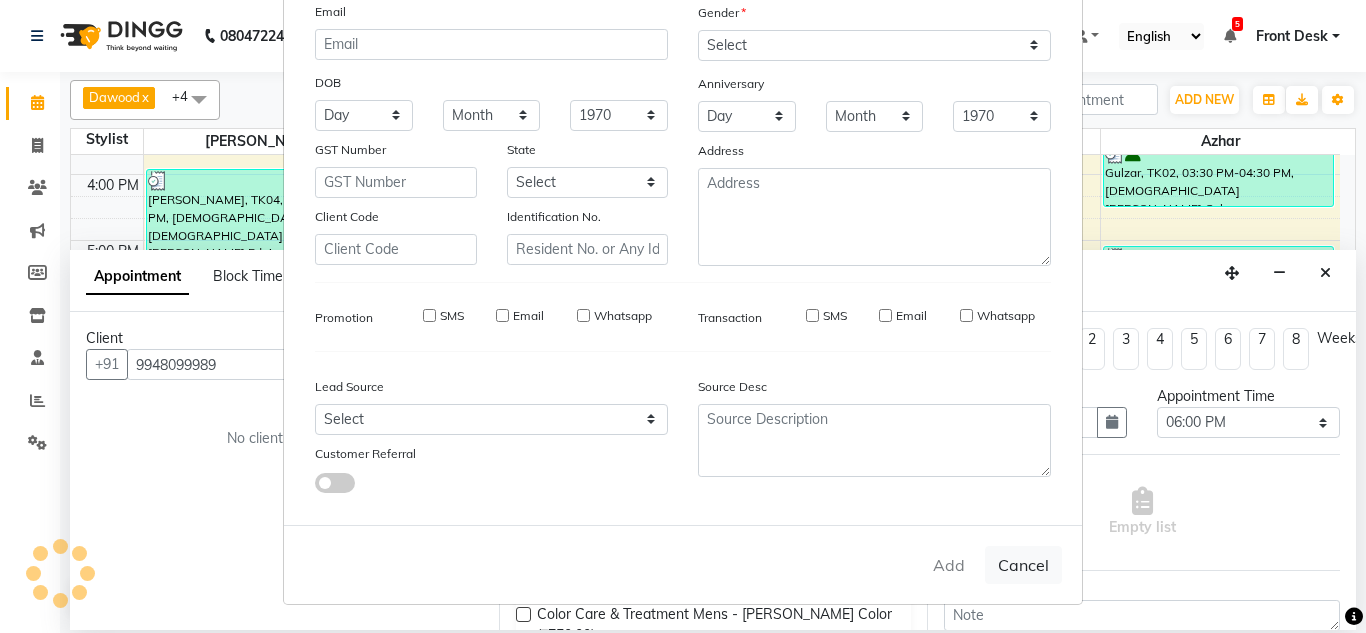 type 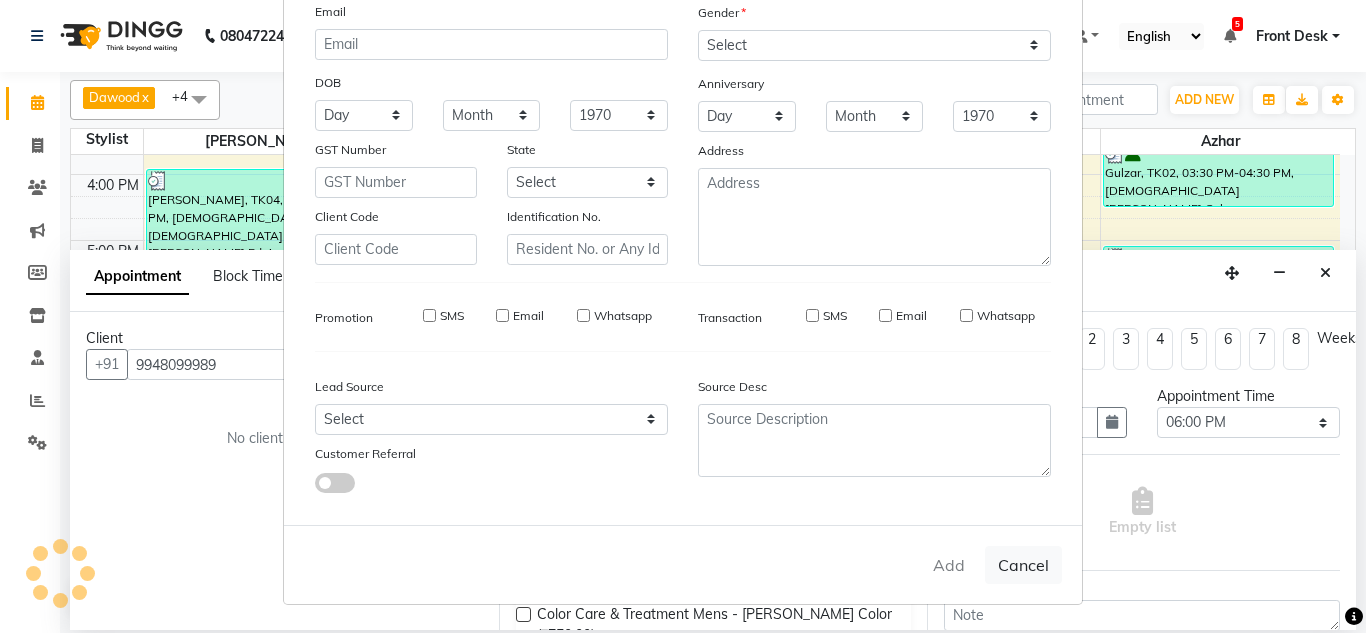 select 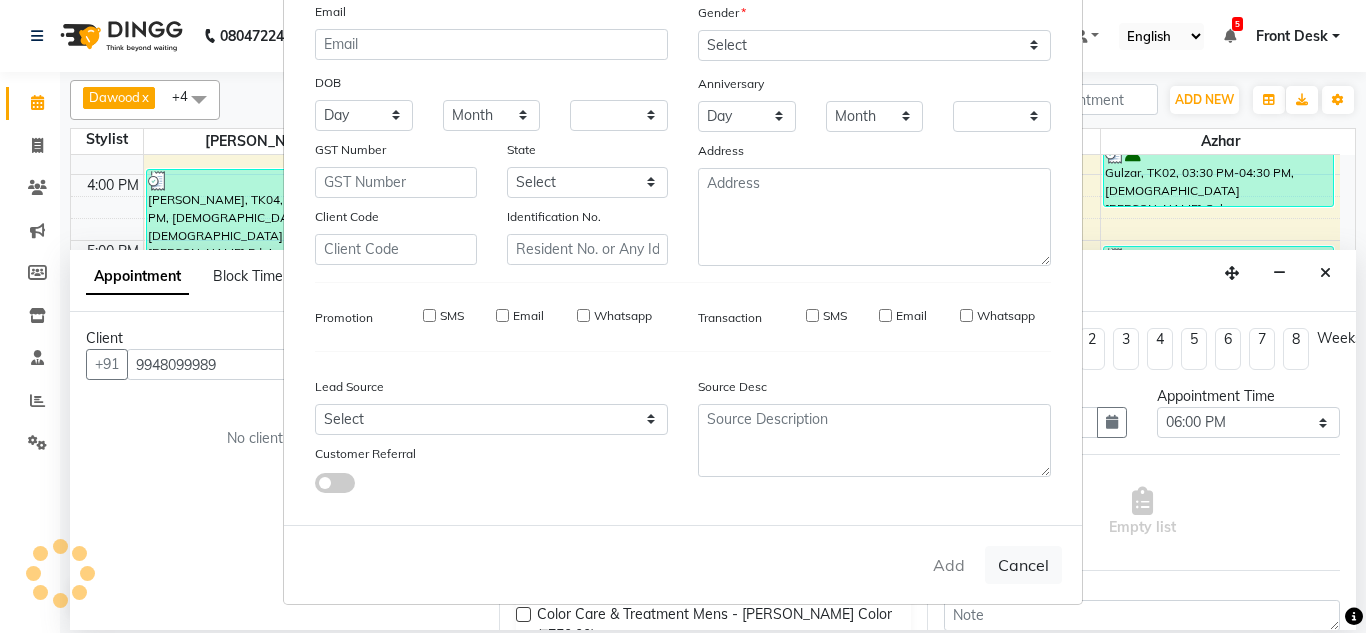 checkbox on "false" 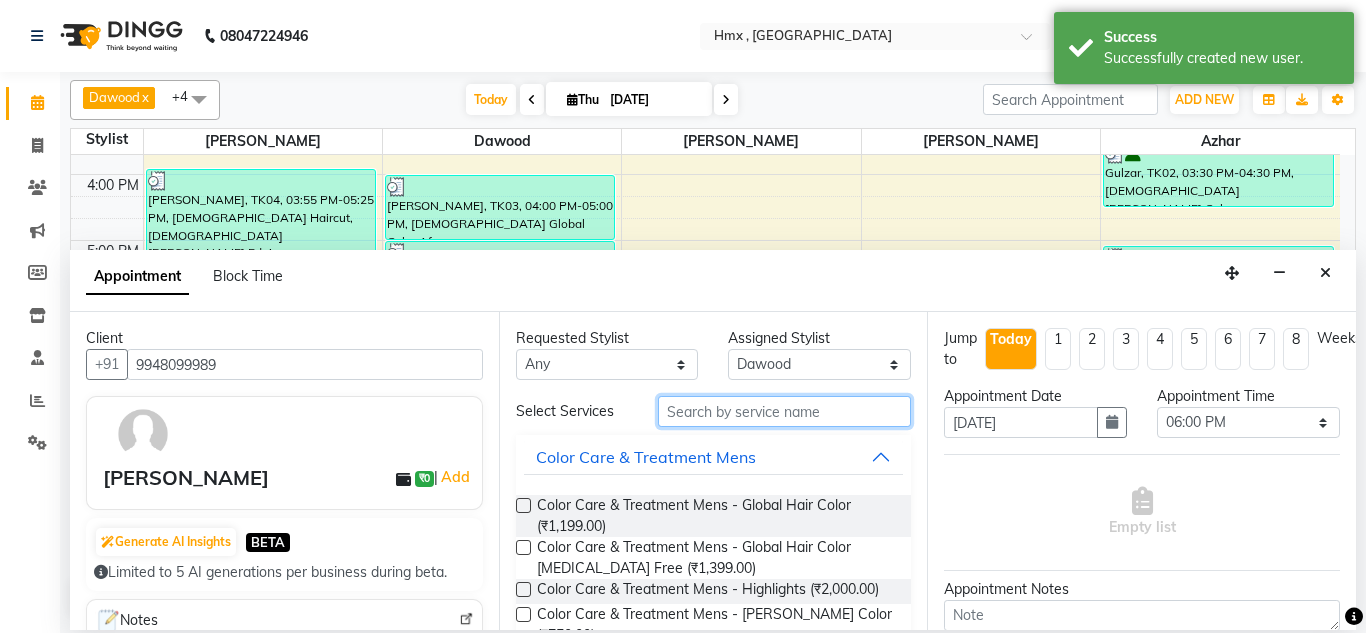 click at bounding box center [785, 411] 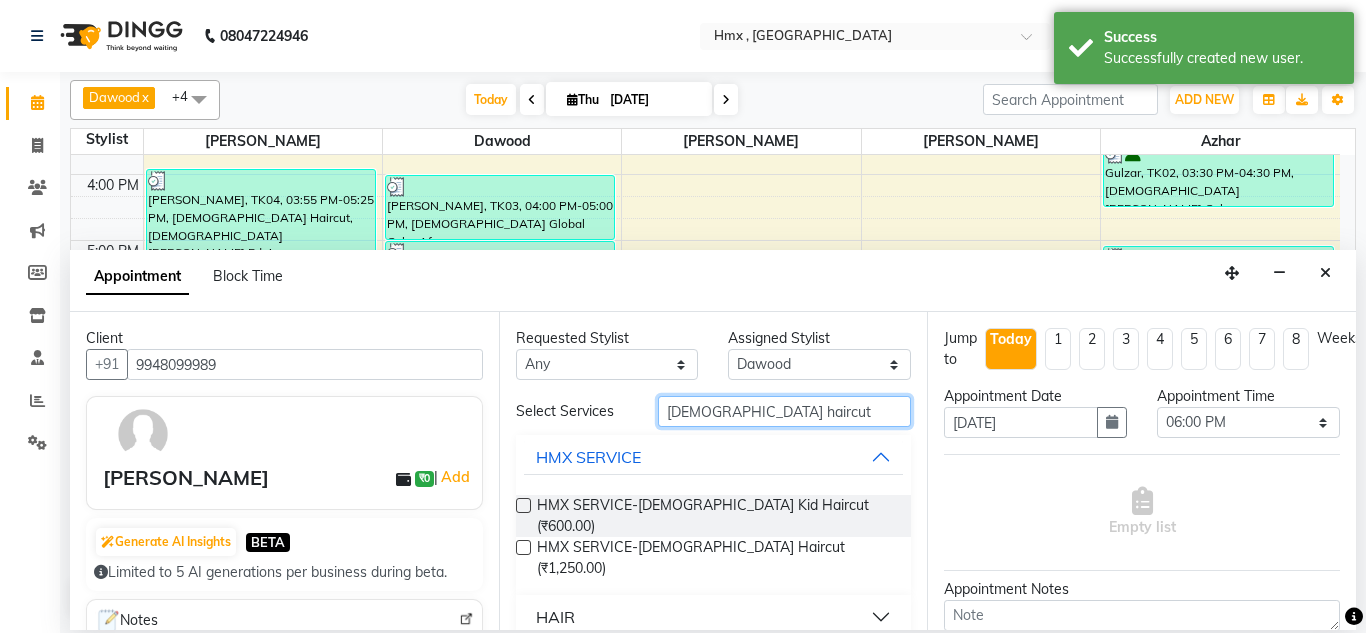 type on "male haircut" 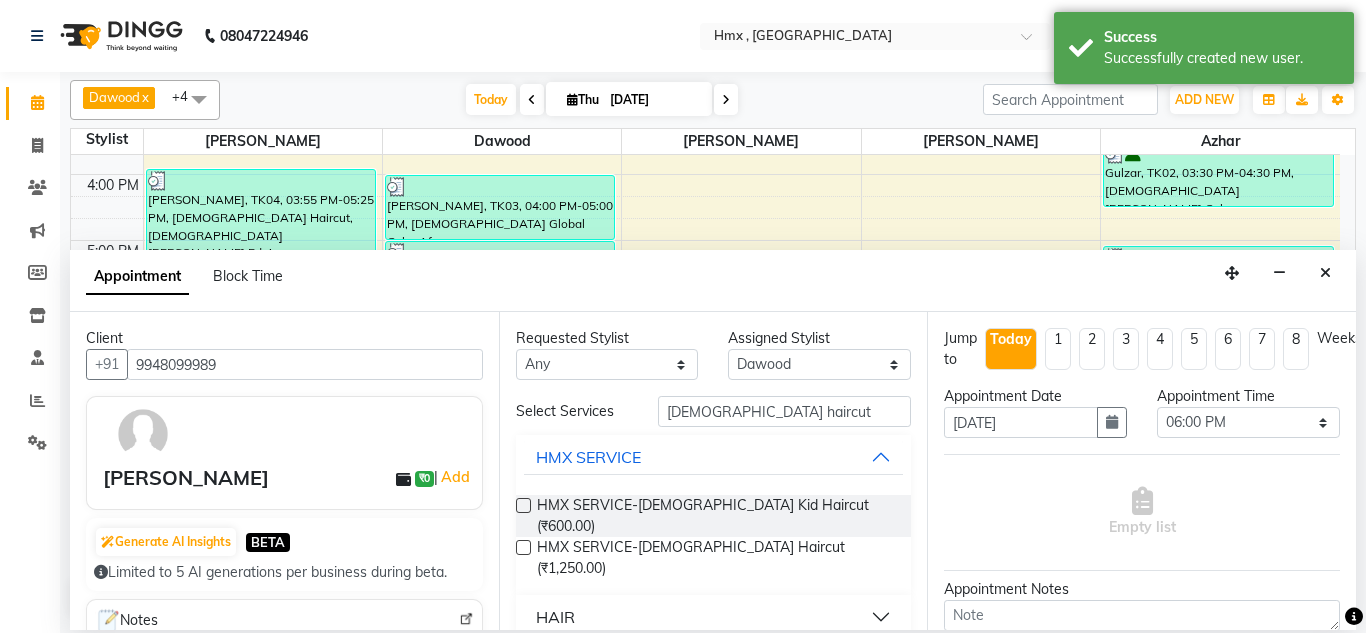 click on "HAIR" at bounding box center [714, 617] 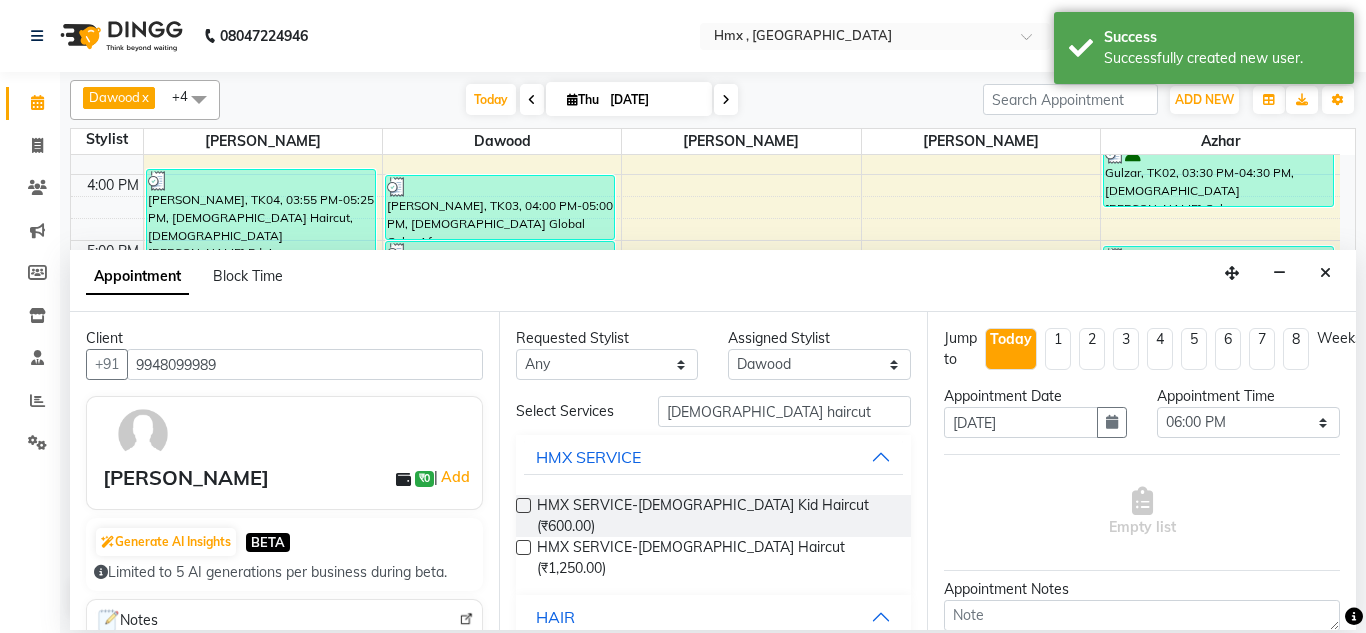 scroll, scrollTop: 100, scrollLeft: 0, axis: vertical 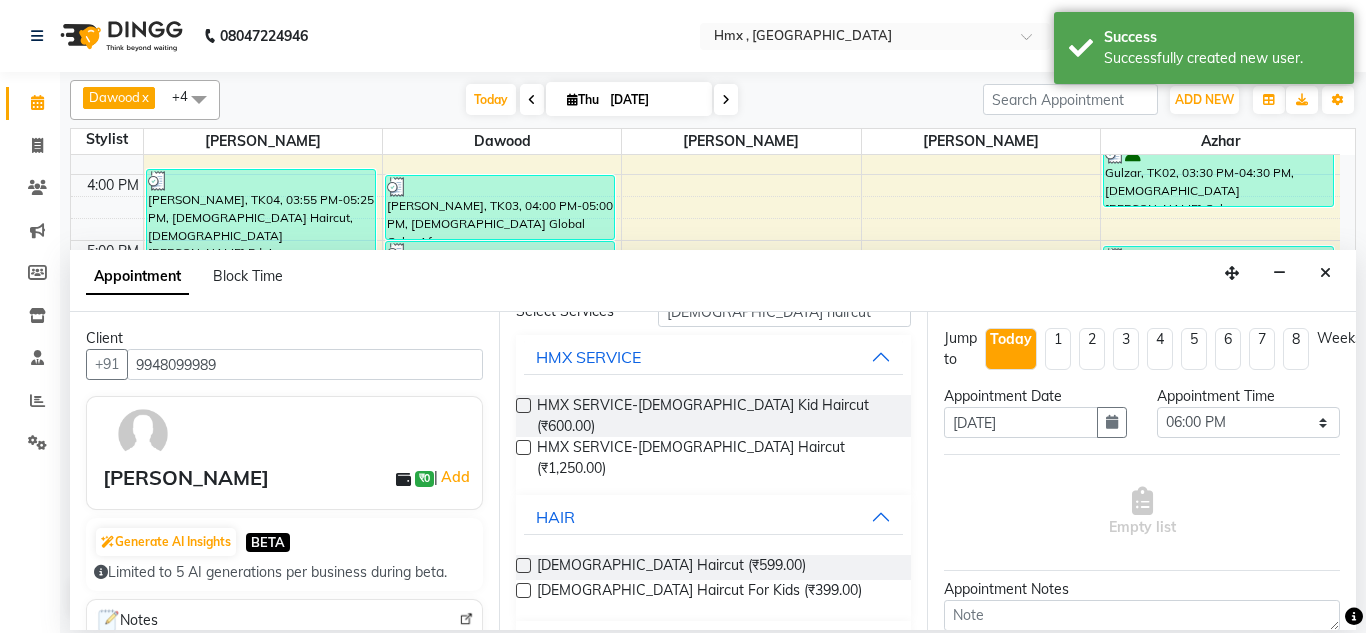 click at bounding box center (523, 565) 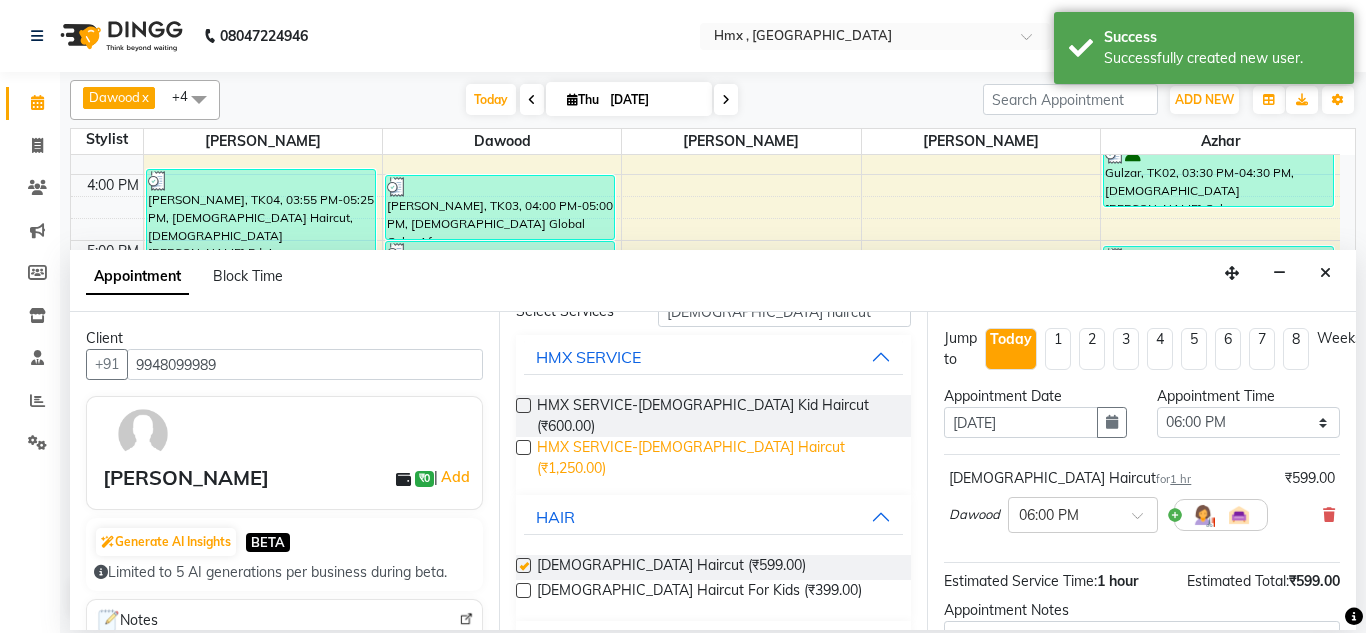 scroll, scrollTop: 61, scrollLeft: 0, axis: vertical 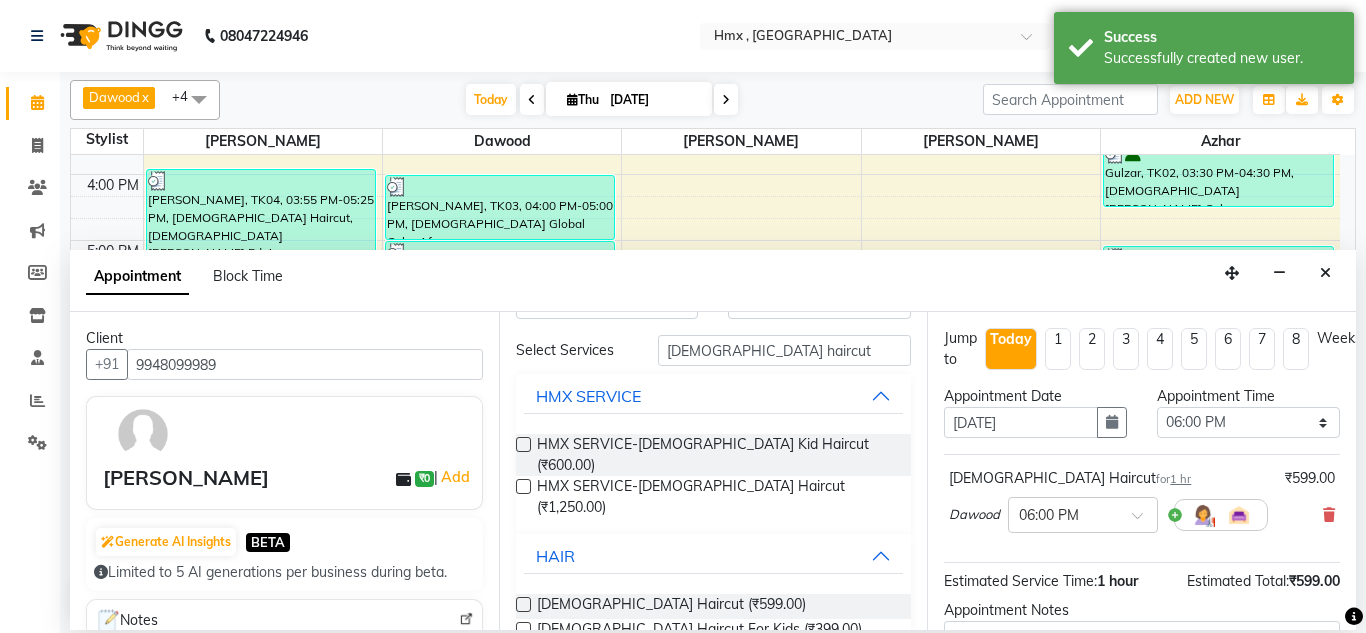 checkbox on "false" 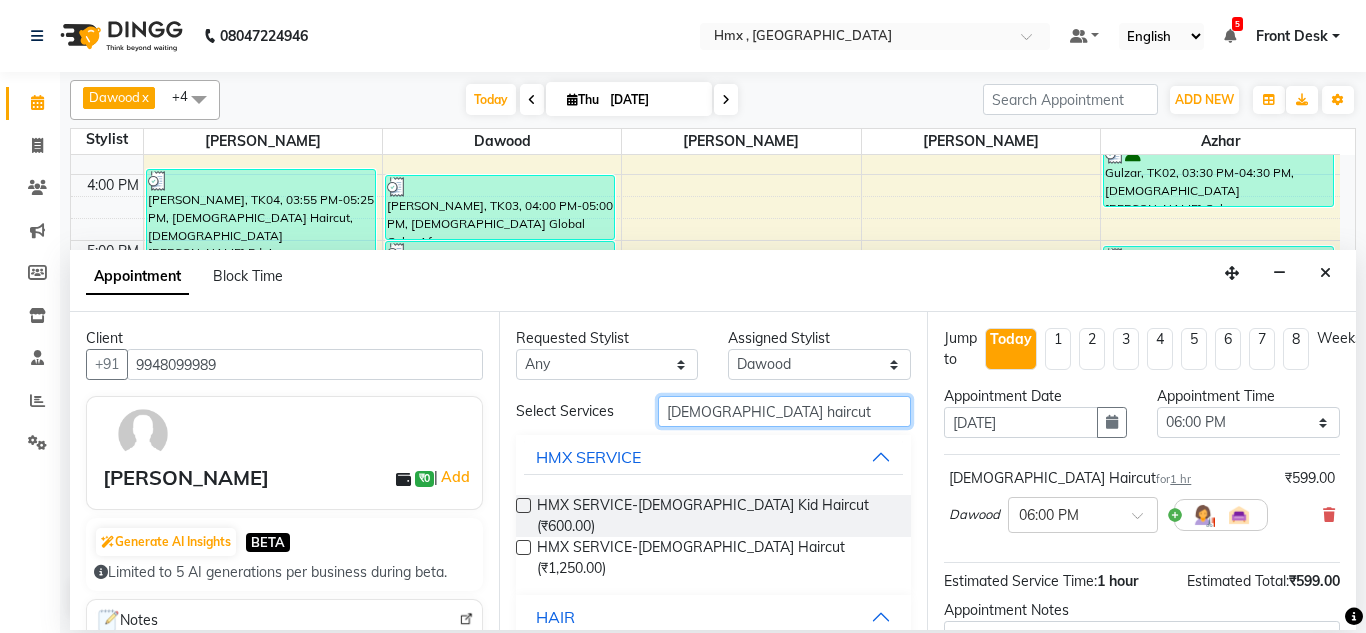 drag, startPoint x: 757, startPoint y: 421, endPoint x: 610, endPoint y: 435, distance: 147.66516 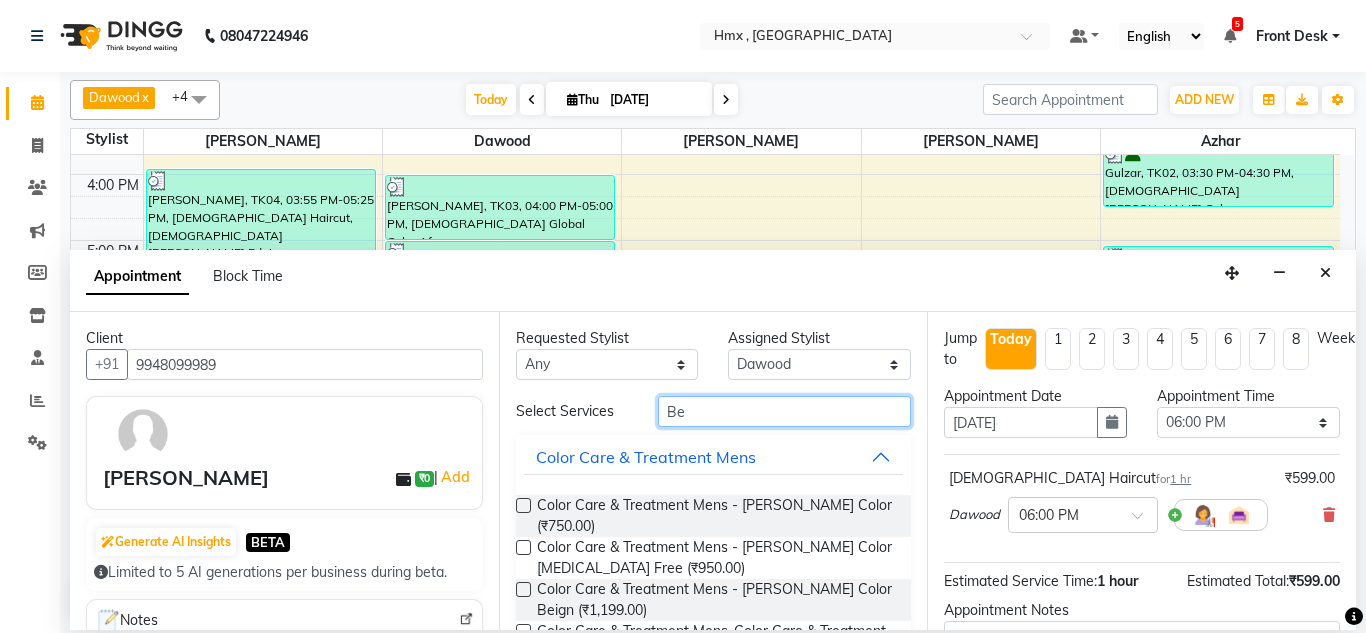 type on "B" 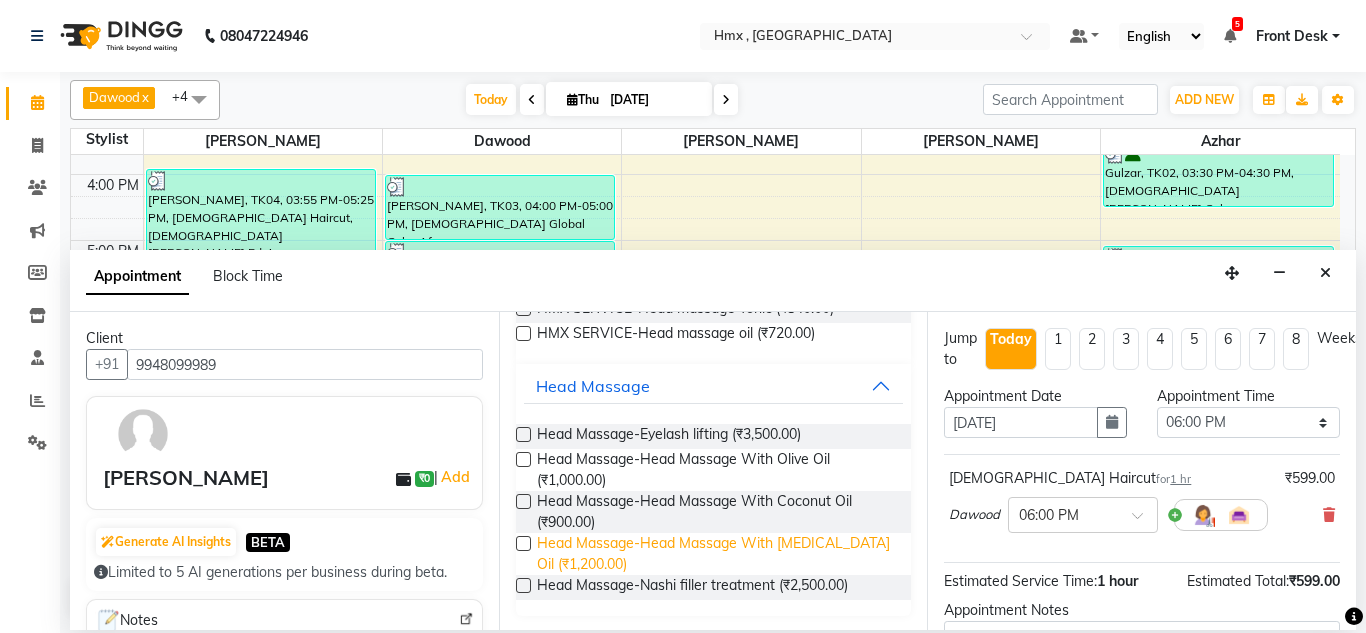 scroll, scrollTop: 199, scrollLeft: 0, axis: vertical 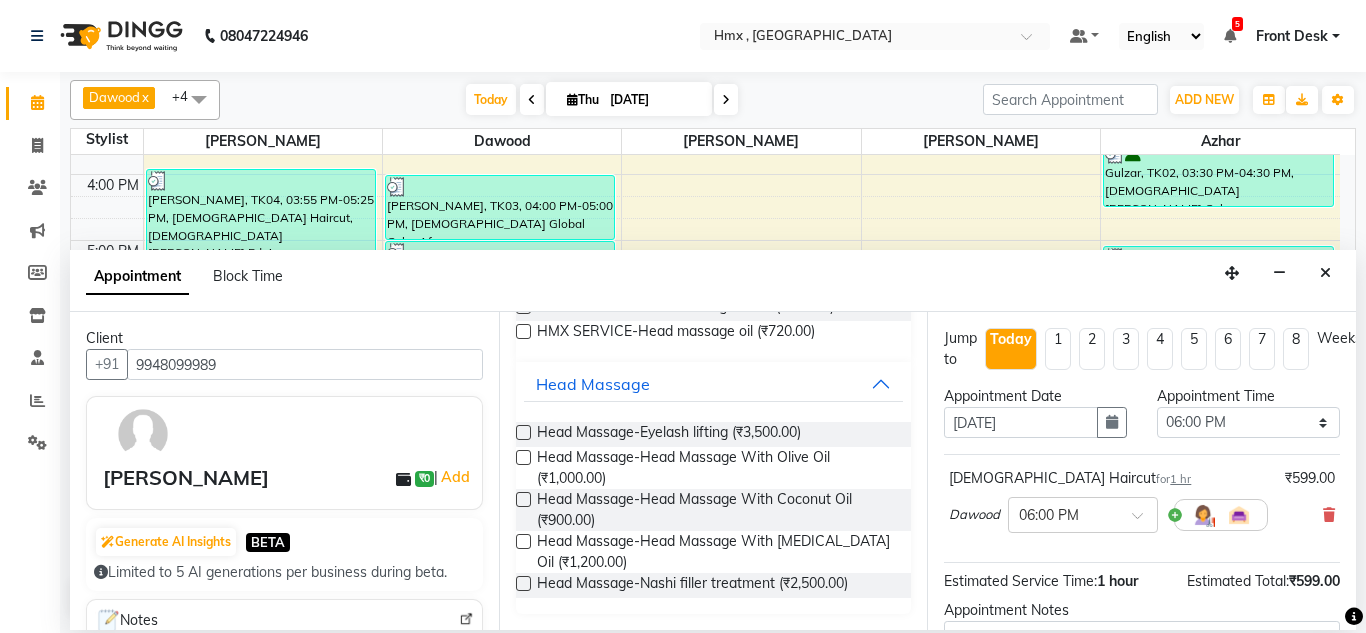 type on "Head Massa" 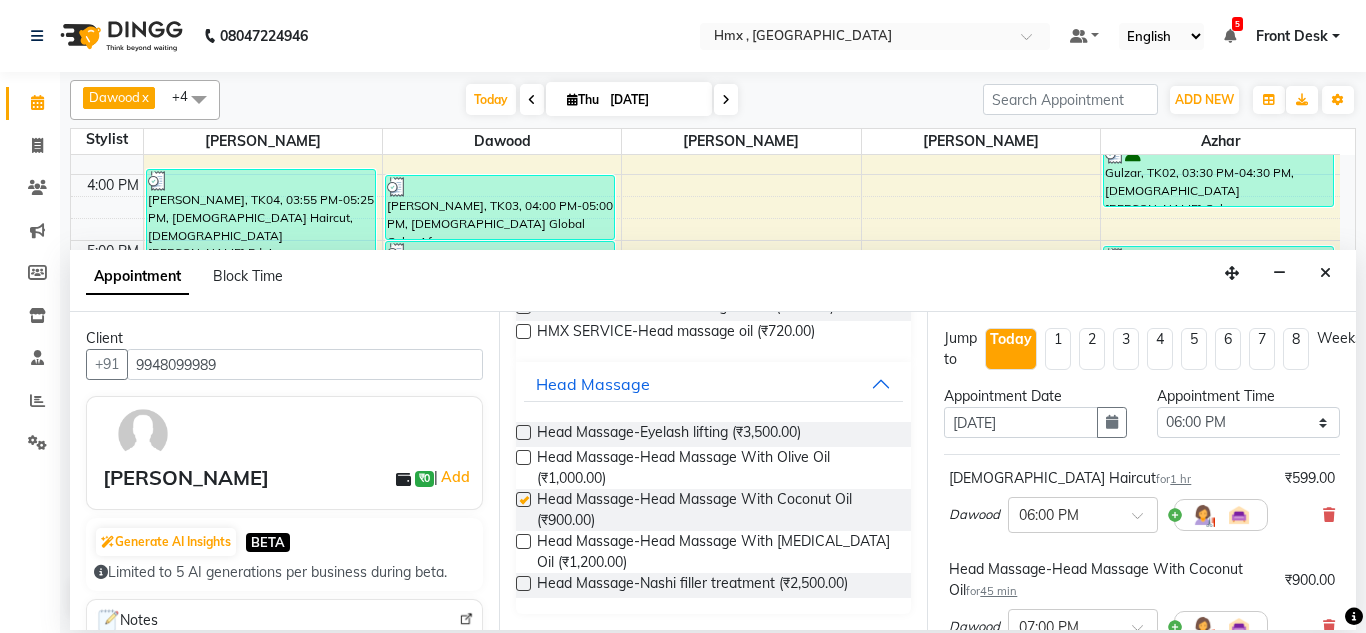 checkbox on "false" 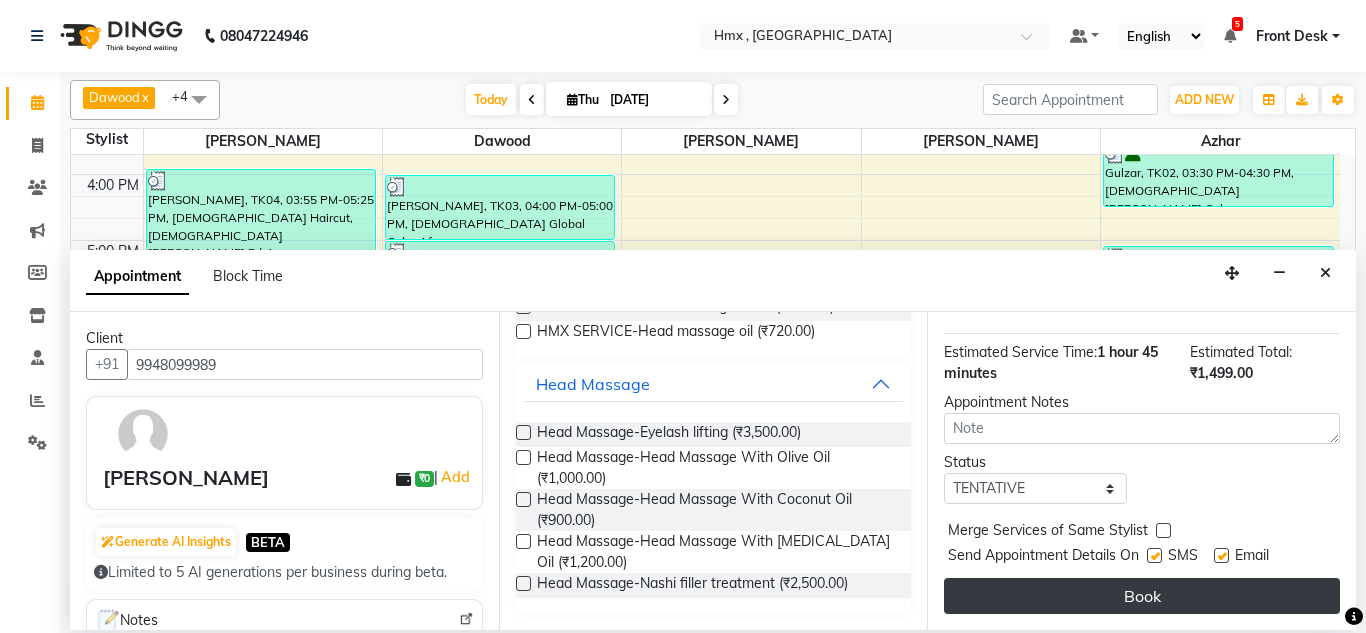 scroll, scrollTop: 356, scrollLeft: 0, axis: vertical 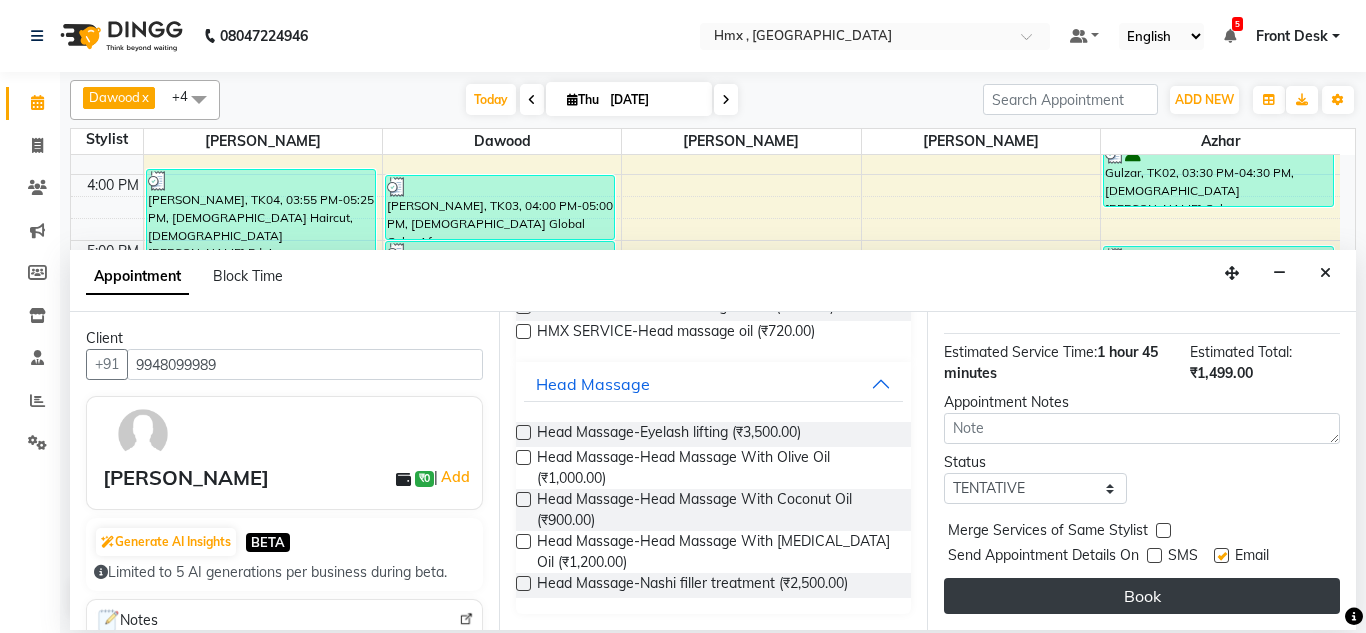 click on "Book" at bounding box center [1142, 596] 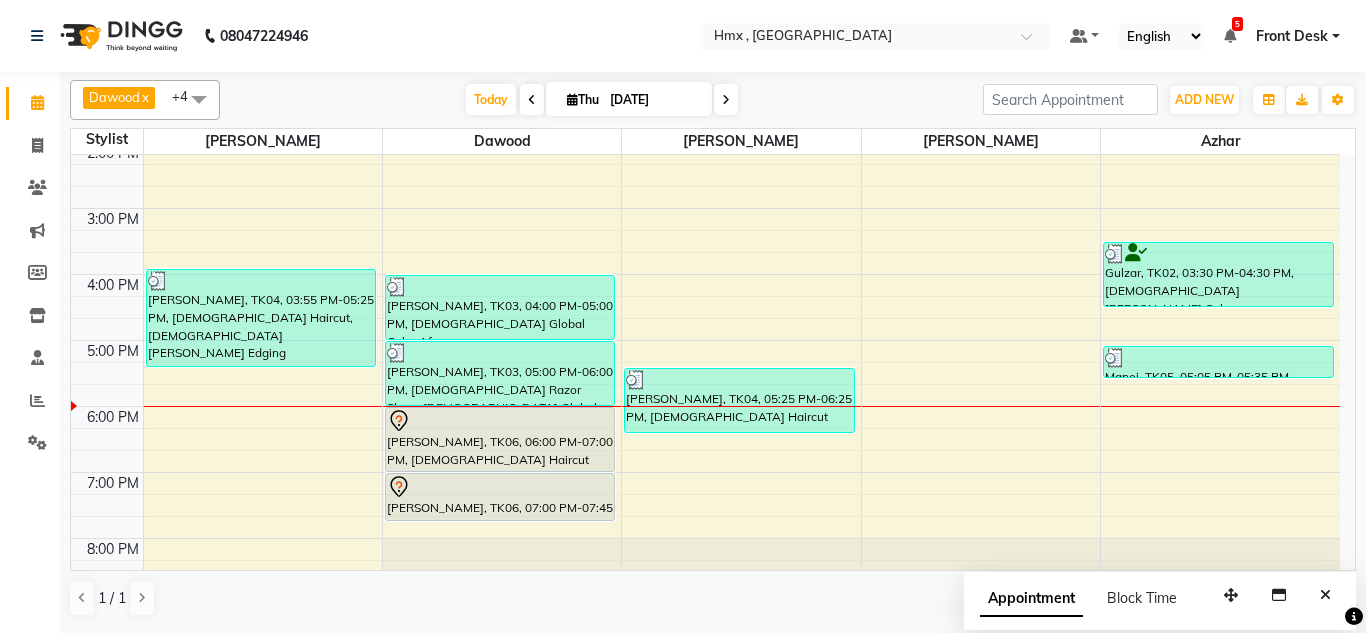 scroll, scrollTop: 508, scrollLeft: 0, axis: vertical 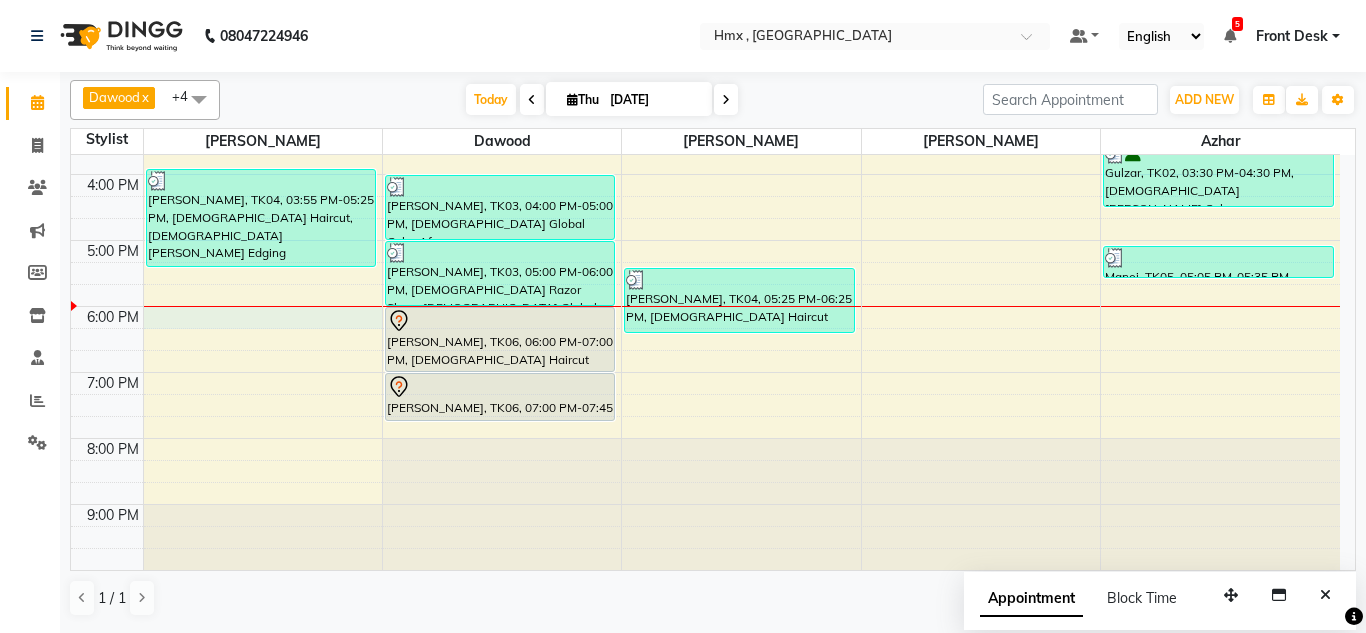 click on "8:00 AM 9:00 AM 10:00 AM 11:00 AM 12:00 PM 1:00 PM 2:00 PM 3:00 PM 4:00 PM 5:00 PM 6:00 PM 7:00 PM 8:00 PM 9:00 PM     Reza, TK01, 11:40 AM-01:10 PM, Male Haircut,Male Beard Edging     Jojef, TK04, 03:55 PM-05:25 PM, Male Haircut,Male Beard Edging     Pravindra Singh, TK03, 04:00 PM-05:00 PM, Male Global Color Af     Pravindra Singh, TK03, 05:00 PM-06:00 PM, Male Razor Shave,Male Global Color Af,Male Hair Wash             Riyank, TK06, 06:00 PM-07:00 PM, Male Haircut             Riyank, TK06, 07:00 PM-07:45 PM, Head Massage-Head Massage With Coconut Oil     Jojef, TK04, 05:25 PM-06:25 PM, Male Haircut     Gulzar, TK02, 03:30 PM-04:30 PM, Male Beard Color     Manoj, TK05, 05:05 PM-05:35 PM, Male Razor Shave" at bounding box center [705, 108] 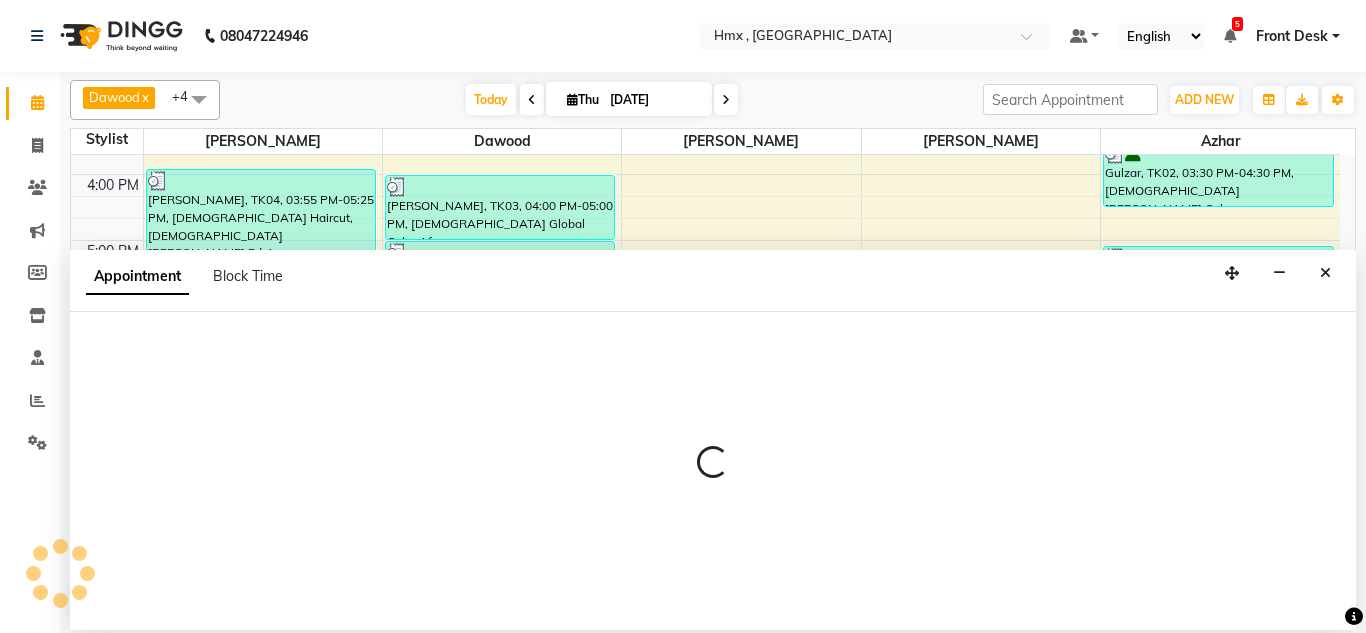 select on "76837" 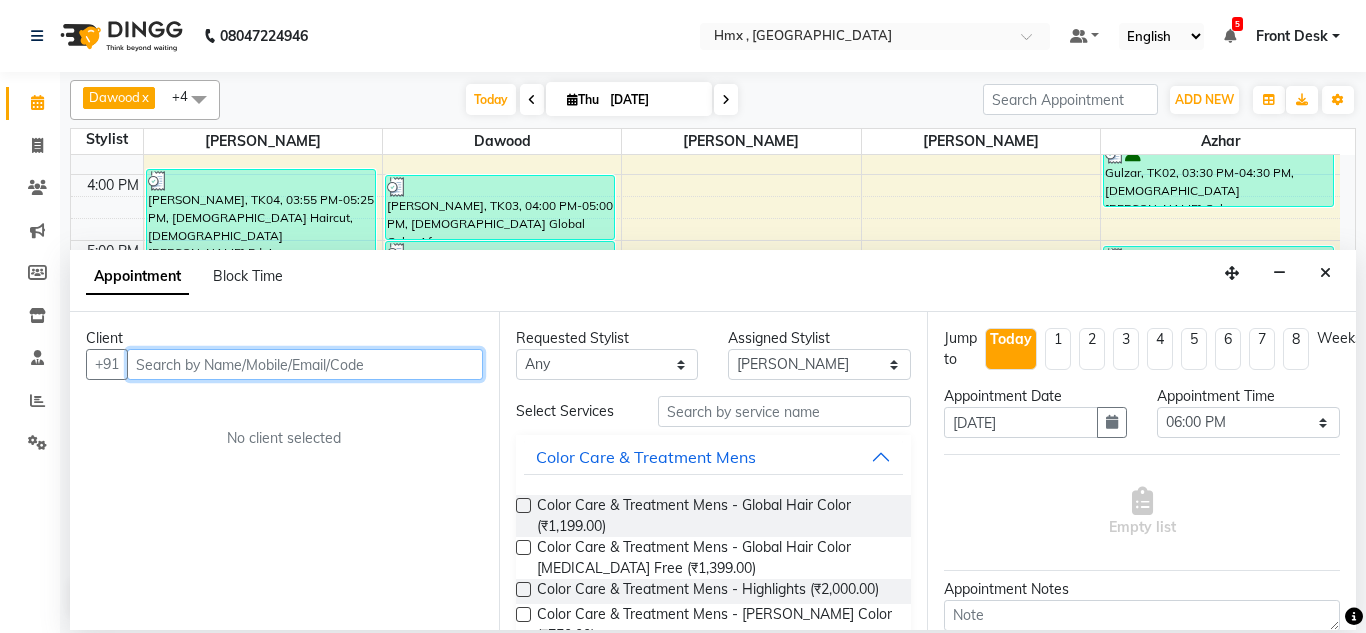 click at bounding box center (305, 364) 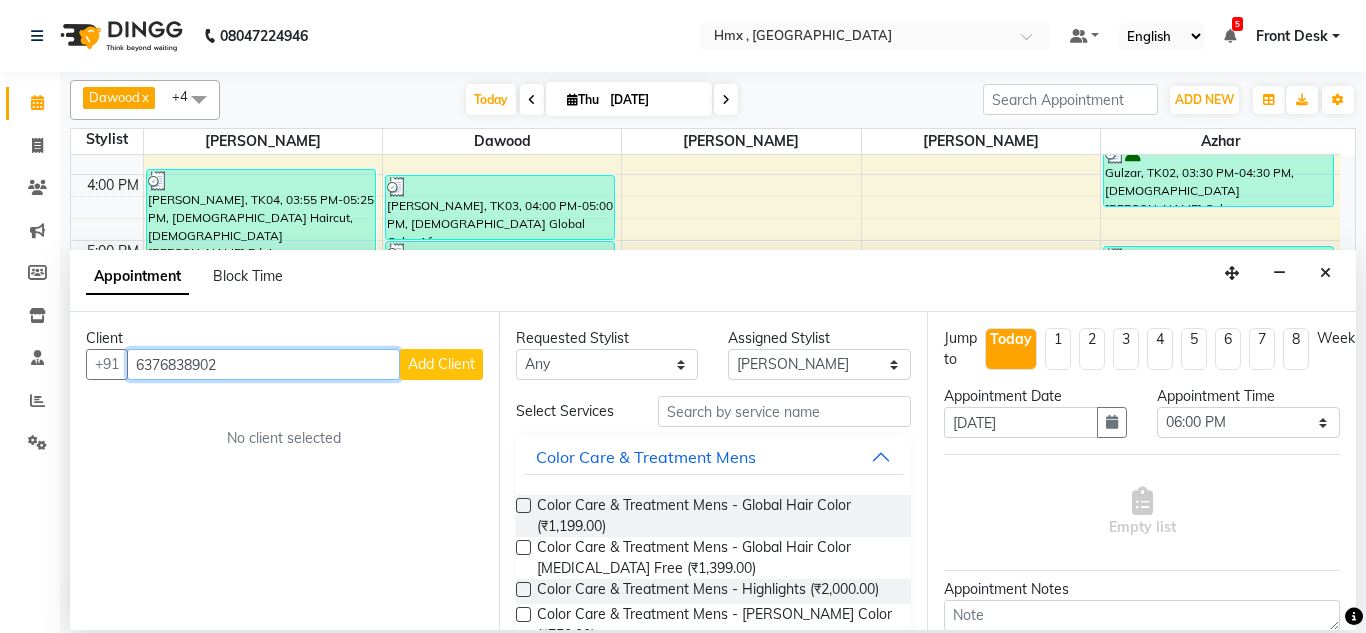 type on "6376838902" 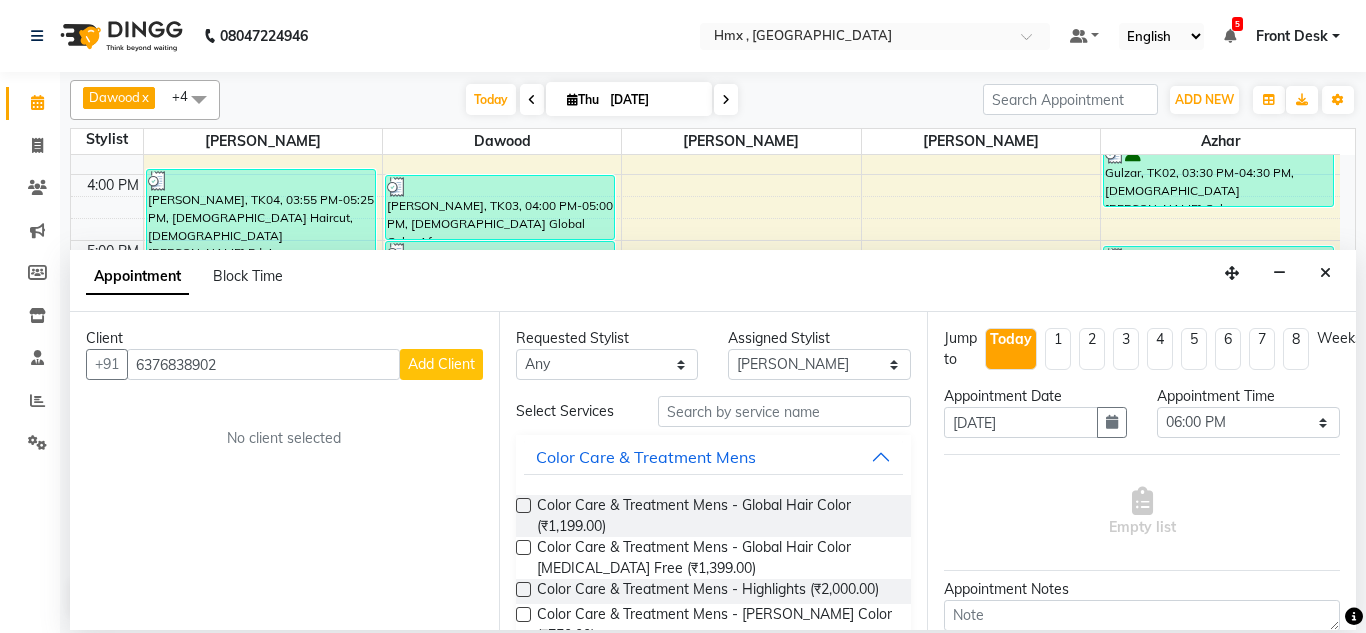 click on "Add Client" at bounding box center (441, 364) 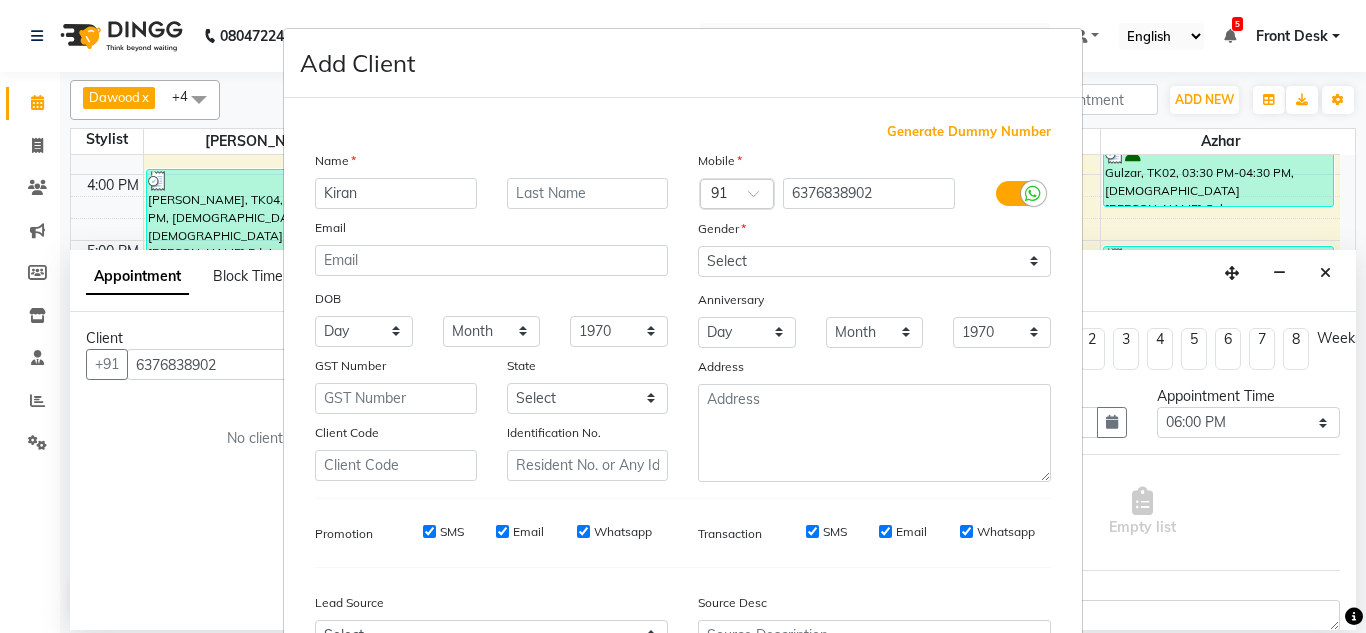 type on "Kiran" 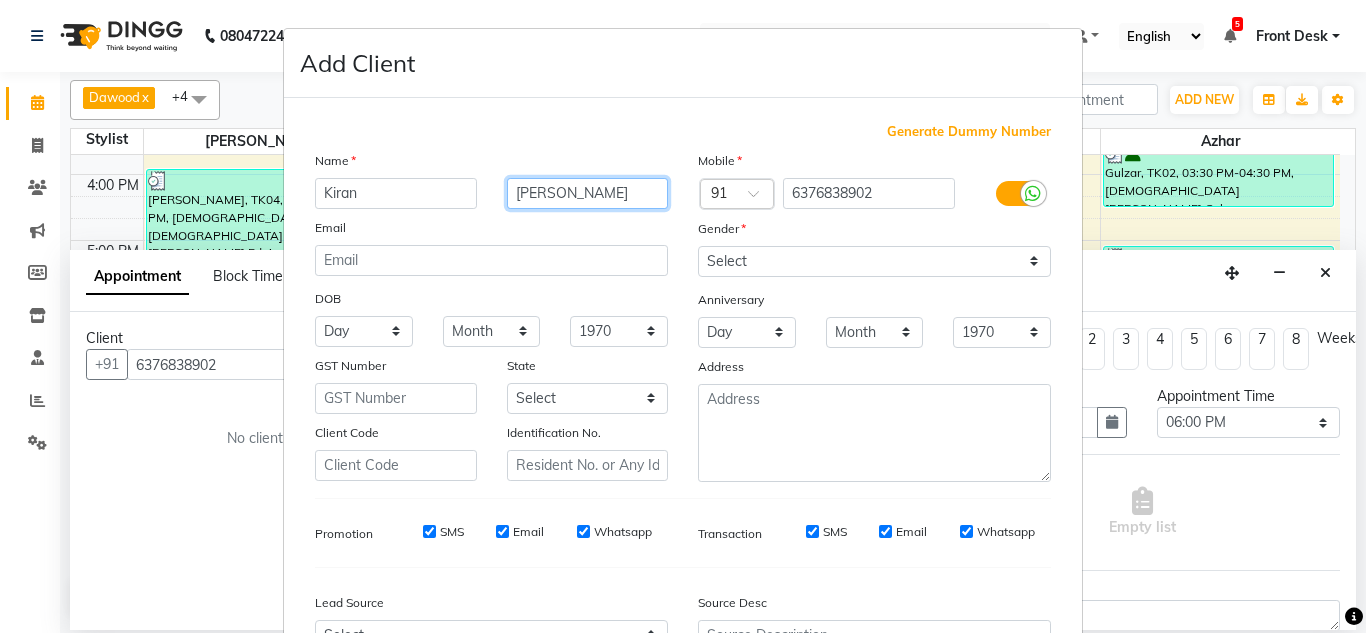type on "Dey" 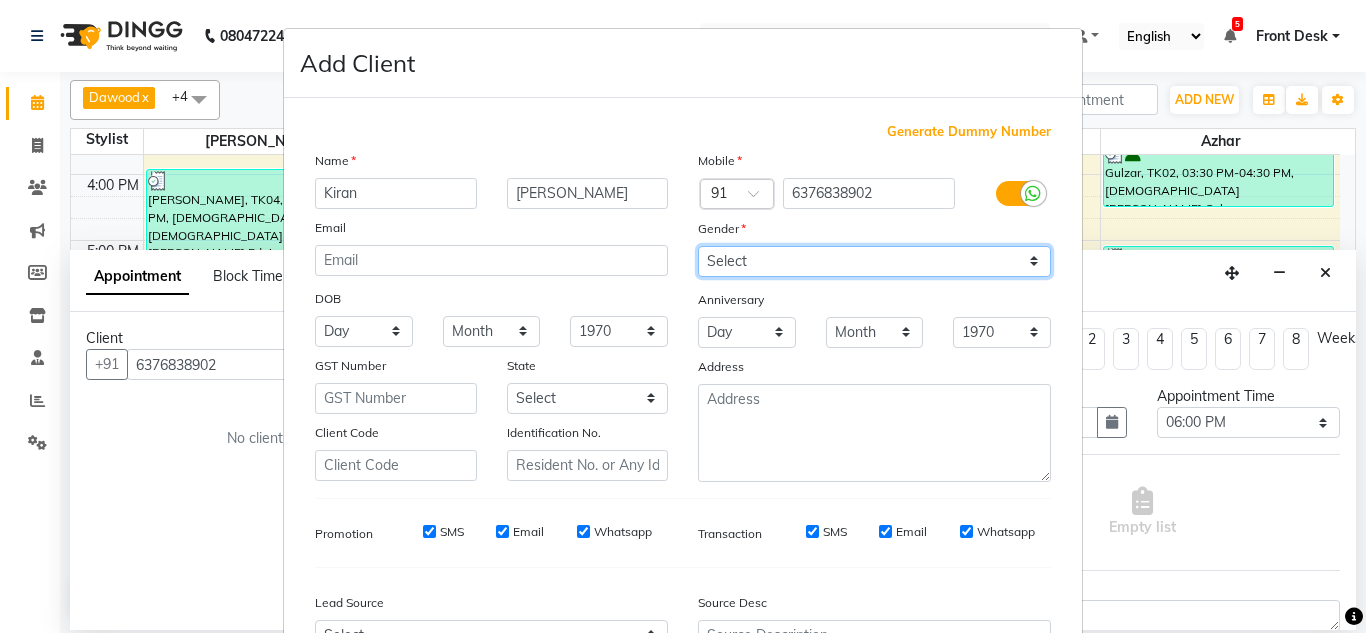 drag, startPoint x: 745, startPoint y: 266, endPoint x: 739, endPoint y: 276, distance: 11.661903 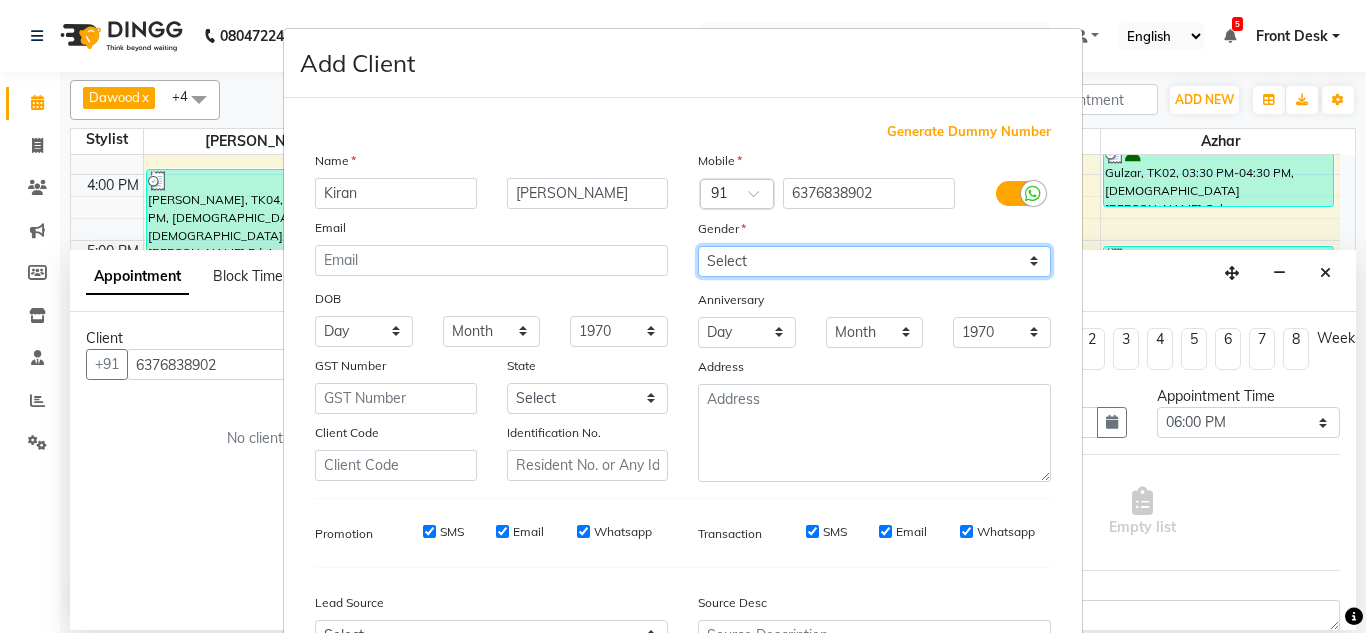 click on "Select Male Female Other Prefer Not To Say" at bounding box center (874, 261) 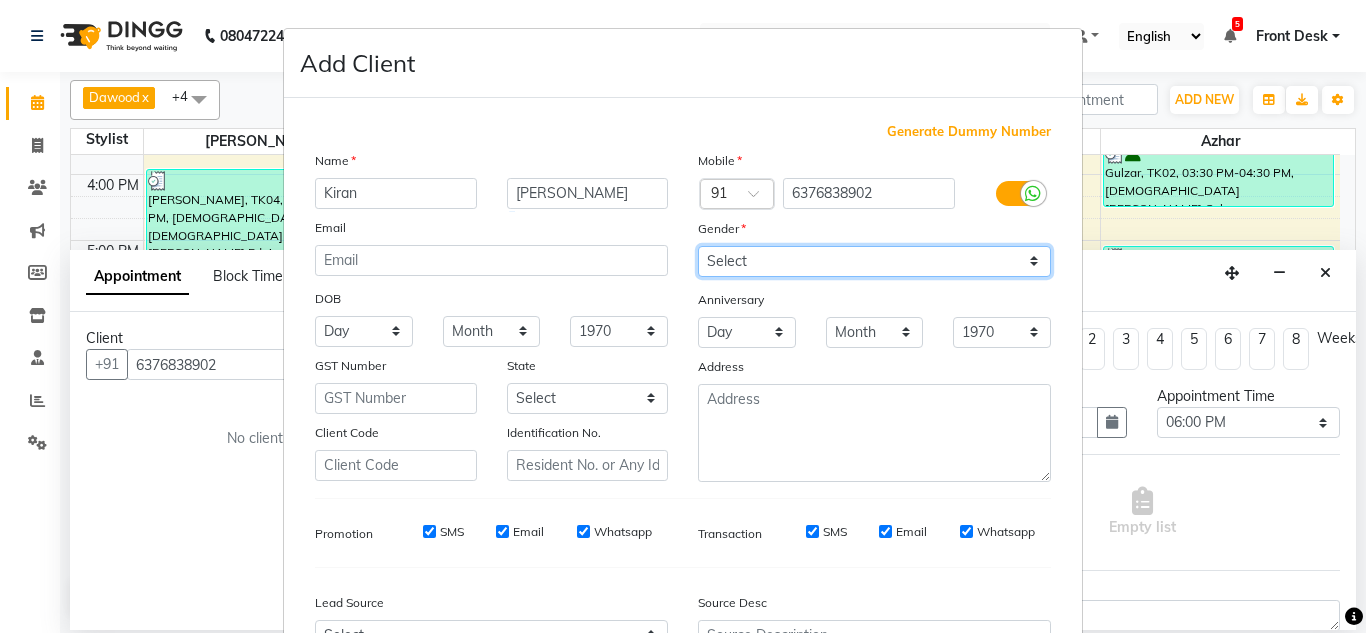 click on "Select Male Female Other Prefer Not To Say" at bounding box center (874, 261) 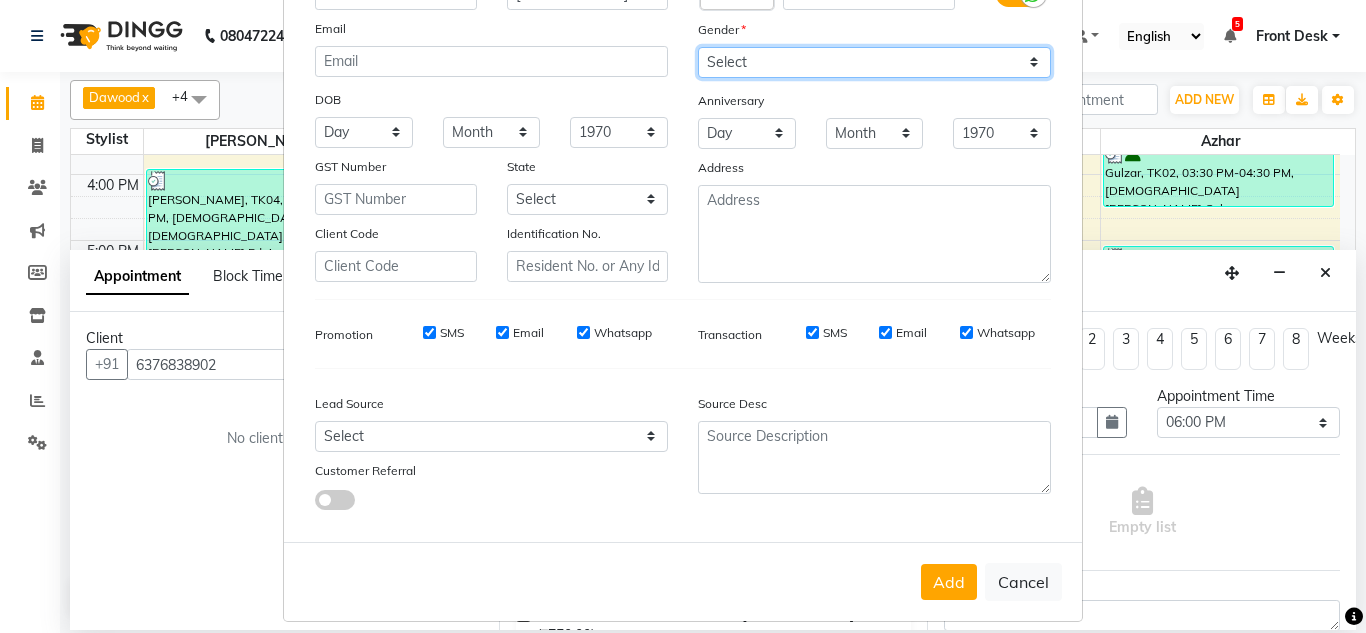 scroll, scrollTop: 216, scrollLeft: 0, axis: vertical 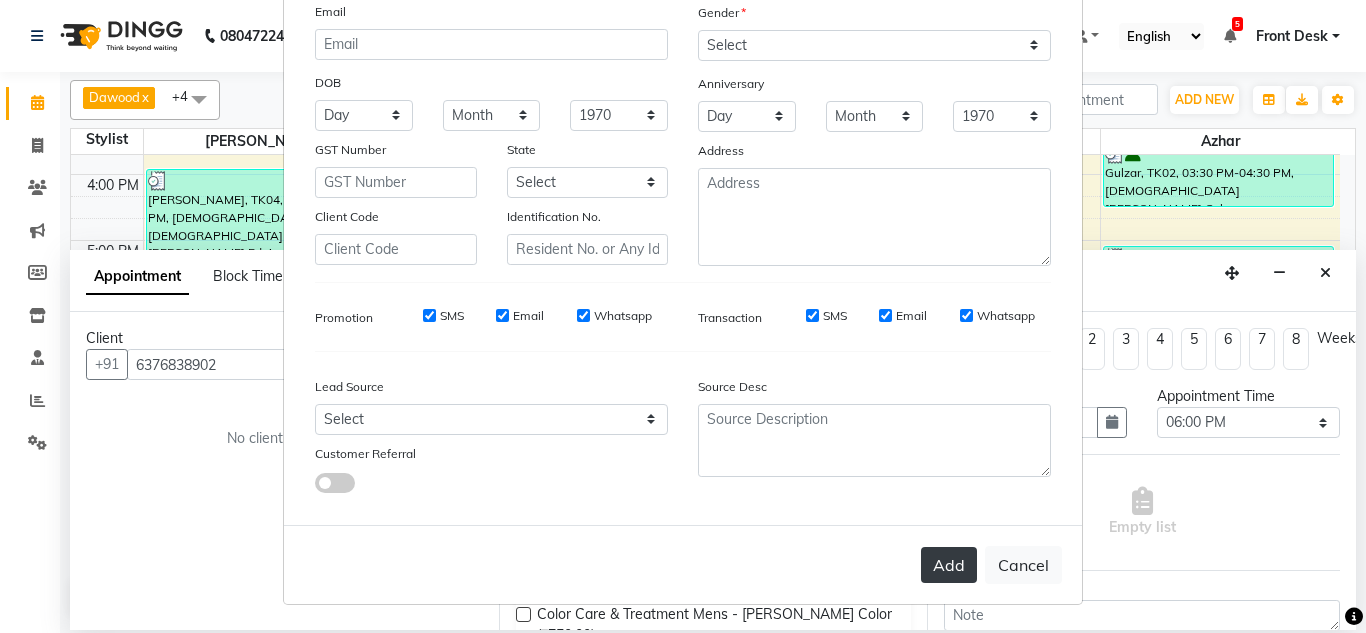 click on "Add" at bounding box center (949, 565) 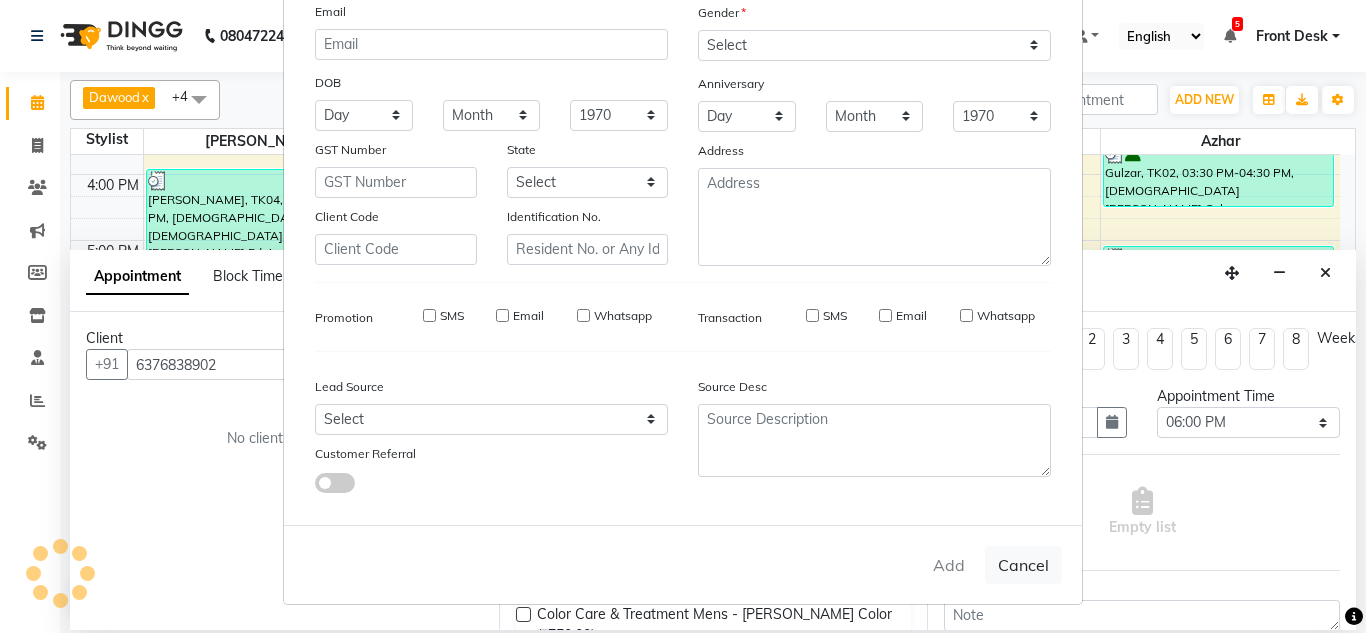 type 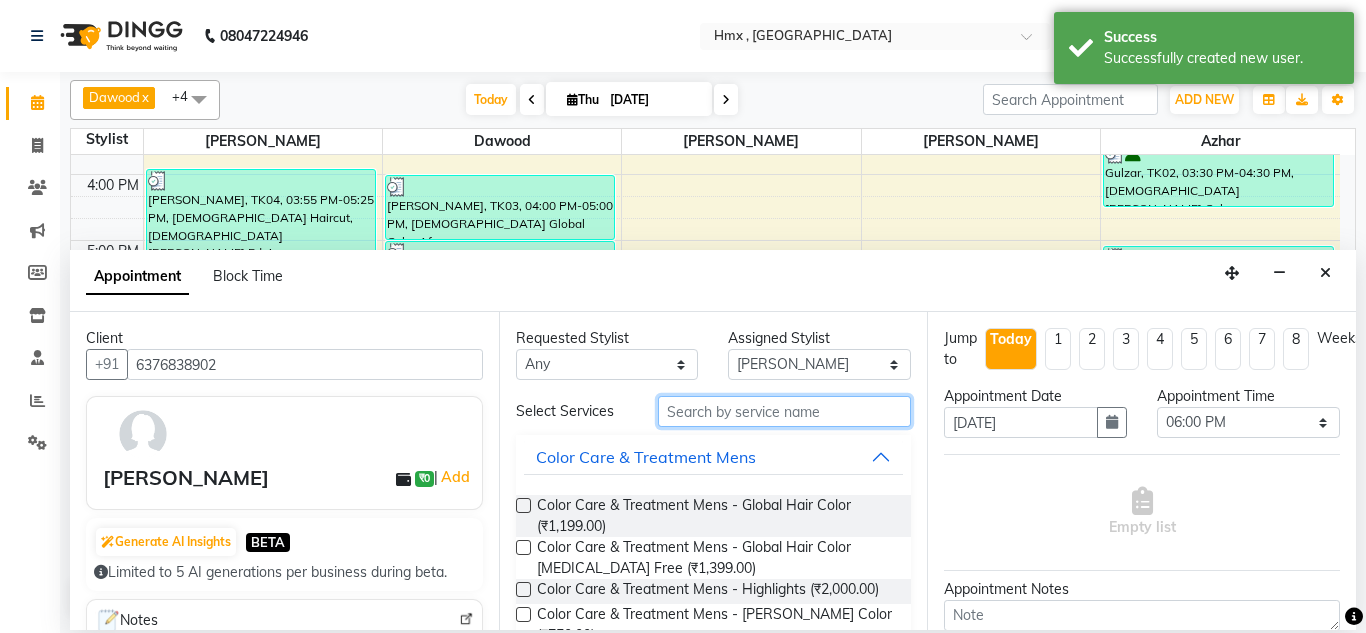 click at bounding box center (785, 411) 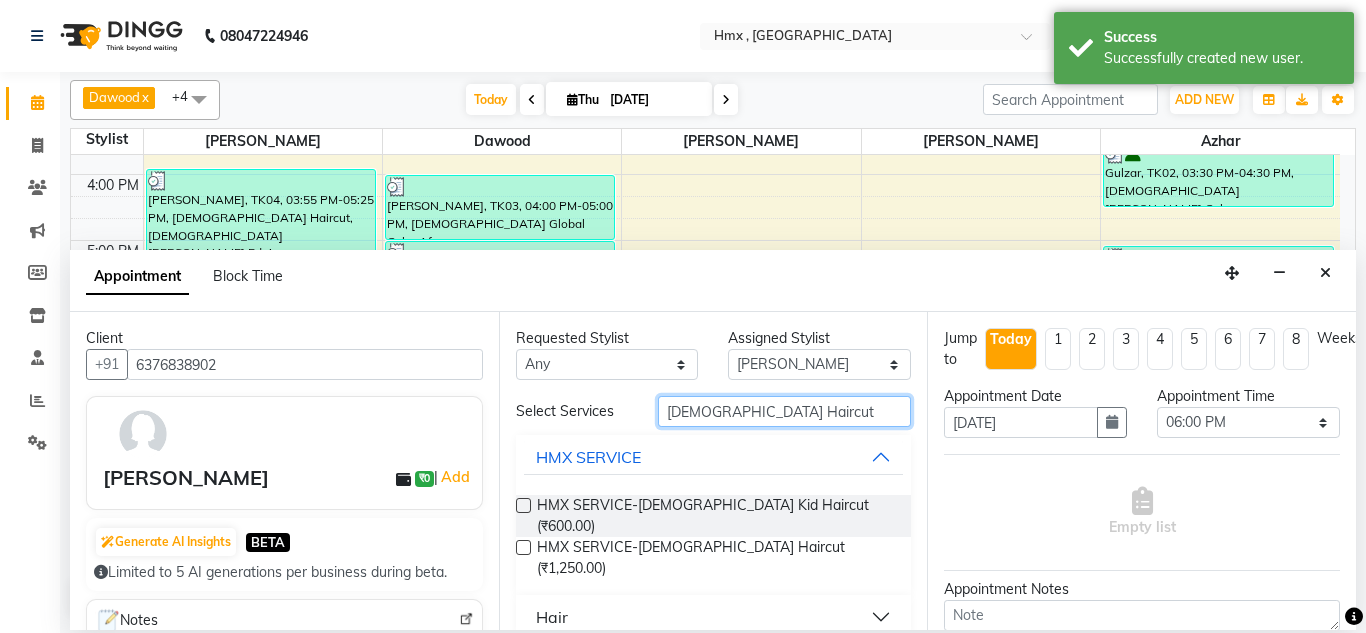 type on "Female Haircut" 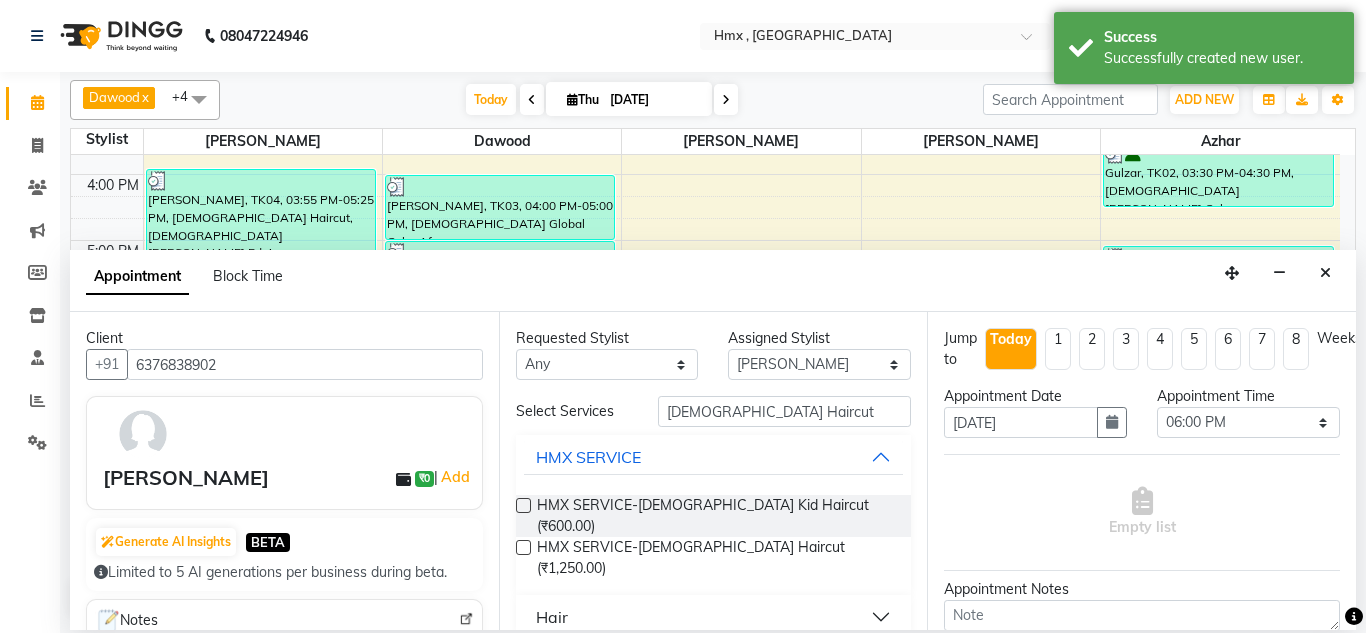 click on "Hair" at bounding box center [714, 617] 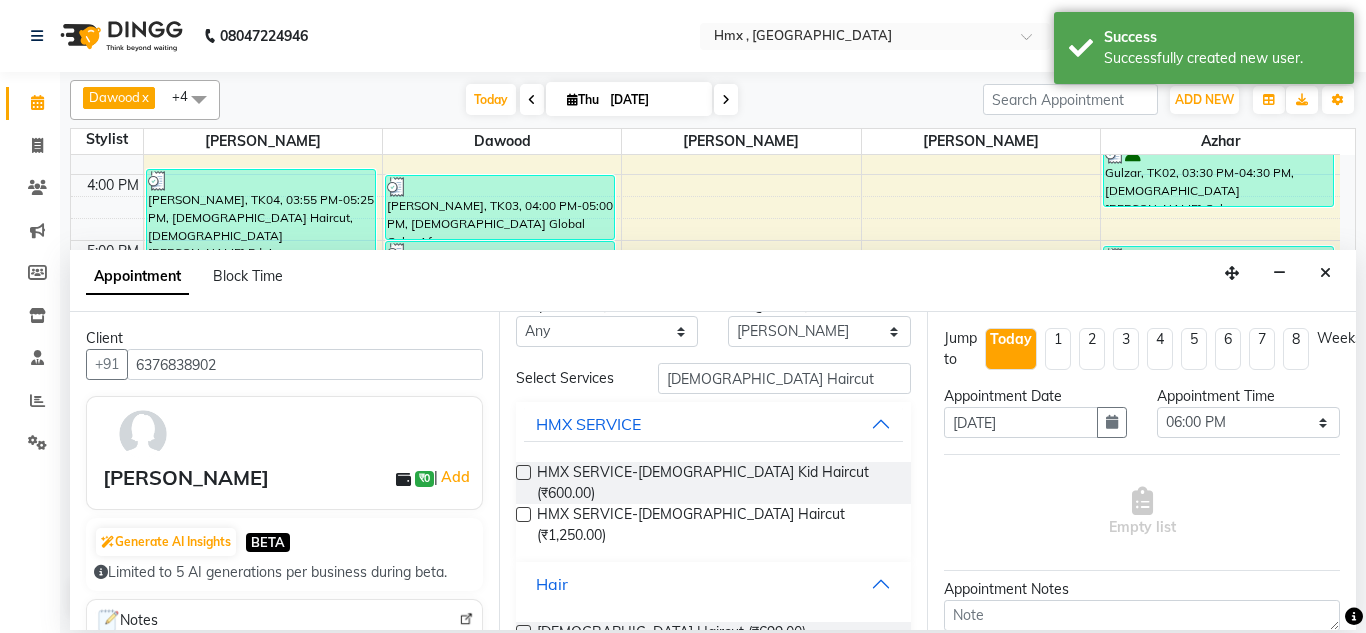 scroll, scrollTop: 67, scrollLeft: 0, axis: vertical 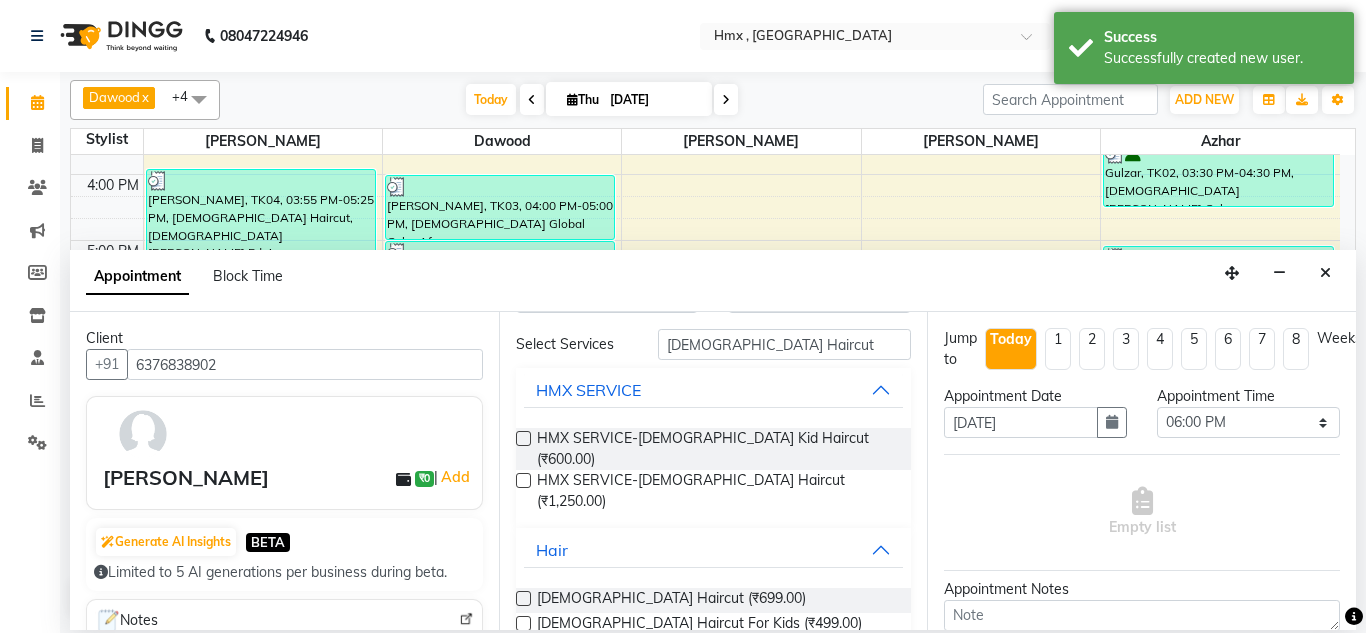 click at bounding box center (523, 598) 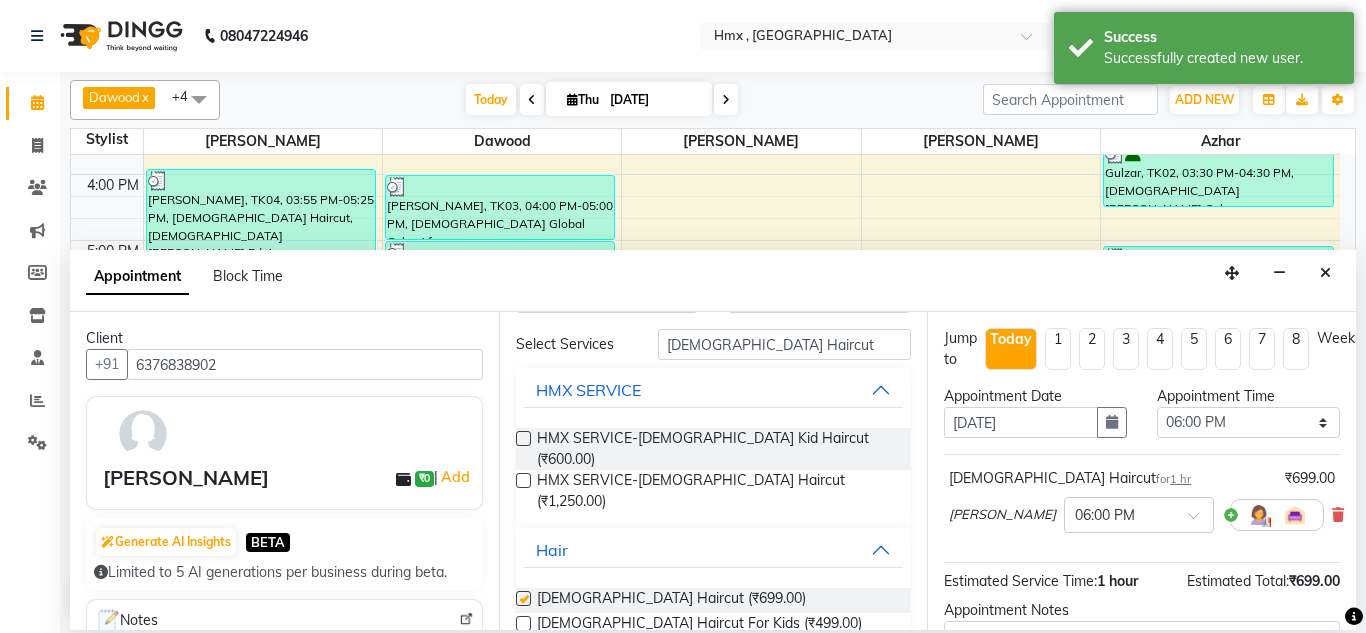 checkbox on "false" 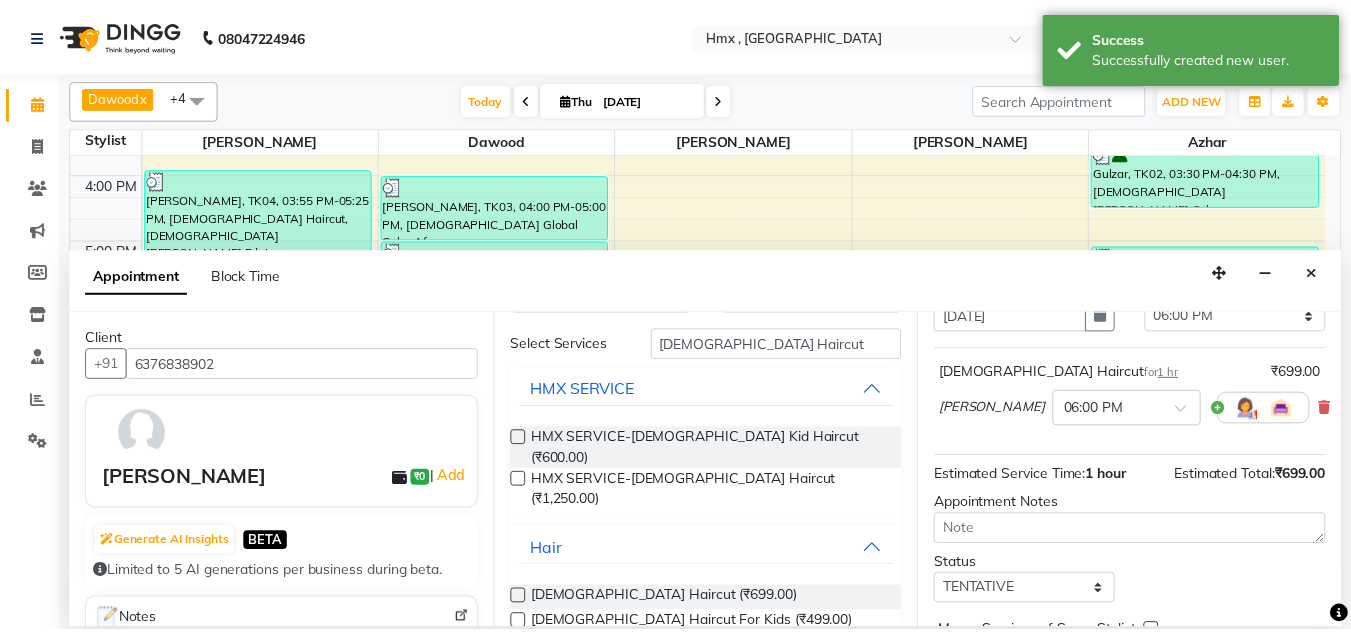 scroll, scrollTop: 223, scrollLeft: 0, axis: vertical 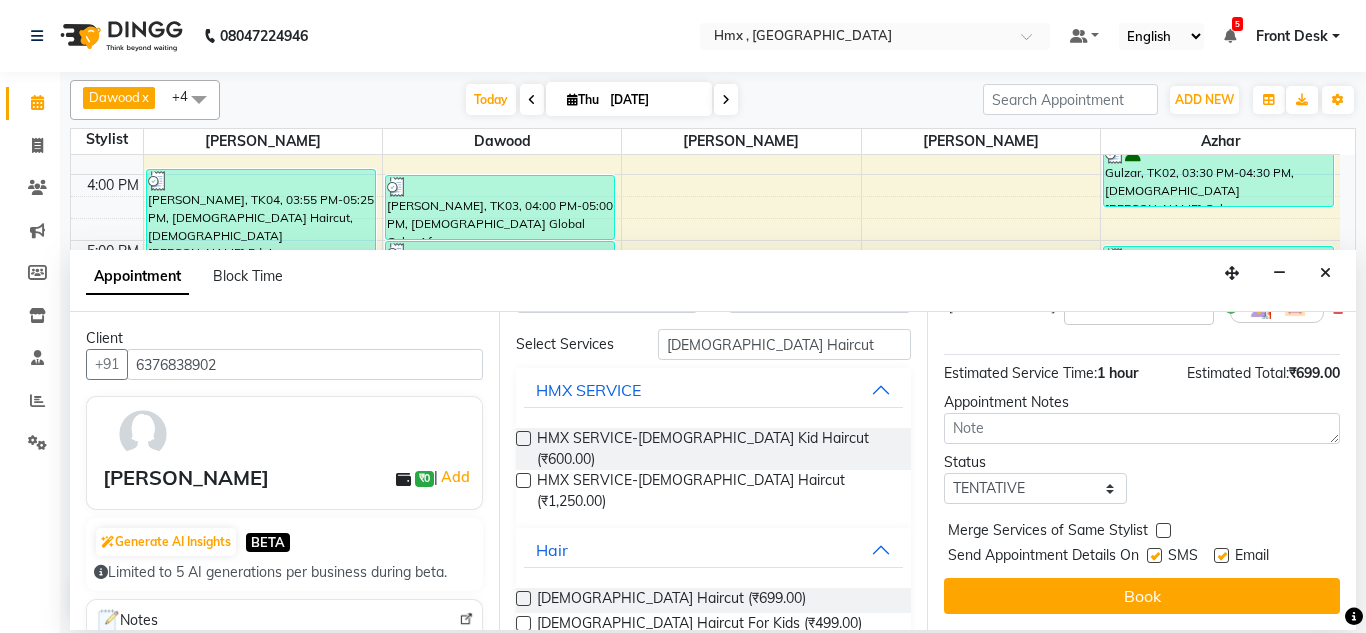 click at bounding box center [1154, 555] 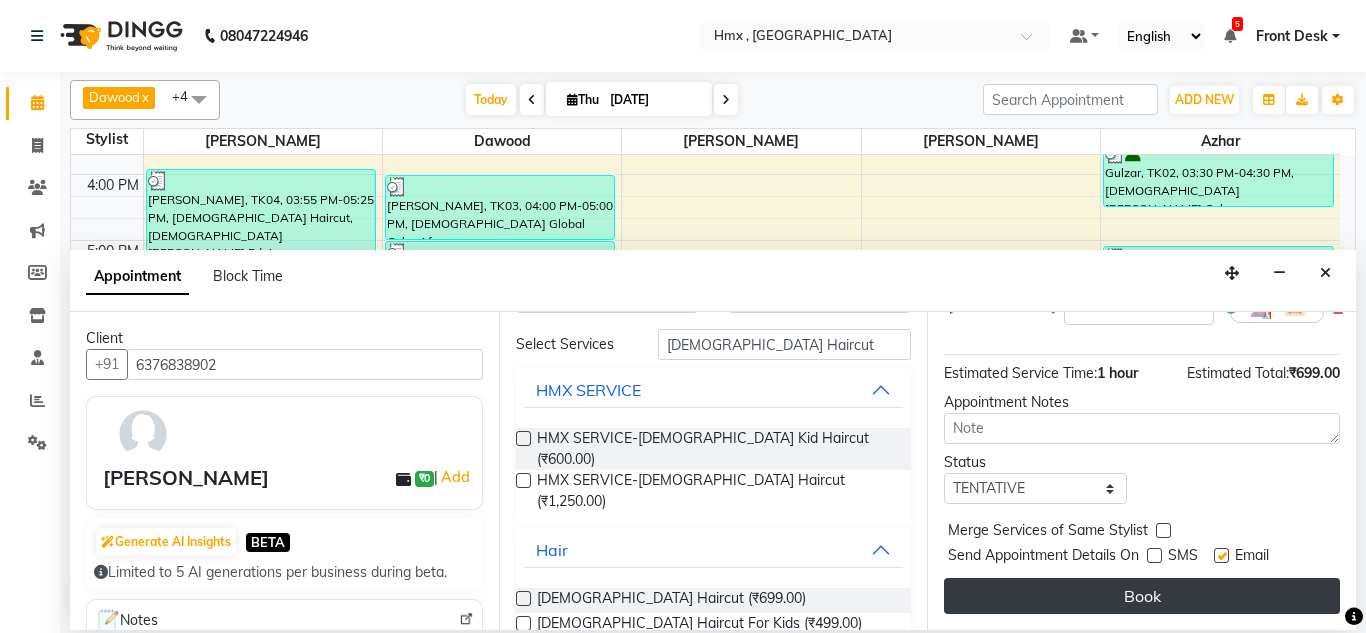 click on "Book" at bounding box center (1142, 596) 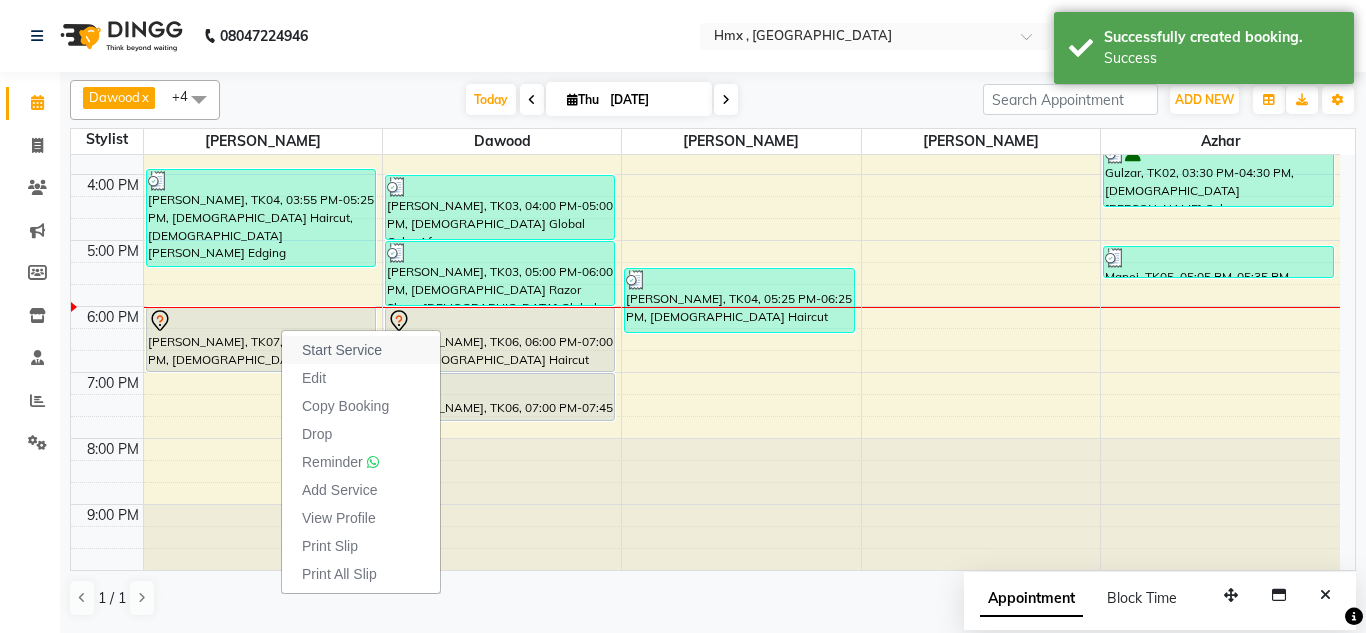 click on "Start Service" at bounding box center [342, 350] 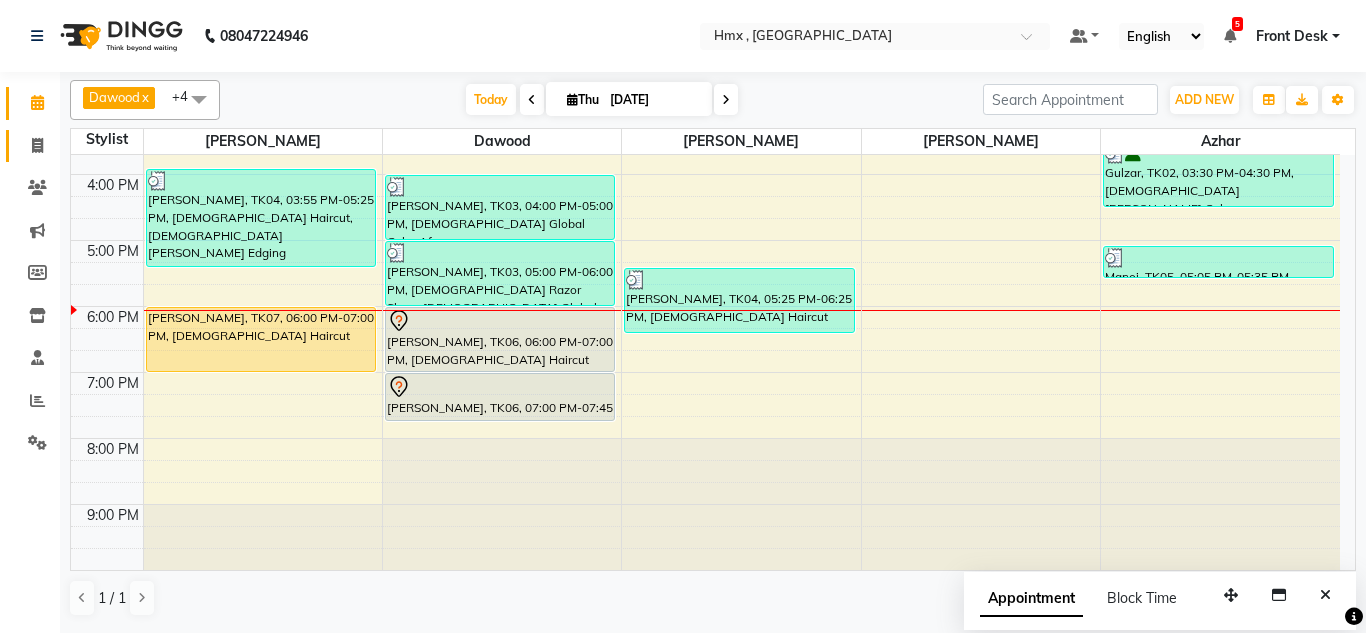 click 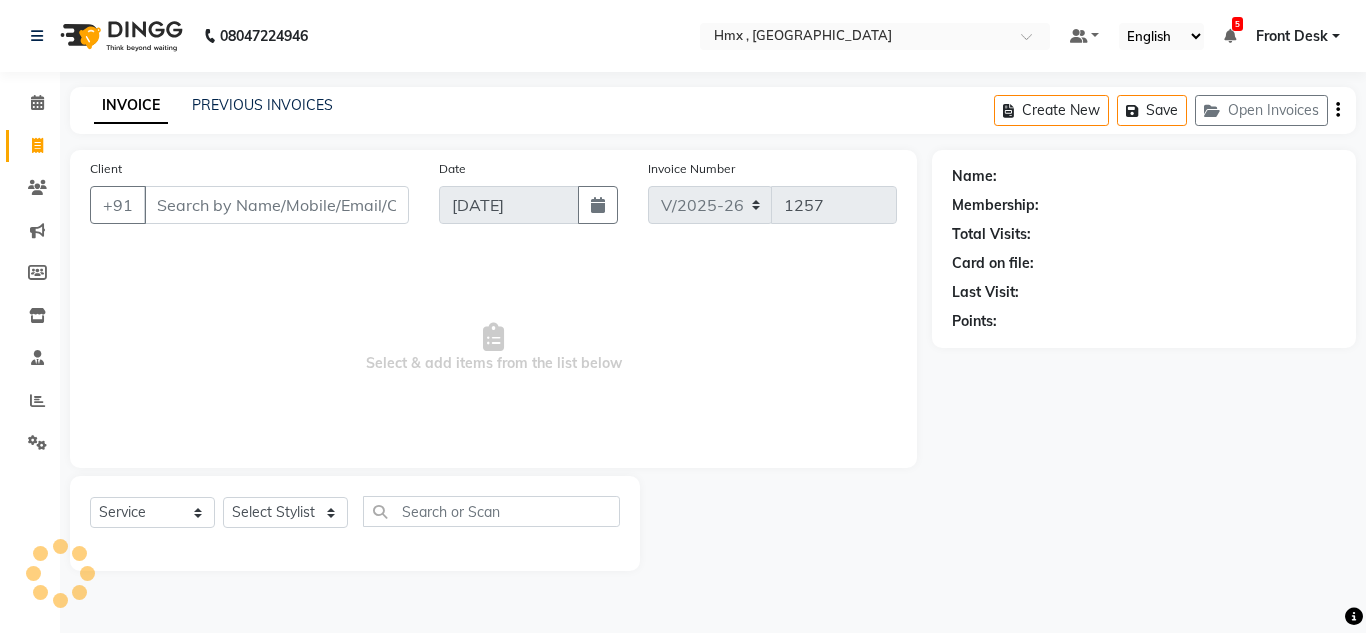 click on "Client" at bounding box center [276, 205] 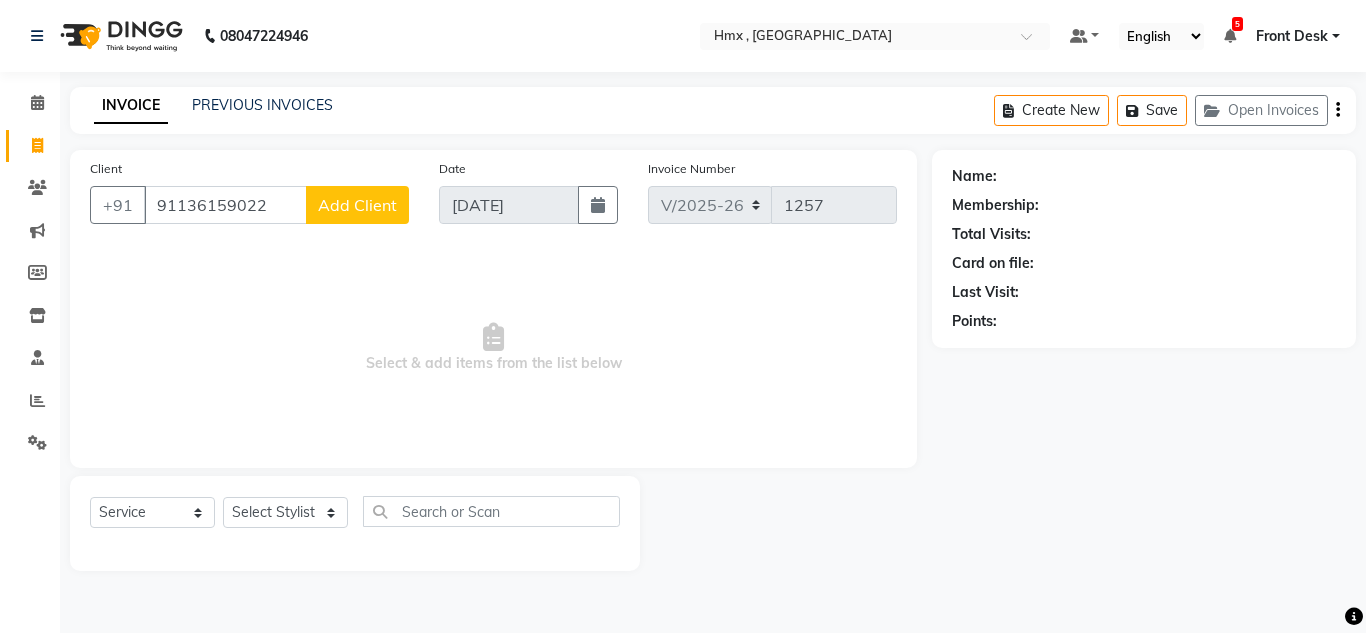 click on "91136159022" at bounding box center (225, 205) 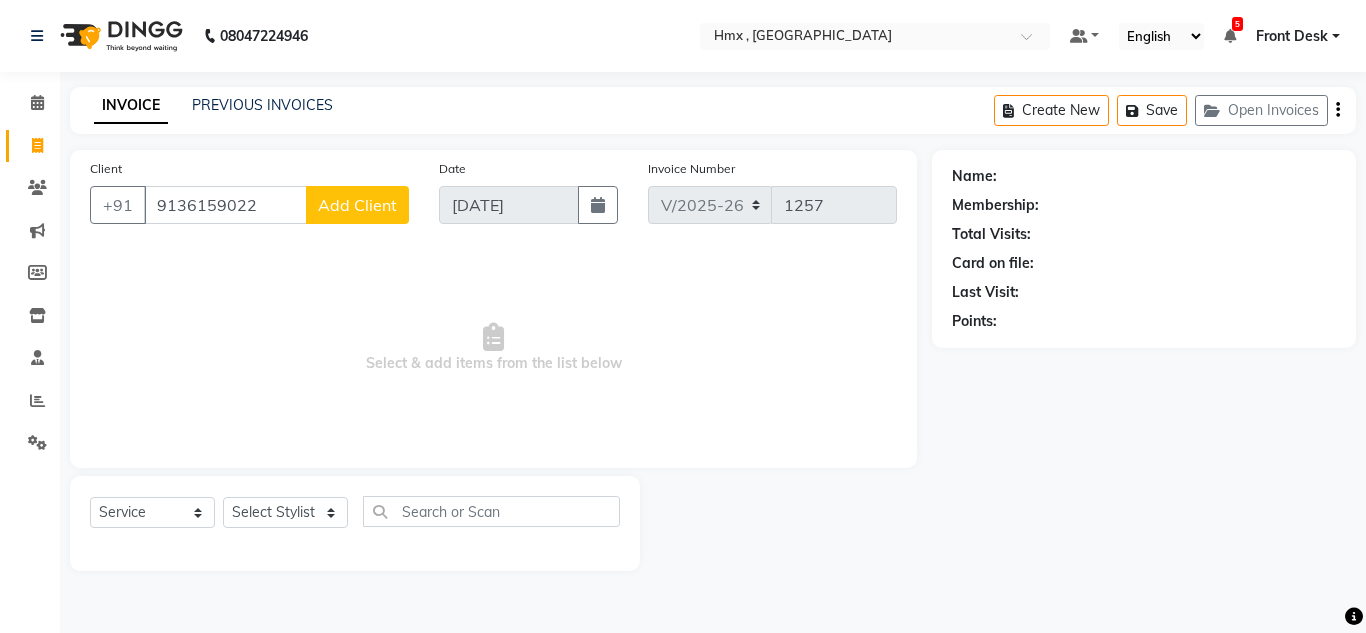 type on "9136159022" 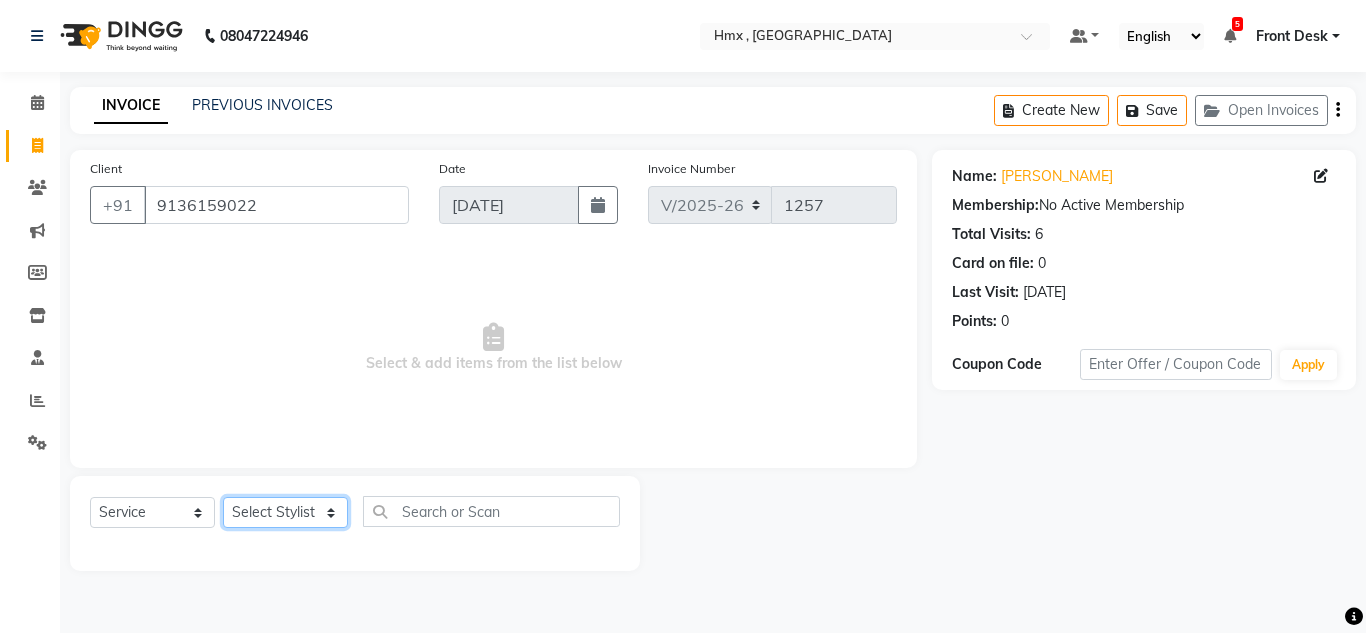 click on "Select Stylist Aakash Anmol Azhar Bilal Danish Dawood Front Desk Imran shaikh Kaikasha Shaikh Mohsin Rizwan Sanjay Sarita swapnali Uzair Vinita Yash Padrath" 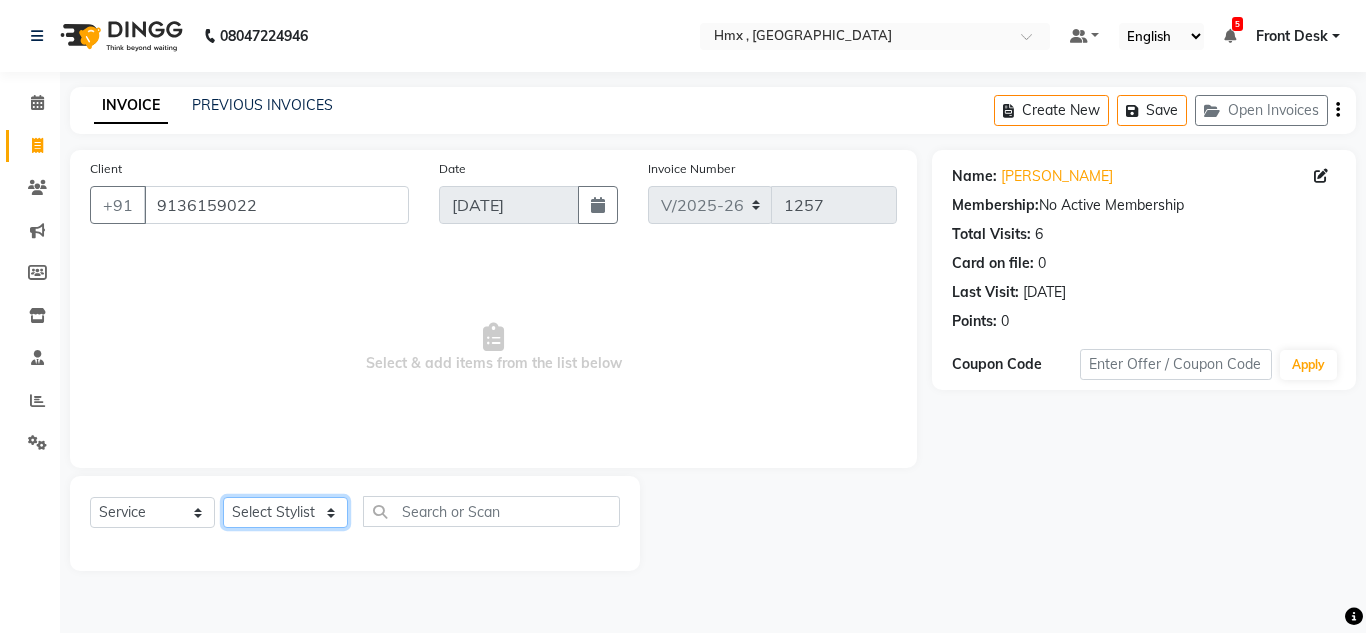 select on "39110" 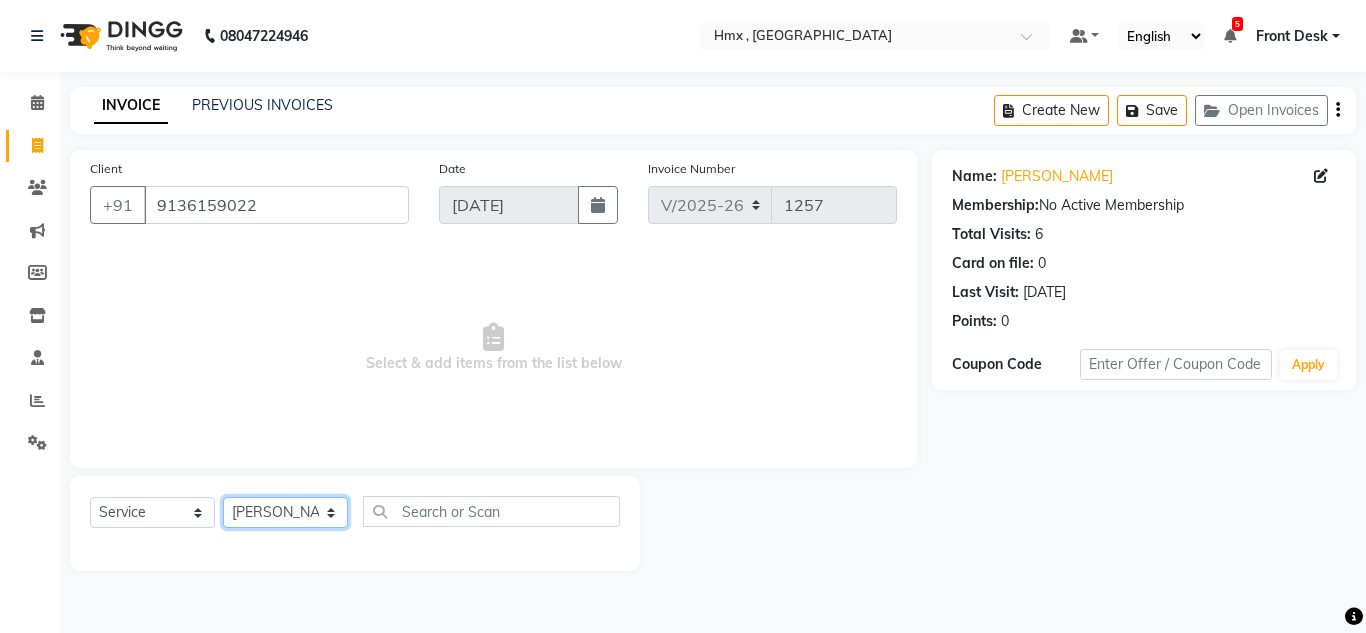 click on "Select Stylist Aakash Anmol Azhar Bilal Danish Dawood Front Desk Imran shaikh Kaikasha Shaikh Mohsin Rizwan Sanjay Sarita swapnali Uzair Vinita Yash Padrath" 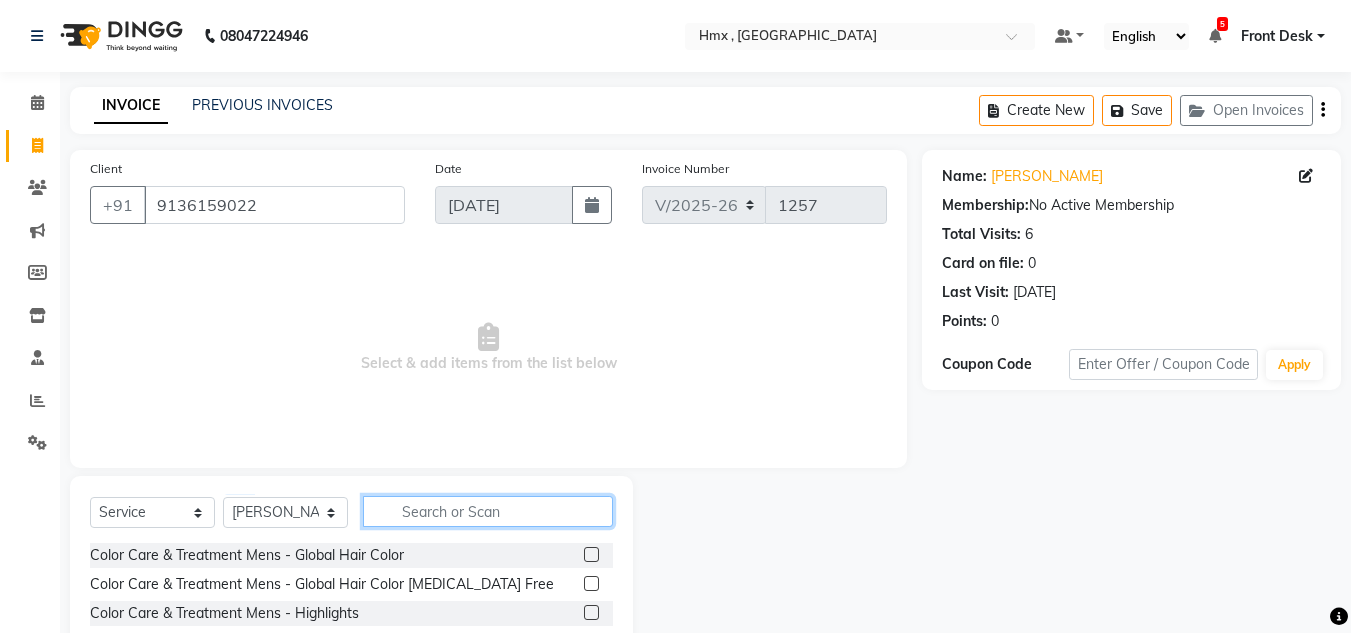 click 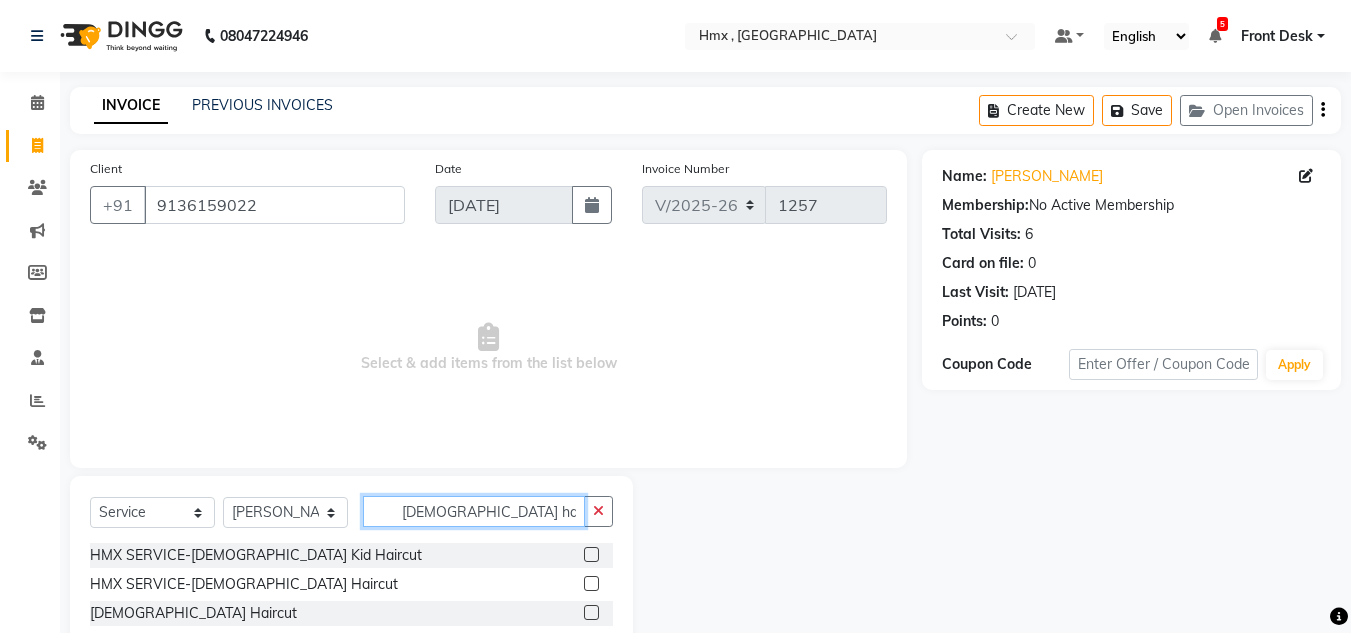 scroll, scrollTop: 100, scrollLeft: 0, axis: vertical 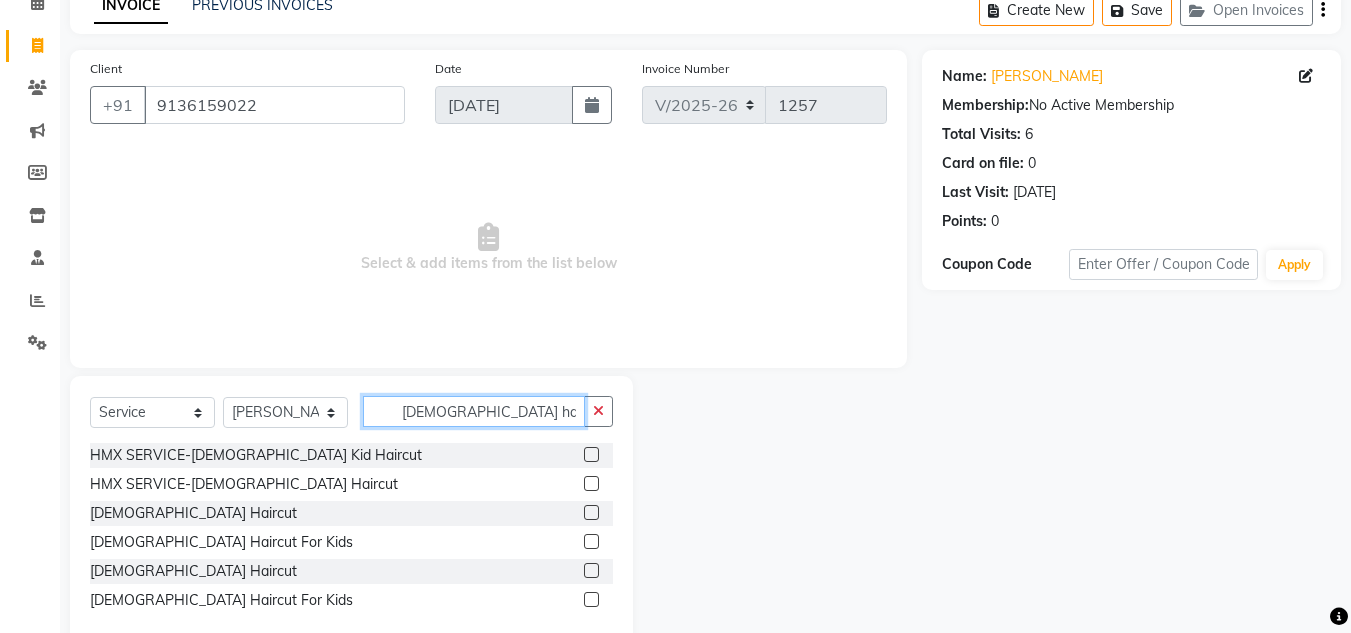 type on "male haircut" 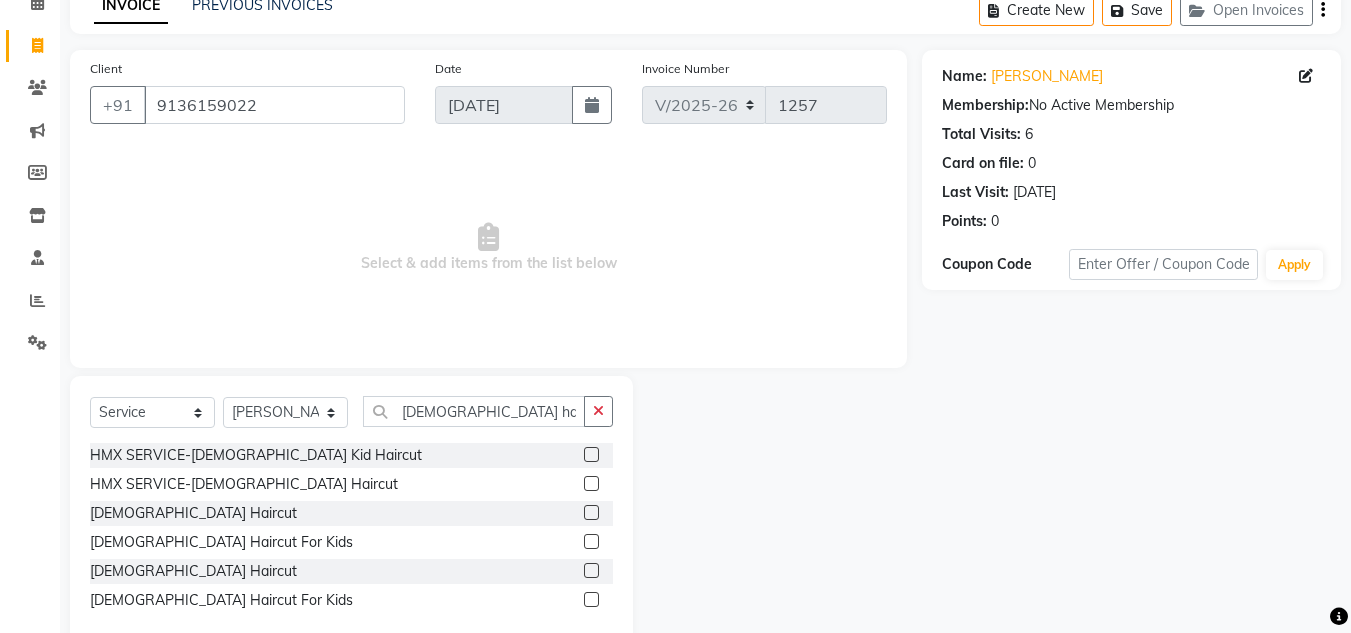 click 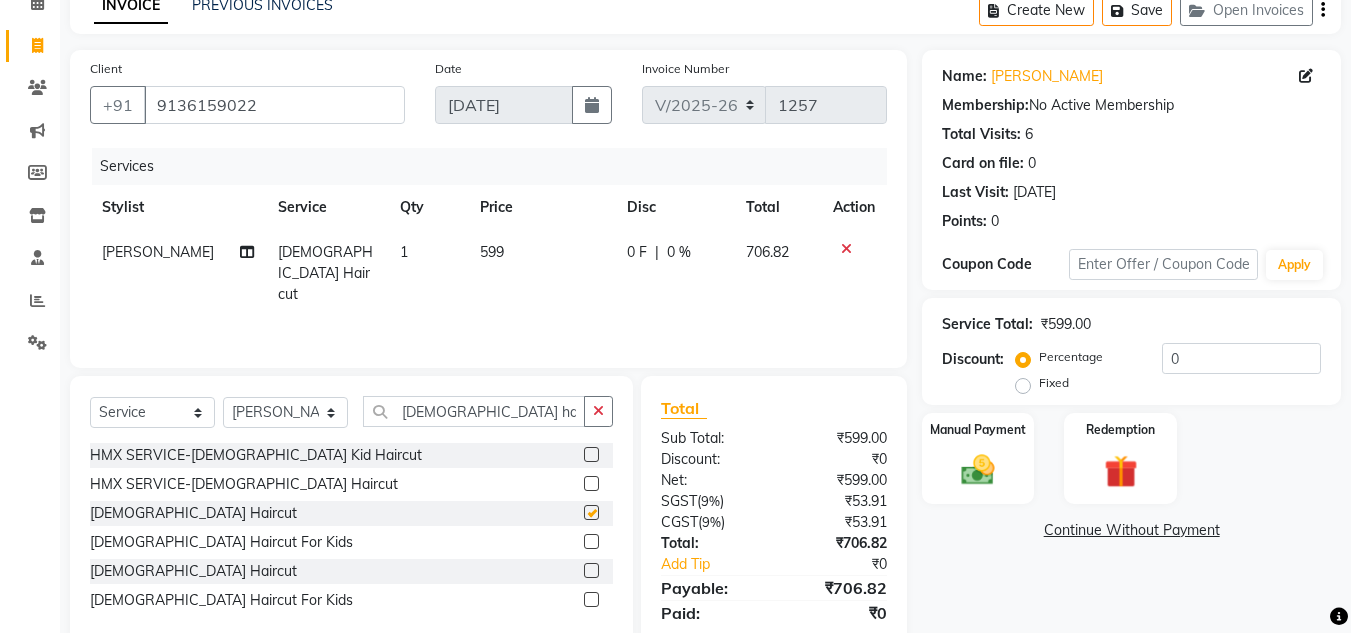 checkbox on "false" 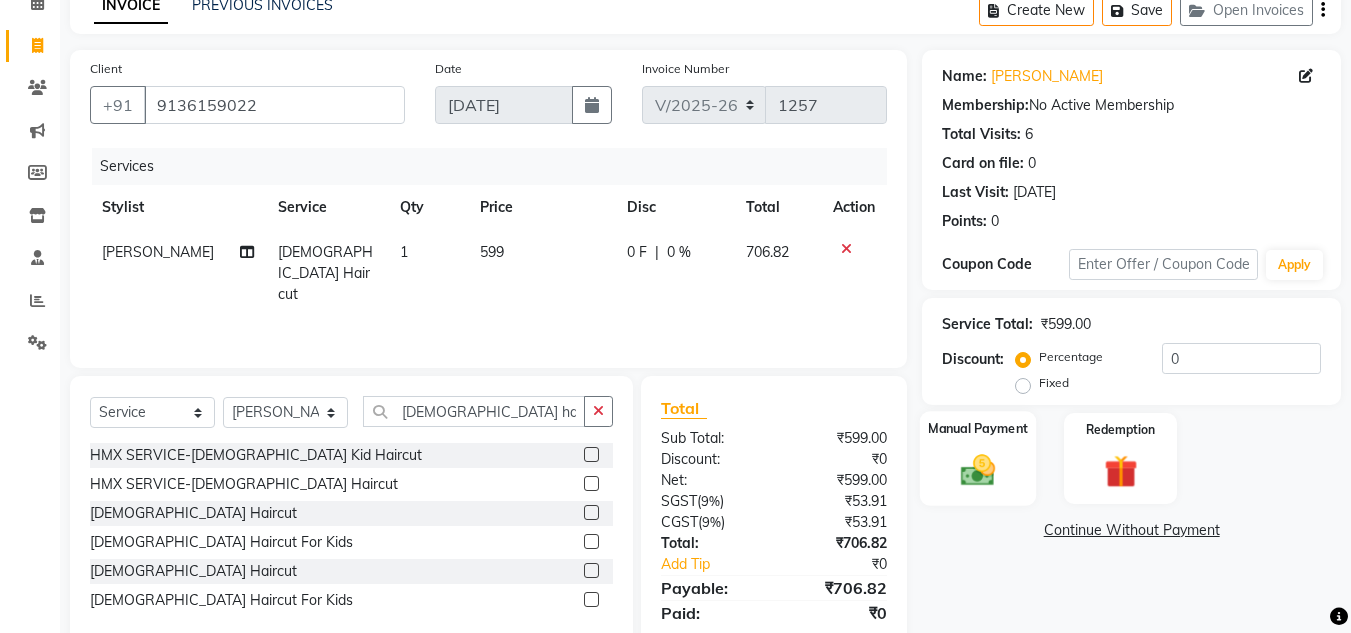 scroll, scrollTop: 167, scrollLeft: 0, axis: vertical 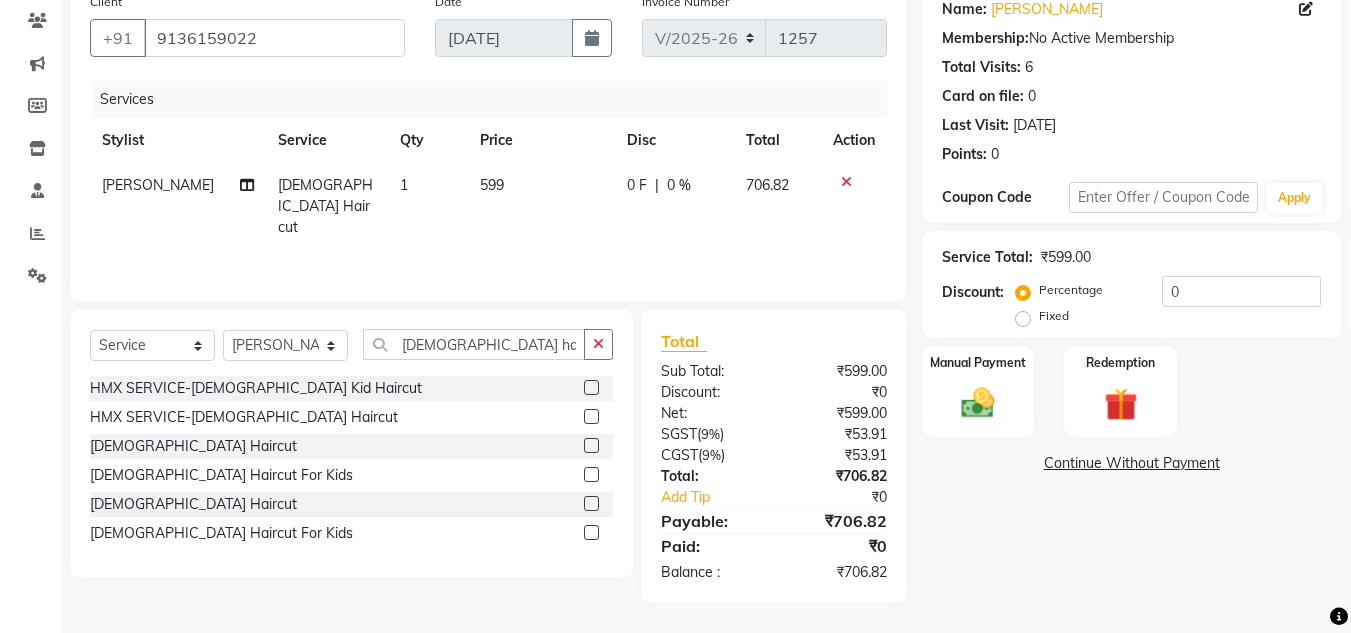 drag, startPoint x: 1011, startPoint y: 391, endPoint x: 1039, endPoint y: 386, distance: 28.442924 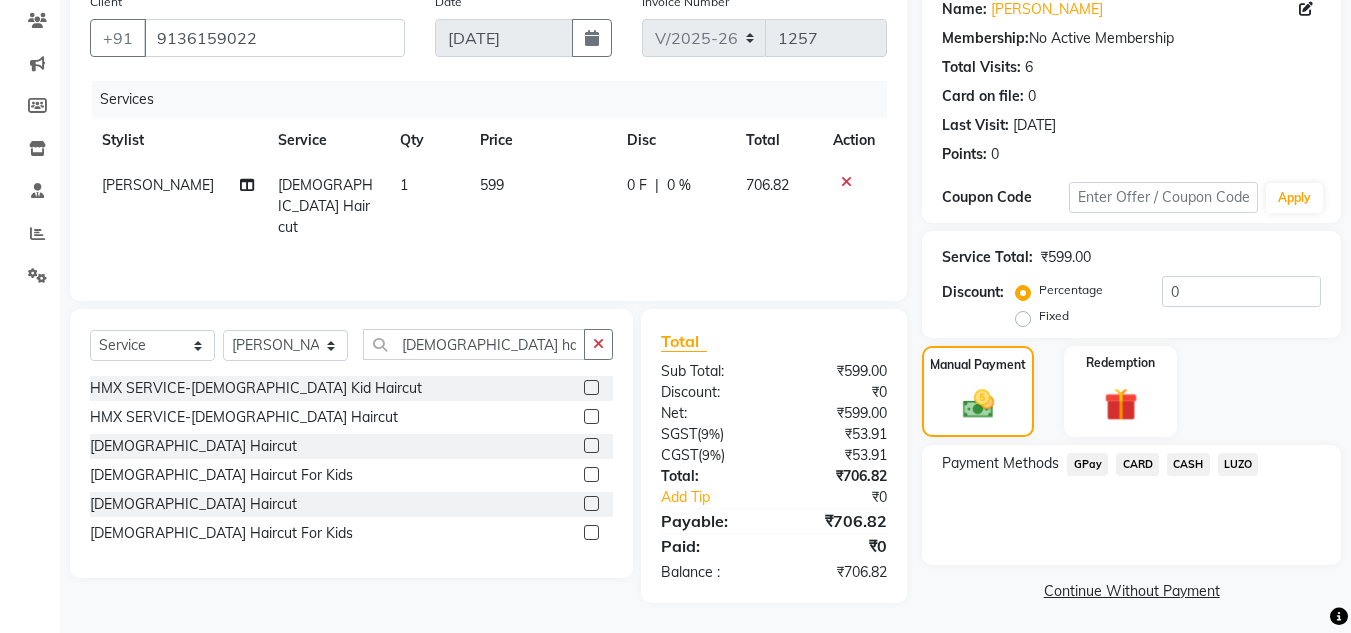 click on "GPay" 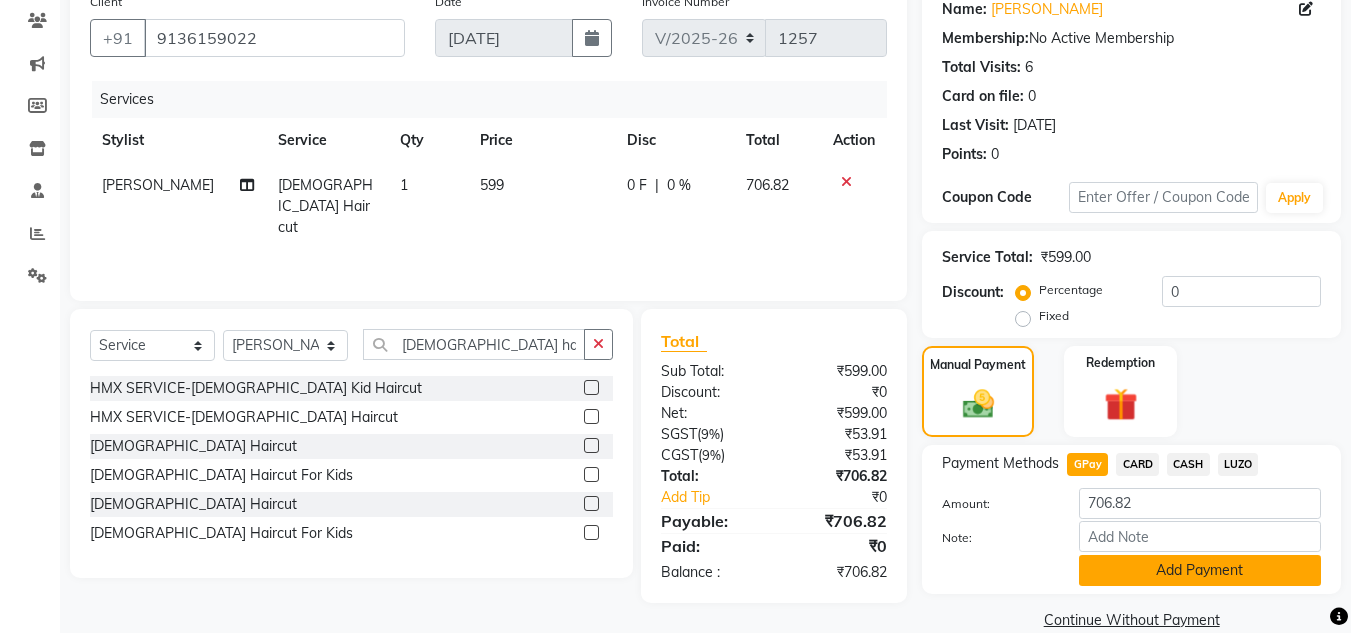 click on "Add Payment" 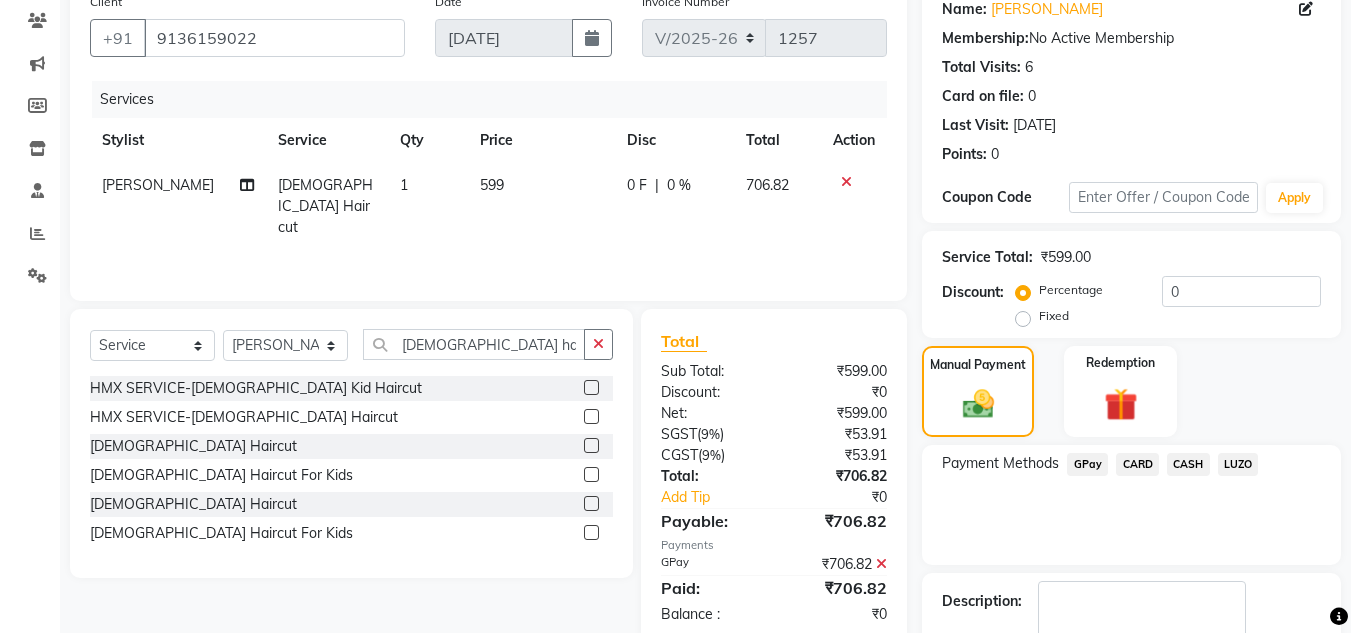 scroll, scrollTop: 283, scrollLeft: 0, axis: vertical 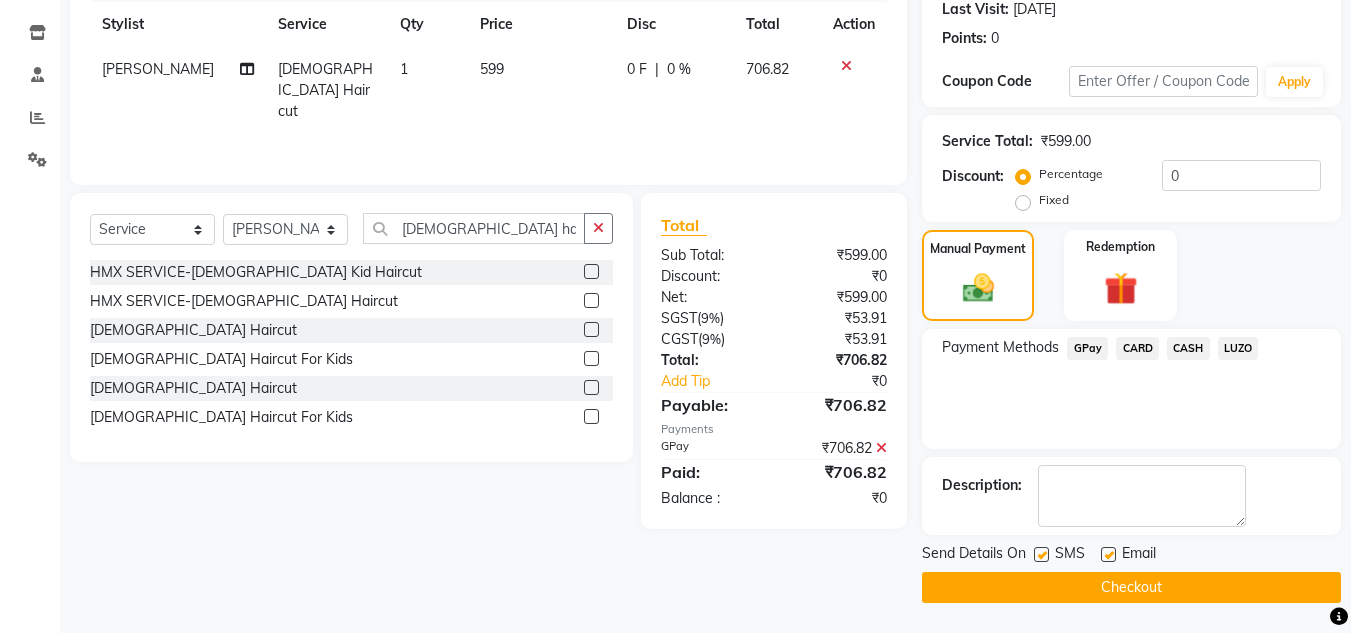 click on "Checkout" 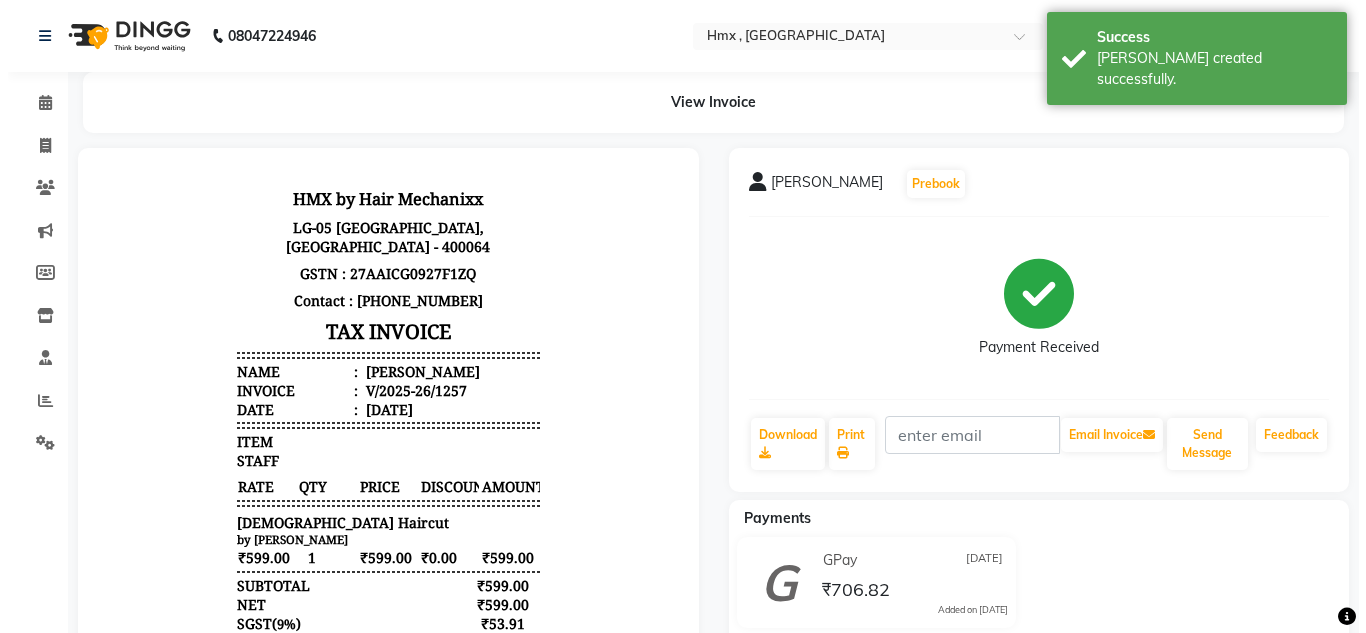 scroll, scrollTop: 0, scrollLeft: 0, axis: both 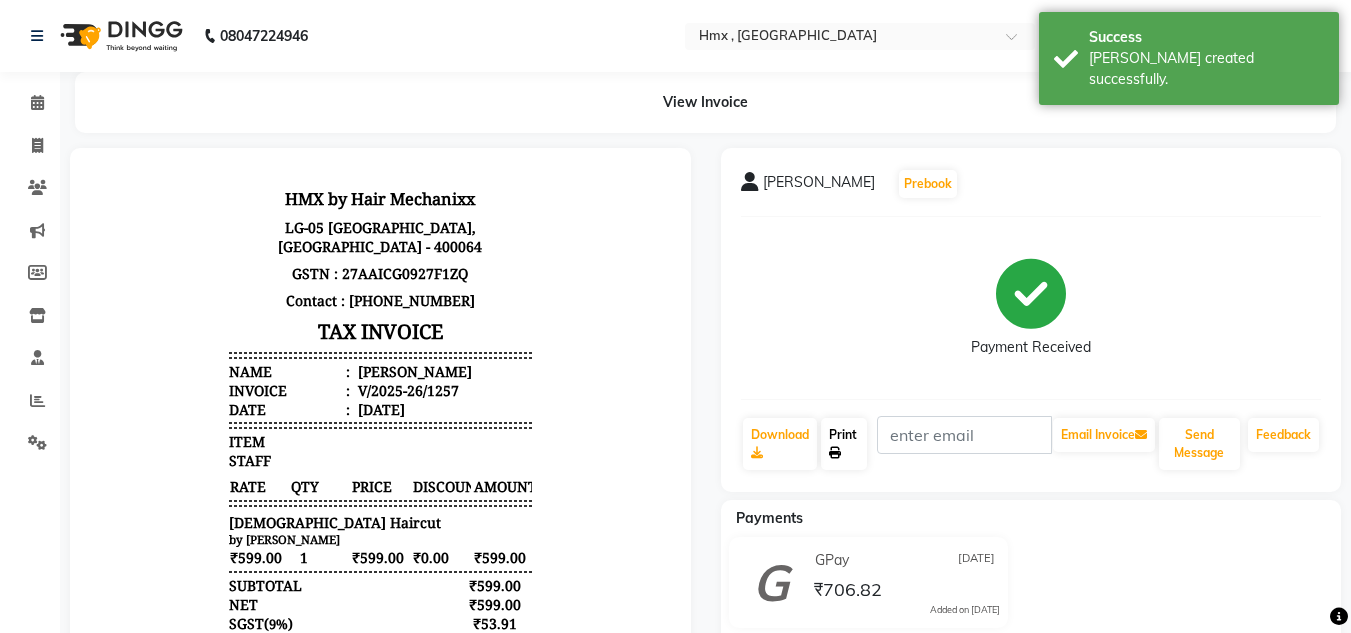 click on "Print" 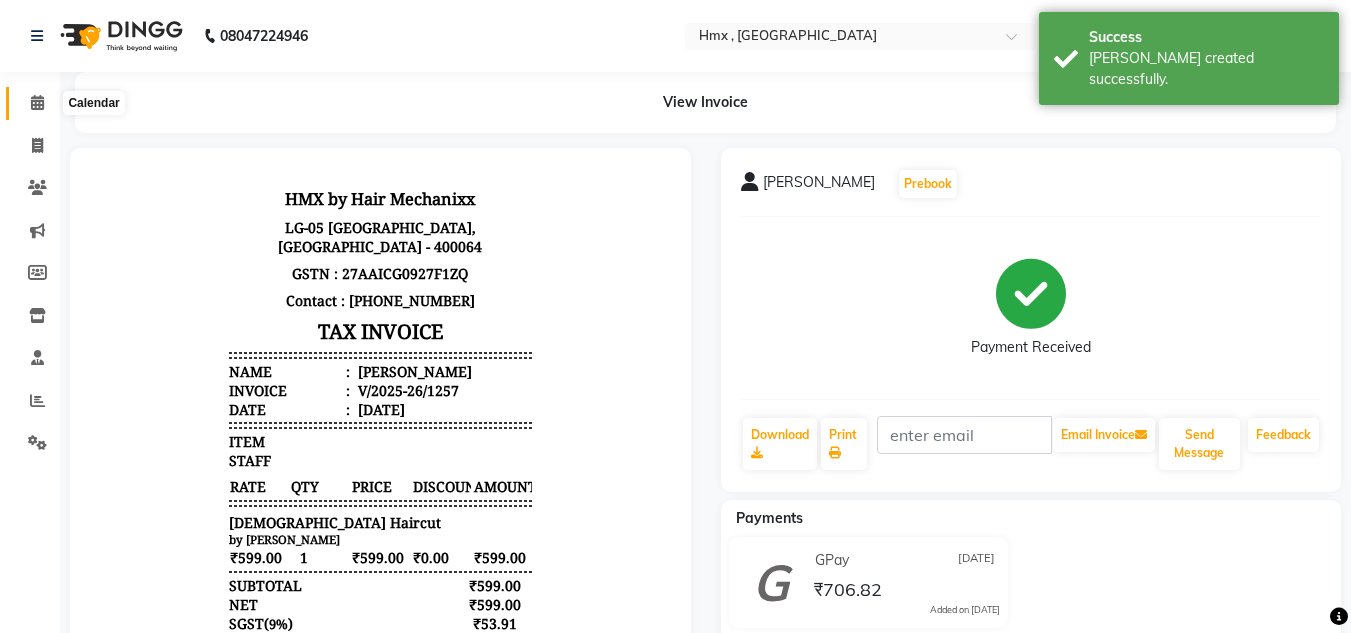 click 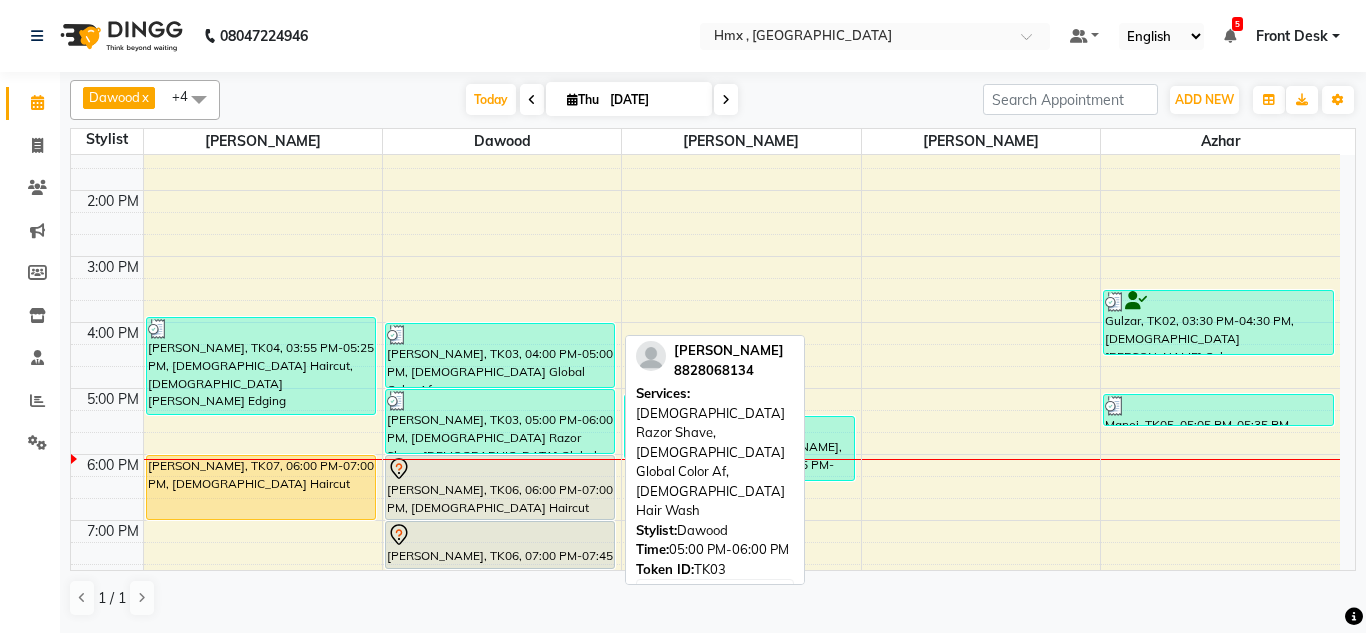 scroll, scrollTop: 308, scrollLeft: 0, axis: vertical 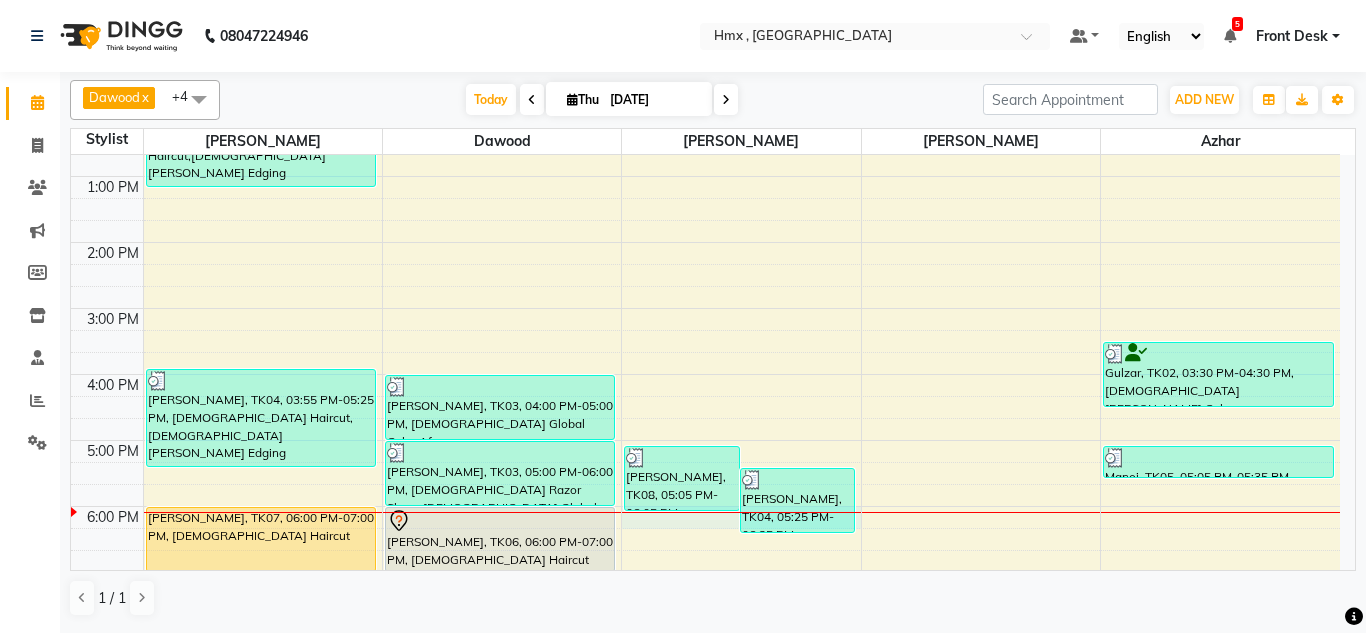 click on "8:00 AM 9:00 AM 10:00 AM 11:00 AM 12:00 PM 1:00 PM 2:00 PM 3:00 PM 4:00 PM 5:00 PM 6:00 PM 7:00 PM 8:00 PM 9:00 PM     Reza, TK01, 11:40 AM-01:10 PM, Male Haircut,Male Beard Edging     Jojef, TK04, 03:55 PM-05:25 PM, Male Haircut,Male Beard Edging    Kiran Dey, TK07, 06:00 PM-07:00 PM, Female Haircut     Pravindra Singh, TK03, 04:00 PM-05:00 PM, Male Global Color Af     Pravindra Singh, TK03, 05:00 PM-06:00 PM, Male Razor Shave,Male Global Color Af,Male Hair Wash             Riyank, TK06, 06:00 PM-07:00 PM, Male Haircut             Riyank, TK06, 07:00 PM-07:45 PM, Head Massage-Head Massage With Coconut Oil     Chang, TK08, 05:05 PM-06:05 PM, Male Haircut     Jojef, TK04, 05:25 PM-06:25 PM, Male Haircut     Gulzar, TK02, 03:30 PM-04:30 PM, Male Beard Color     Manoj, TK05, 05:05 PM-05:35 PM, Male Razor Shave" at bounding box center (705, 308) 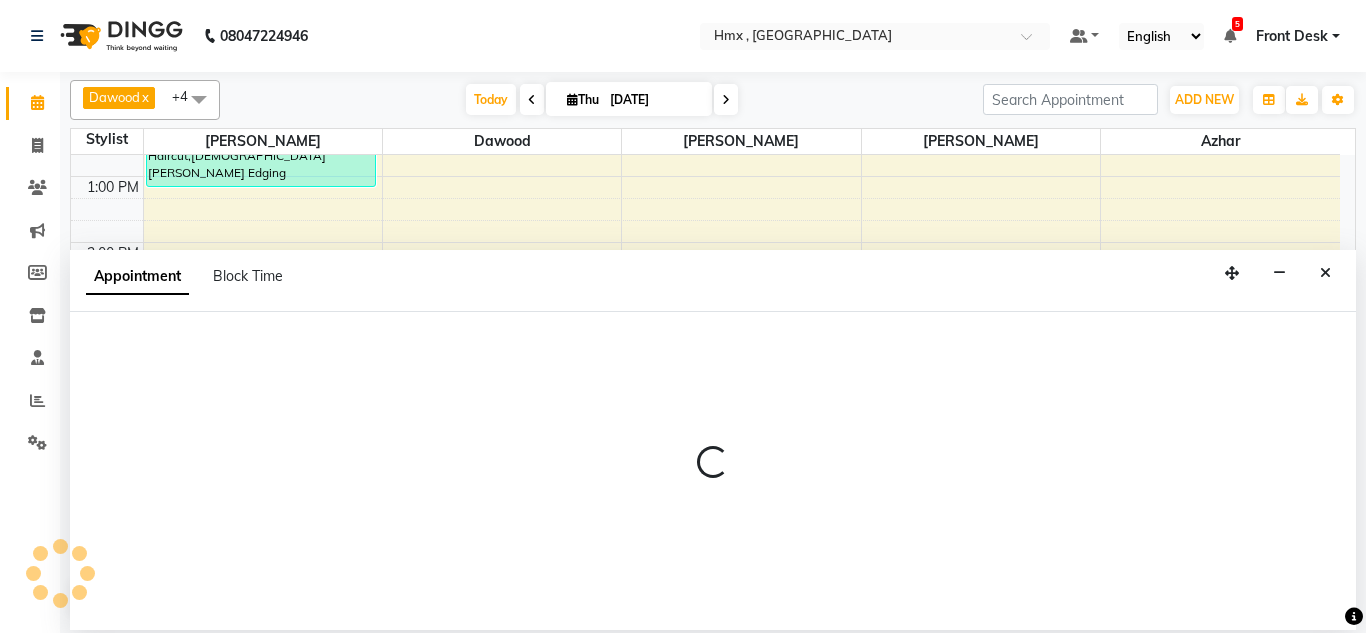 select on "39110" 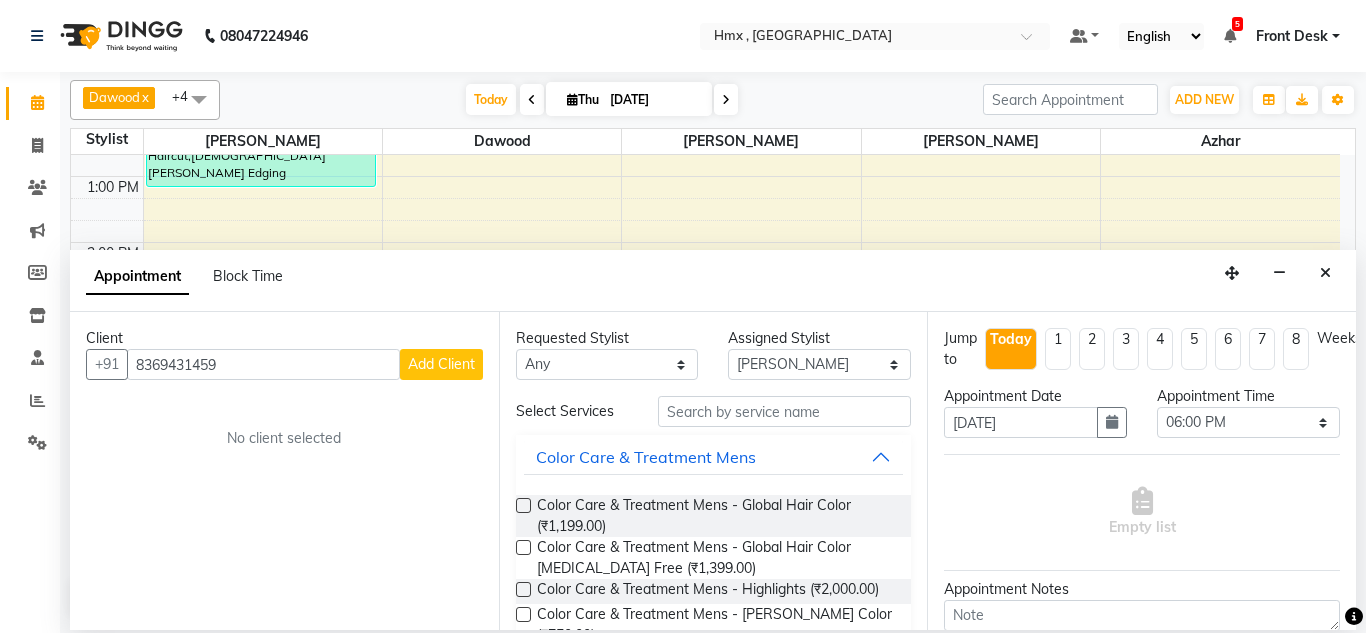 type on "8369431459" 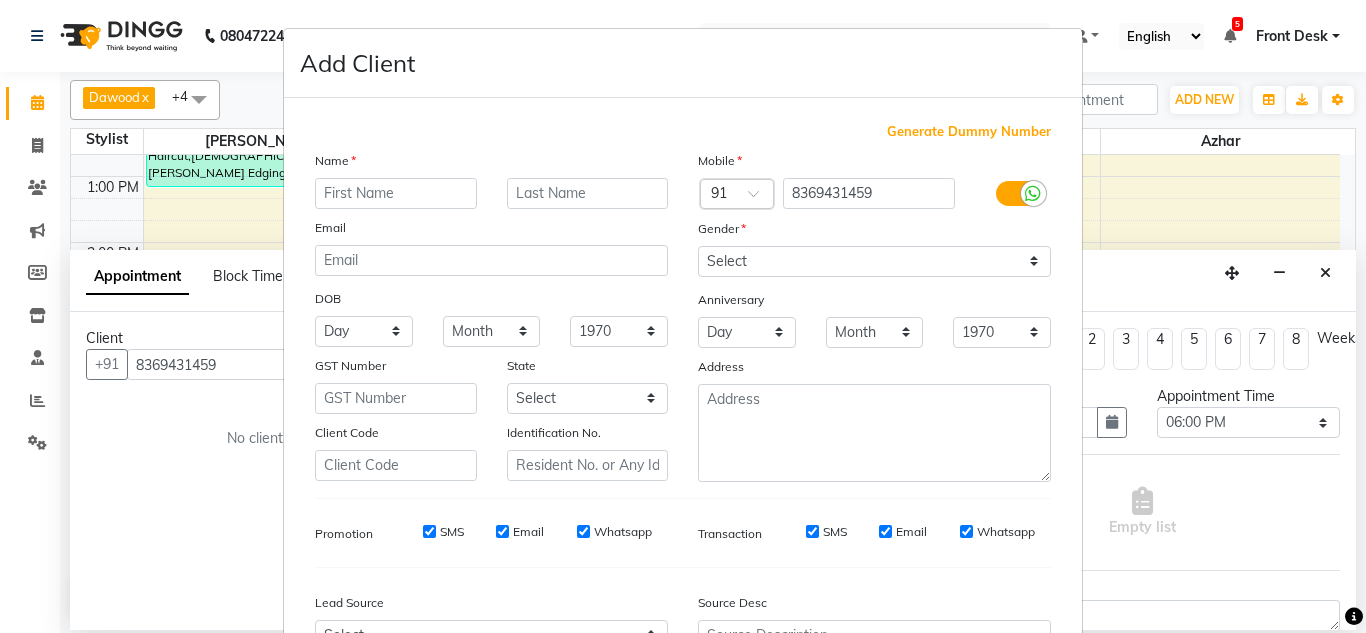 click at bounding box center [396, 193] 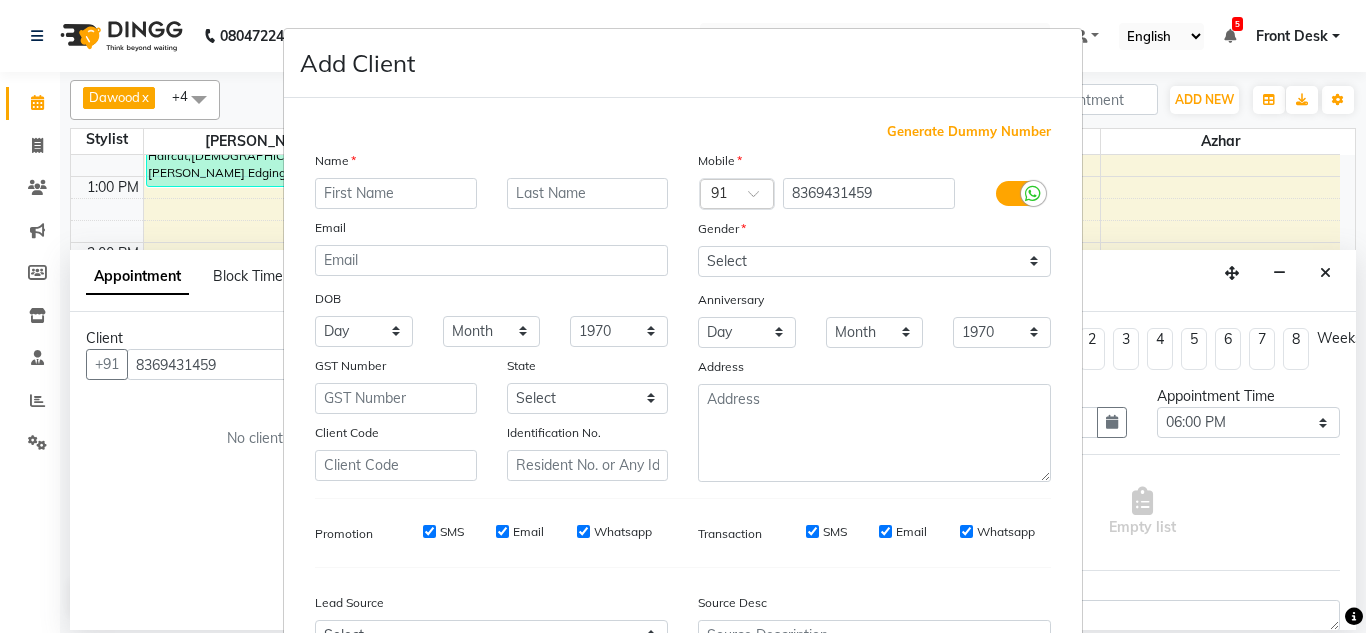 click at bounding box center [396, 193] 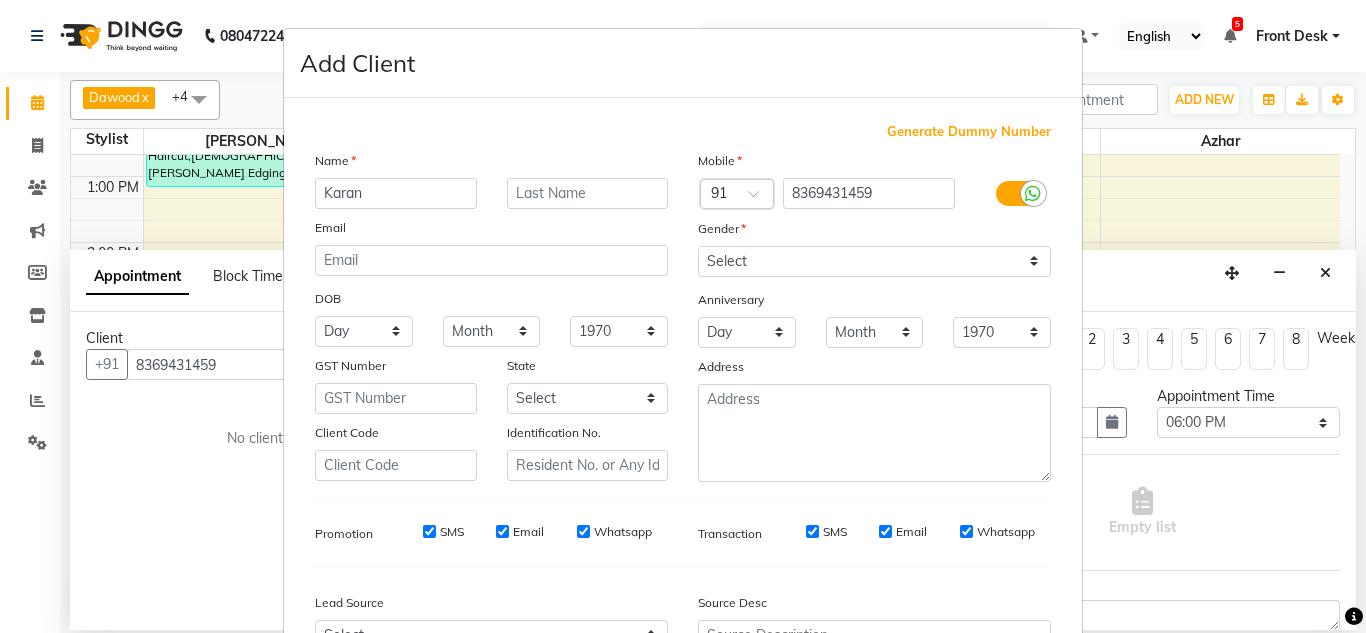type on "Karan" 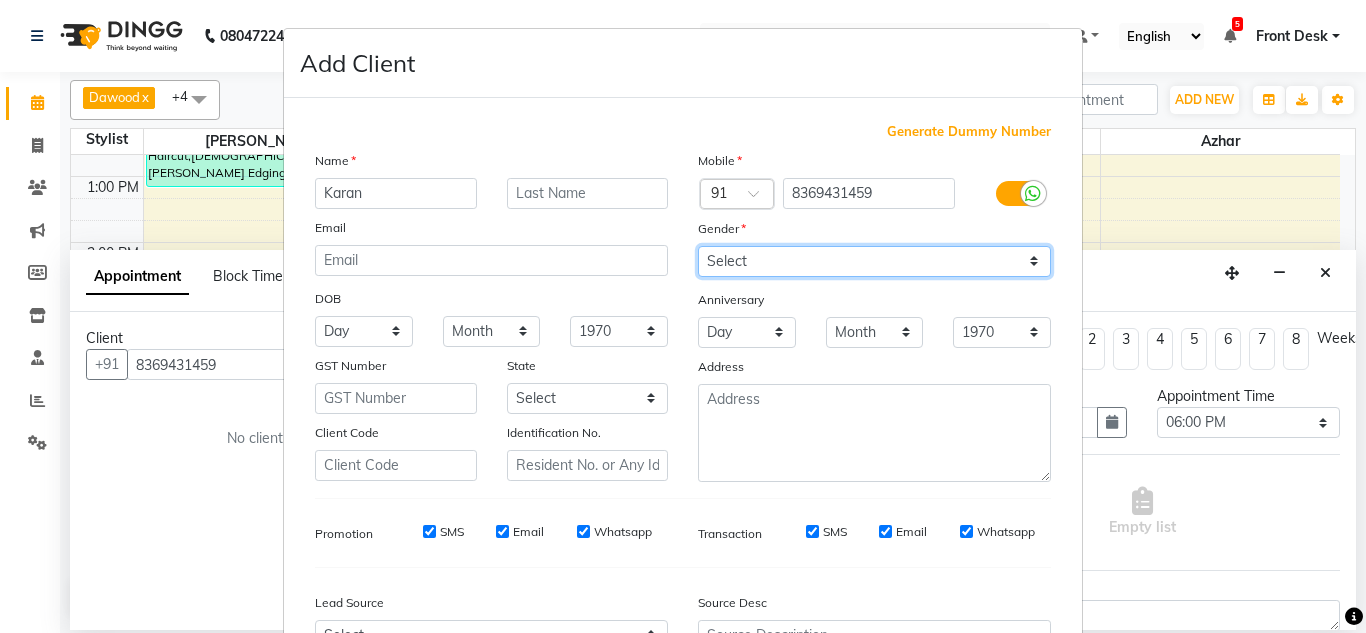 click on "Select Male Female Other Prefer Not To Say" at bounding box center [874, 261] 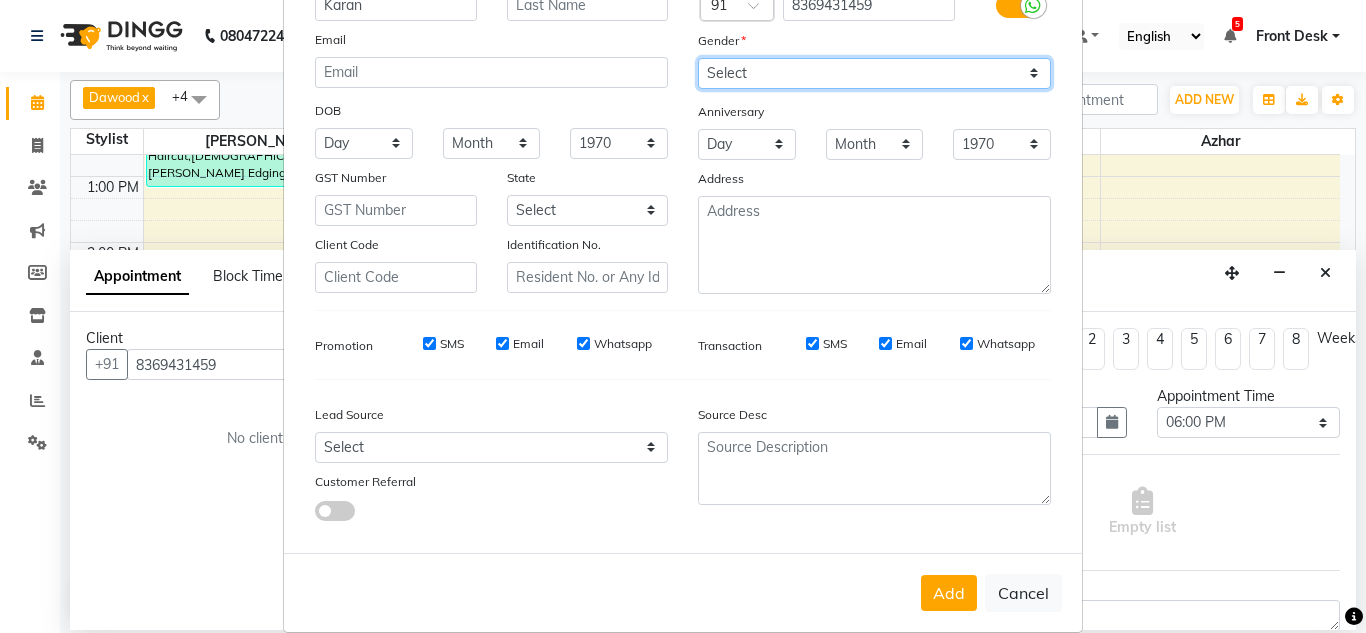 scroll, scrollTop: 216, scrollLeft: 0, axis: vertical 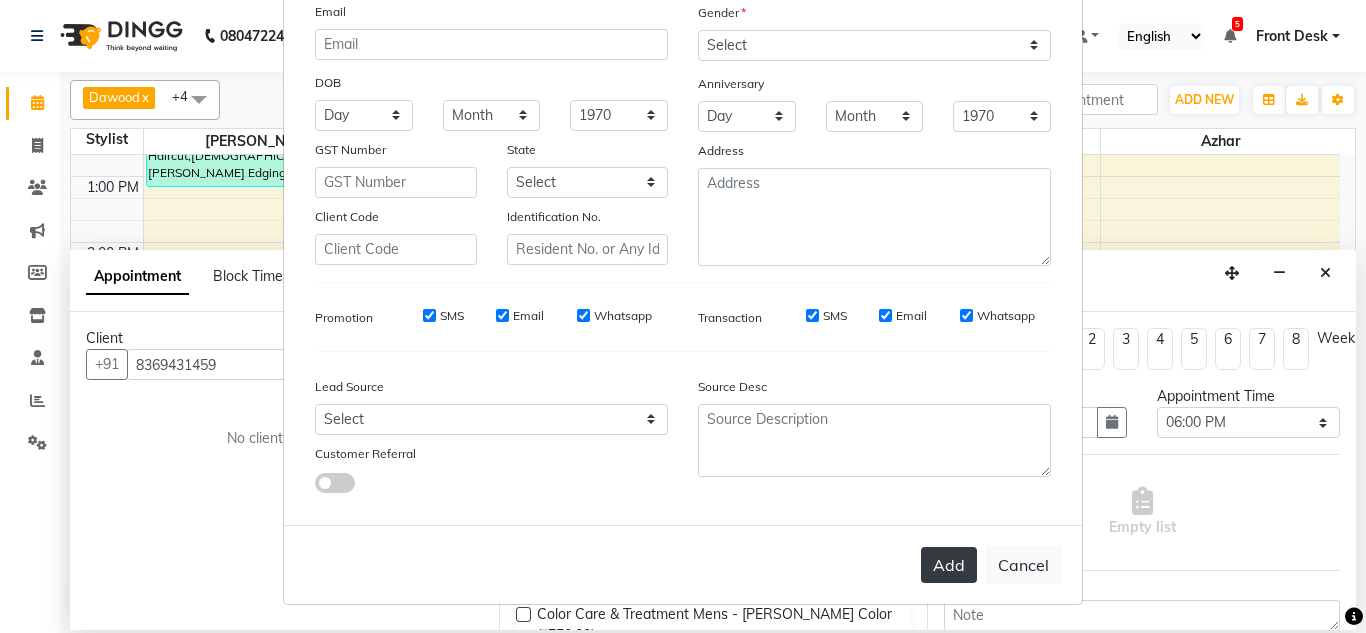 click on "Add" at bounding box center [949, 565] 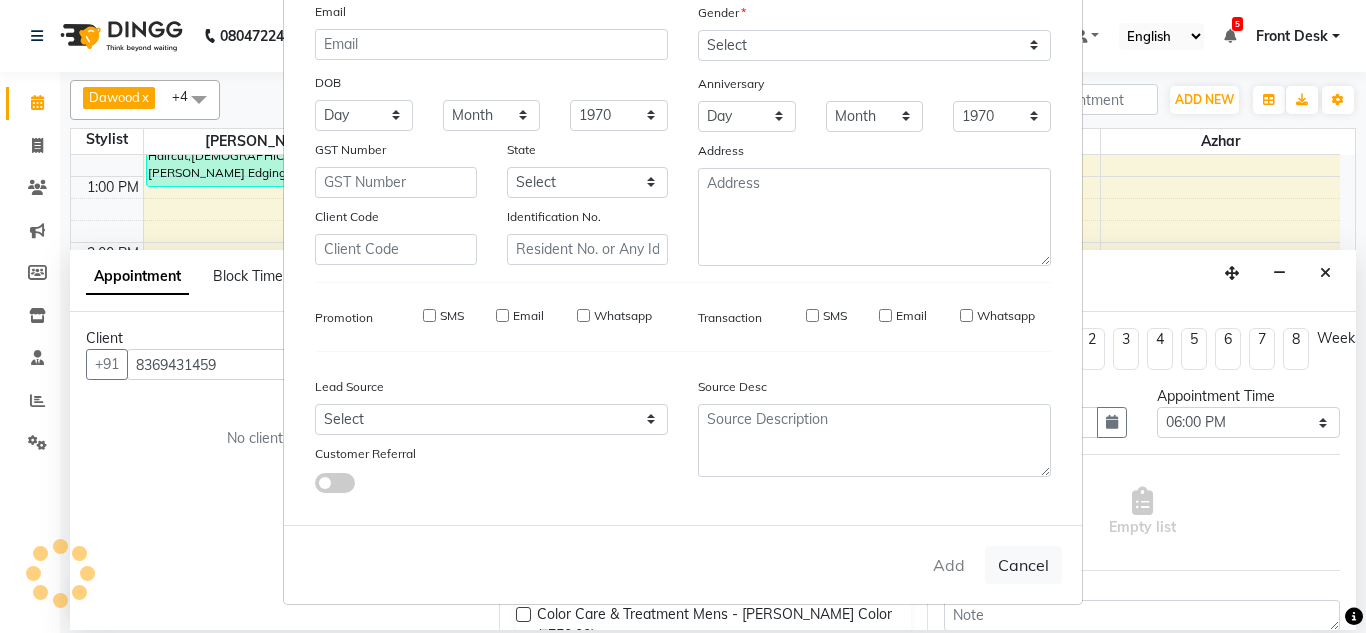 type 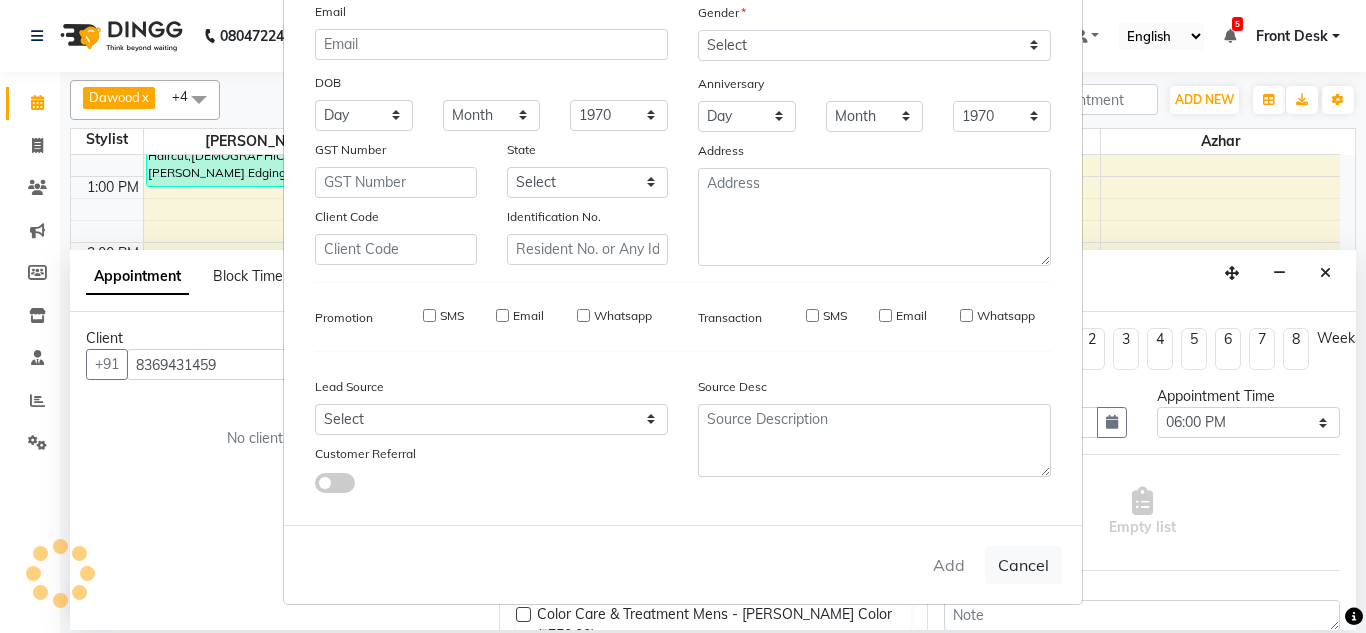 select 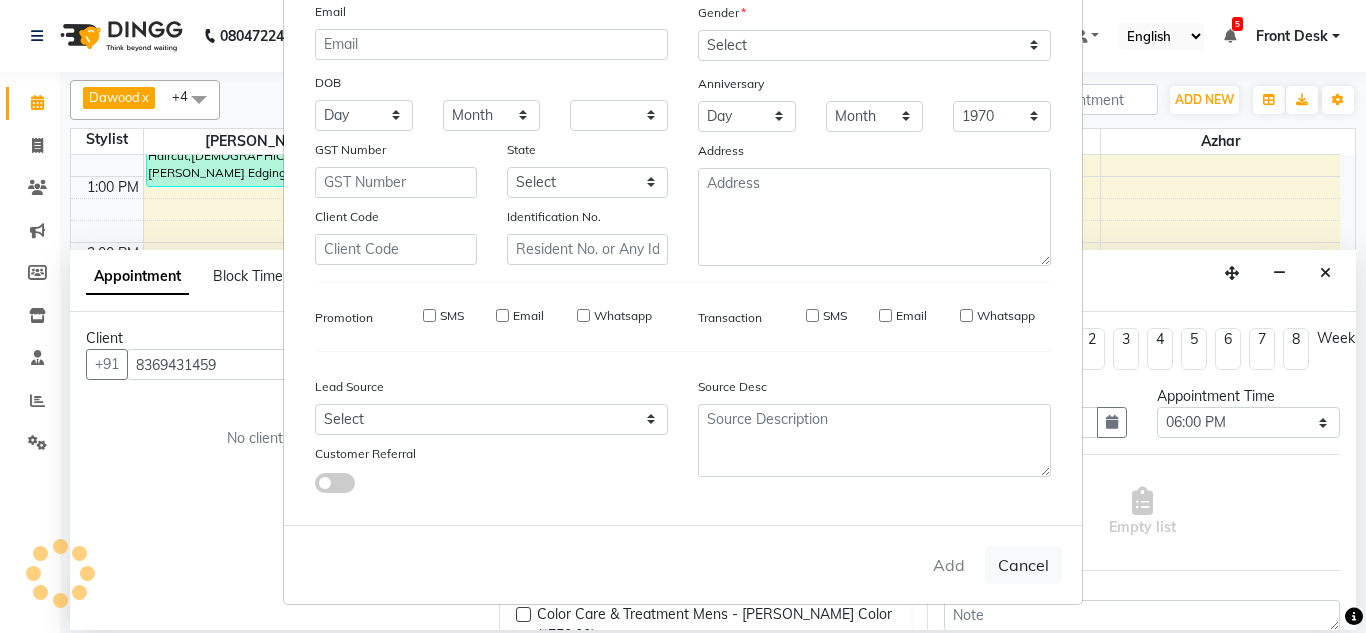 select 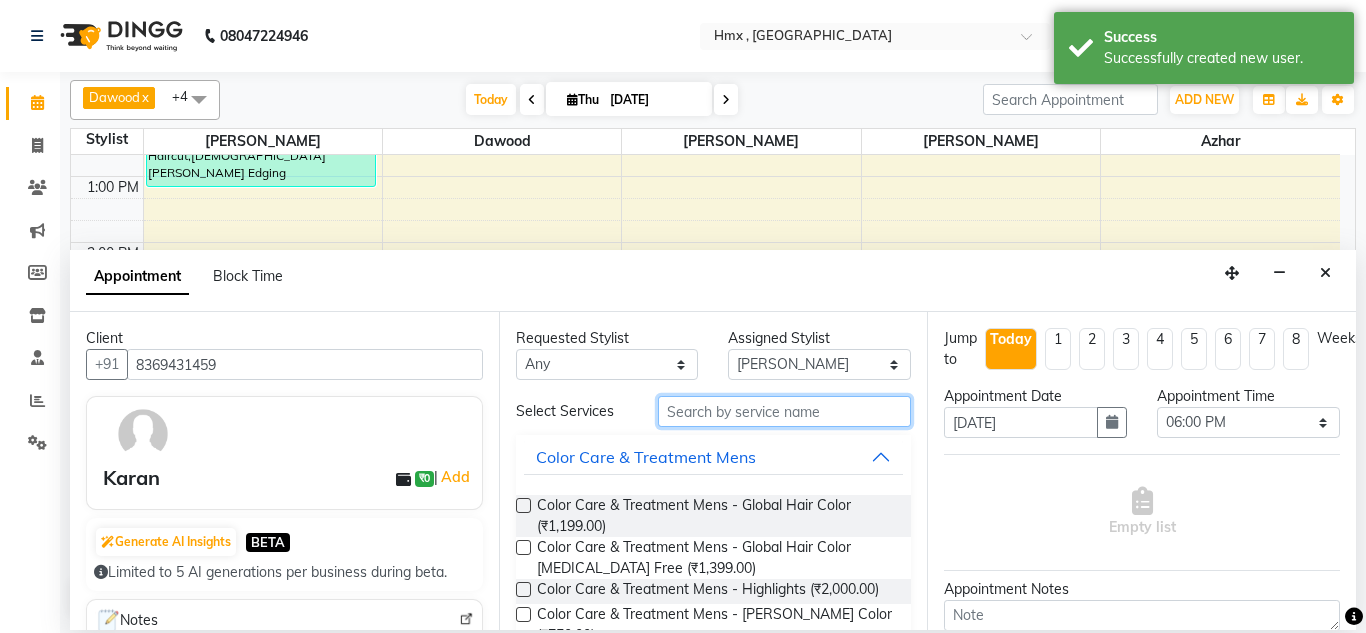 click at bounding box center (785, 411) 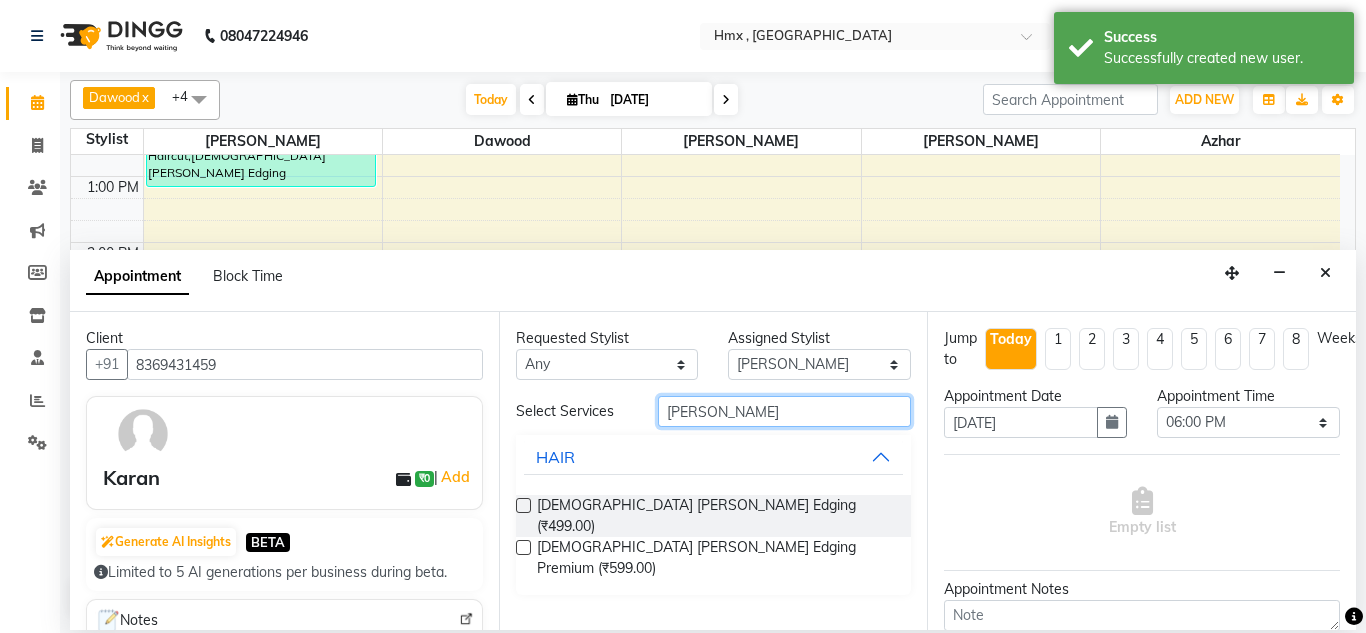type on "Beard ed" 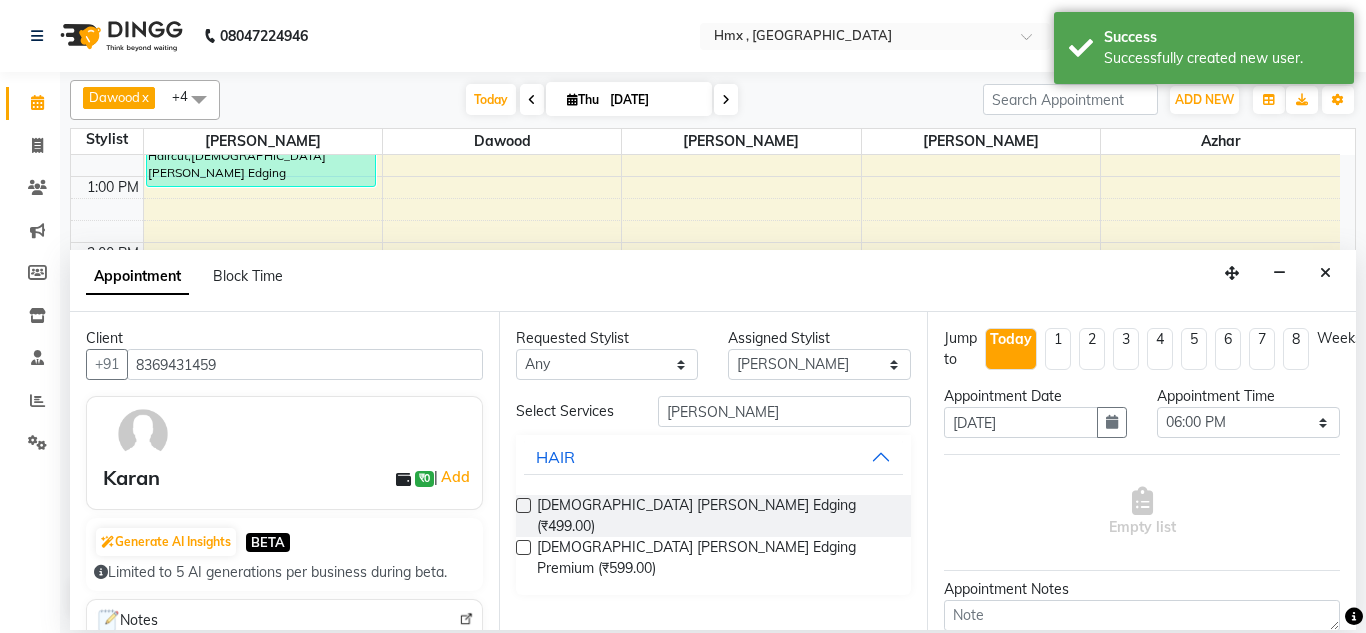 click at bounding box center (523, 505) 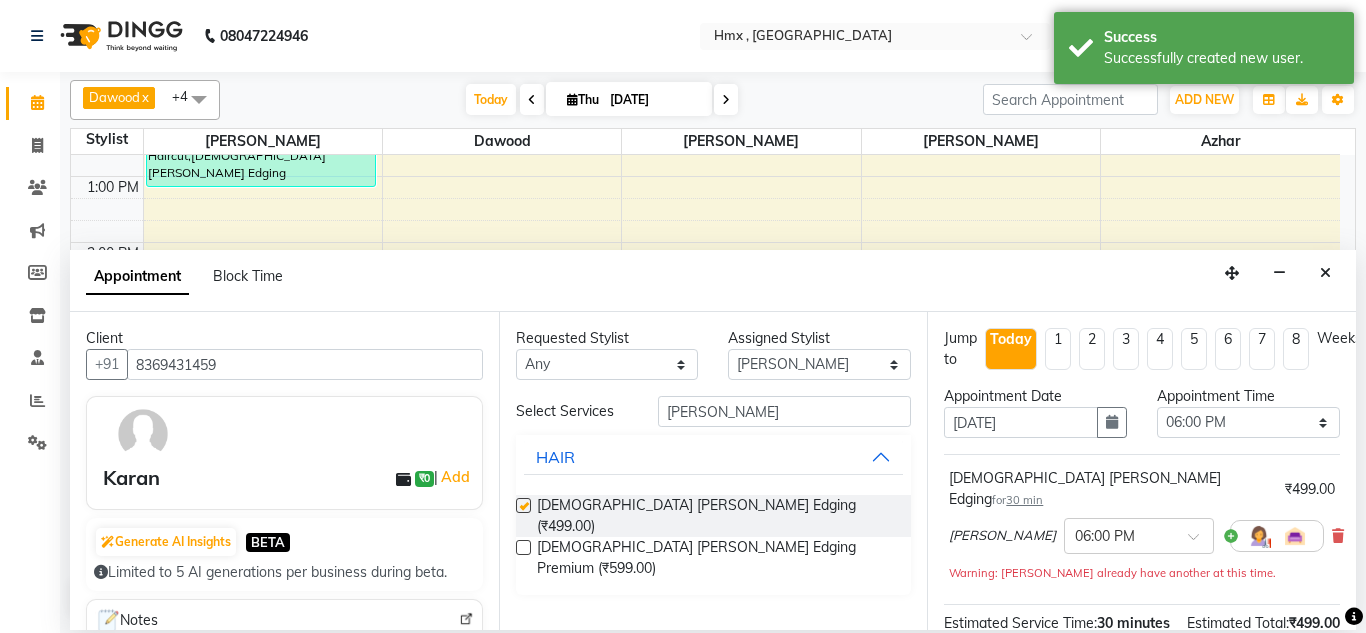 checkbox on "false" 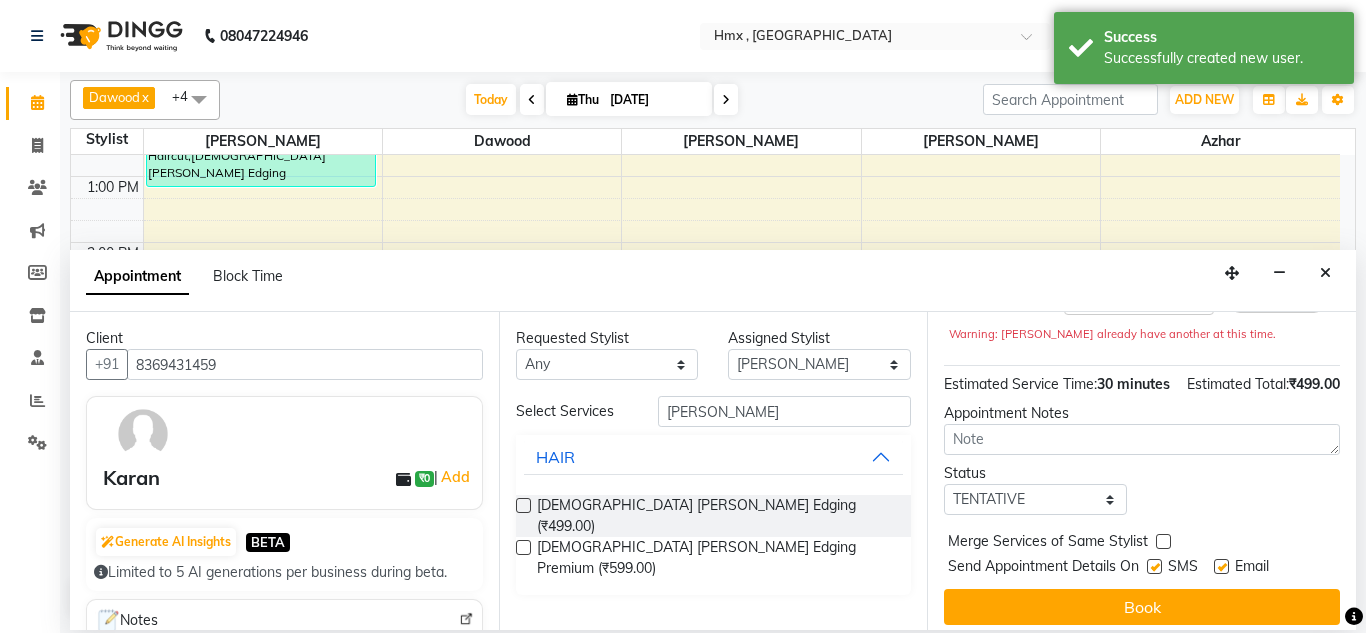 scroll, scrollTop: 265, scrollLeft: 0, axis: vertical 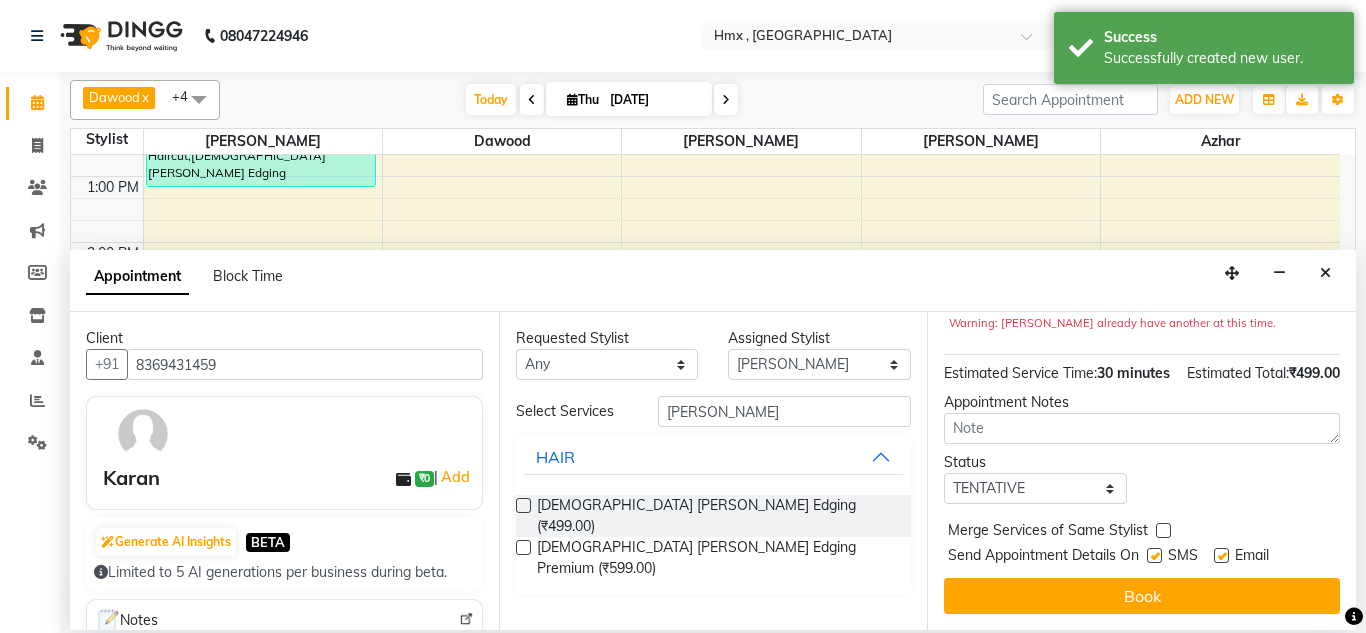 click at bounding box center [1154, 555] 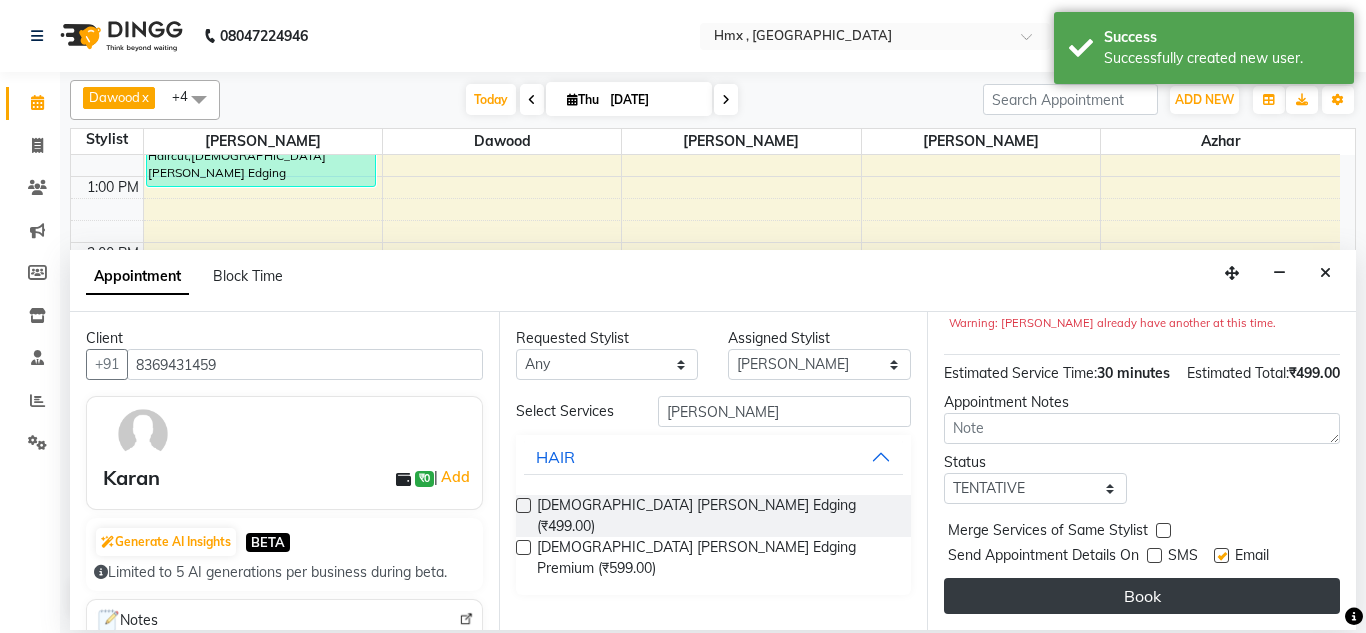 click on "Book" at bounding box center [1142, 596] 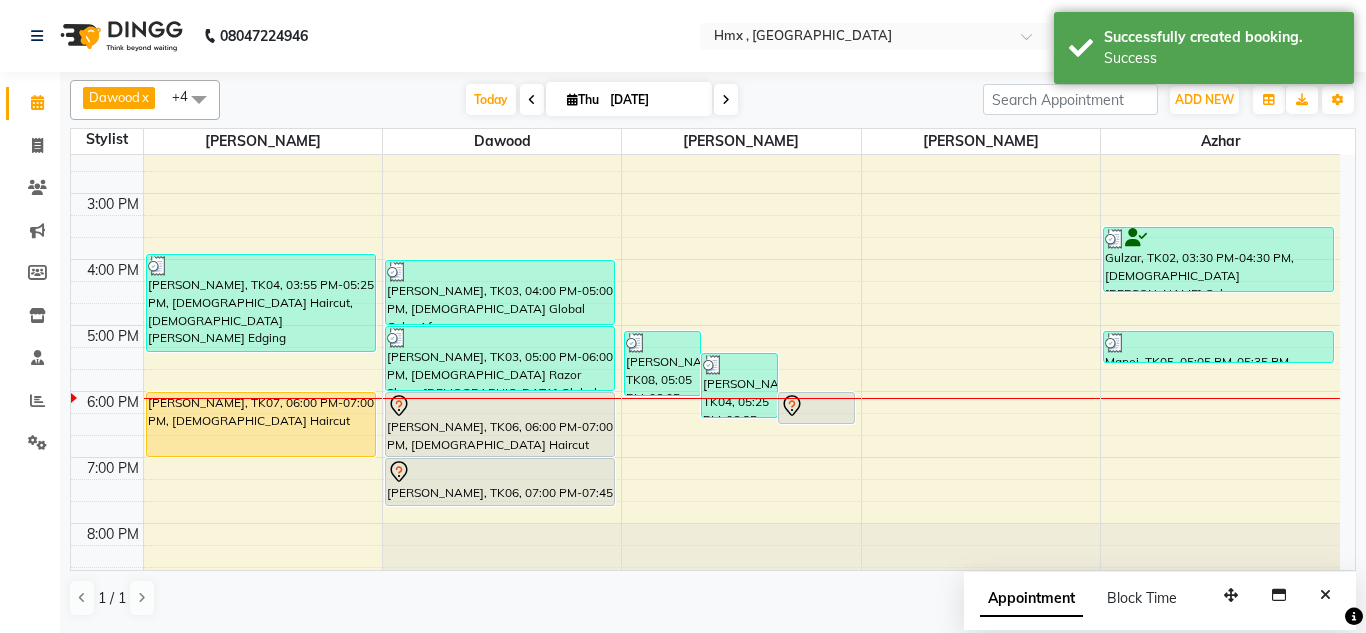 scroll, scrollTop: 508, scrollLeft: 0, axis: vertical 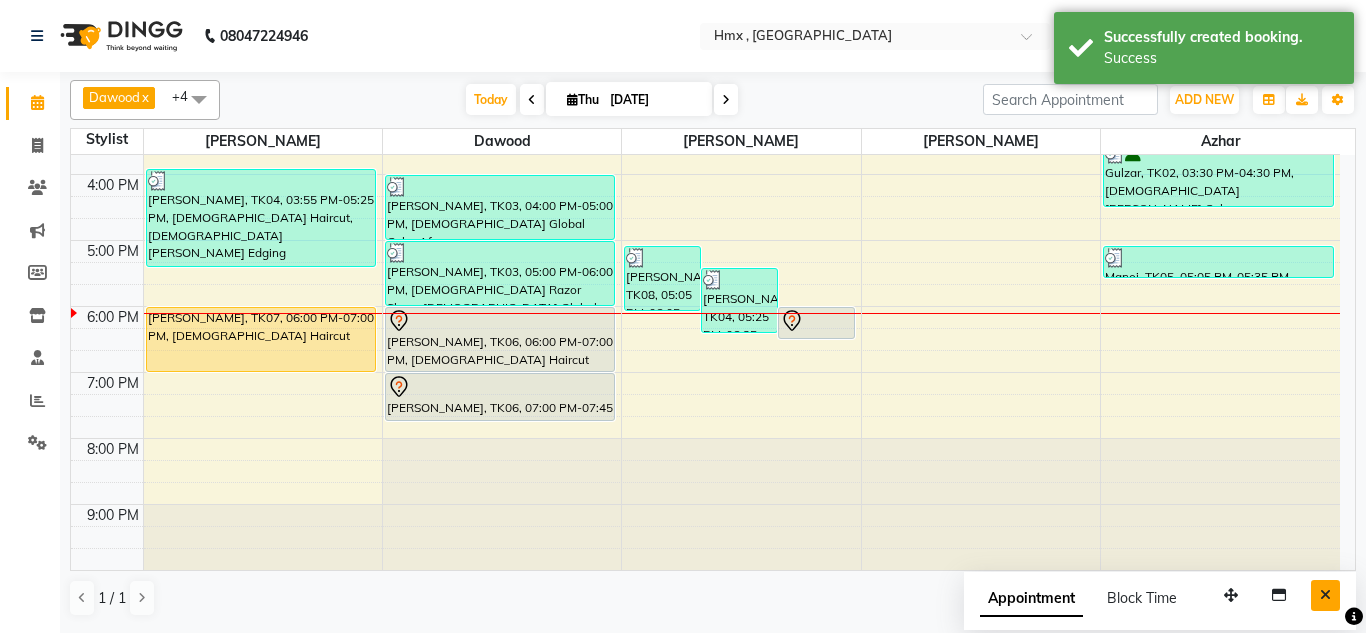 click at bounding box center (1325, 595) 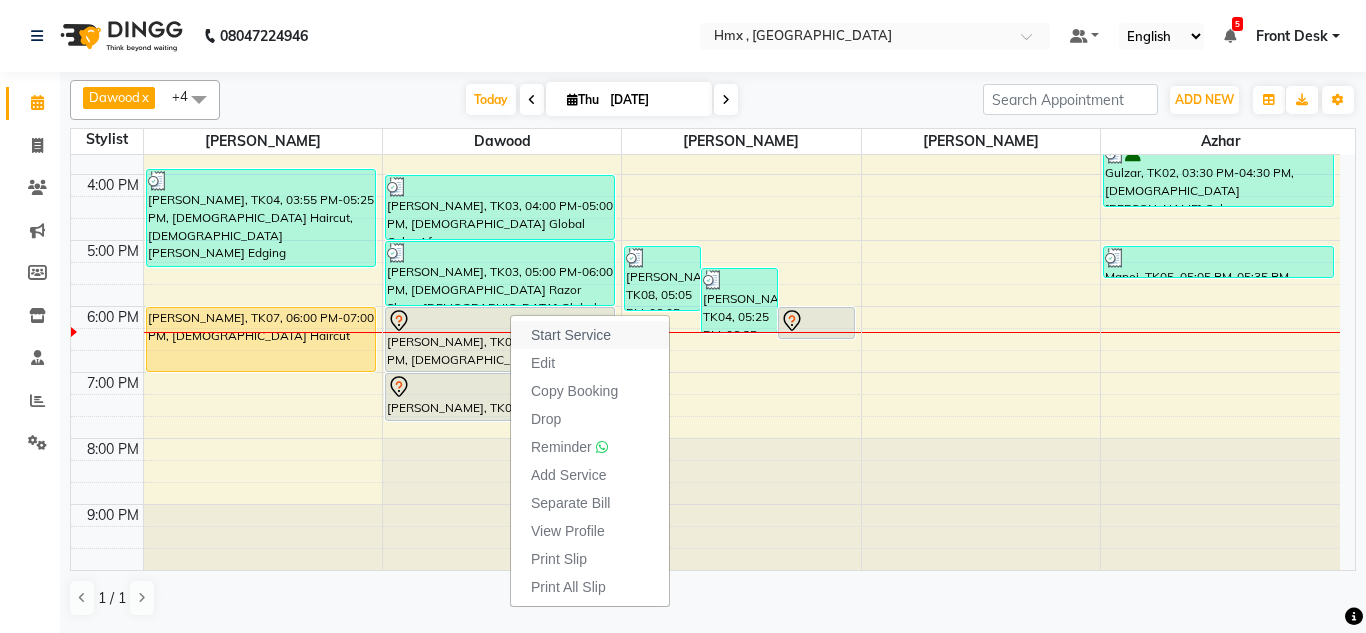 click on "Start Service" at bounding box center (571, 335) 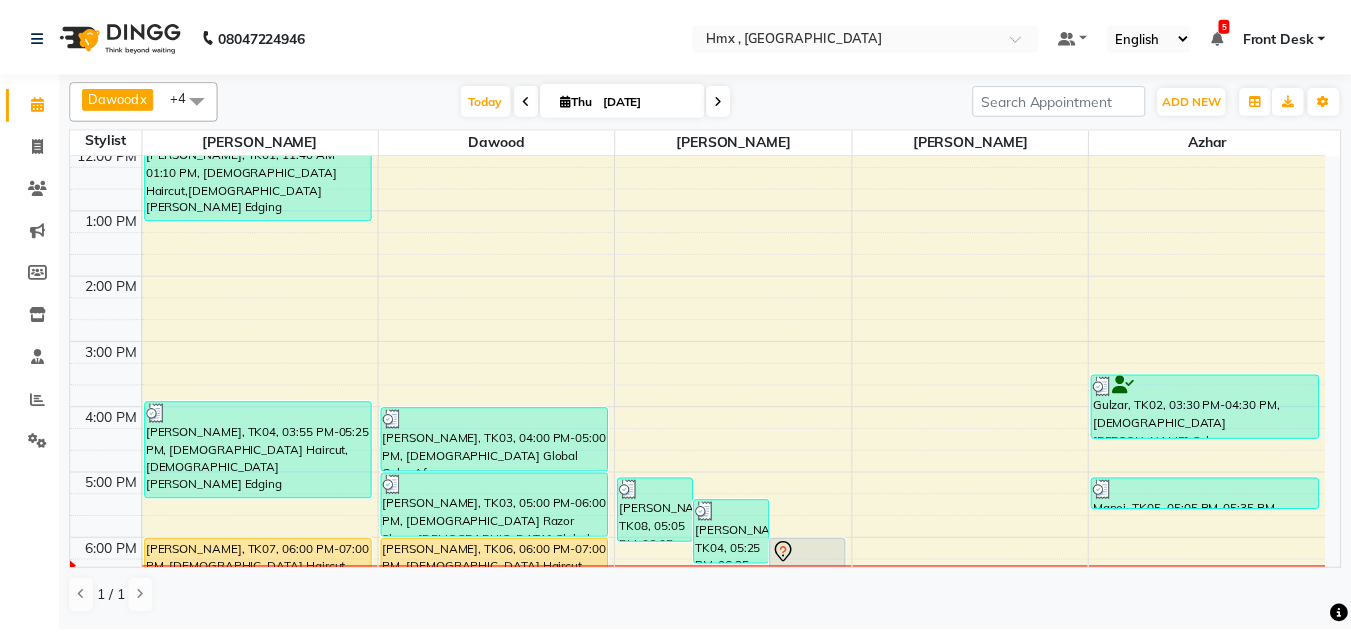 scroll, scrollTop: 508, scrollLeft: 0, axis: vertical 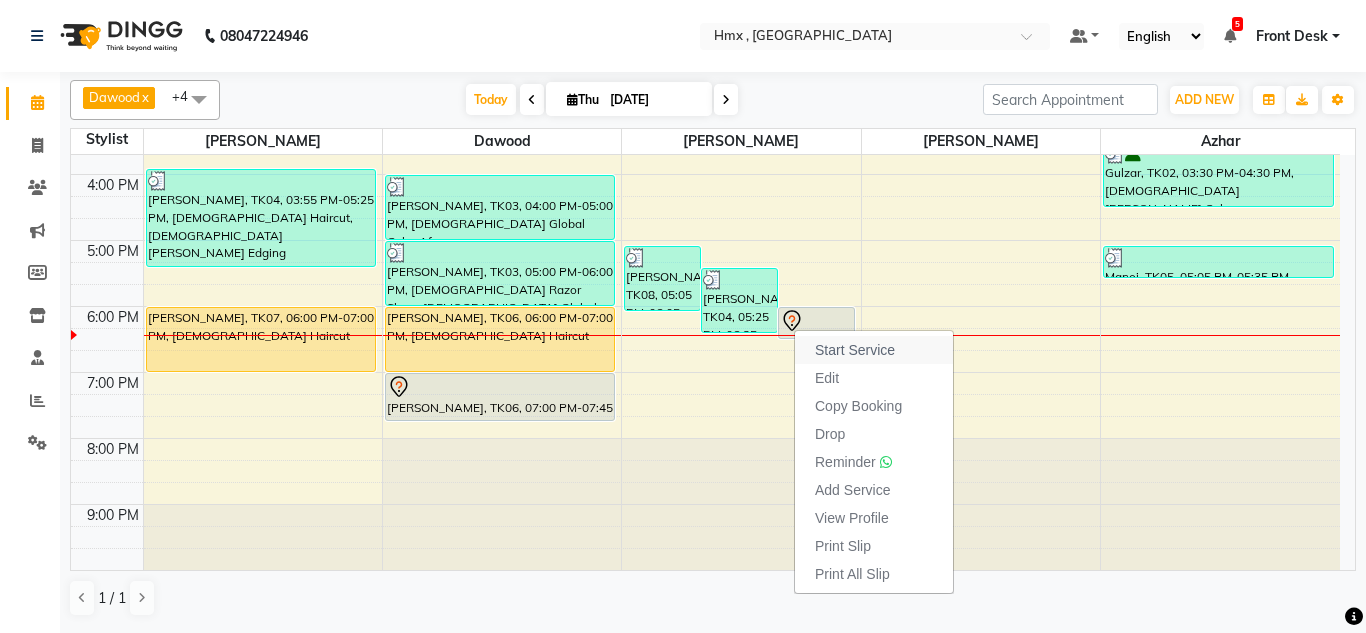 click on "Start Service" at bounding box center [855, 350] 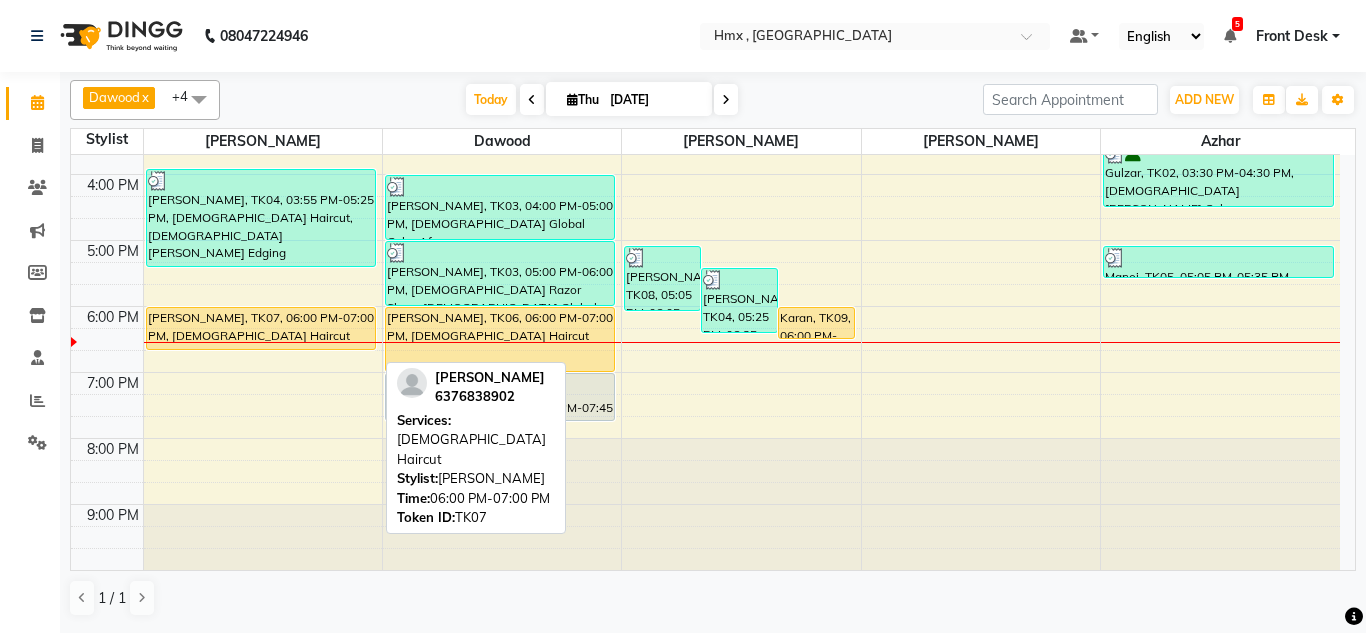 drag, startPoint x: 260, startPoint y: 372, endPoint x: 275, endPoint y: 345, distance: 30.88689 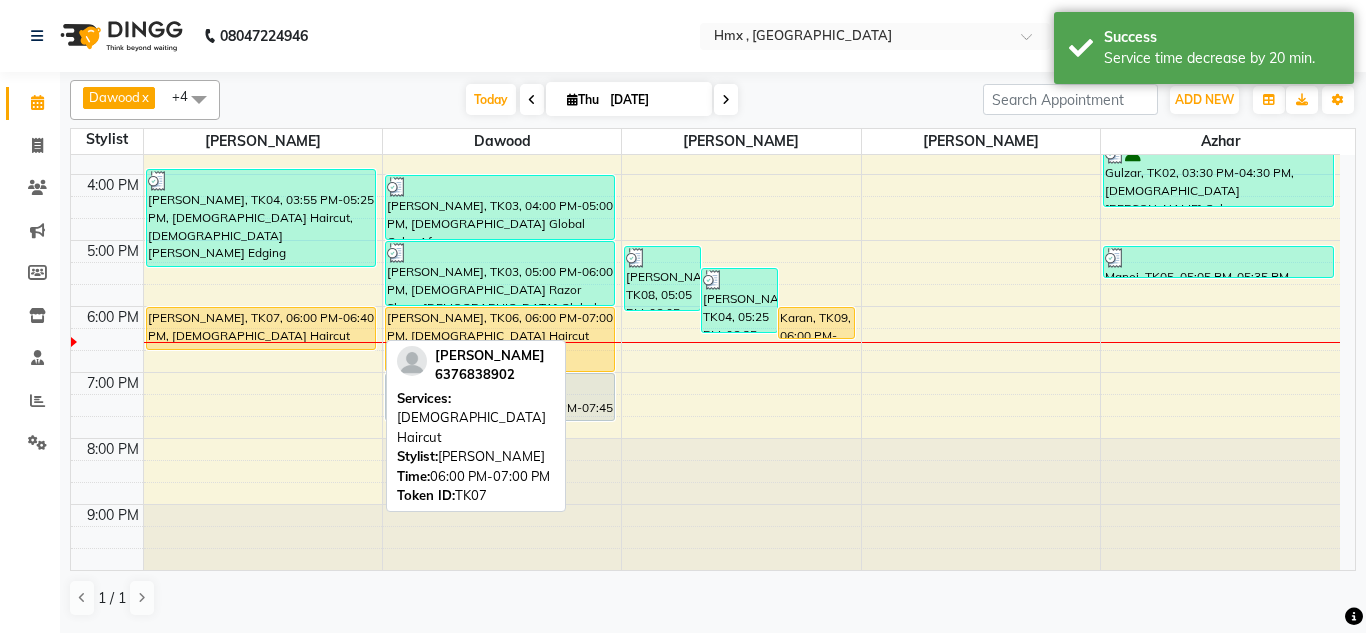 click on "Kiran Dey, TK07, 06:00 PM-06:40 PM, Female Haircut" at bounding box center [261, 328] 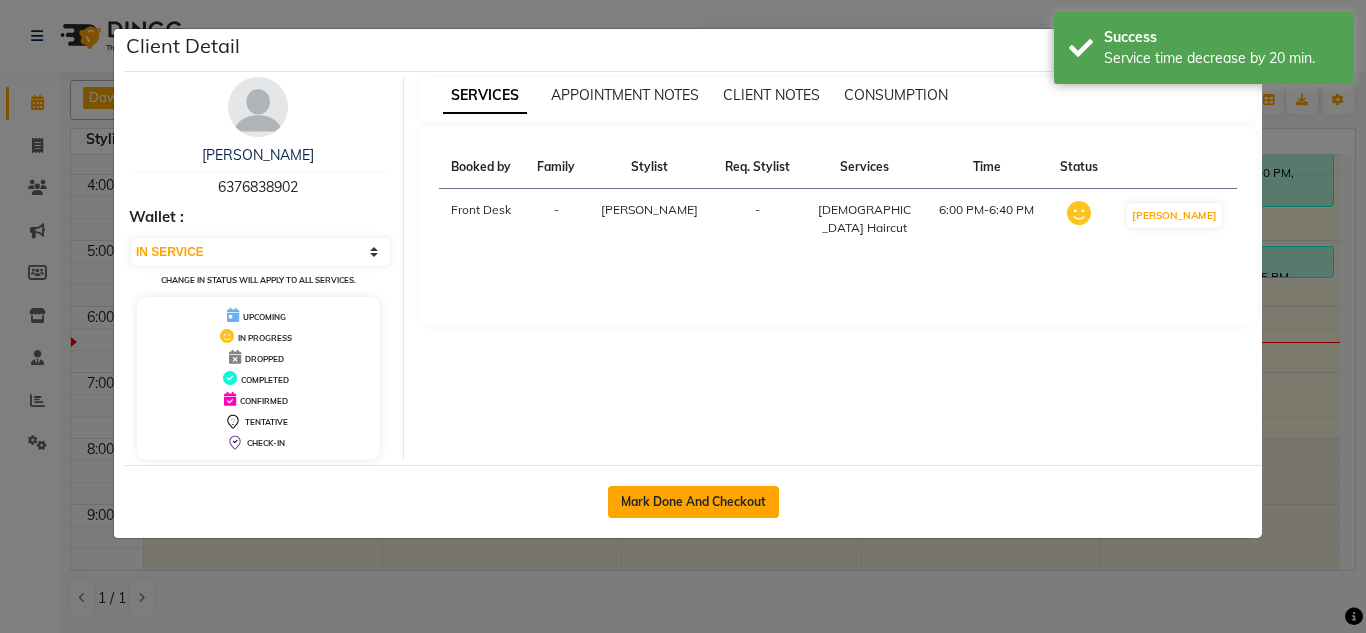 click on "Mark Done And Checkout" 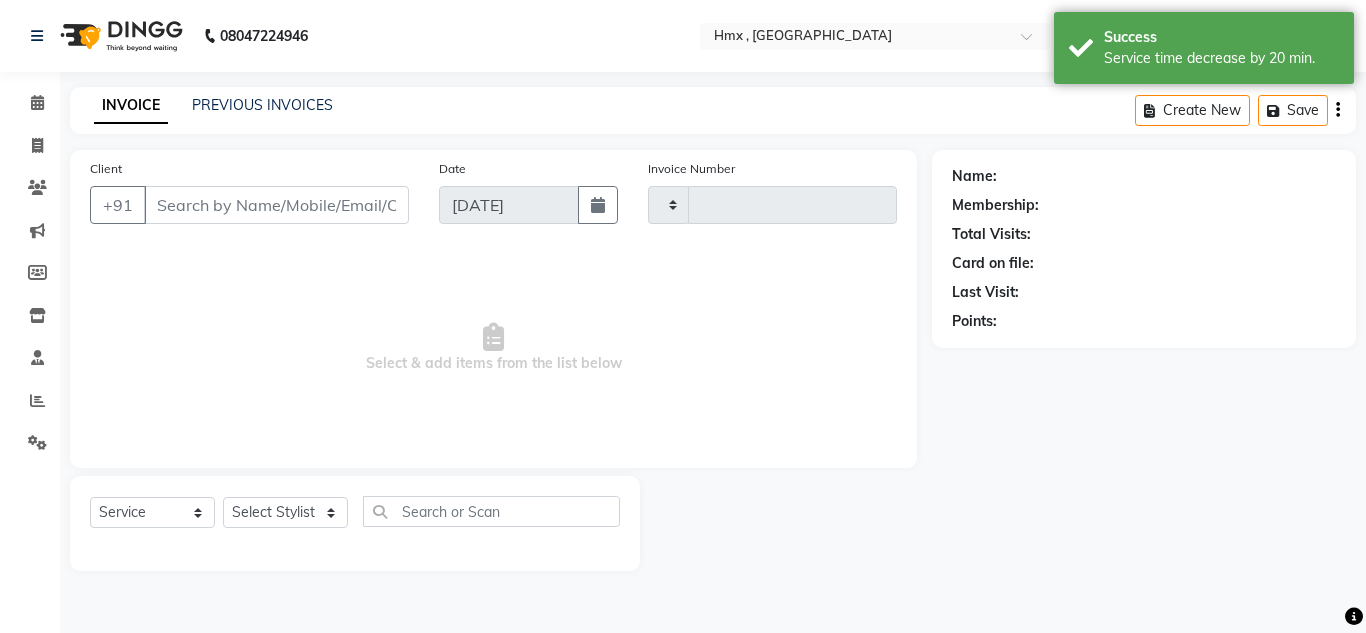 type on "1258" 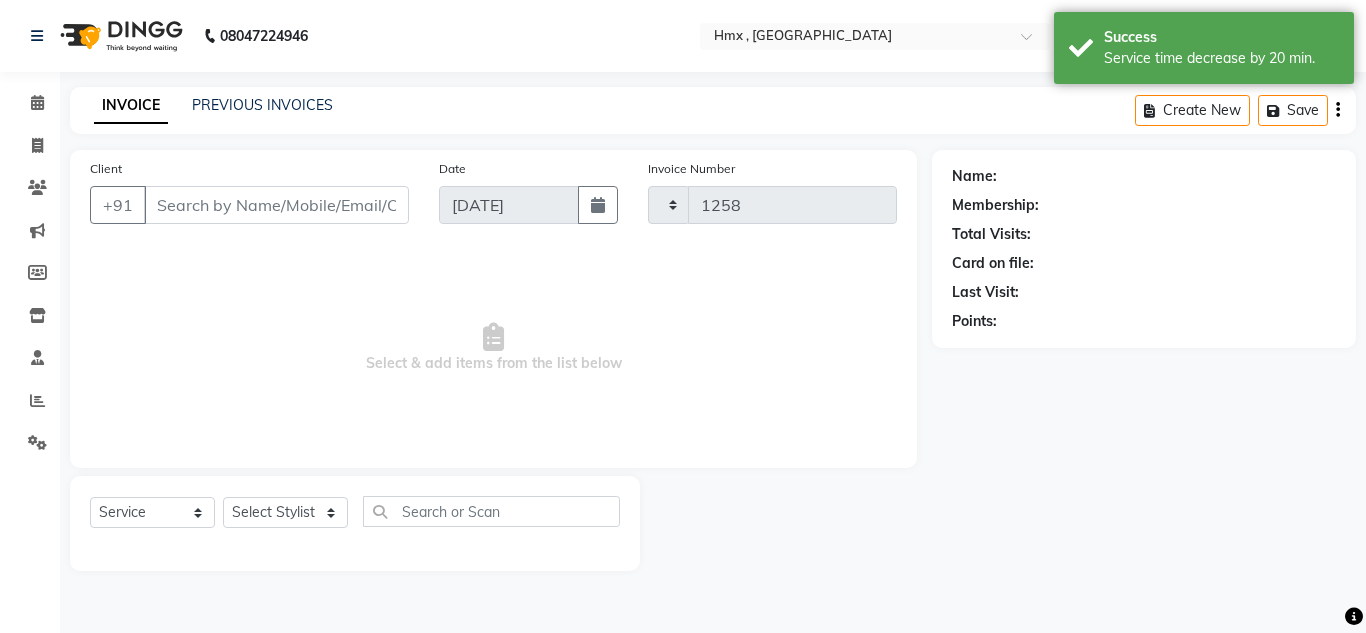 select on "5711" 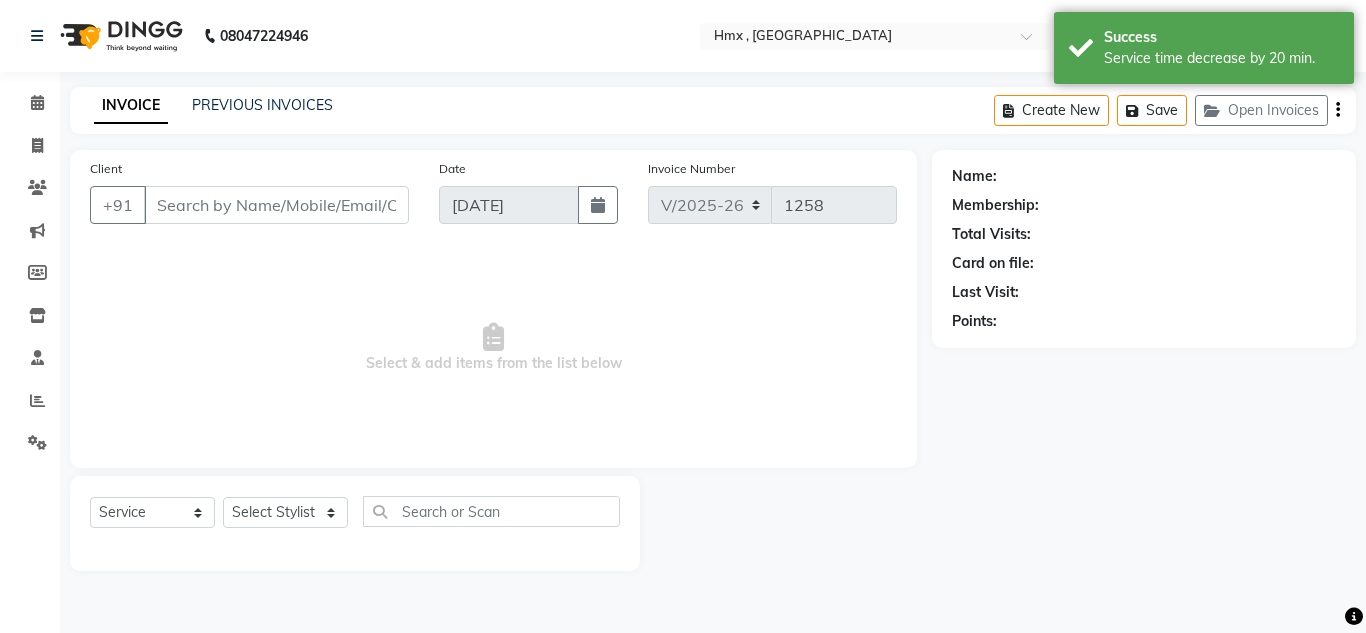 type on "6376838902" 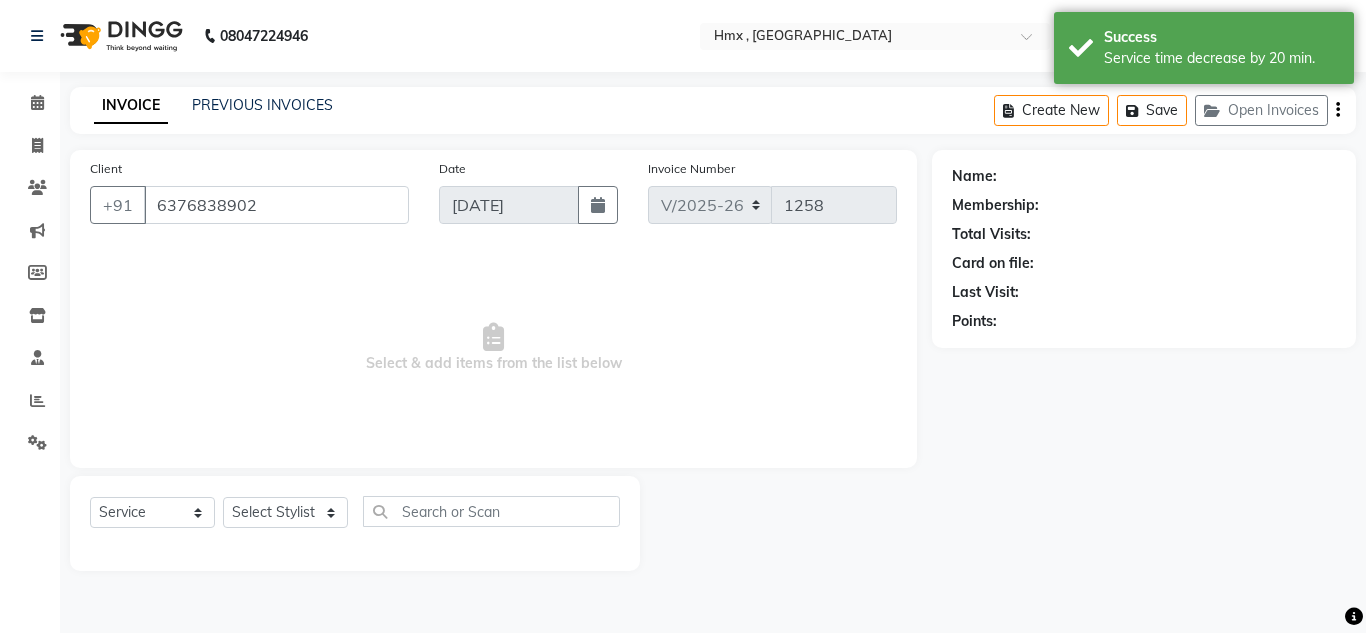 select on "76837" 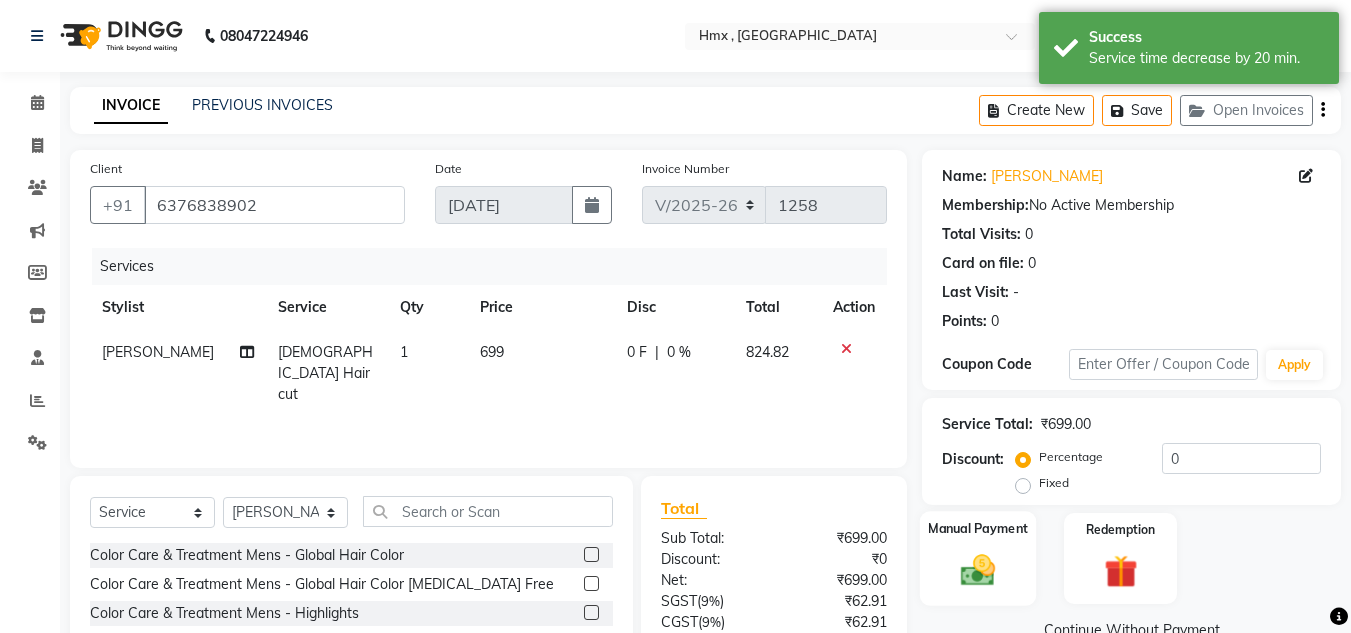 scroll, scrollTop: 168, scrollLeft: 0, axis: vertical 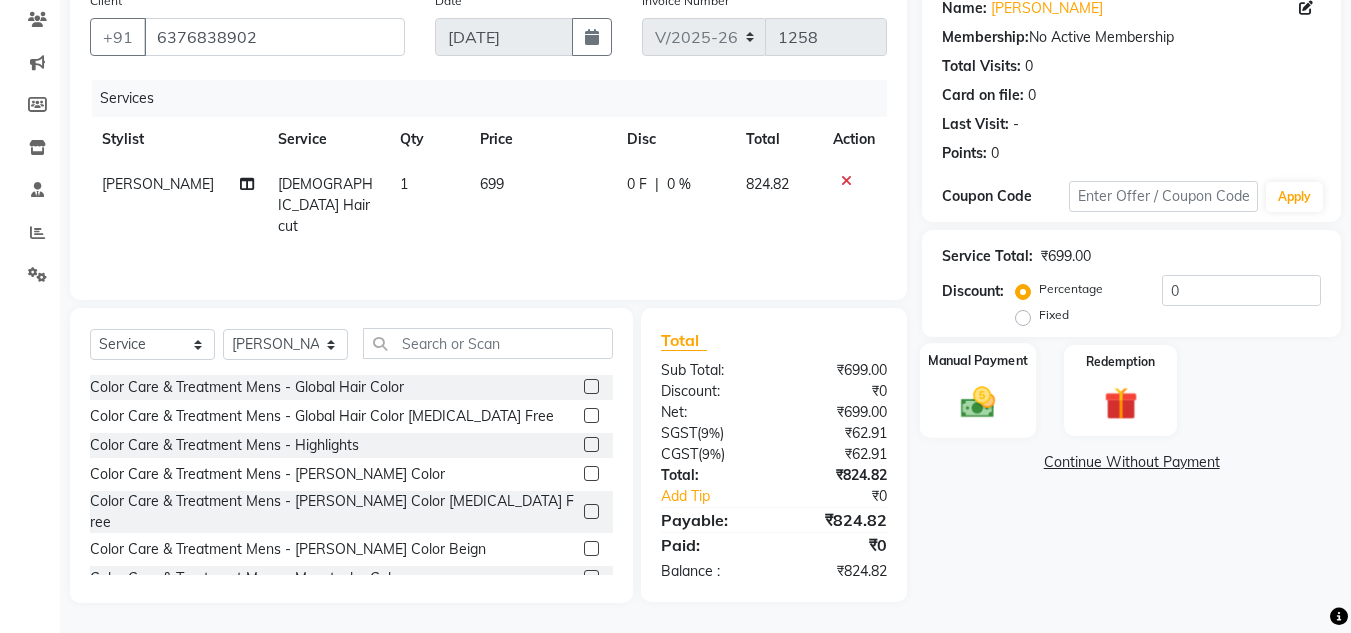 click on "Manual Payment" 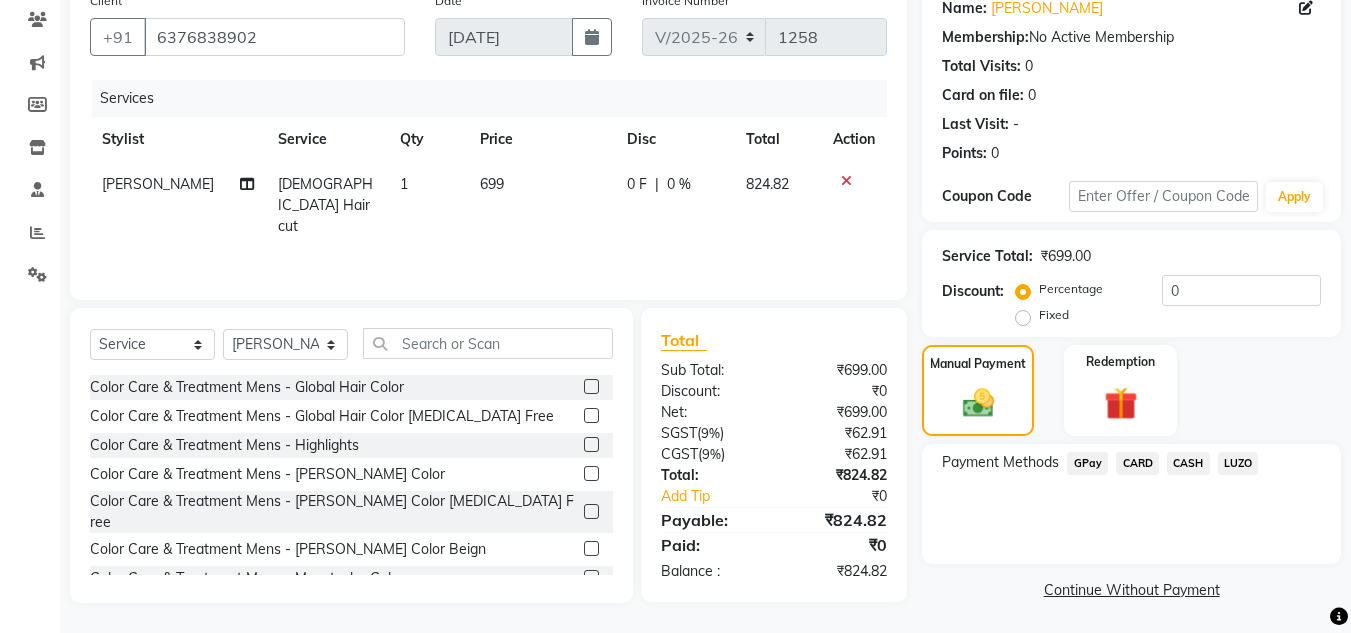 click on "GPay" 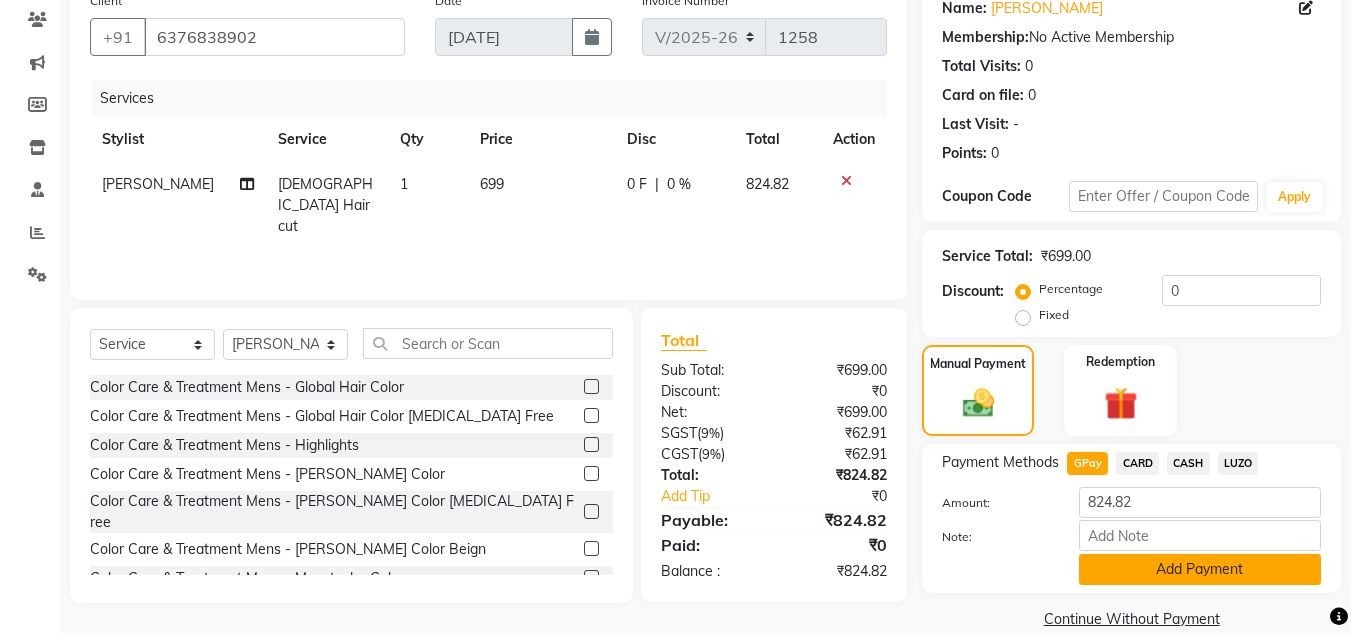 click on "Add Payment" 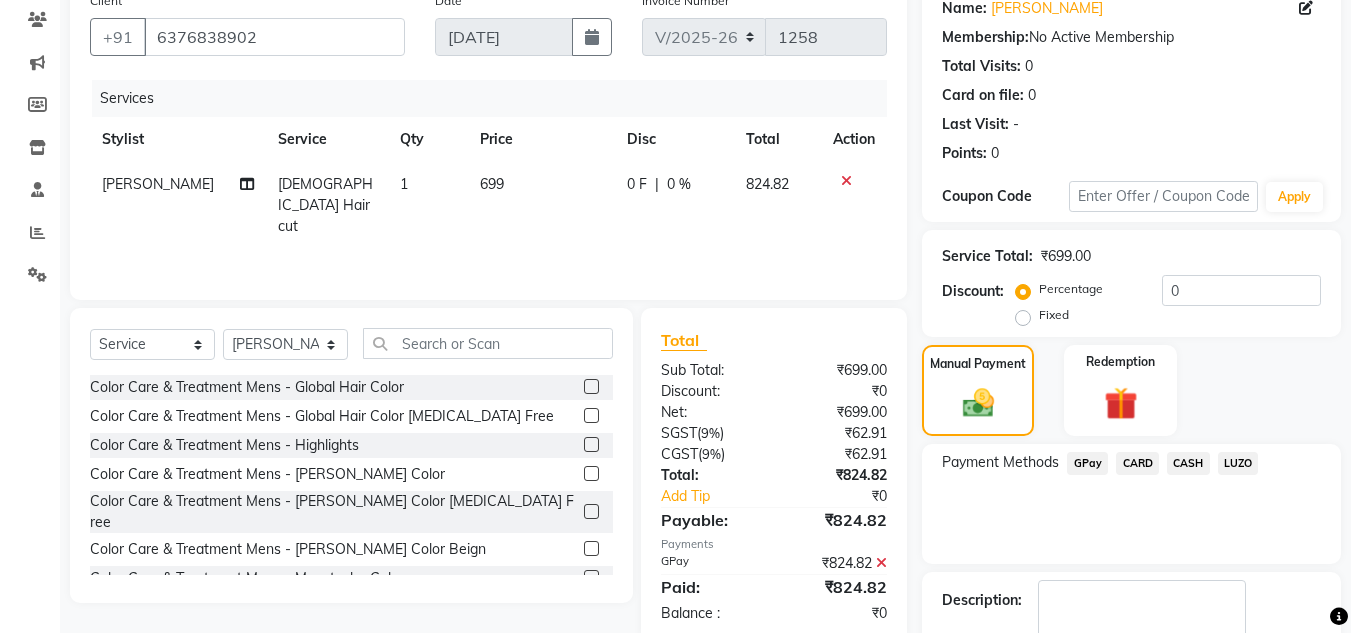scroll, scrollTop: 283, scrollLeft: 0, axis: vertical 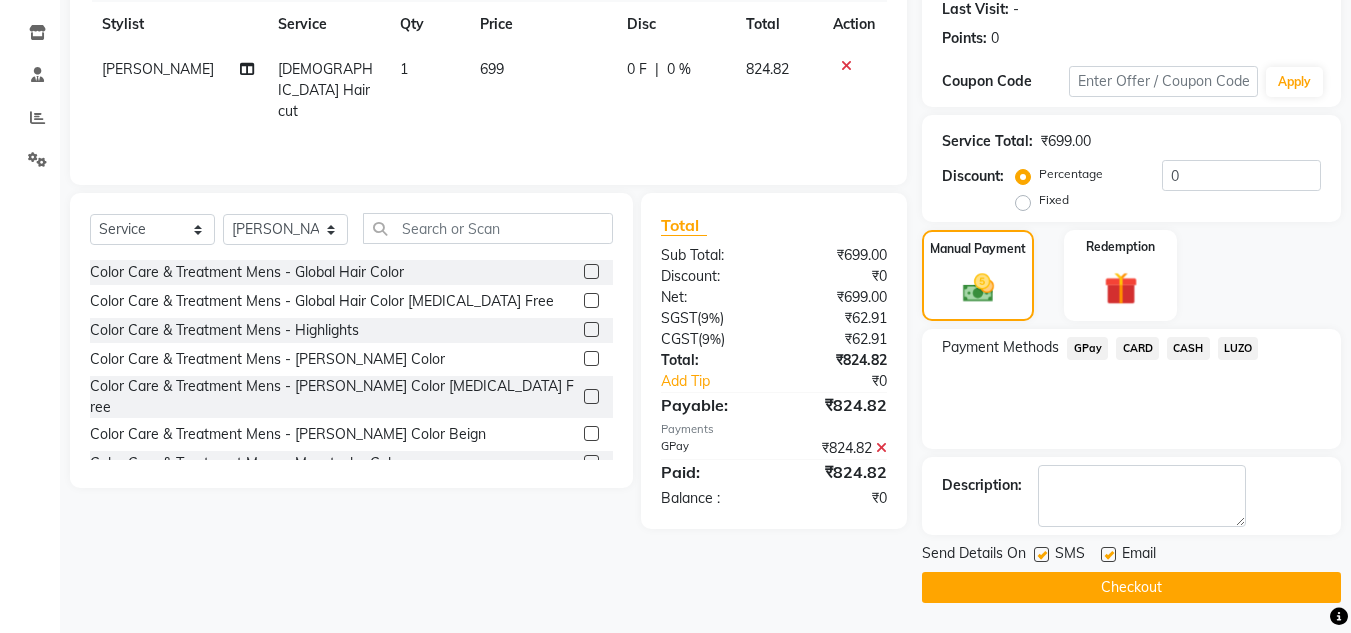 click on "Checkout" 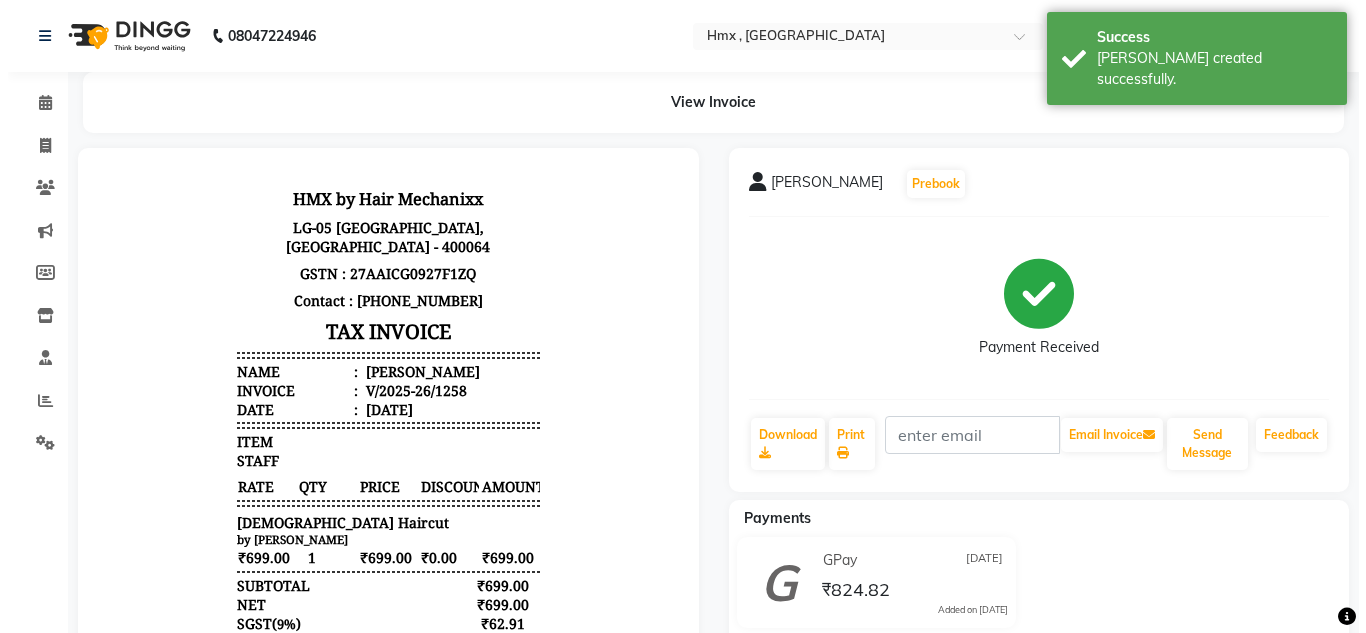 scroll, scrollTop: 0, scrollLeft: 0, axis: both 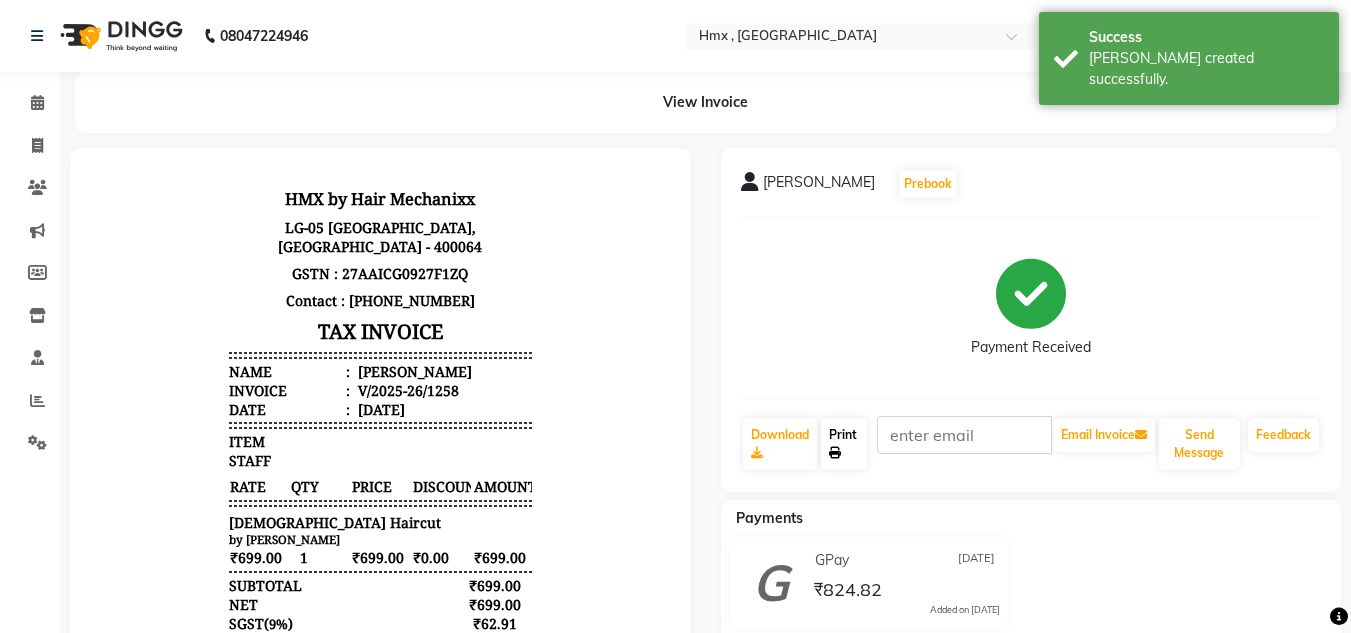 click on "Print" 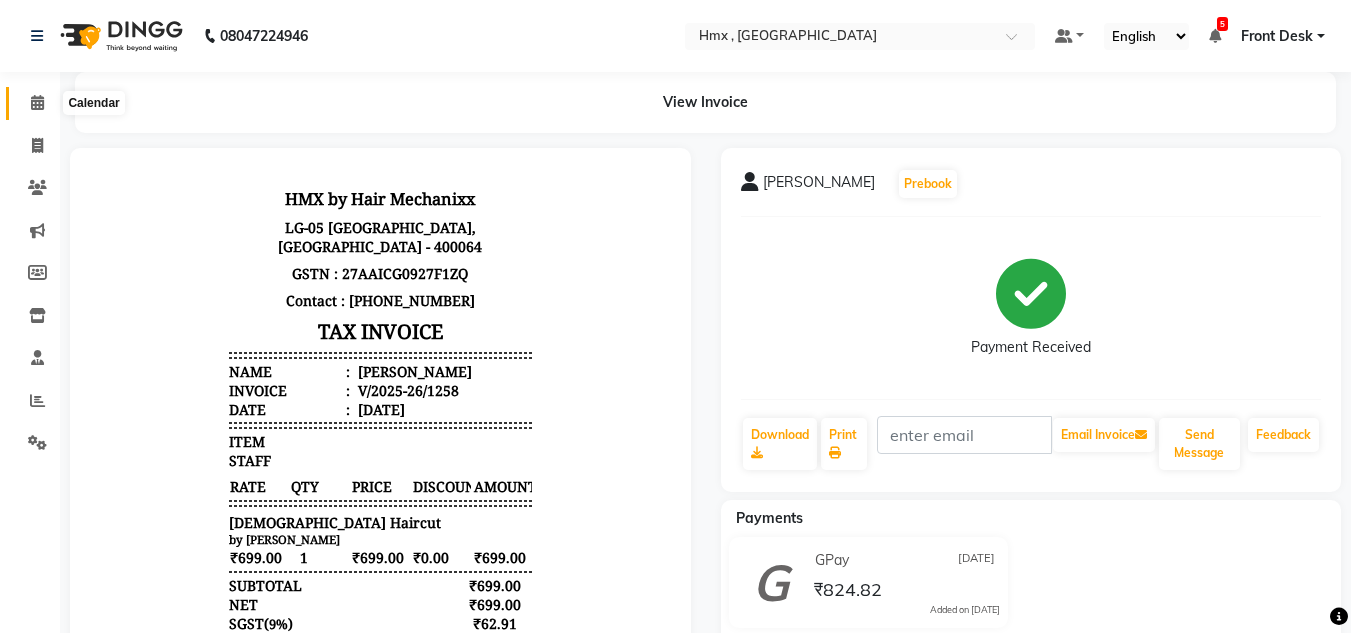click 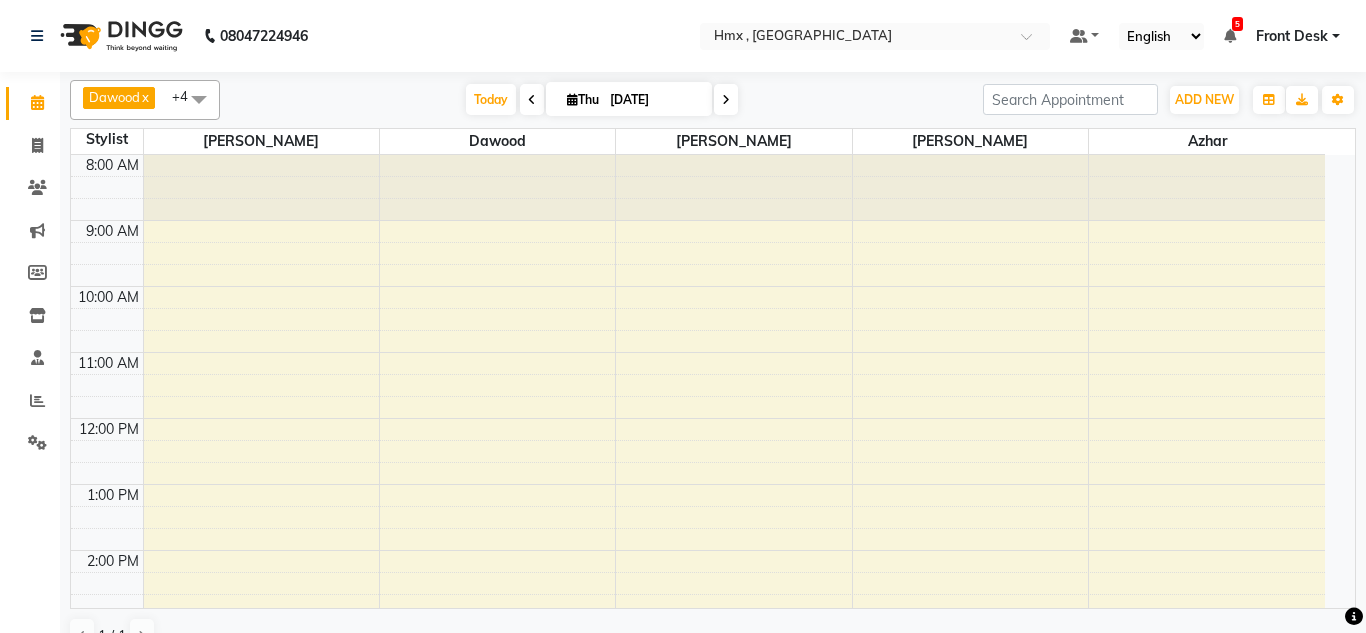 scroll, scrollTop: 0, scrollLeft: 0, axis: both 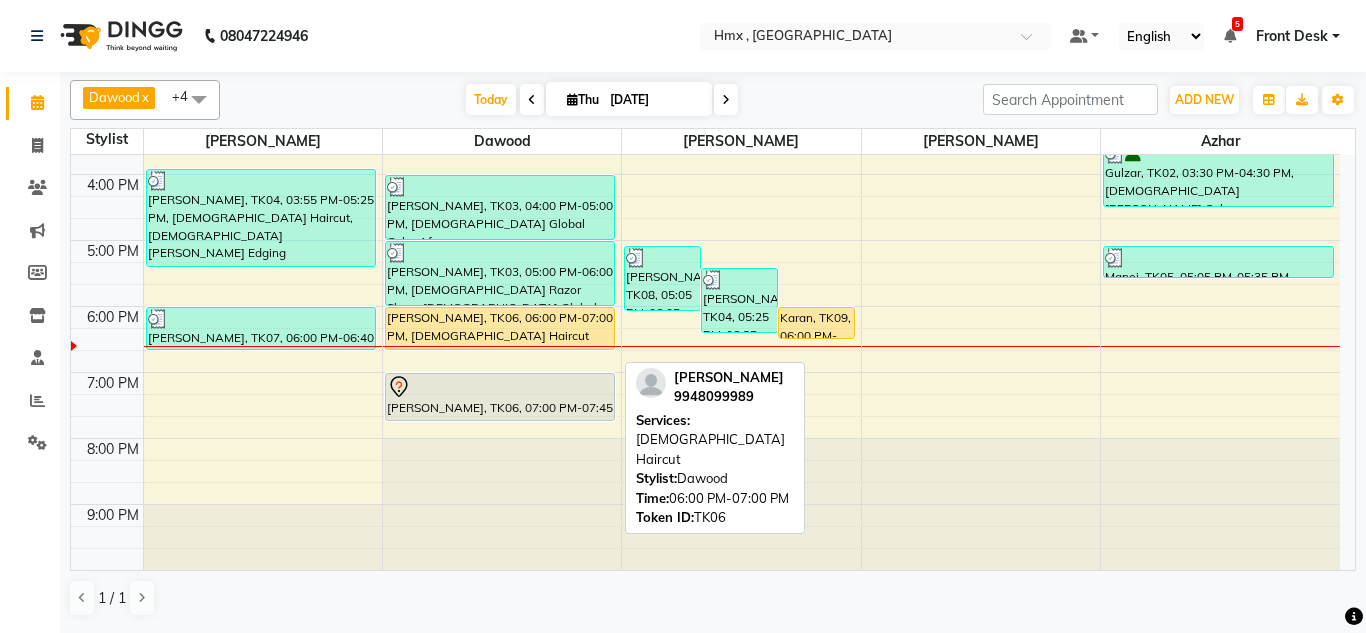 drag, startPoint x: 518, startPoint y: 366, endPoint x: 531, endPoint y: 346, distance: 23.853722 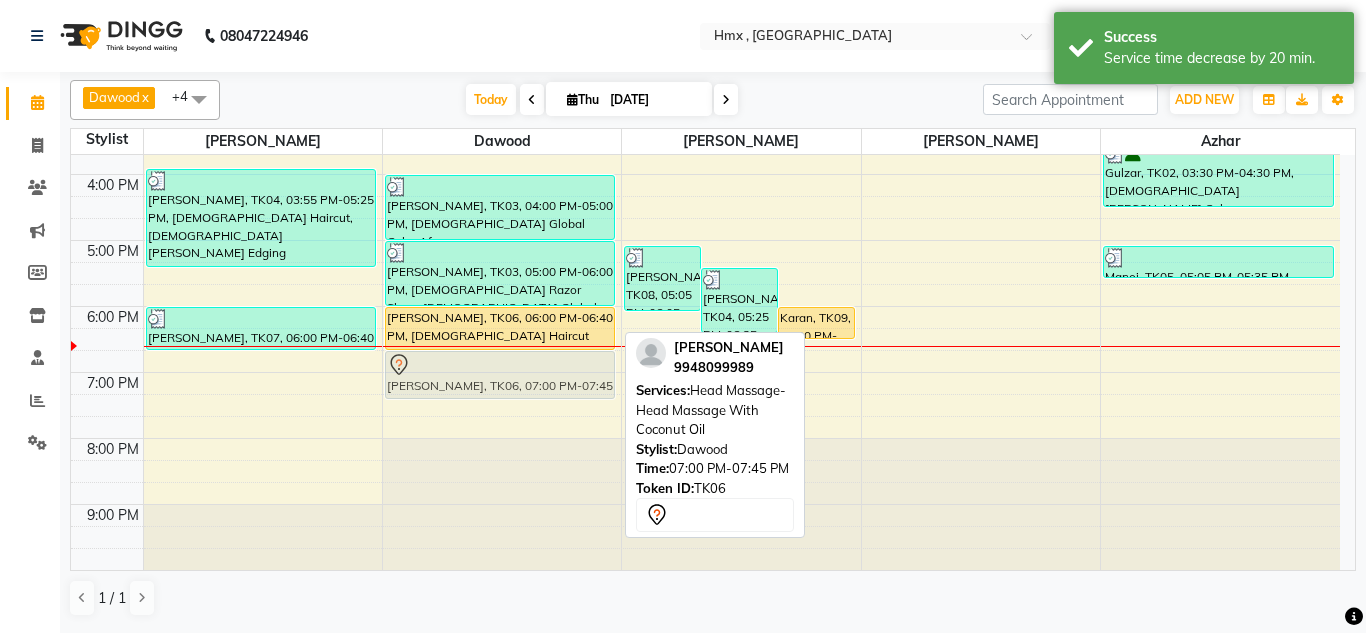drag, startPoint x: 491, startPoint y: 388, endPoint x: 511, endPoint y: 359, distance: 35.22783 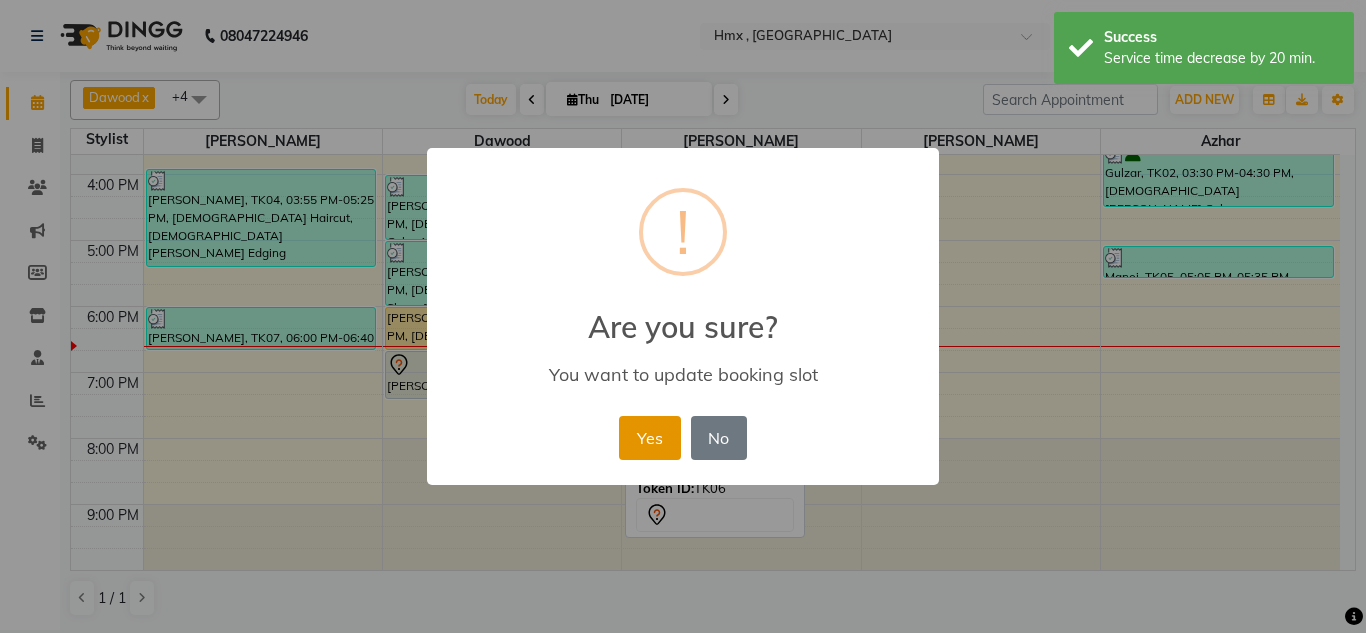 click on "Yes" at bounding box center [649, 438] 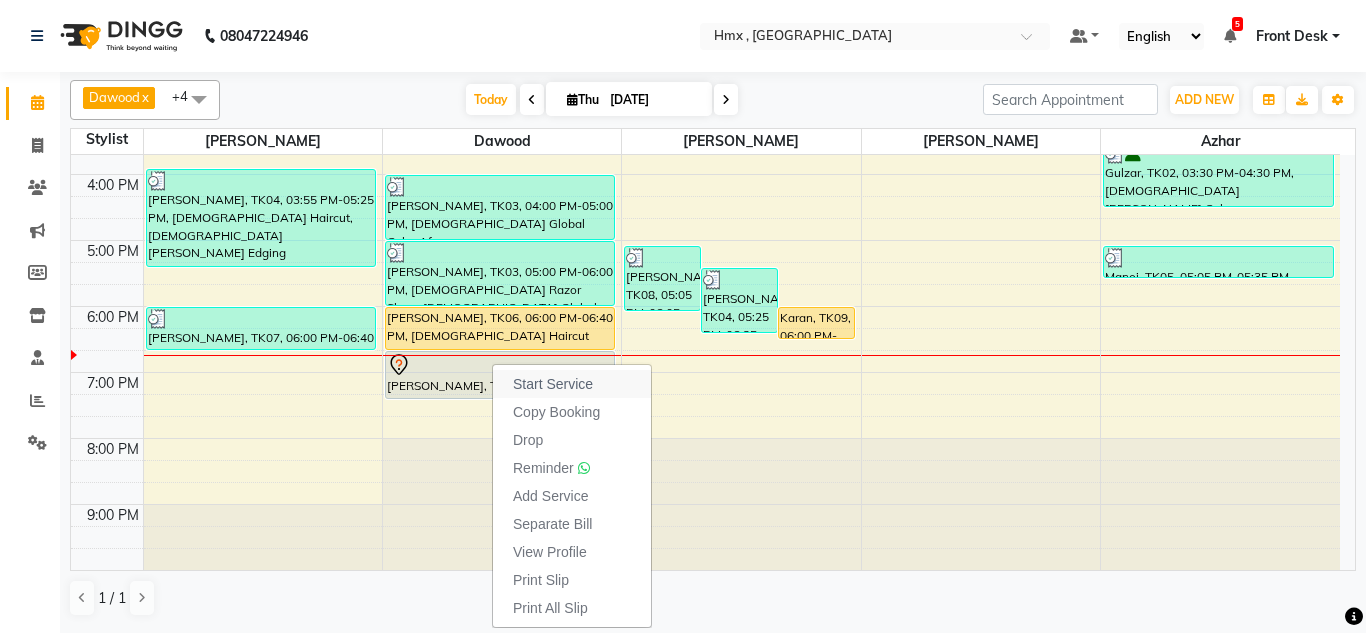click on "Start Service" at bounding box center (572, 384) 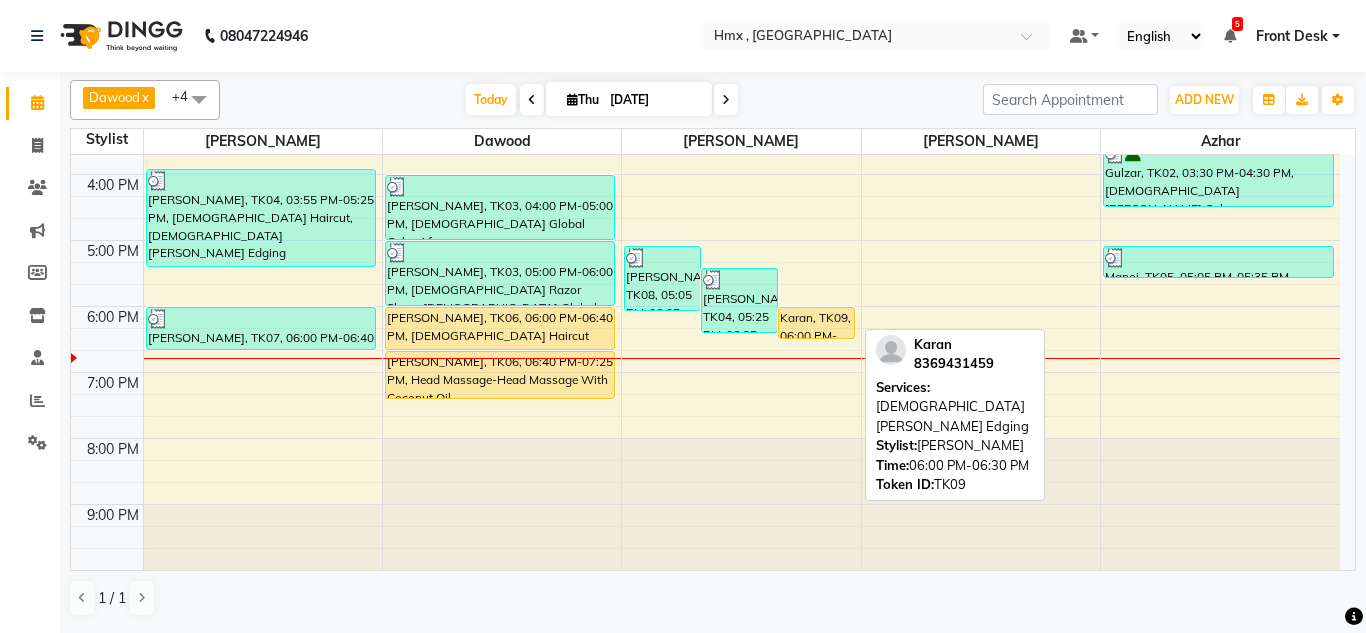 click on "Karan, TK09, 06:00 PM-06:30 PM, Male Beard Edging" at bounding box center [816, 323] 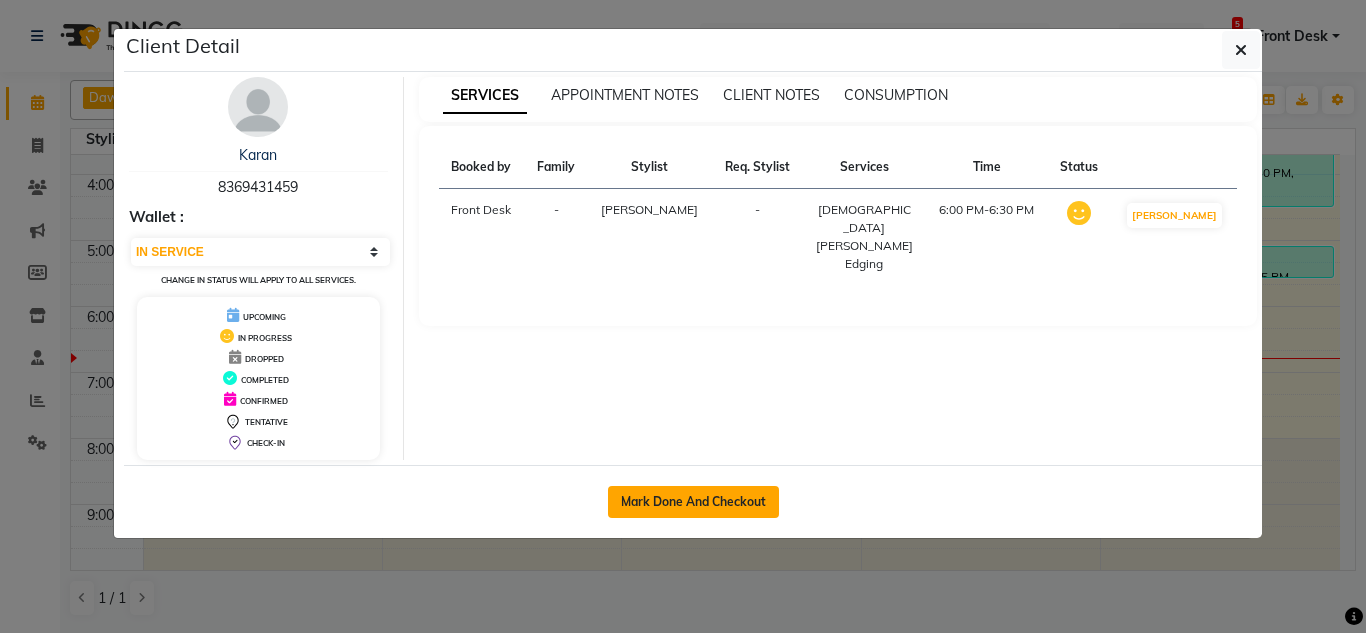 click on "Mark Done And Checkout" 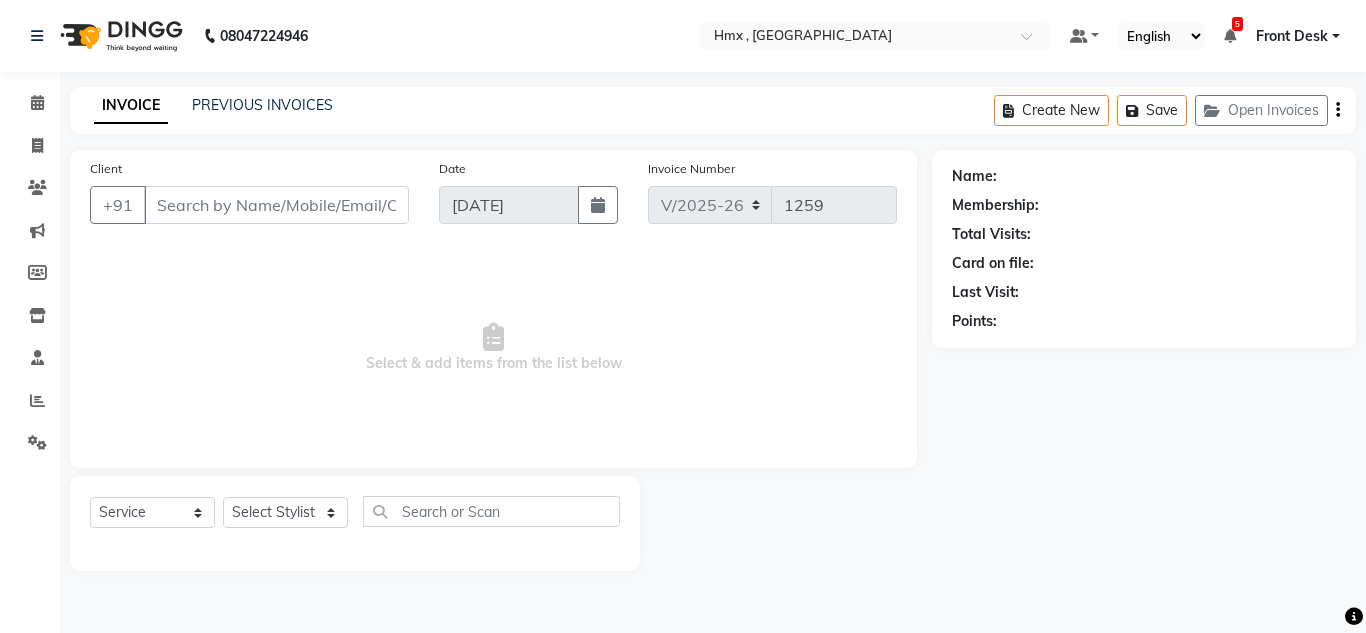 type on "8369431459" 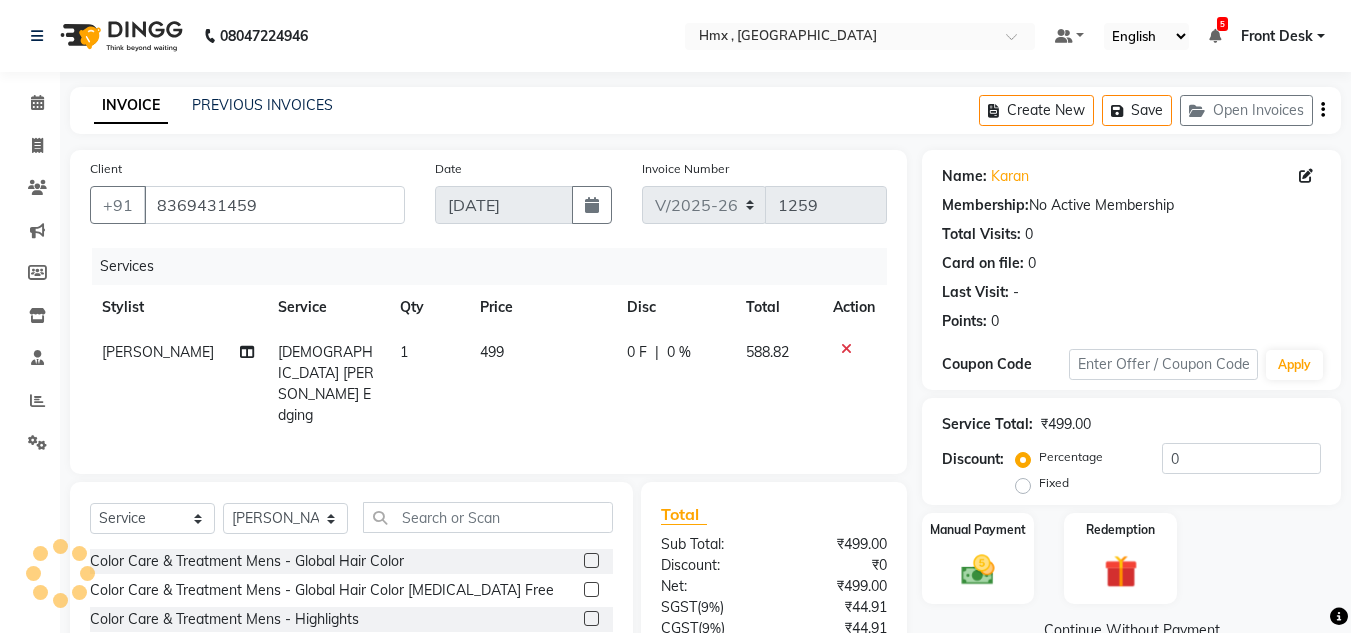 scroll, scrollTop: 168, scrollLeft: 0, axis: vertical 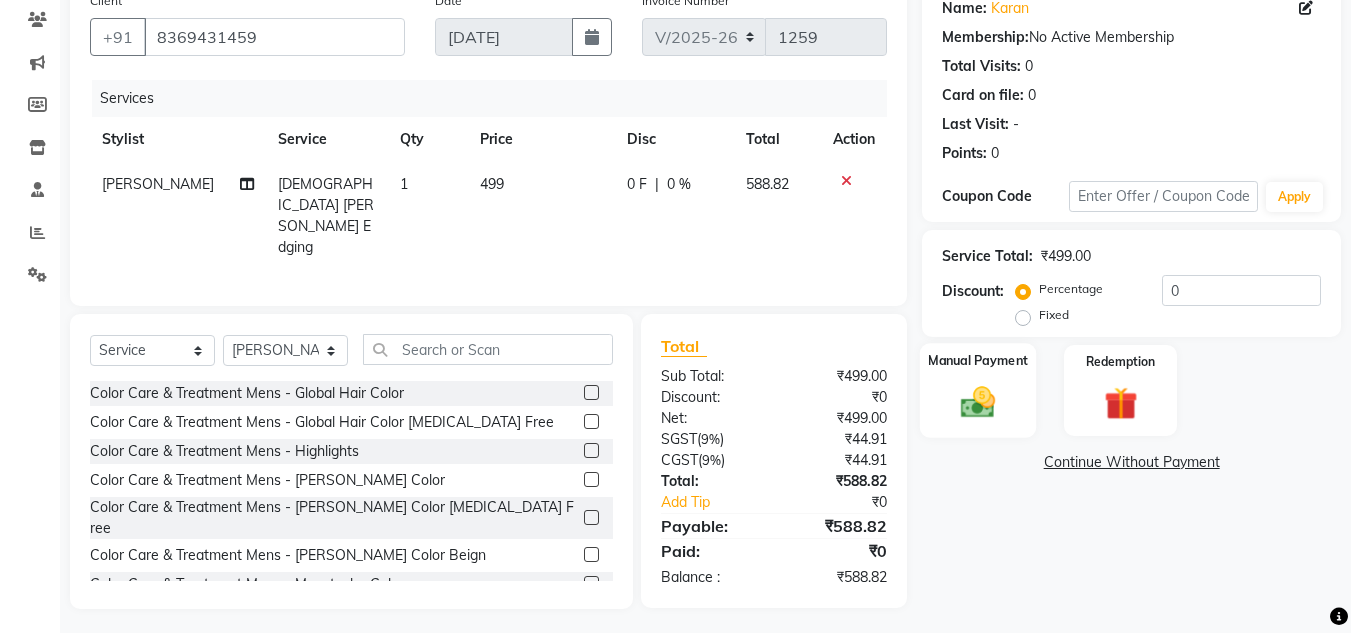 click 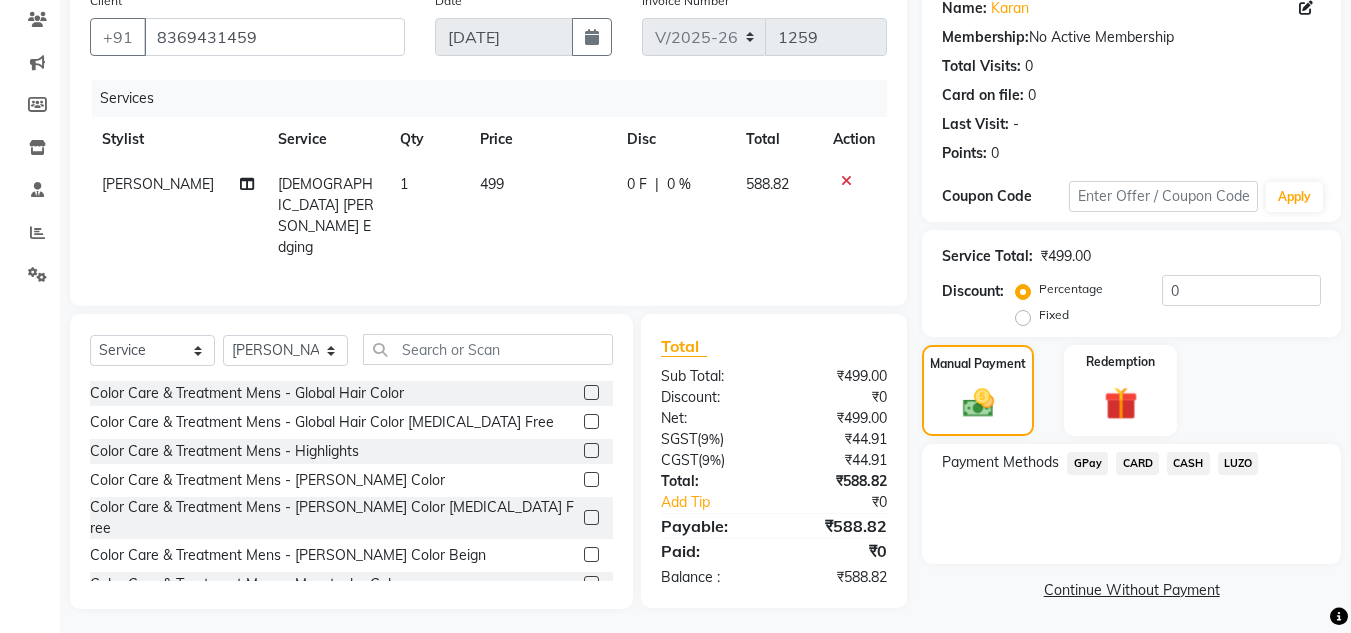 click on "CARD" 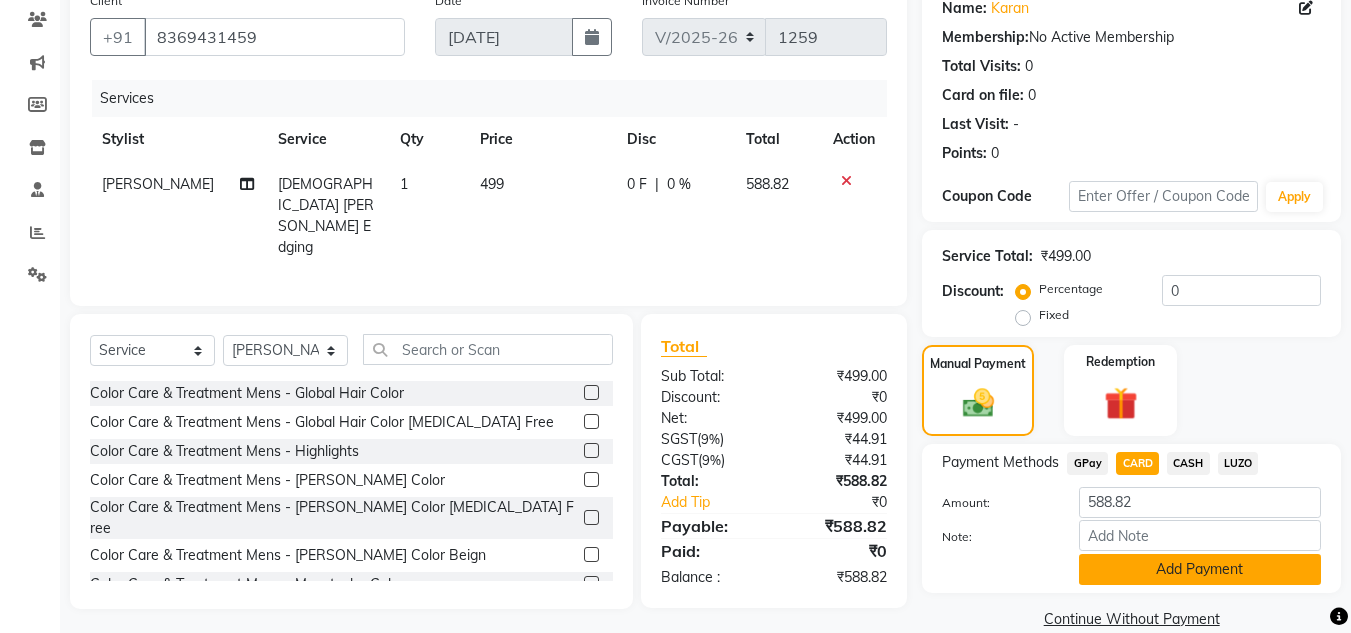 click on "Add Payment" 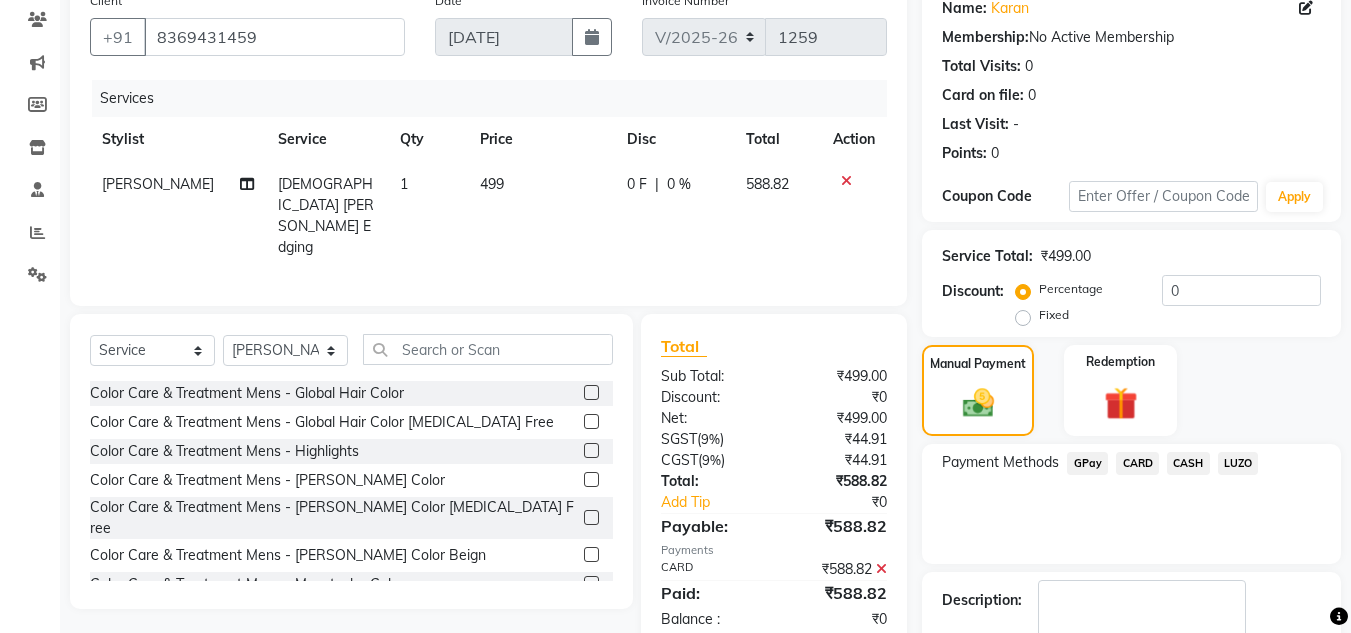 scroll, scrollTop: 283, scrollLeft: 0, axis: vertical 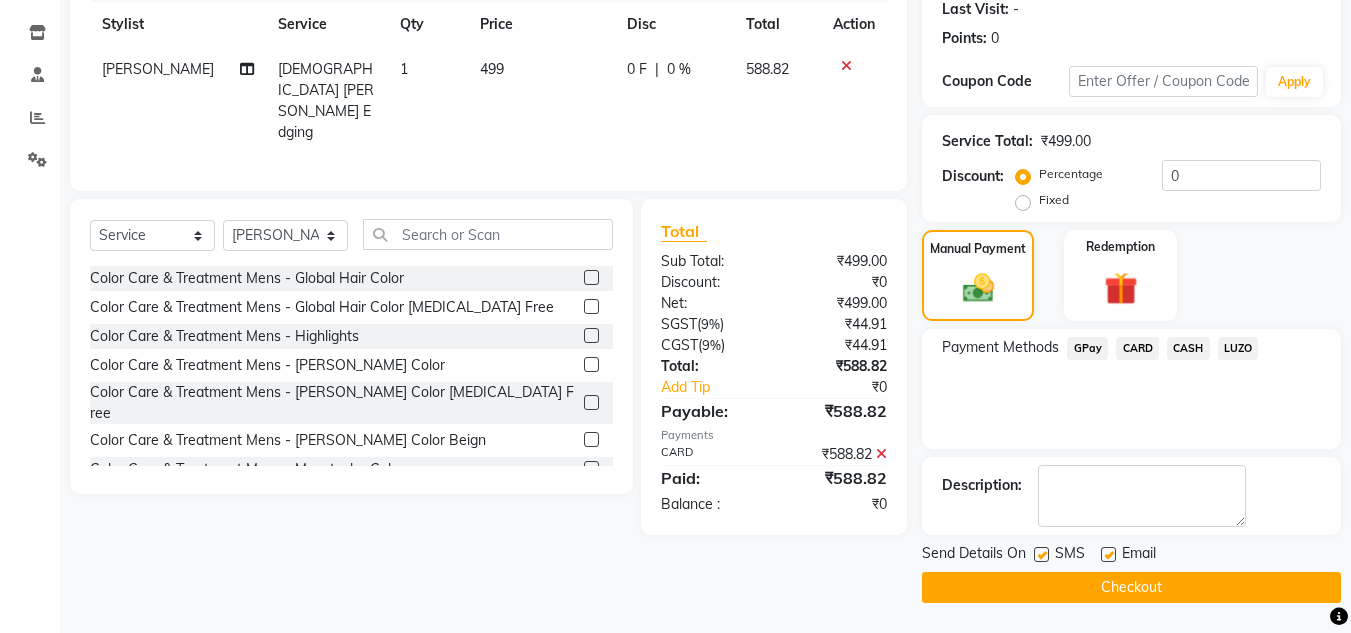click on "Checkout" 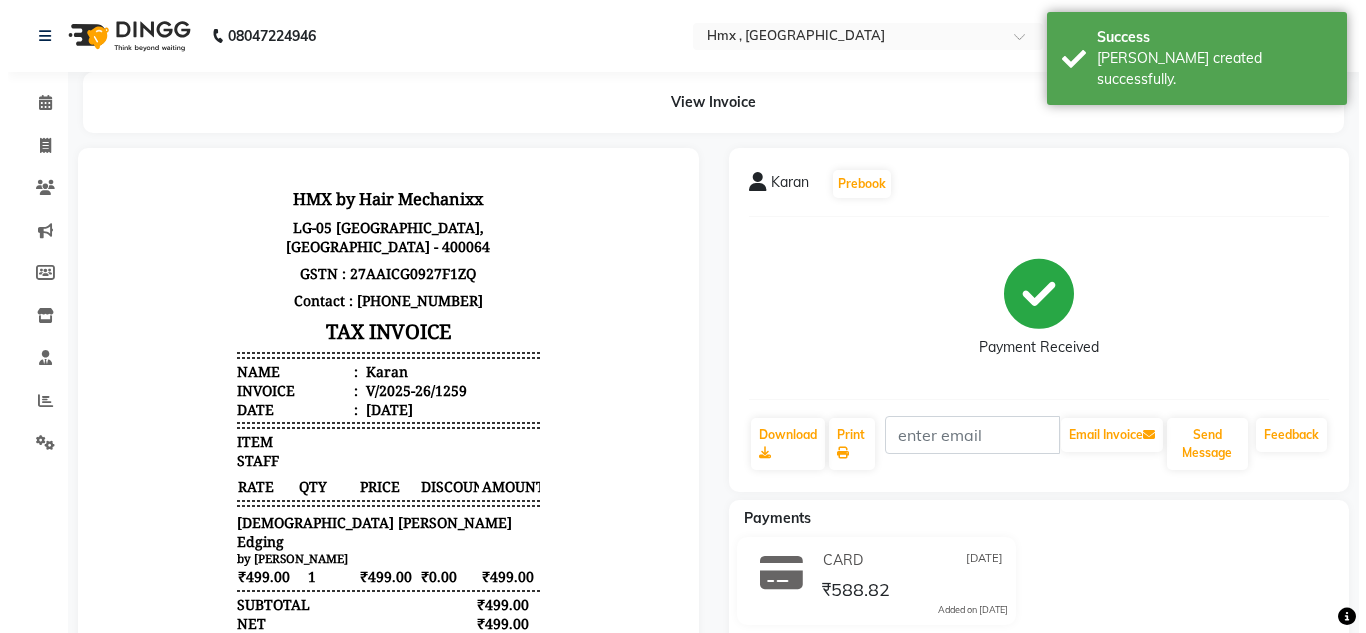 scroll, scrollTop: 0, scrollLeft: 0, axis: both 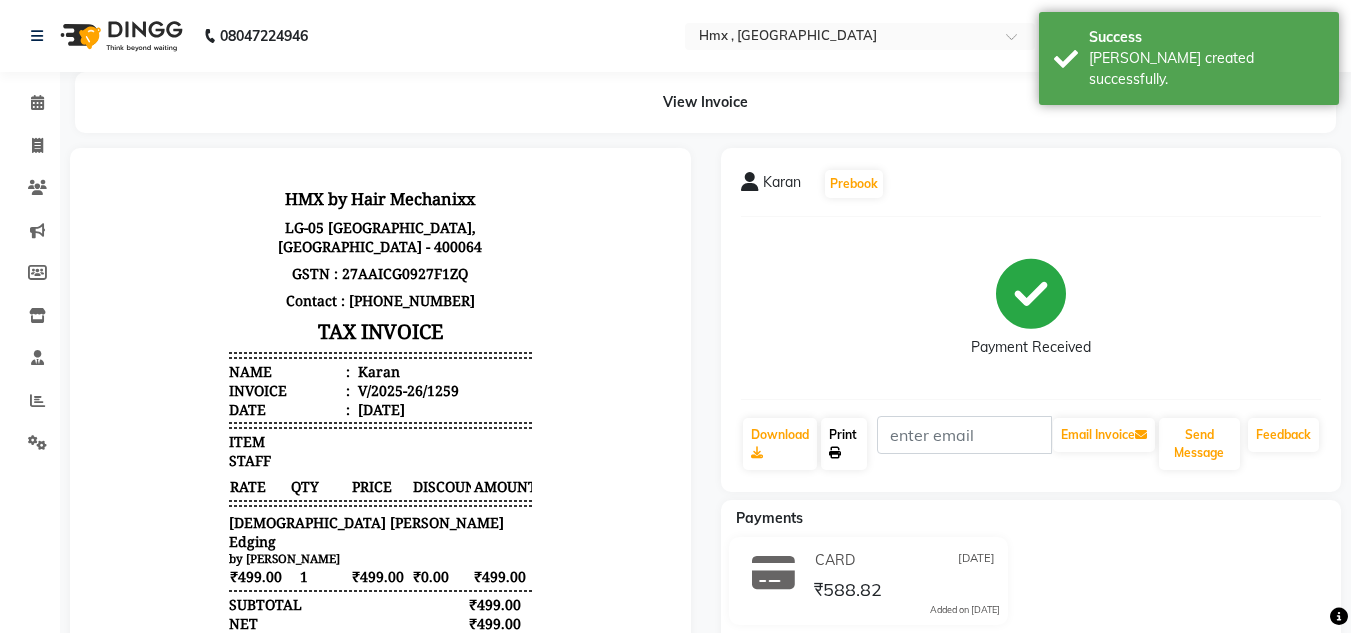 click on "Print" 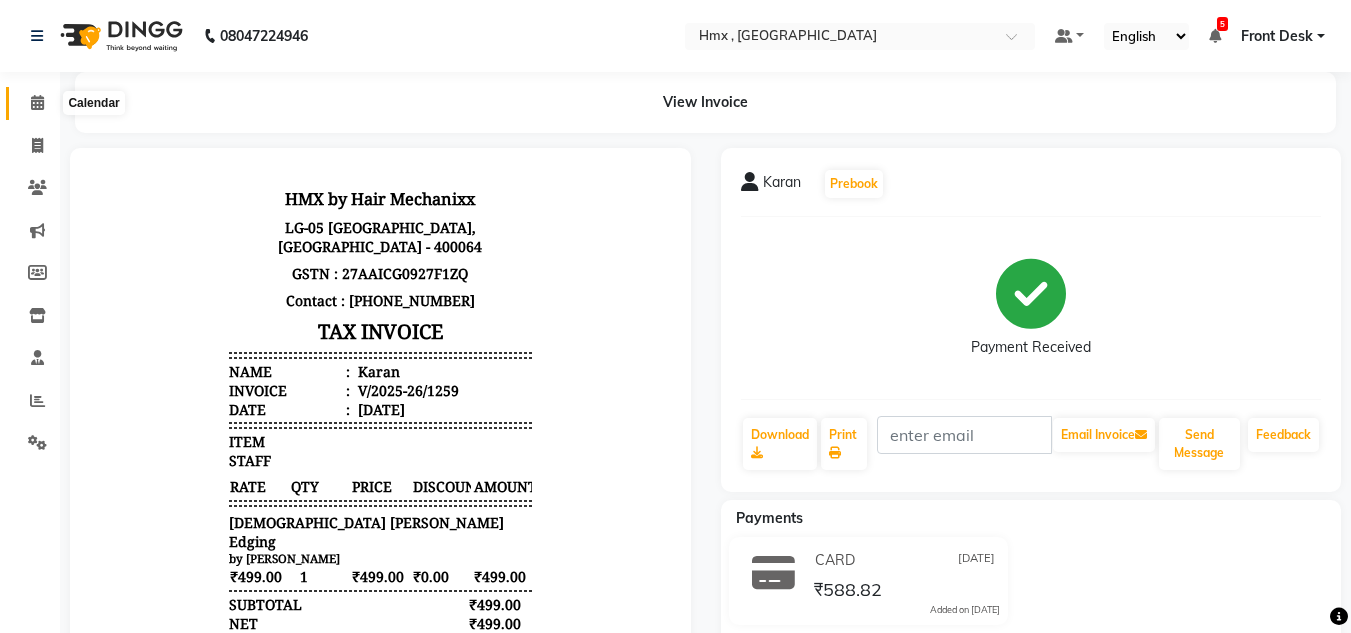 click 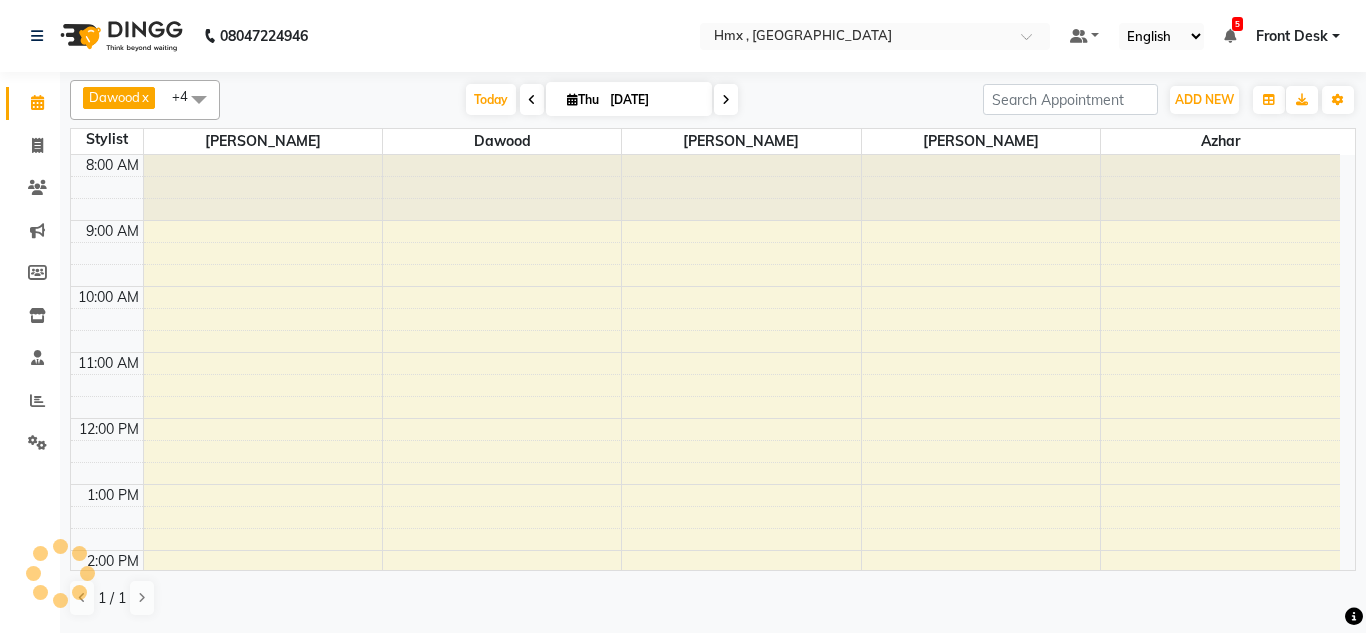 scroll, scrollTop: 338, scrollLeft: 0, axis: vertical 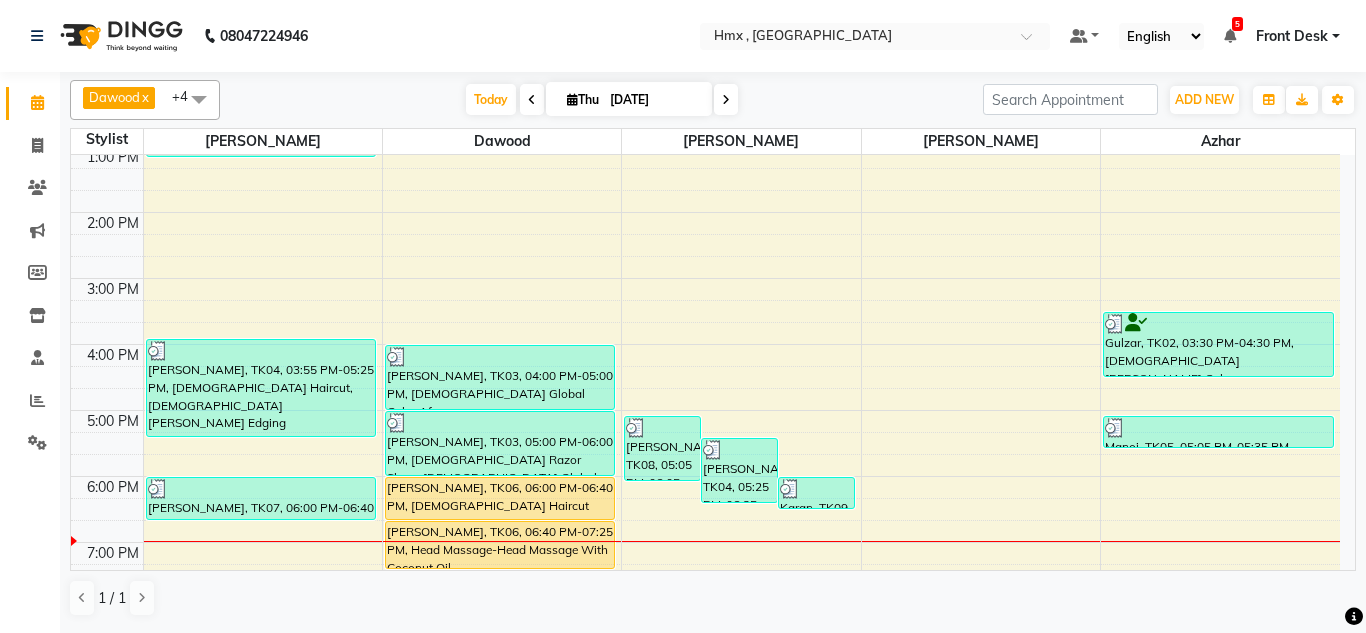 click on "1 / 1" at bounding box center (713, 598) 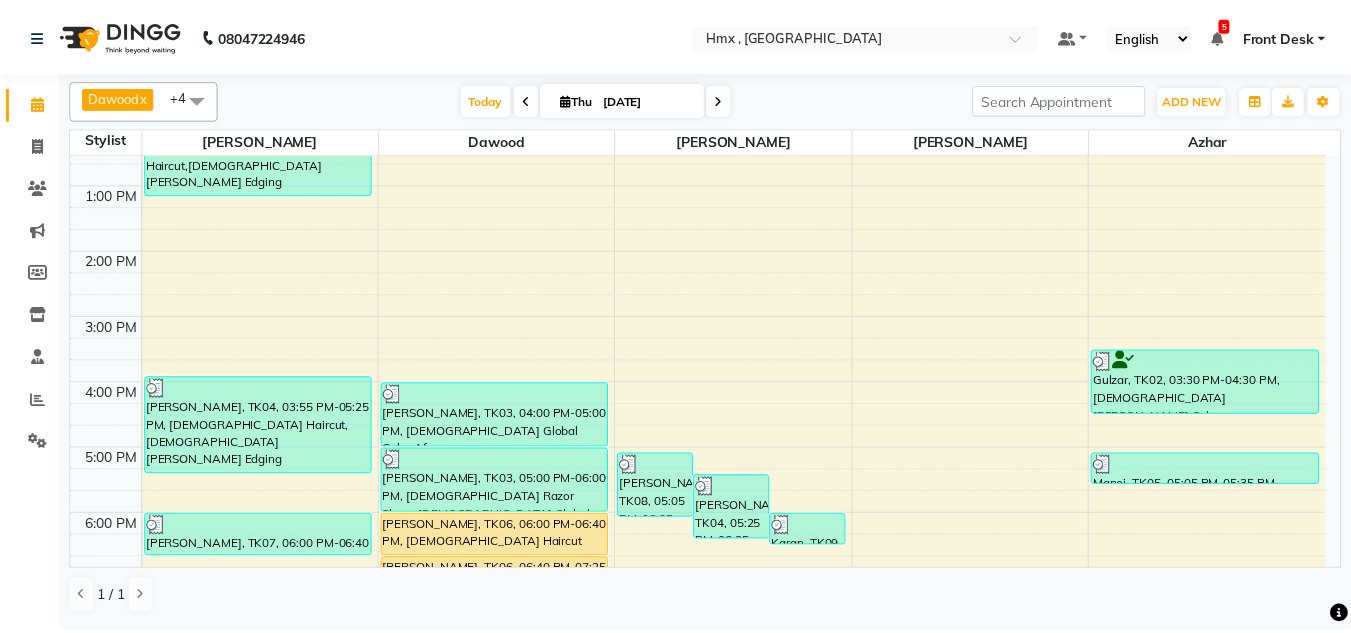 scroll, scrollTop: 376, scrollLeft: 0, axis: vertical 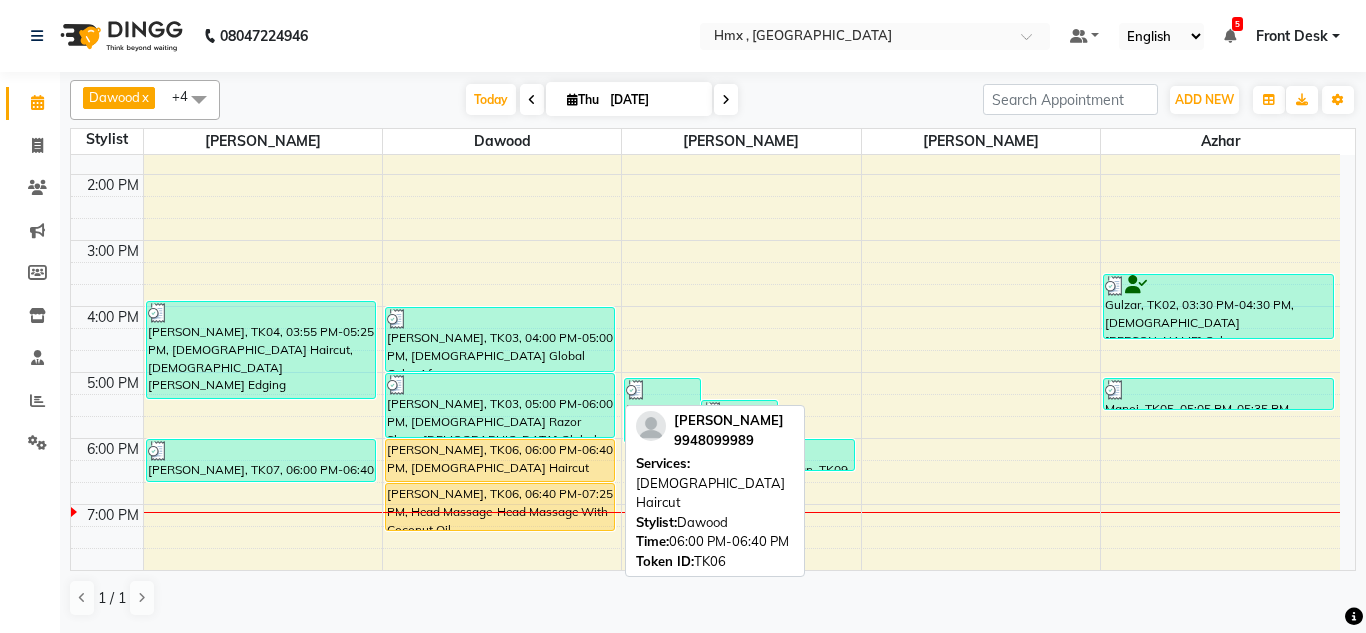 click on "Riyank, TK06, 06:00 PM-06:40 PM, Male Haircut" at bounding box center [500, 460] 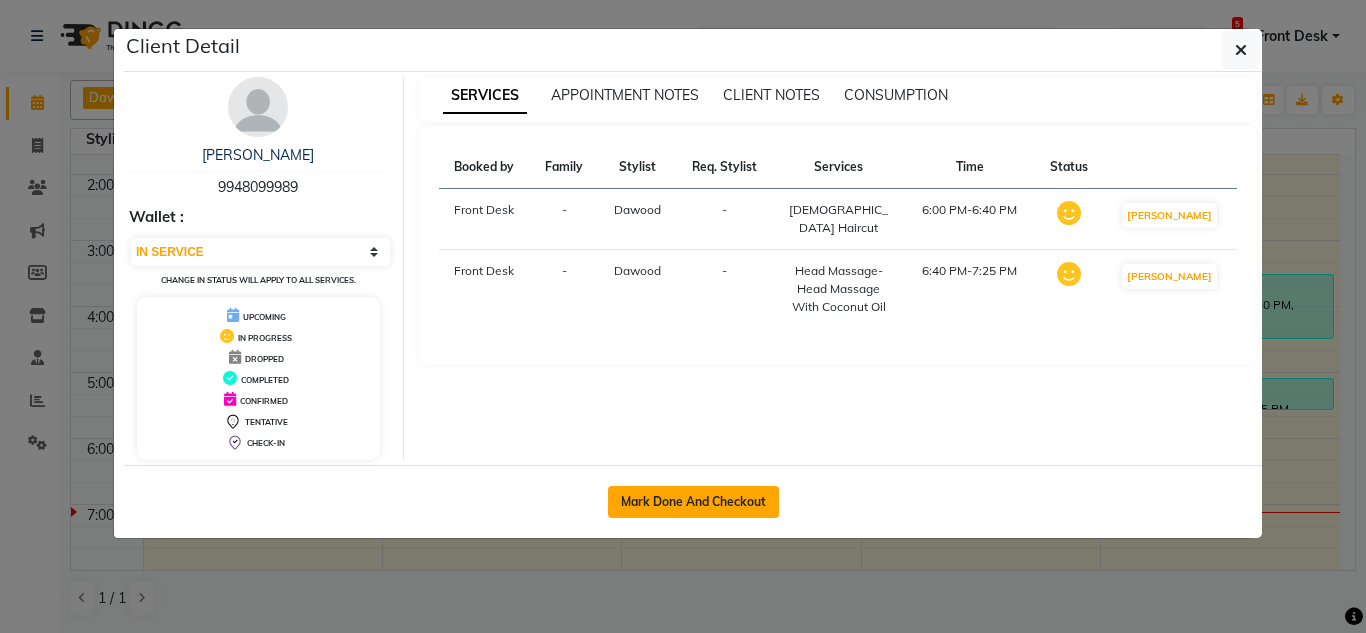 click on "Mark Done And Checkout" 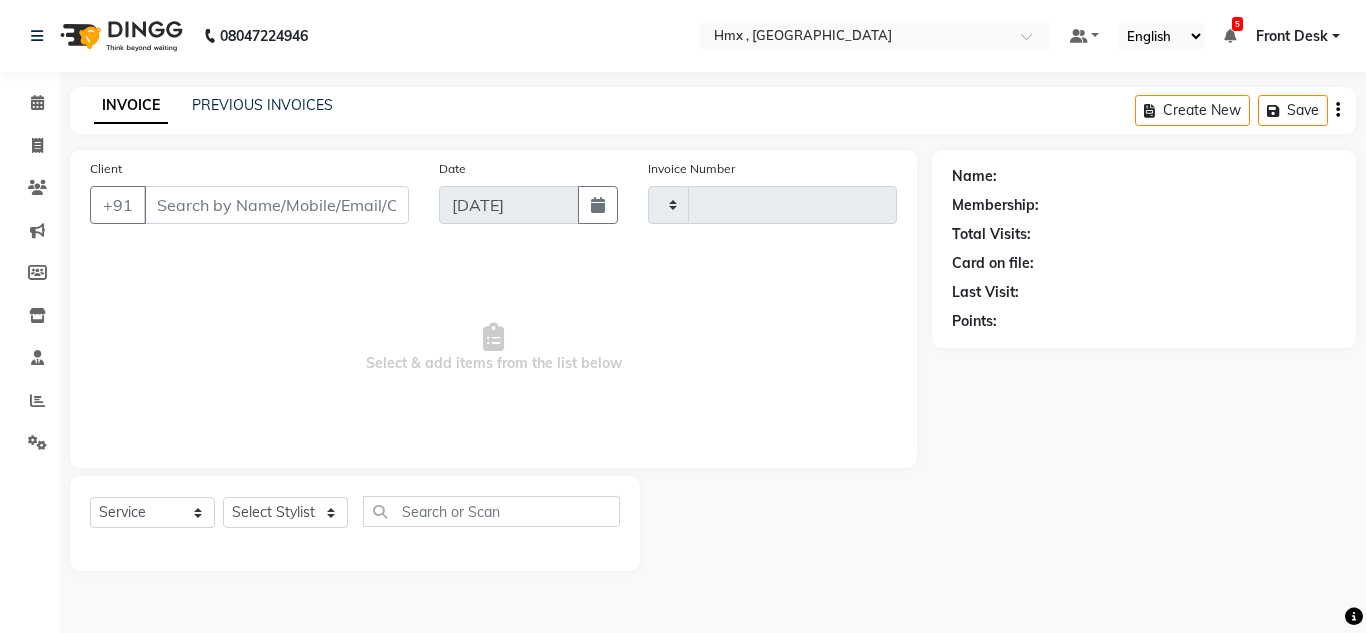 select on "select" 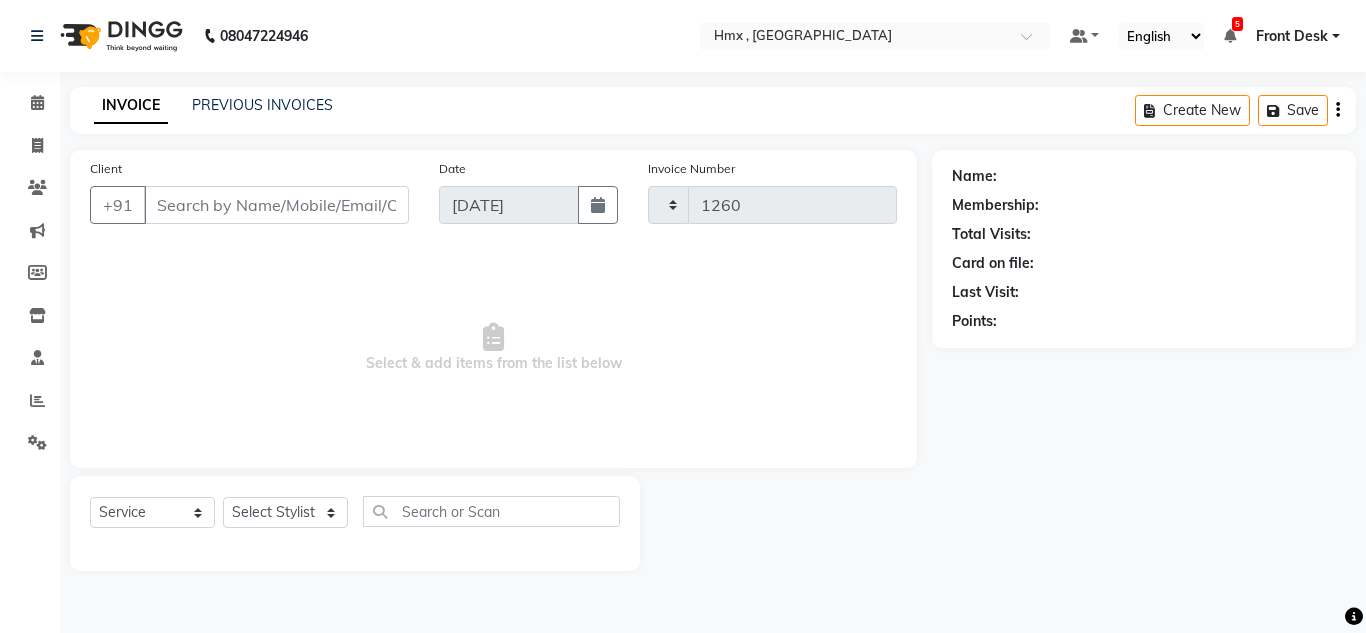 select on "5711" 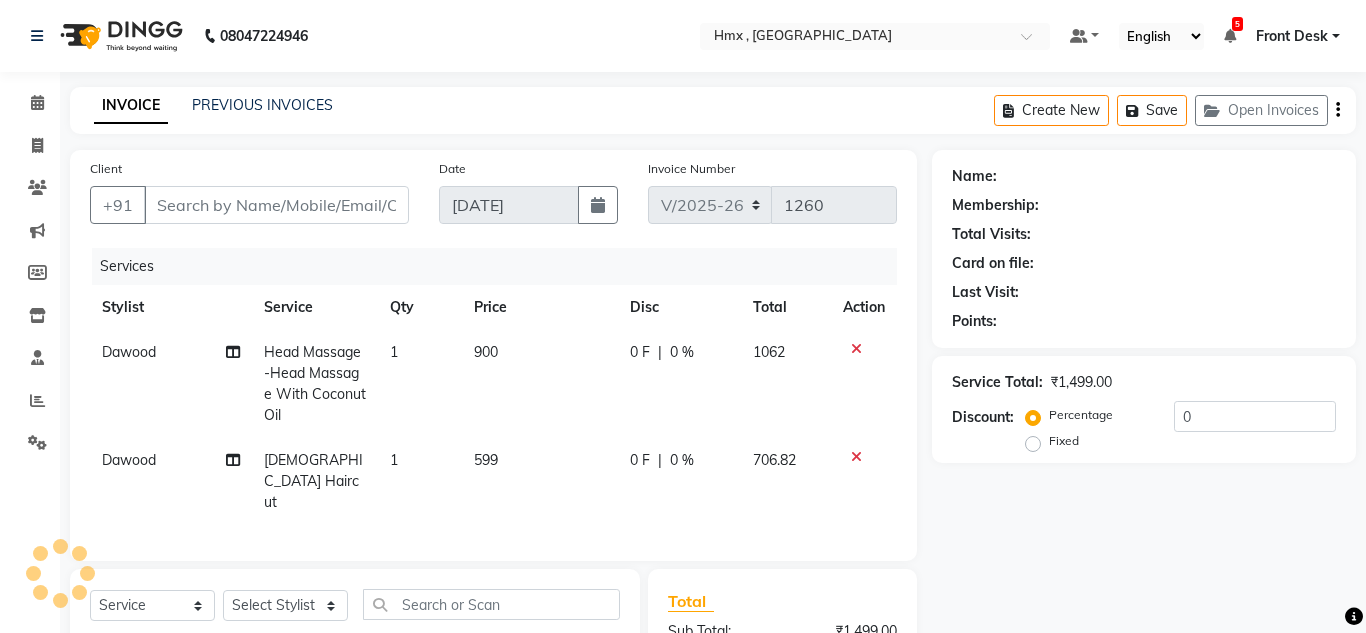 type on "9948099989" 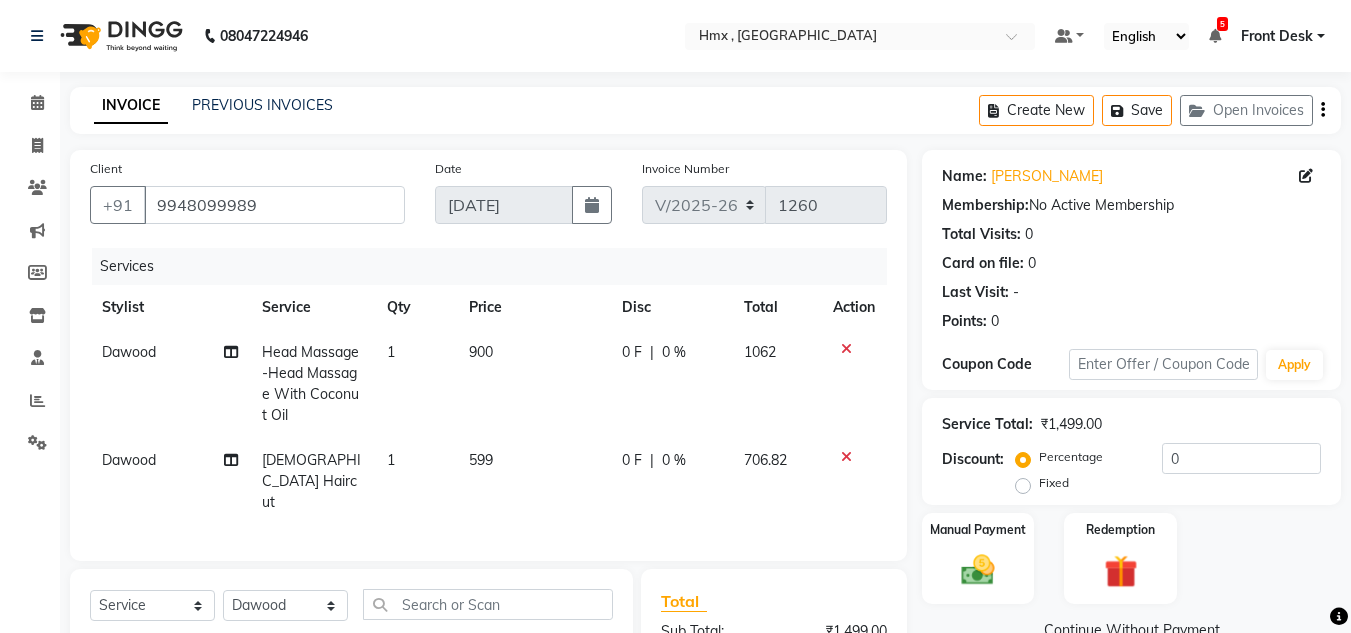 click on "900" 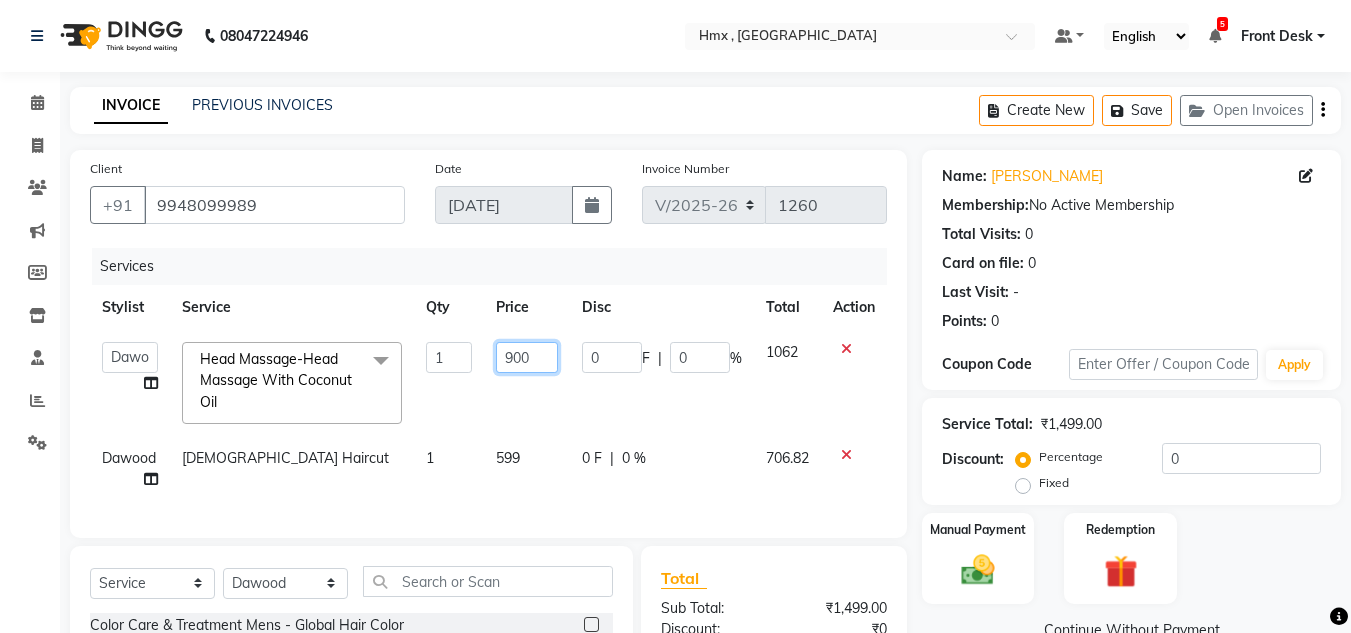 click on "900" 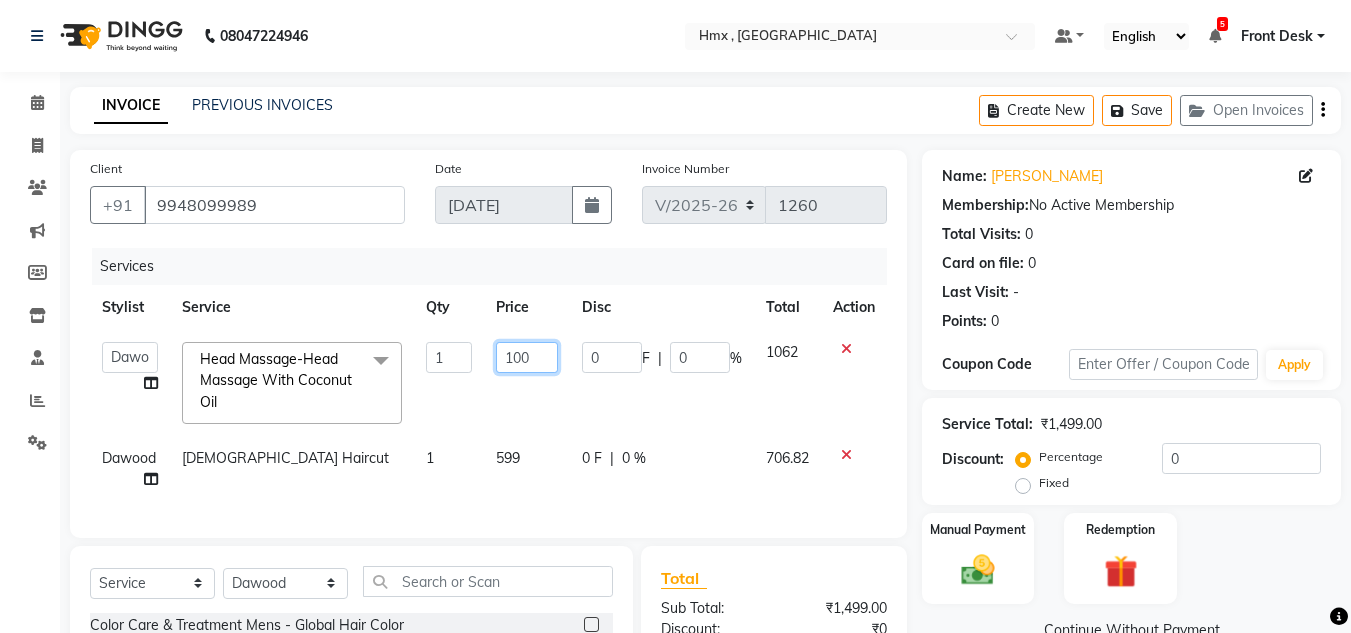 type on "1000" 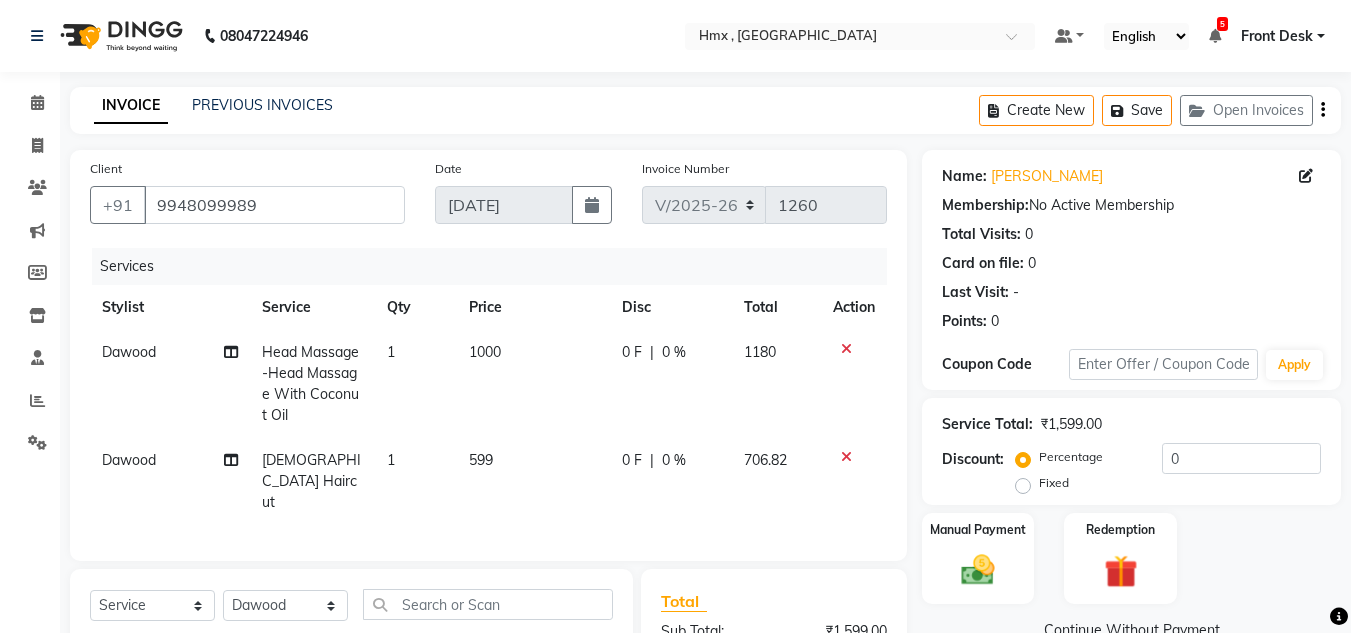click on "599" 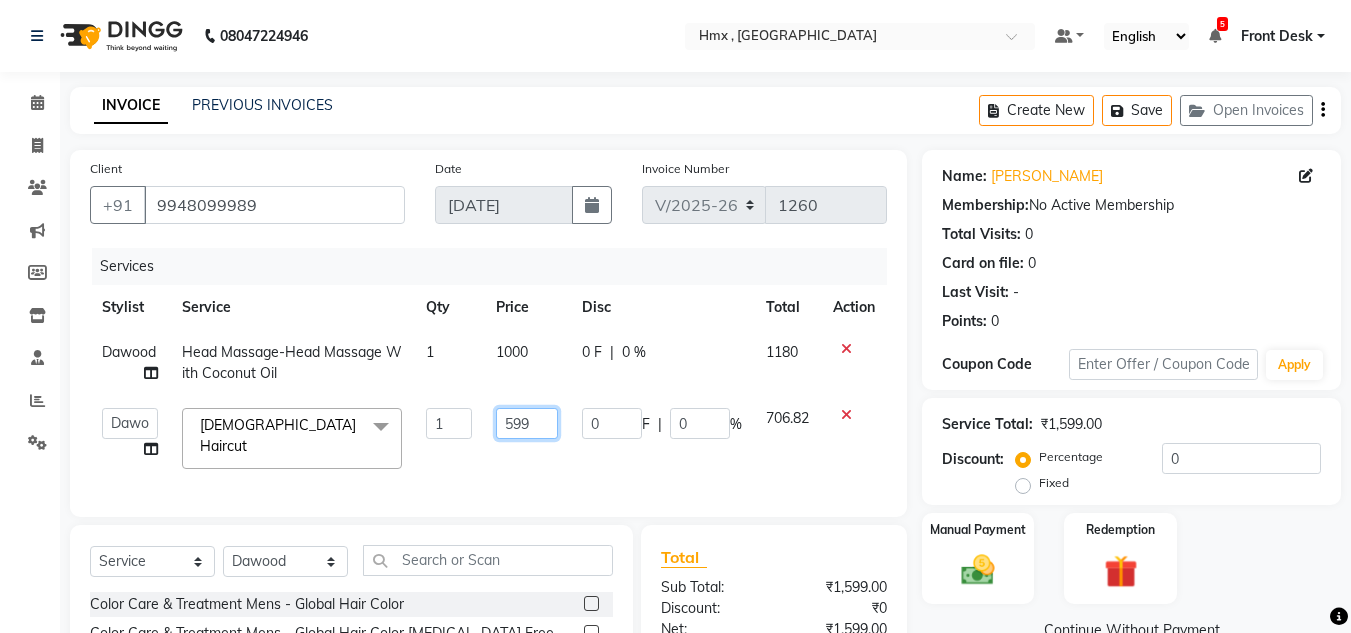 click on "599" 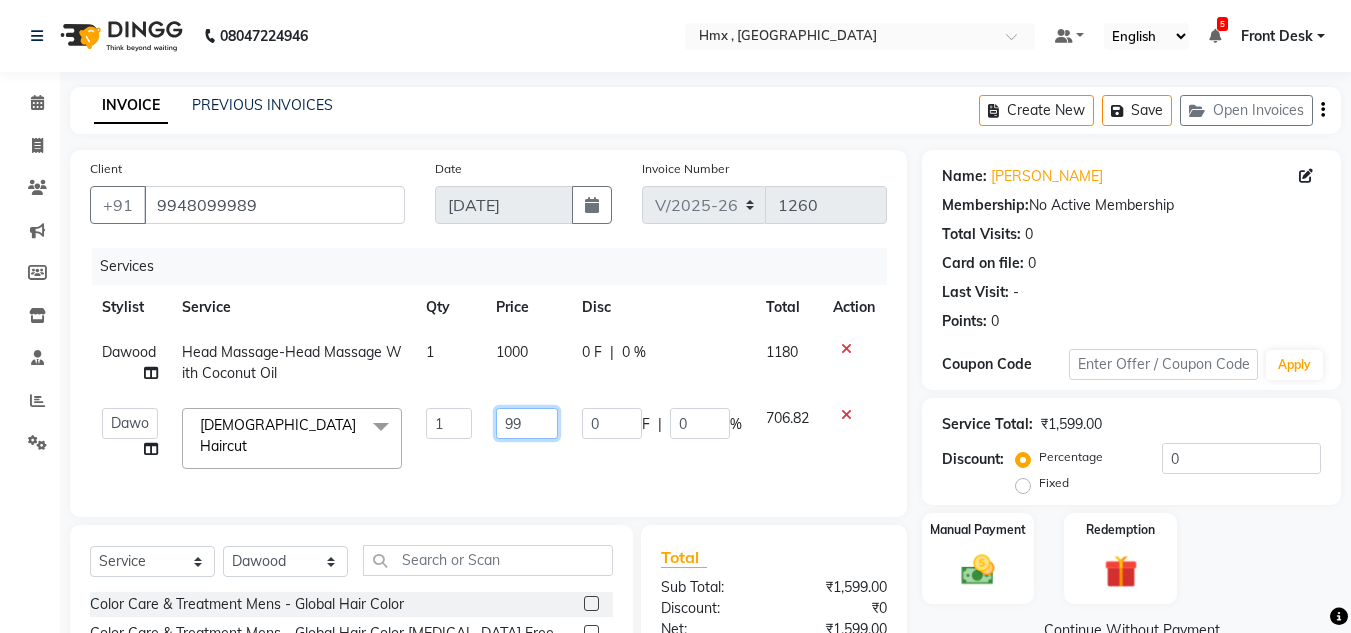 type on "799" 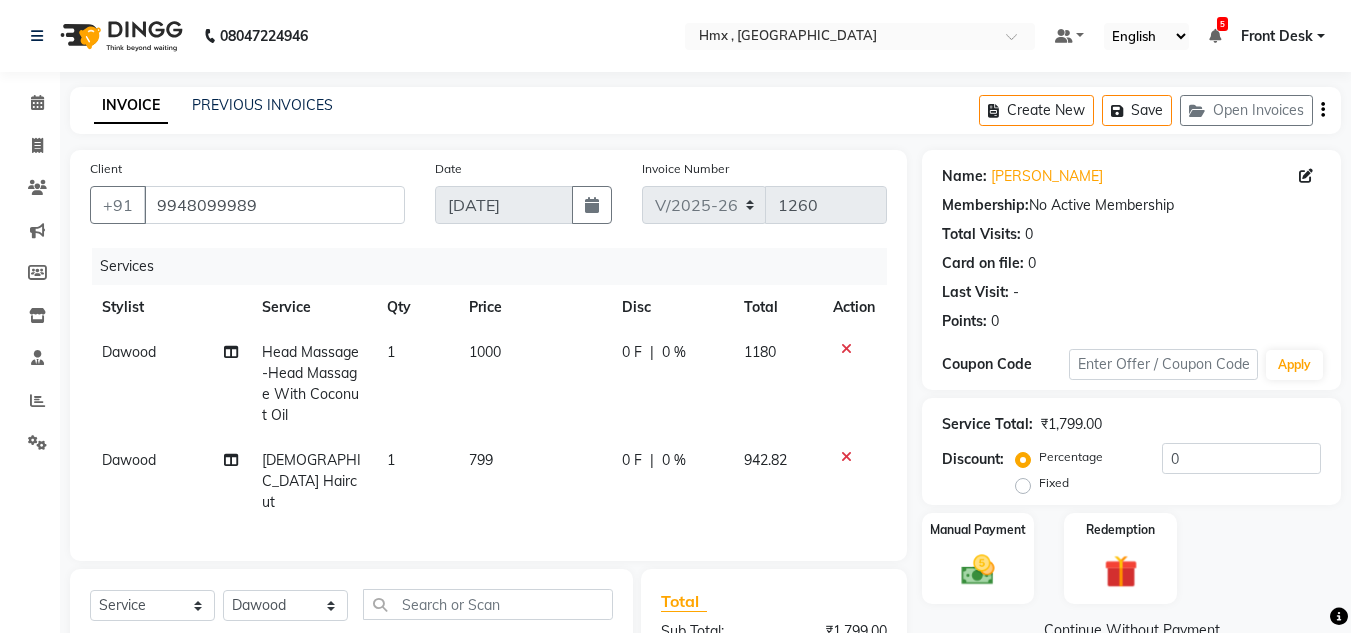 scroll, scrollTop: 234, scrollLeft: 0, axis: vertical 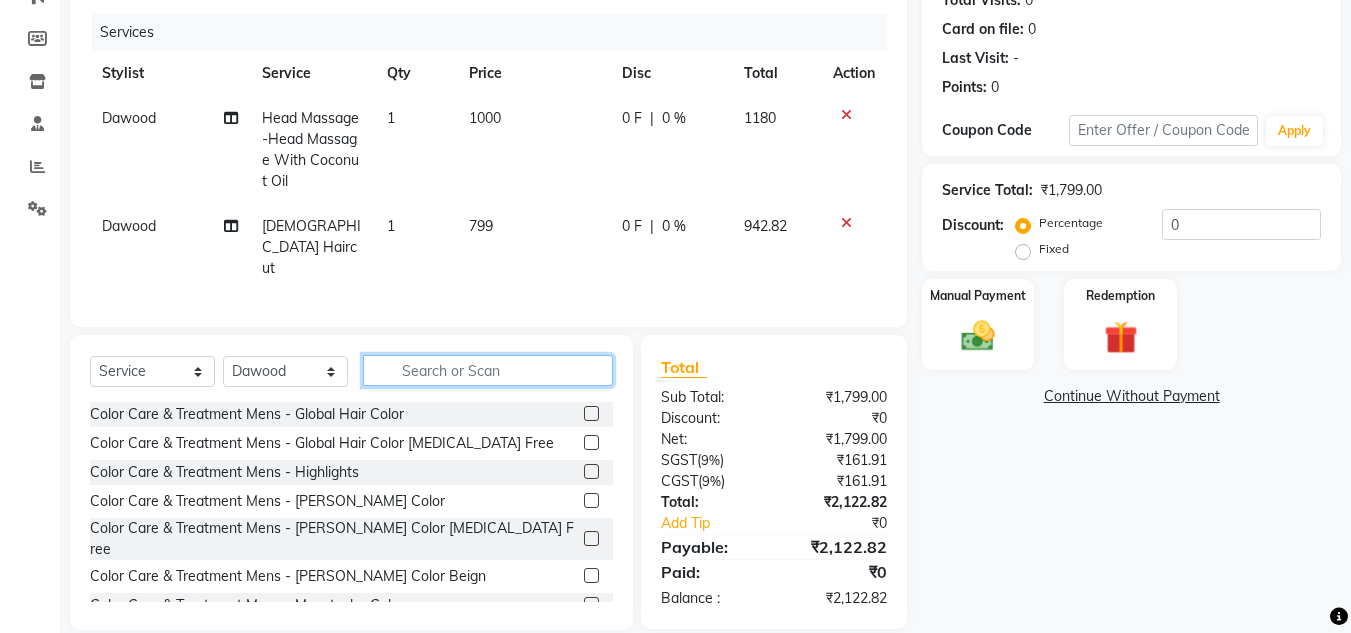 click 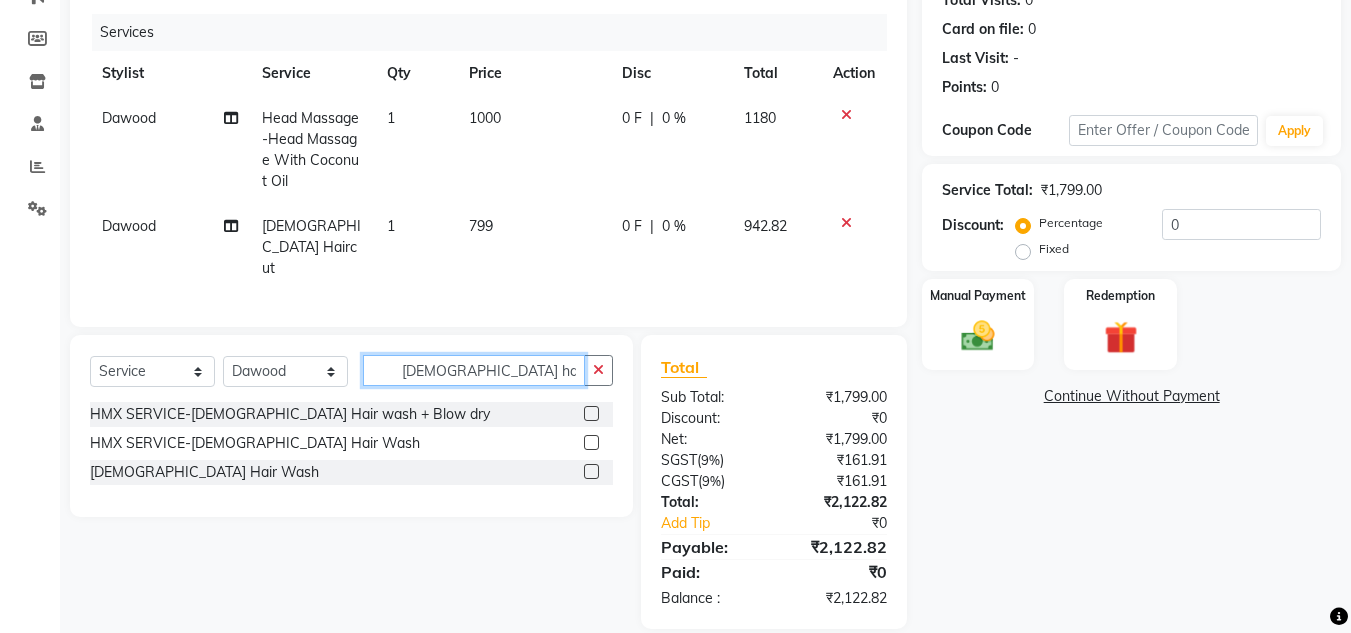 scroll, scrollTop: 233, scrollLeft: 0, axis: vertical 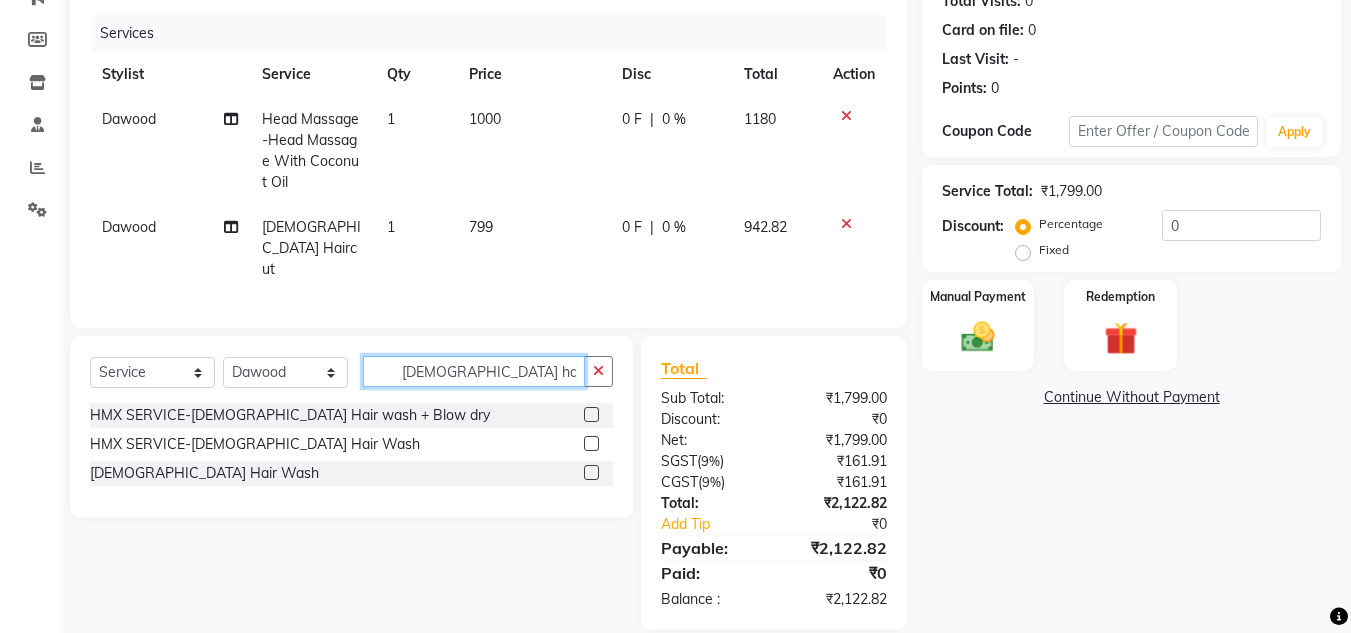 type on "male hair wa" 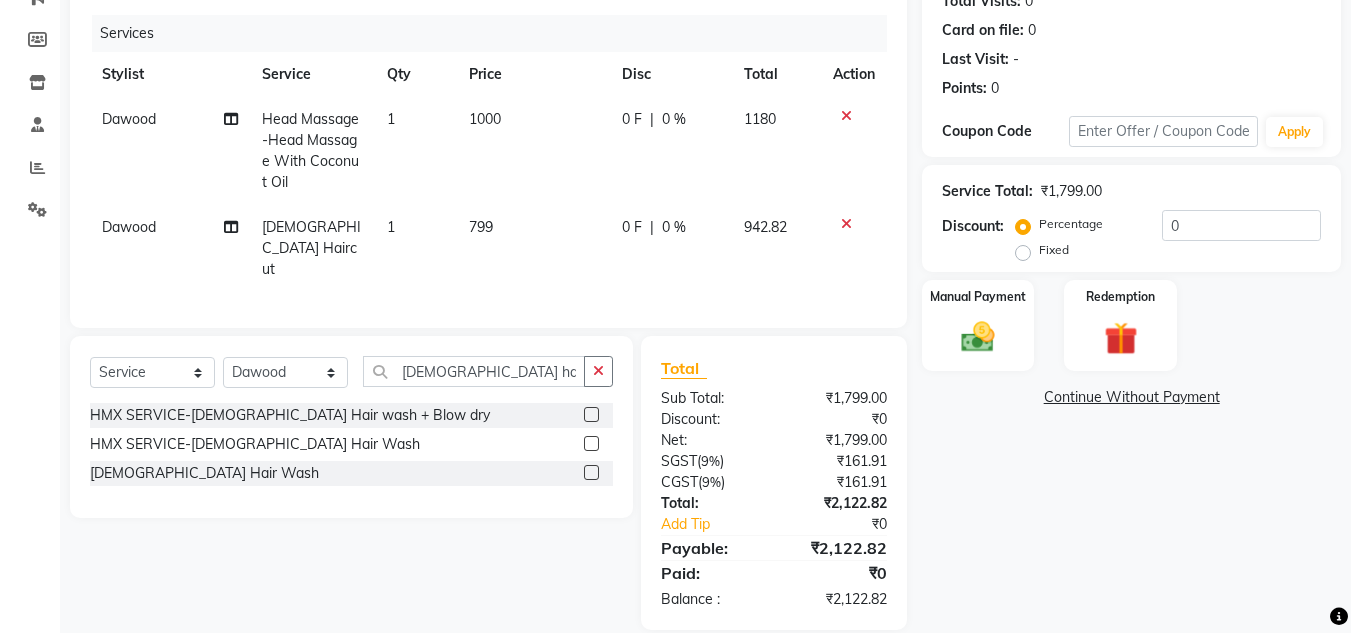 click 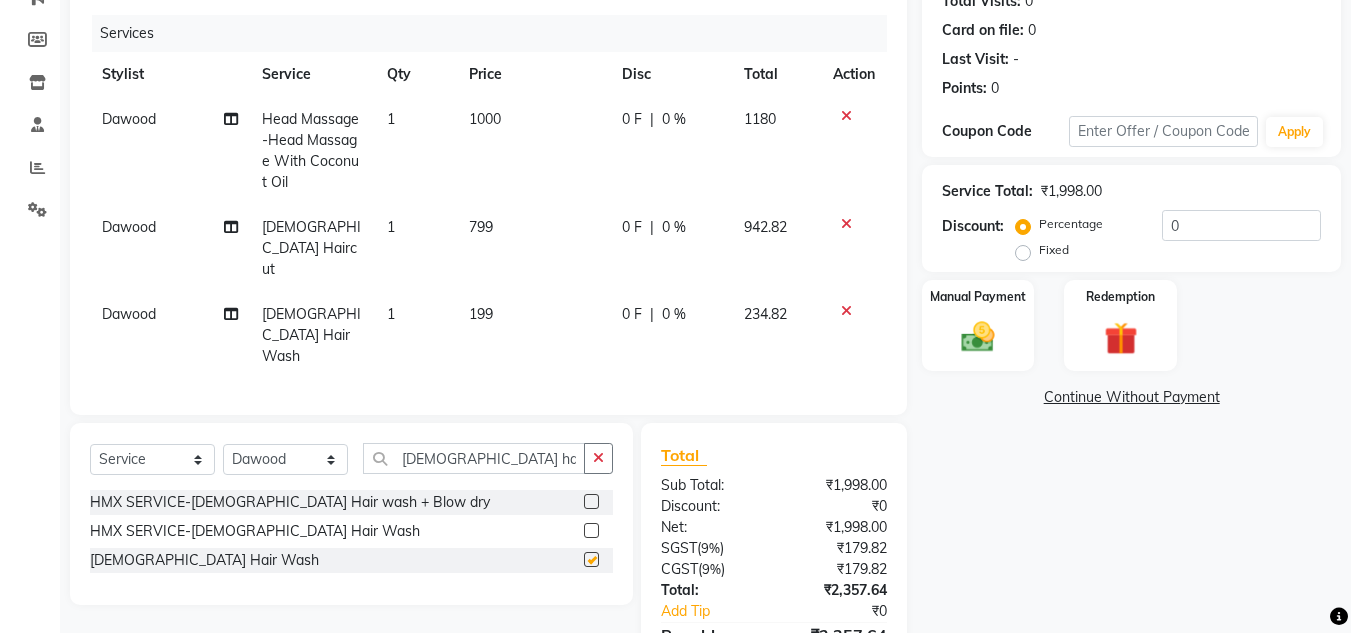 checkbox on "false" 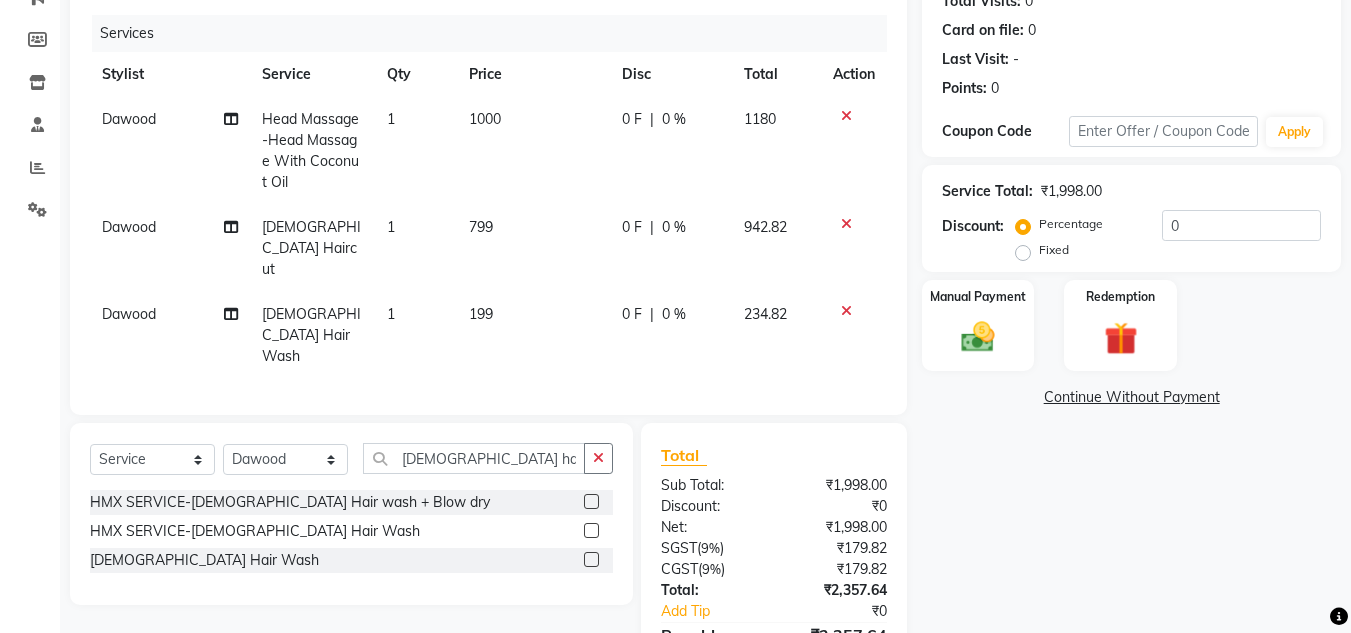 scroll, scrollTop: 299, scrollLeft: 0, axis: vertical 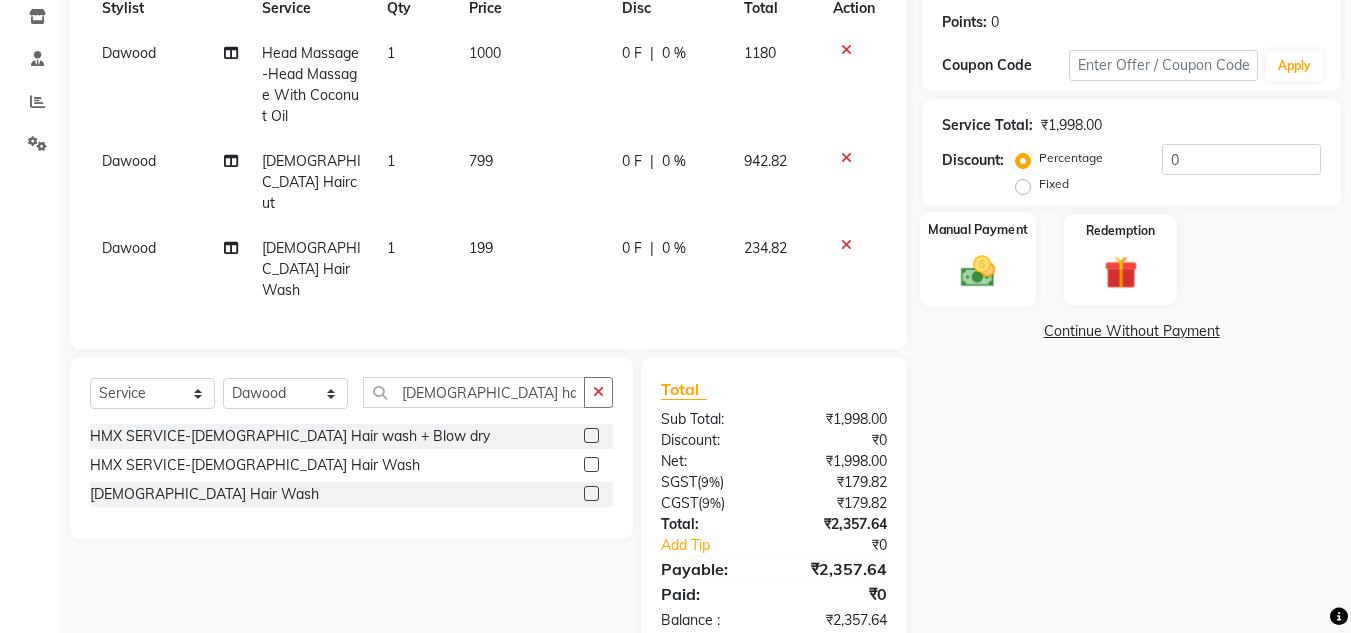 click 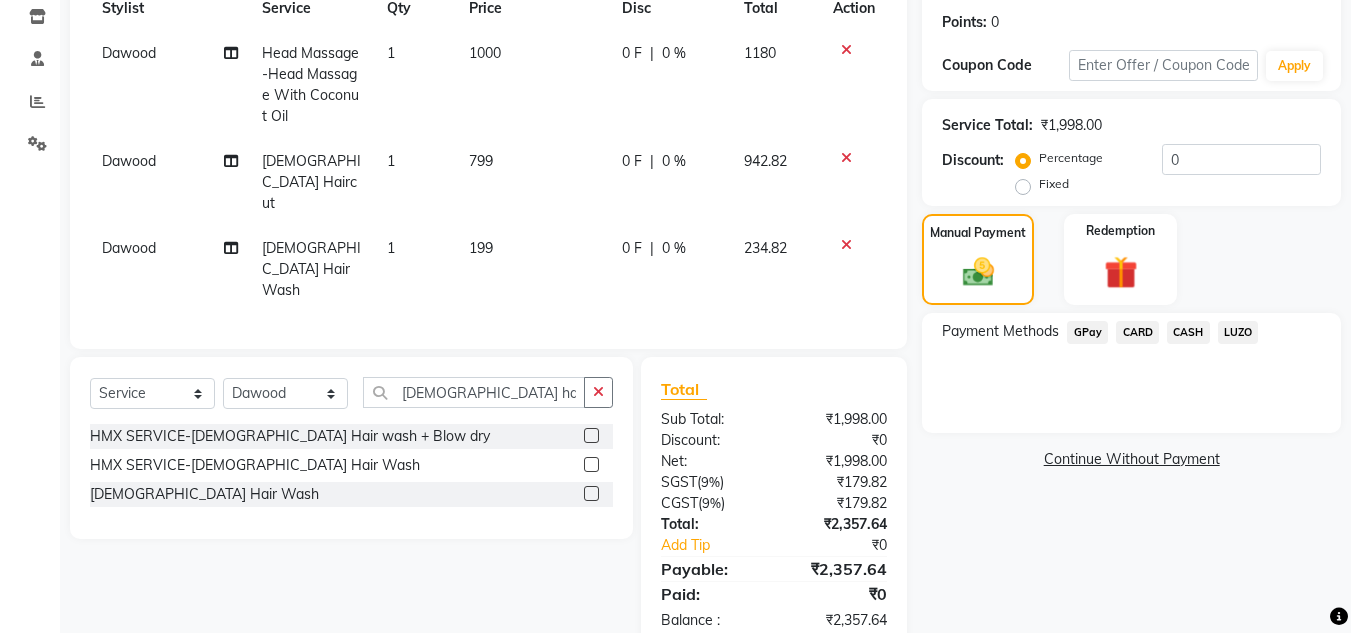 click on "GPay" 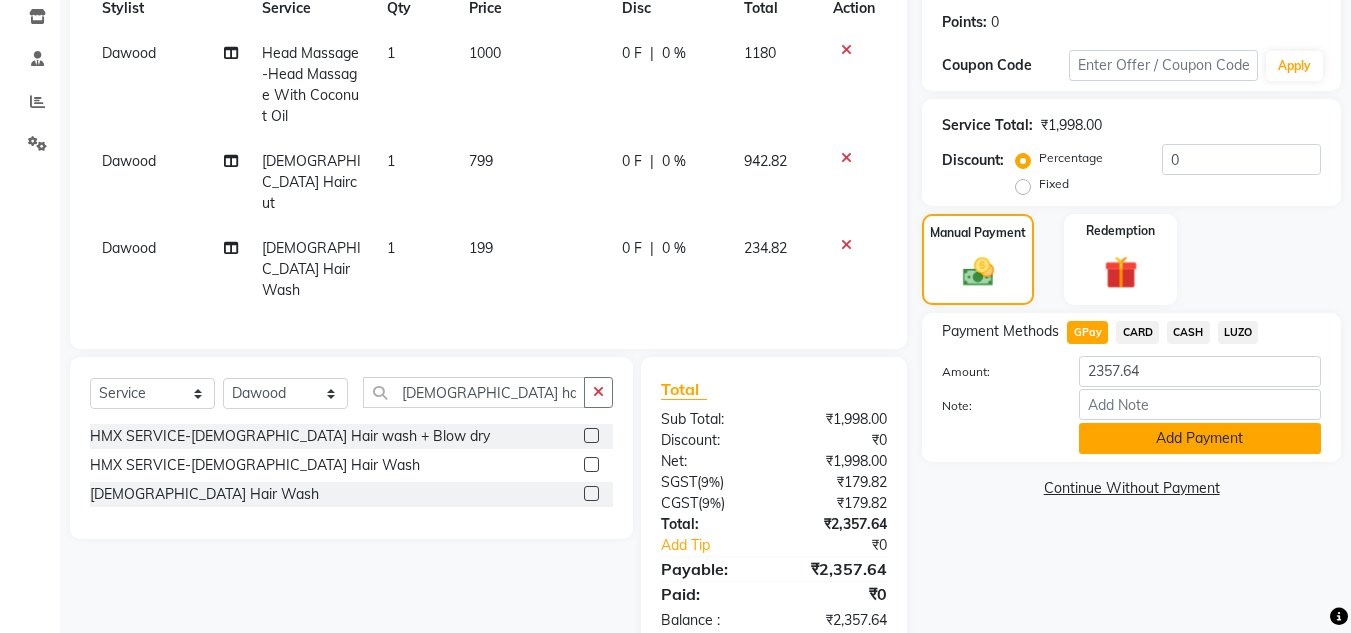 click on "Add Payment" 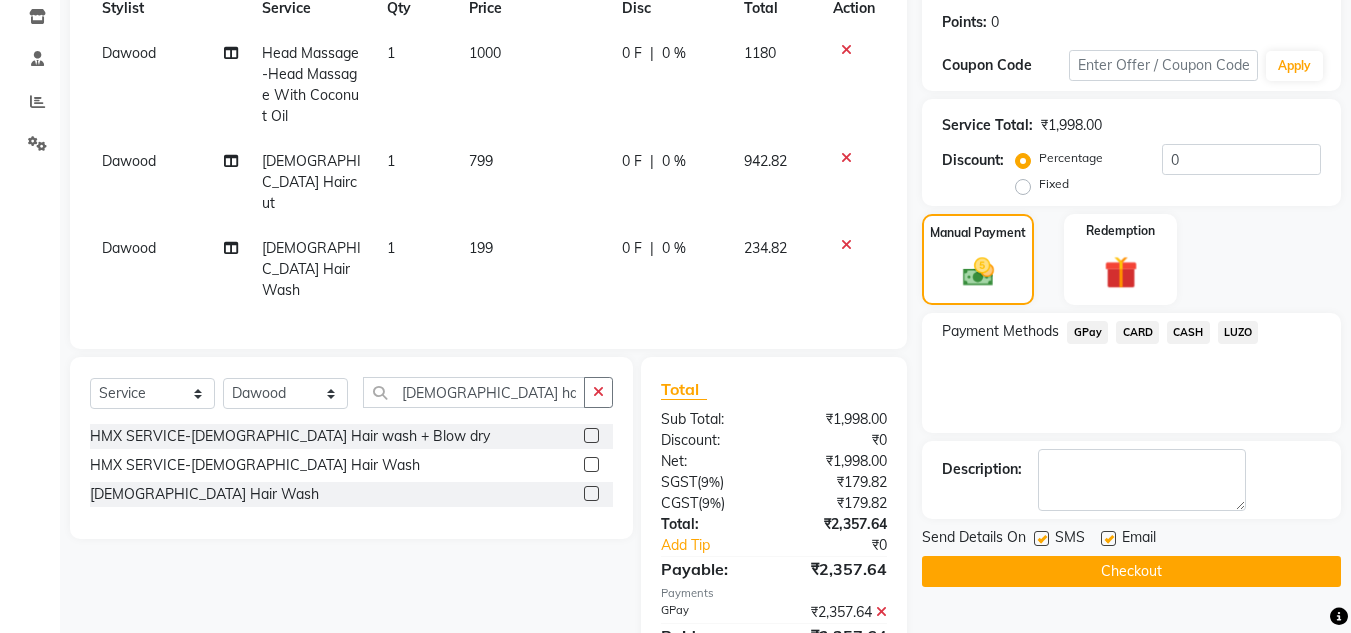 click on "Checkout" 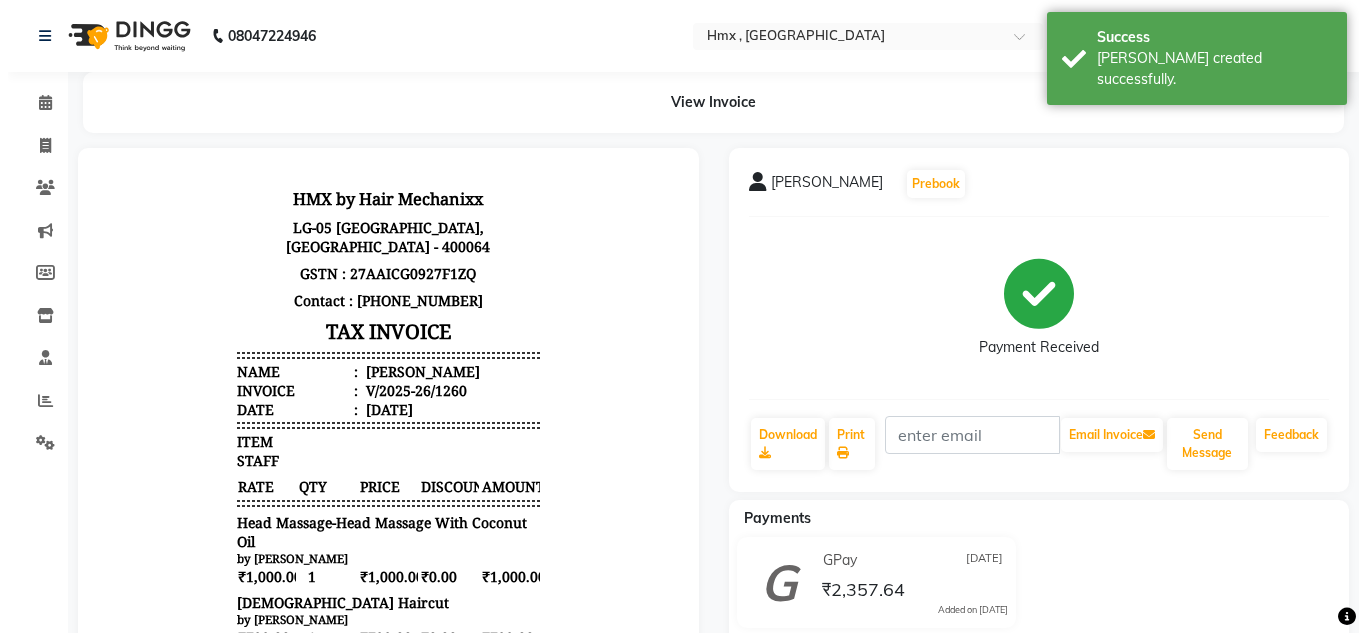 scroll, scrollTop: 0, scrollLeft: 0, axis: both 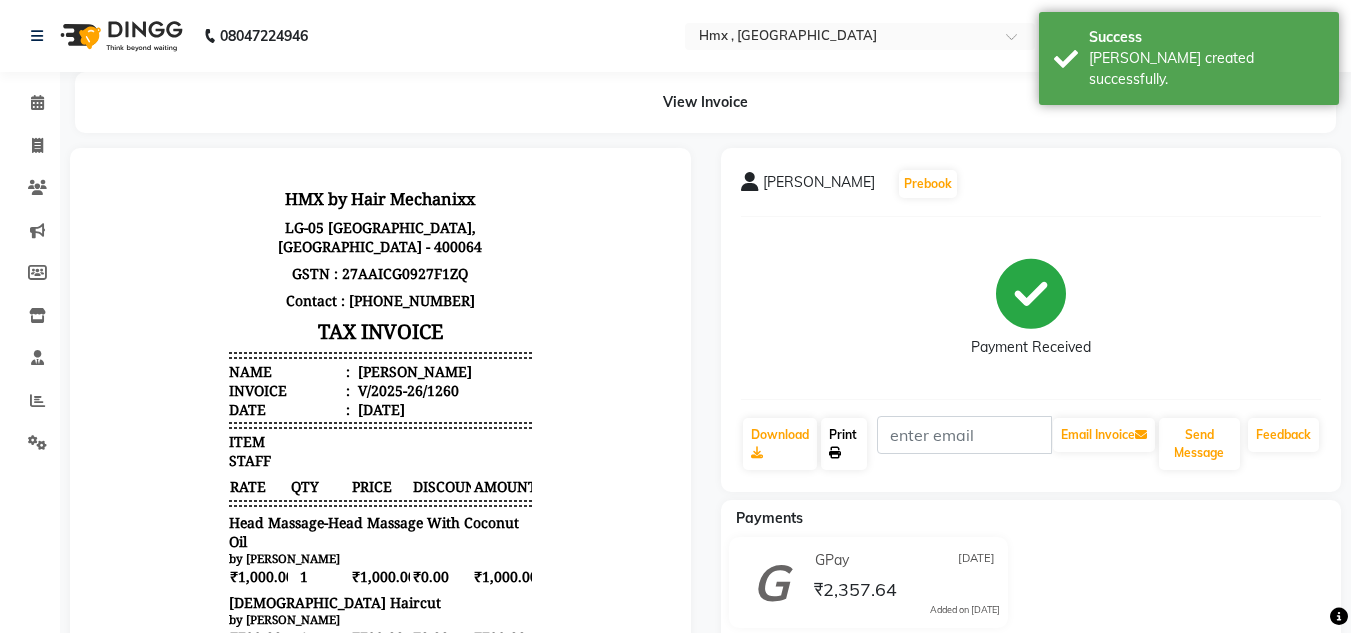 click on "Print" 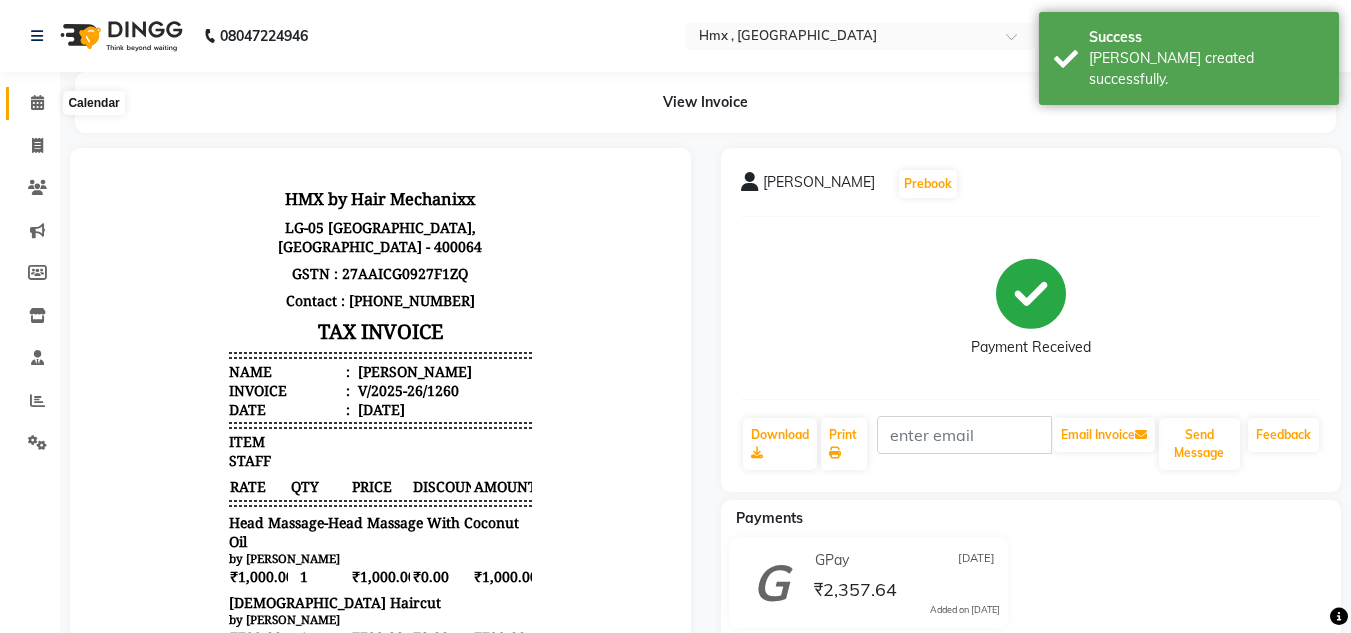 click 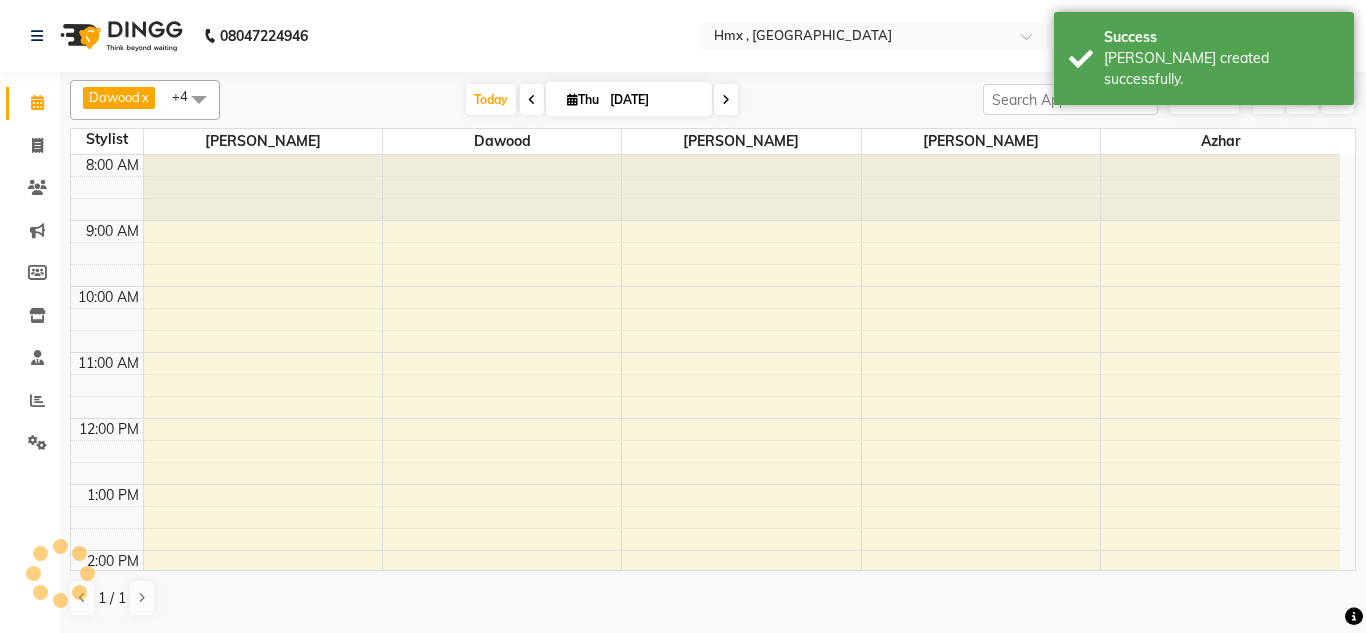 scroll, scrollTop: 0, scrollLeft: 0, axis: both 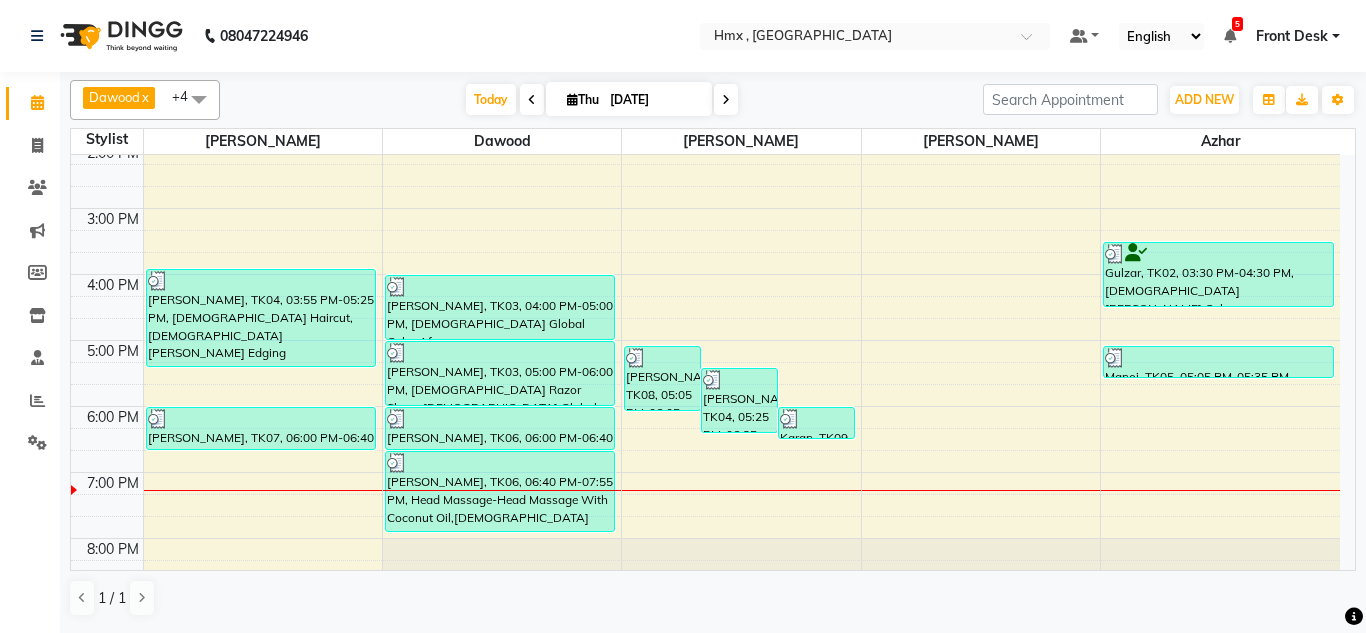 click on "8:00 AM 9:00 AM 10:00 AM 11:00 AM 12:00 PM 1:00 PM 2:00 PM 3:00 PM 4:00 PM 5:00 PM 6:00 PM 7:00 PM 8:00 PM 9:00 PM     Reza, TK01, 11:40 AM-01:10 PM, Male Haircut,Male Beard Edging     Jojef, TK04, 03:55 PM-05:25 PM, Male Haircut,Male Beard Edging     Kiran Dey, TK07, 06:00 PM-06:40 PM, Female Haircut     Pravindra Singh, TK03, 04:00 PM-05:00 PM, Male Global Color Af     Pravindra Singh, TK03, 05:00 PM-06:00 PM, Male Razor Shave,Male Global Color Af,Male Hair Wash     Riyank, TK06, 06:00 PM-06:40 PM, Male Haircut     Riyank, TK06, 06:40 PM-07:55 PM, Head Massage-Head Massage With Coconut Oil,Male Haircut,Male Hair Wash     Chang, TK08, 05:05 PM-06:05 PM, Male Haircut     Jojef, TK04, 05:25 PM-06:25 PM, Male Haircut     Karan, TK09, 06:00 PM-06:30 PM, Male Beard Edging     Gulzar, TK02, 03:30 PM-04:30 PM, Male Beard Color     Manoj, TK05, 05:05 PM-05:35 PM, Male Razor Shave" at bounding box center (705, 208) 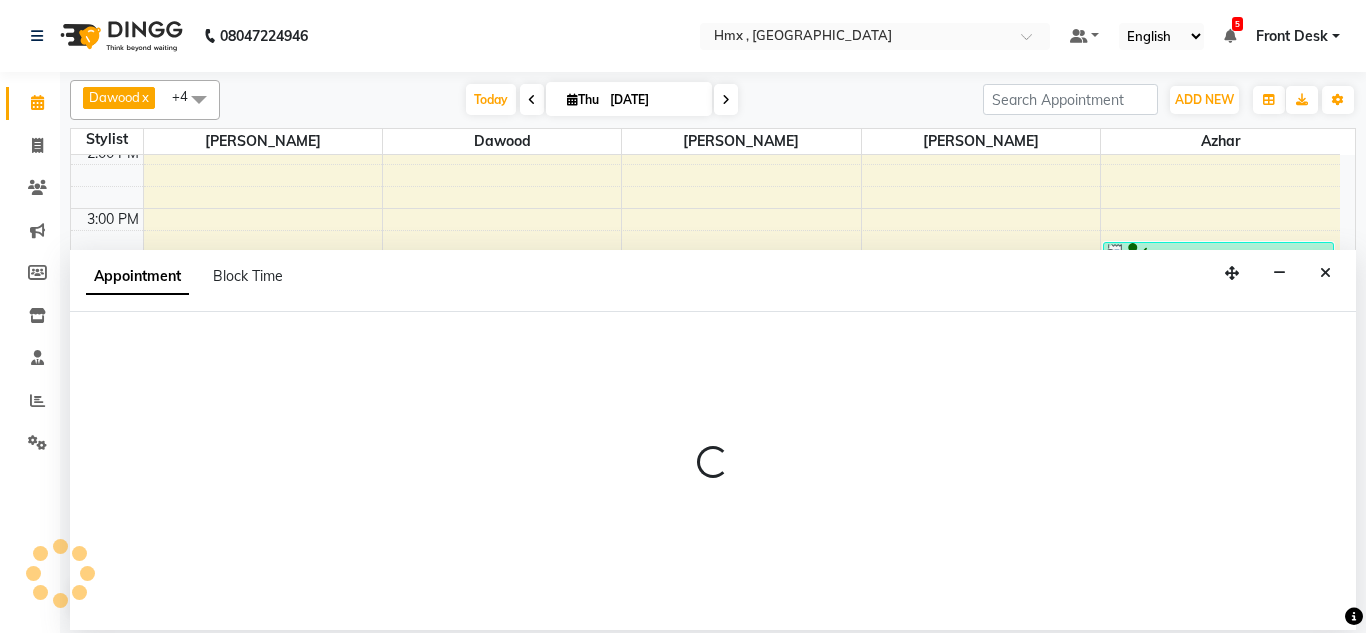select on "39098" 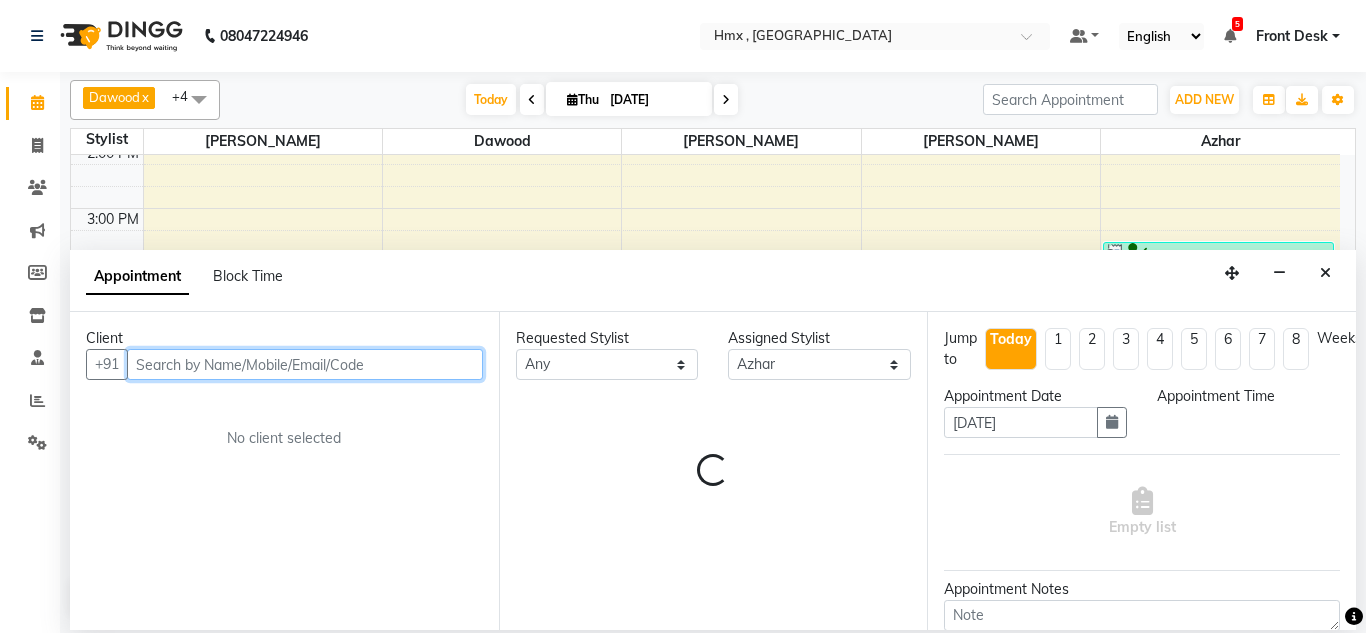 select on "1155" 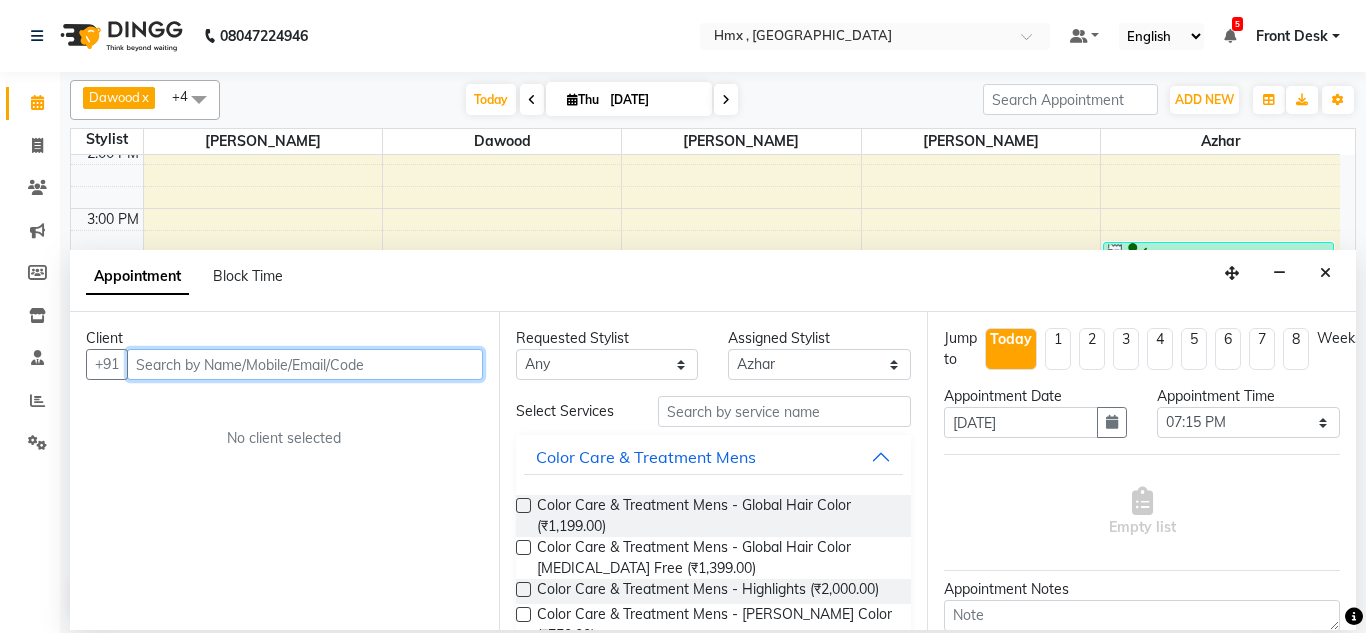 click at bounding box center (305, 364) 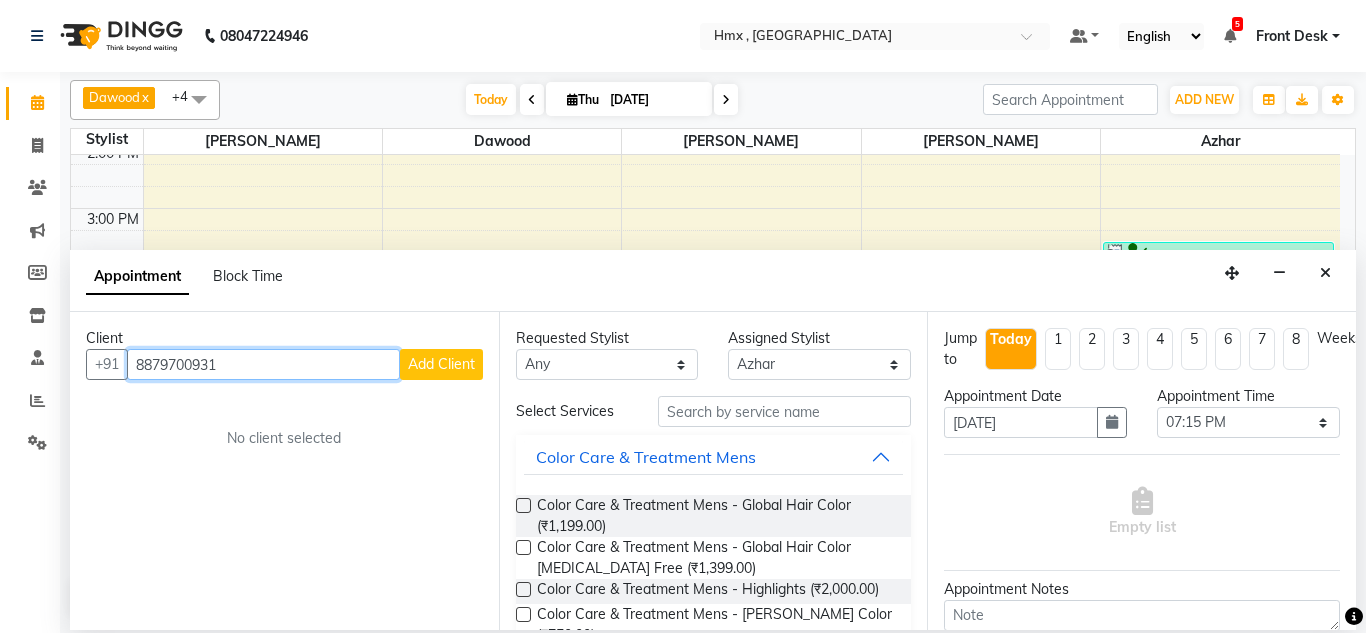 type on "8879700931" 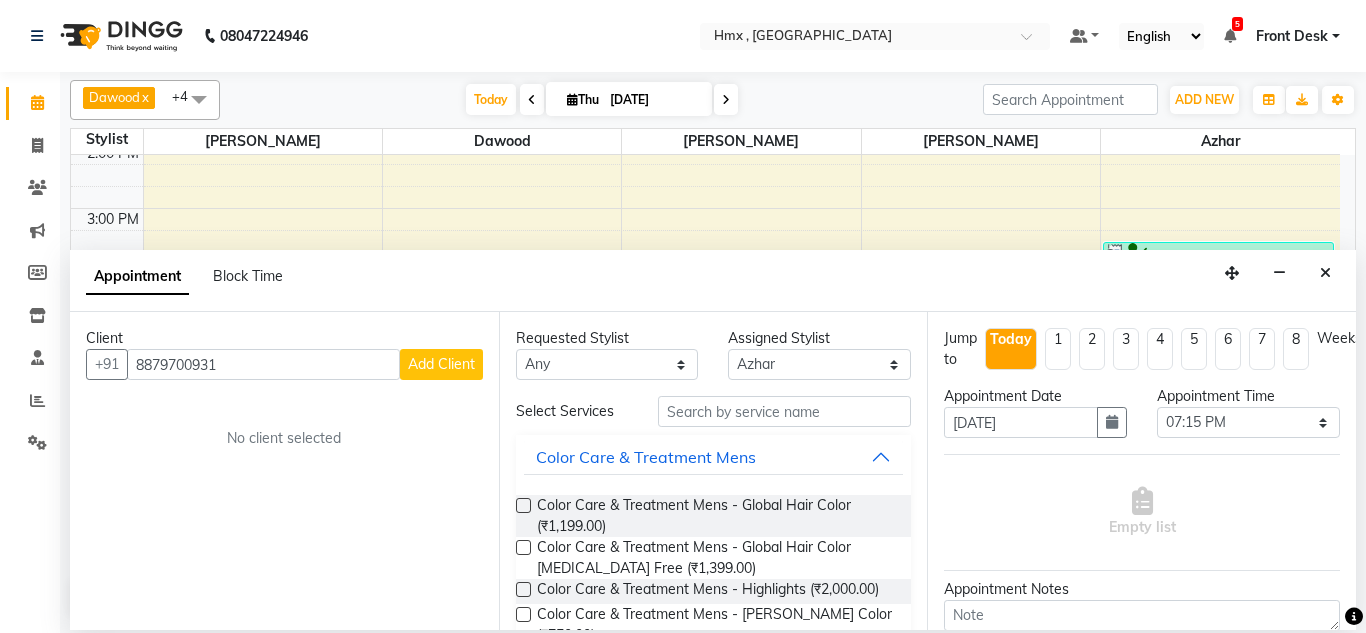 click on "Add Client" at bounding box center (441, 364) 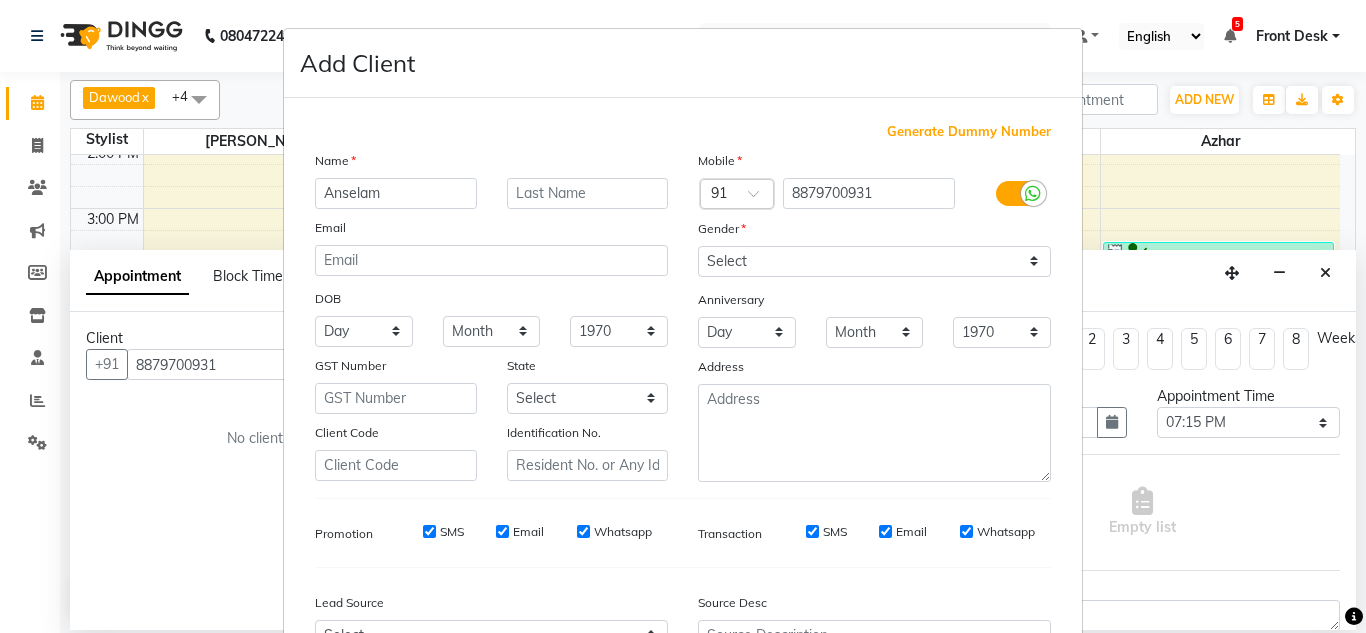 type on "Anselam" 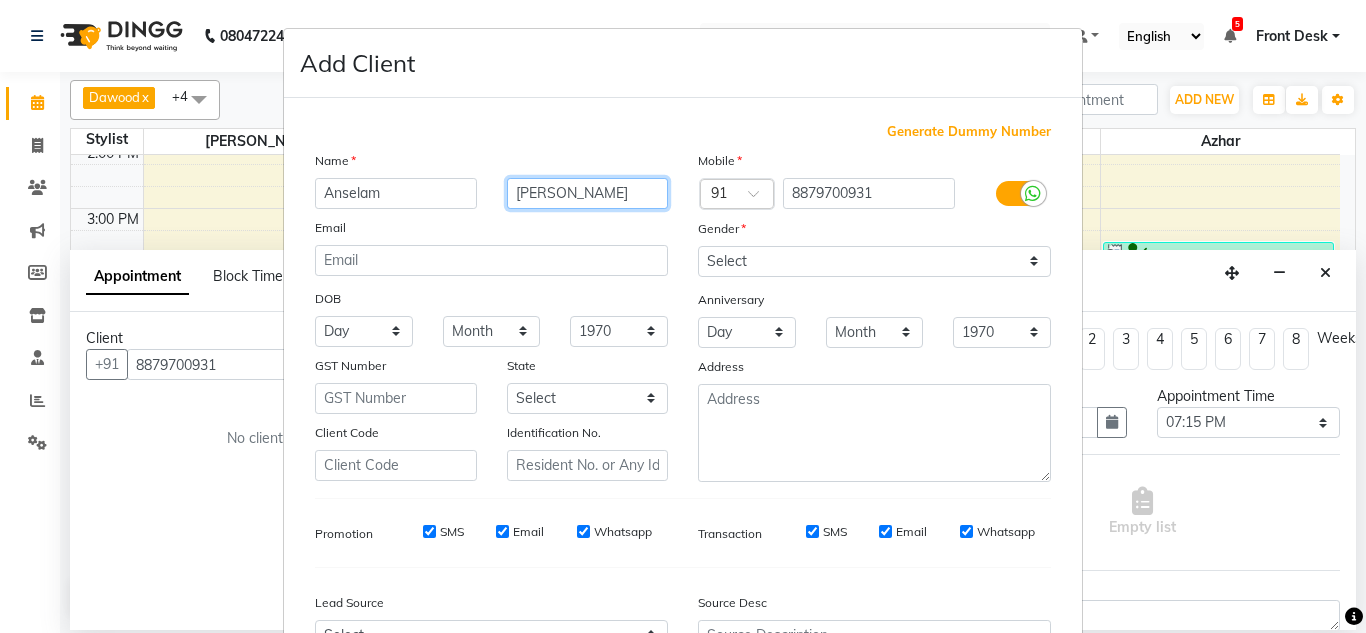 type on "Baptista" 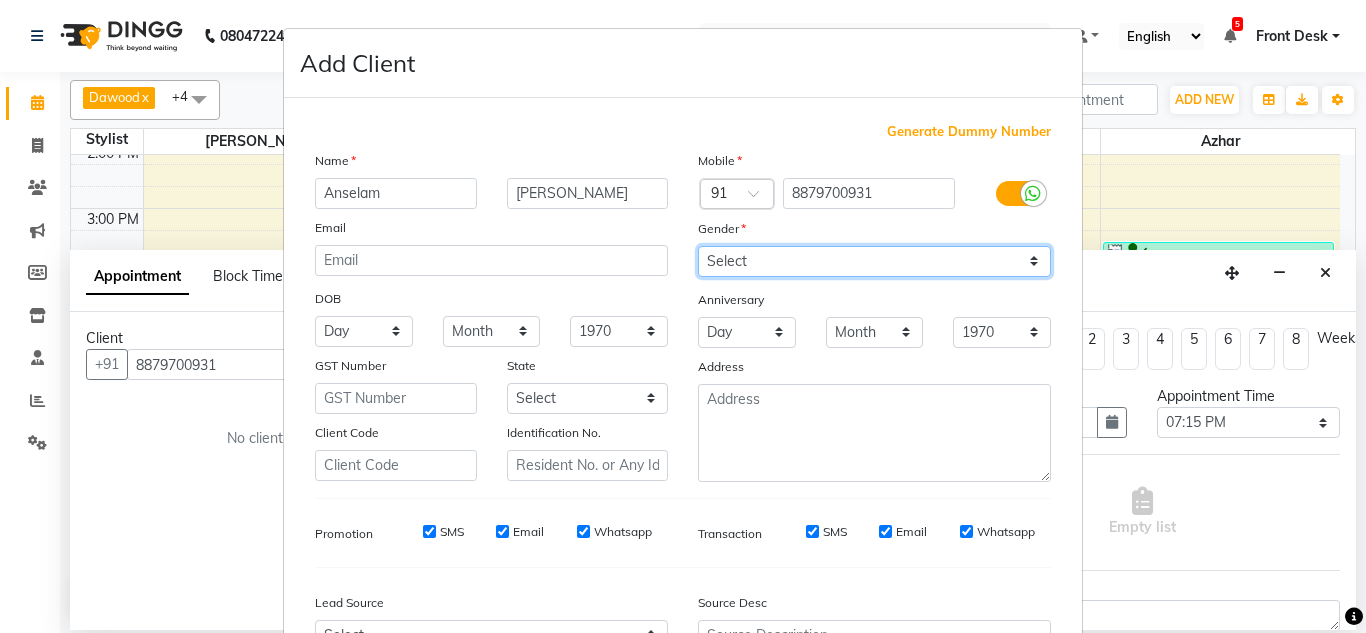 click on "Select Male Female Other Prefer Not To Say" at bounding box center [874, 261] 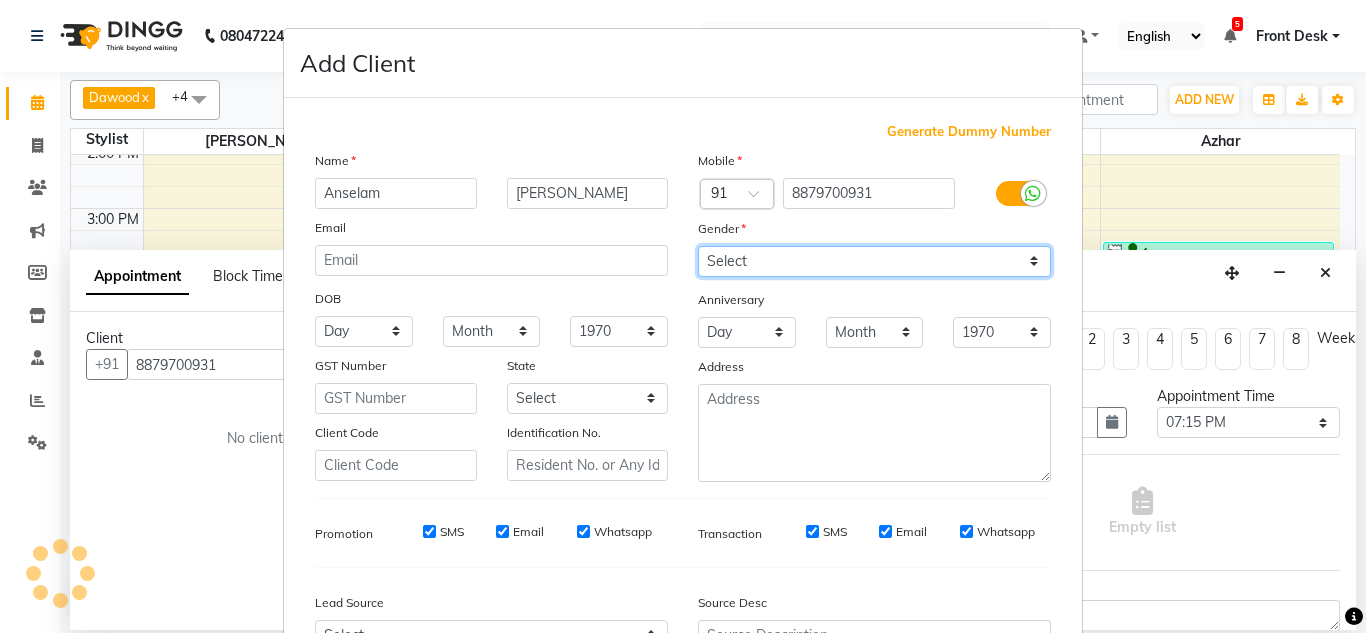 select on "male" 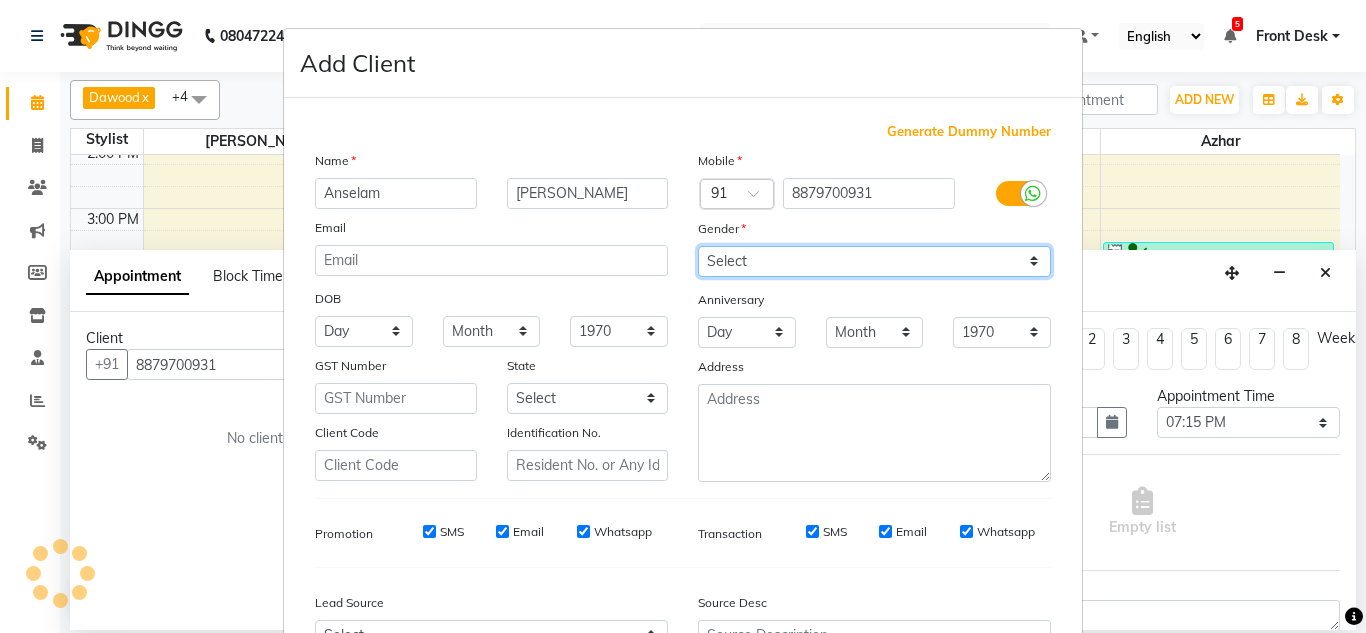 click on "Select Male Female Other Prefer Not To Say" at bounding box center (874, 261) 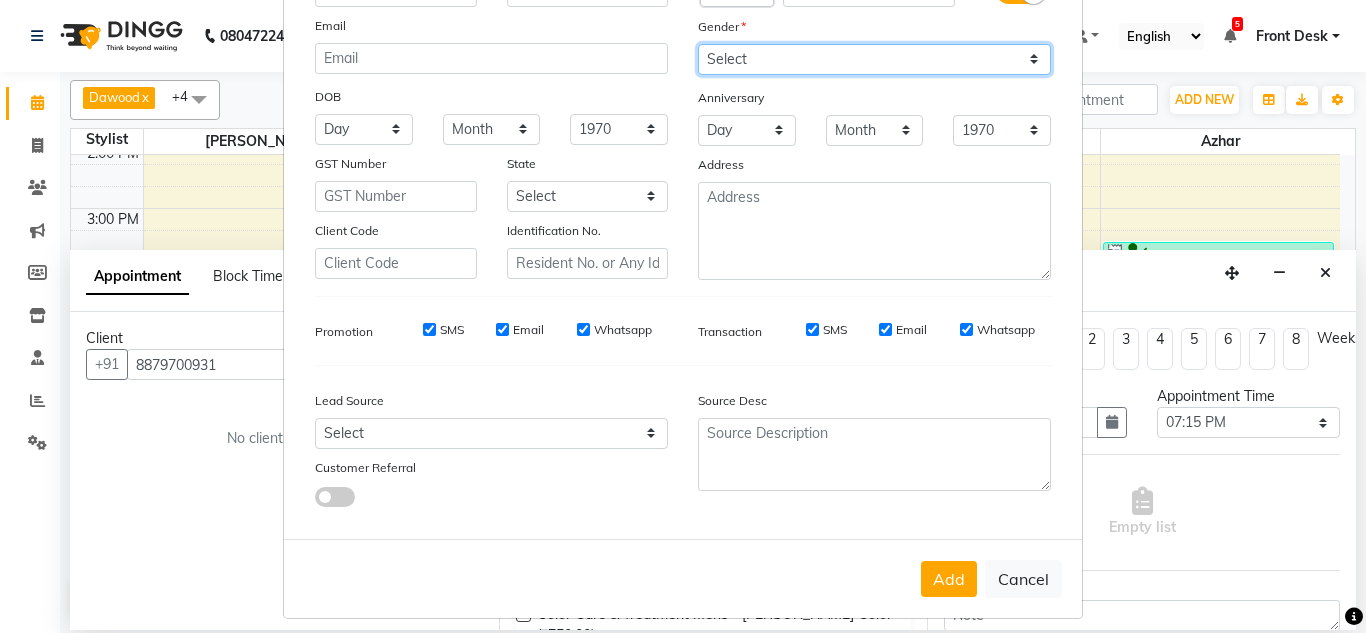 scroll, scrollTop: 216, scrollLeft: 0, axis: vertical 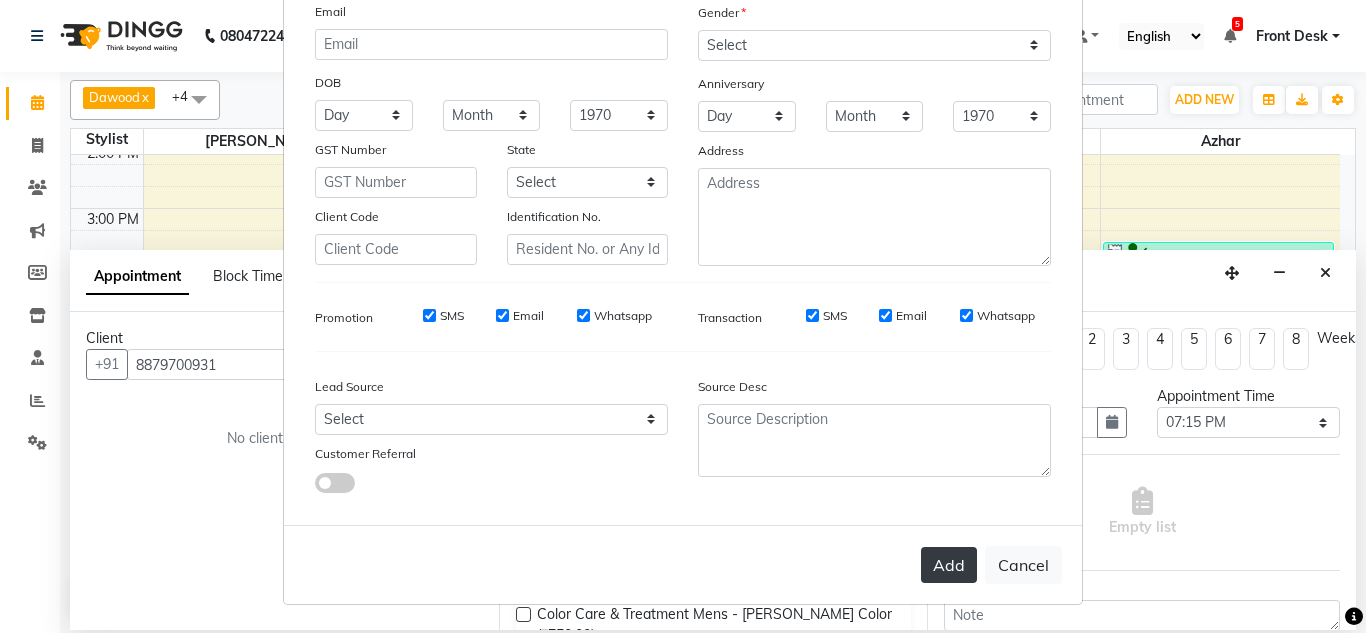 click on "Add" at bounding box center (949, 565) 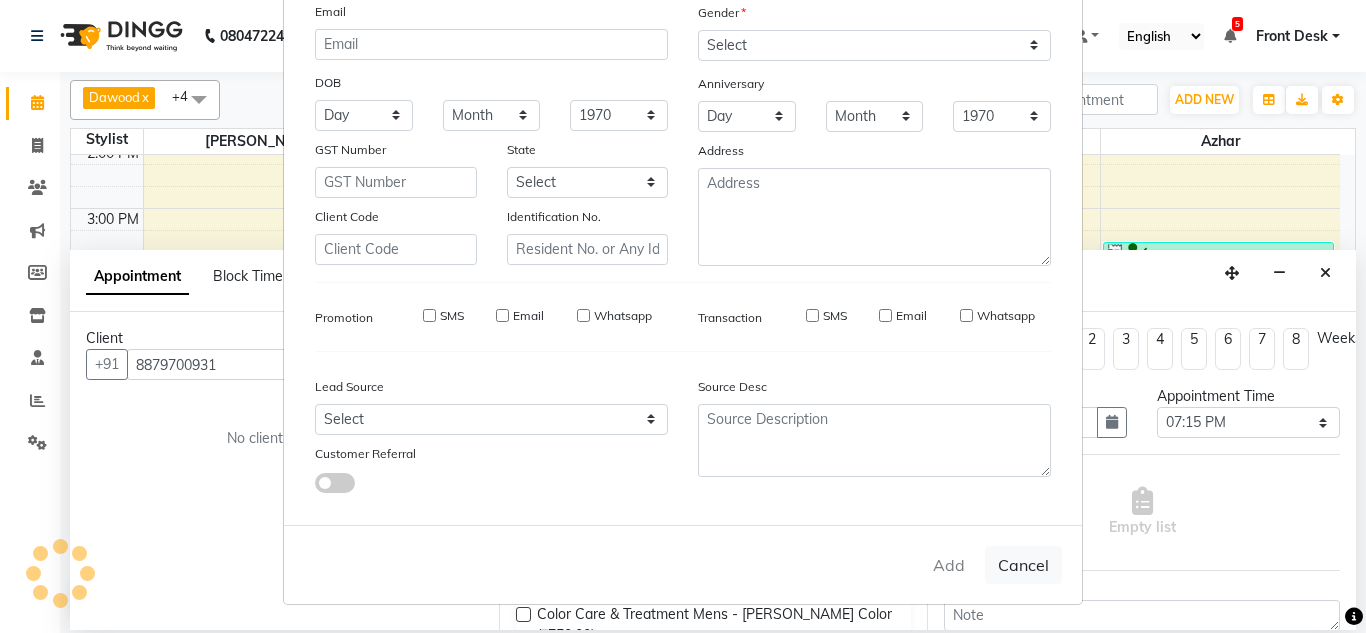 type 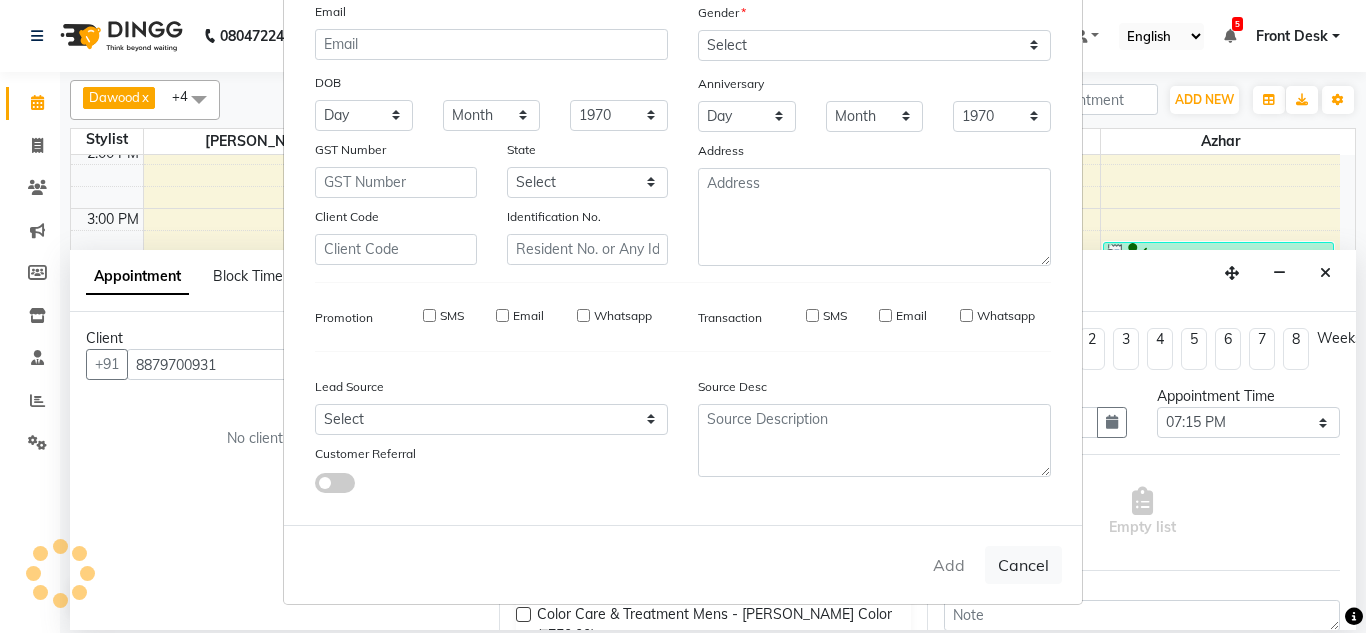 type 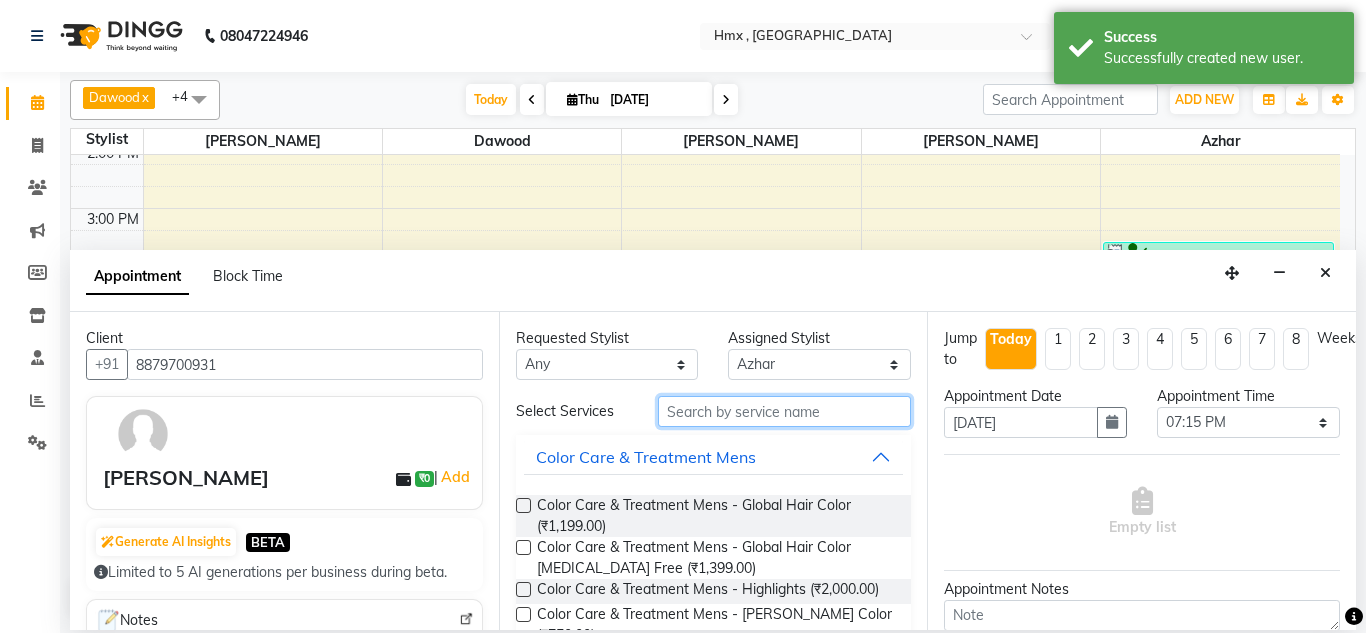 click at bounding box center (785, 411) 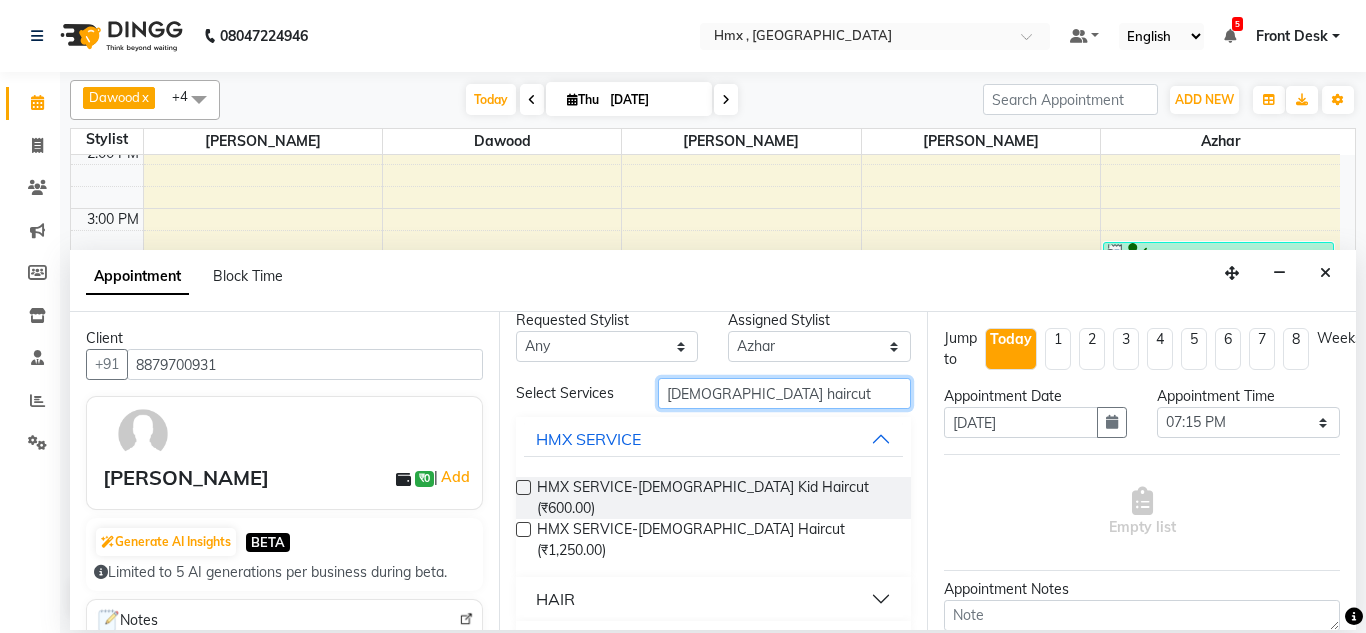 scroll, scrollTop: 35, scrollLeft: 0, axis: vertical 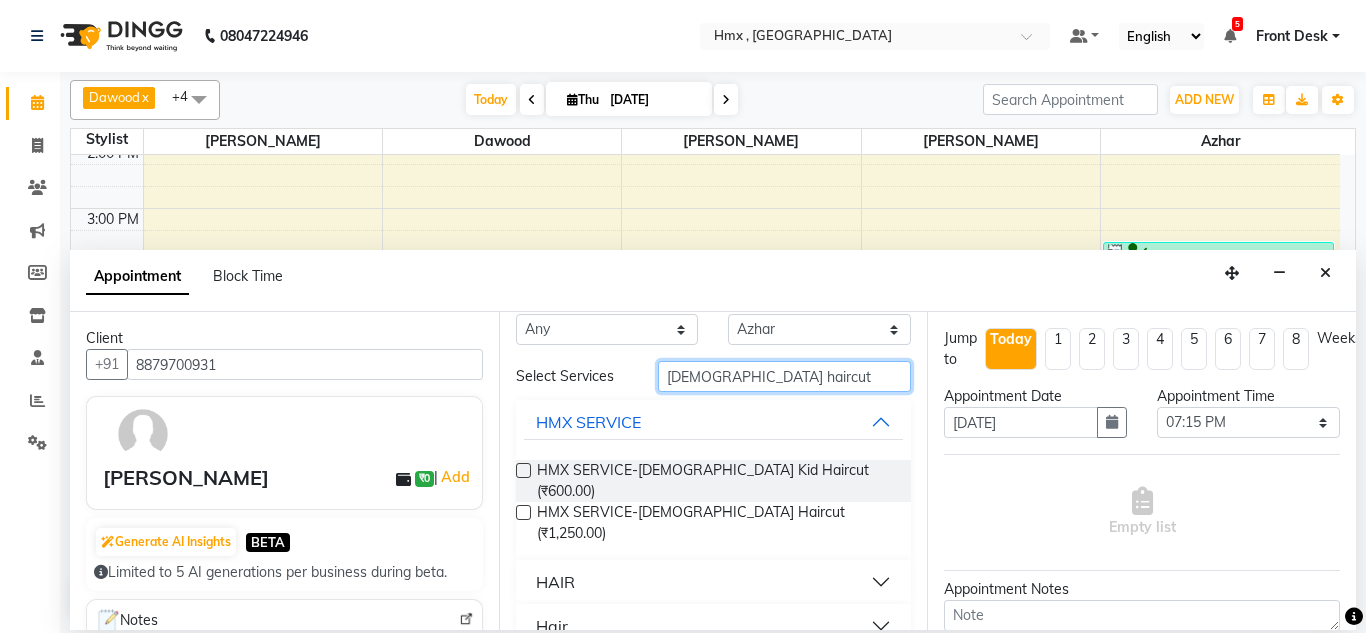 type on "male haircut" 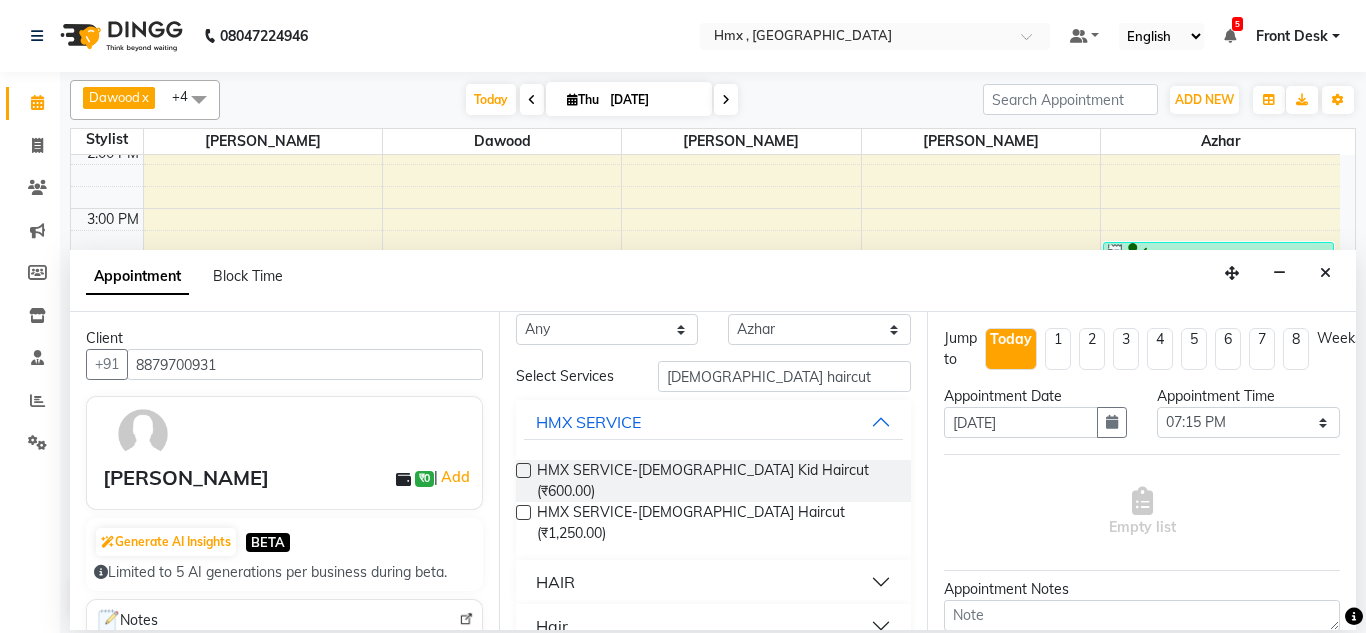 click on "HAIR" at bounding box center [714, 582] 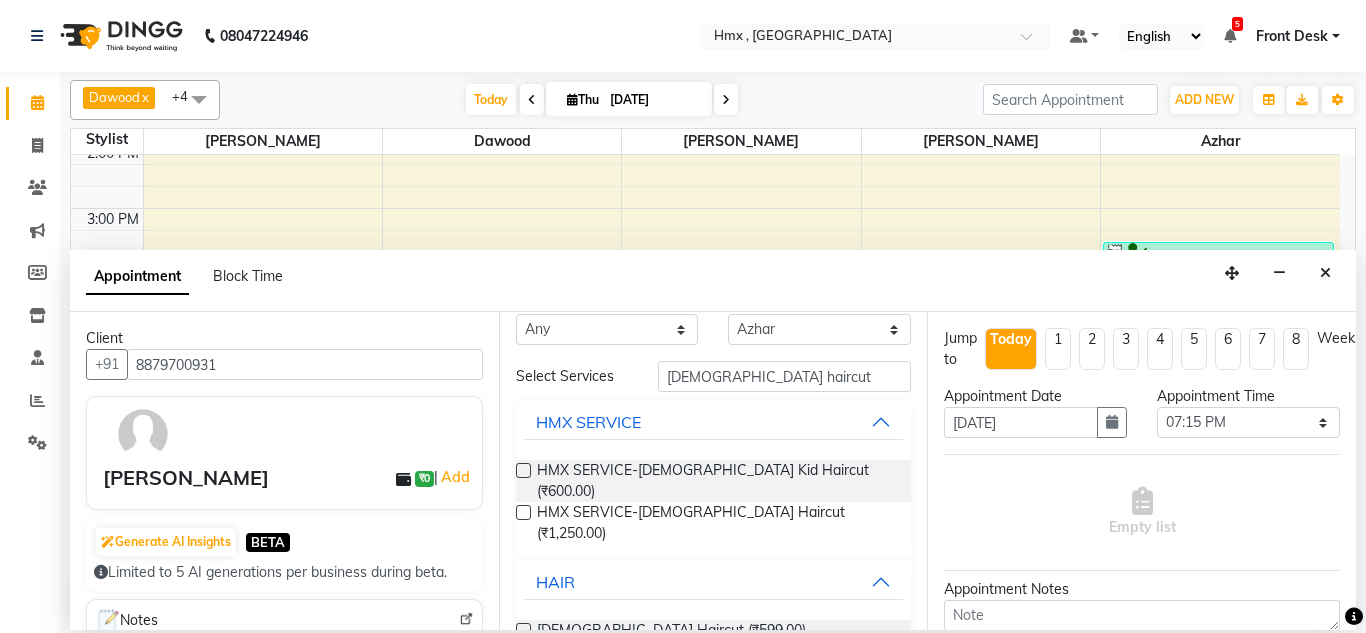 click at bounding box center (523, 630) 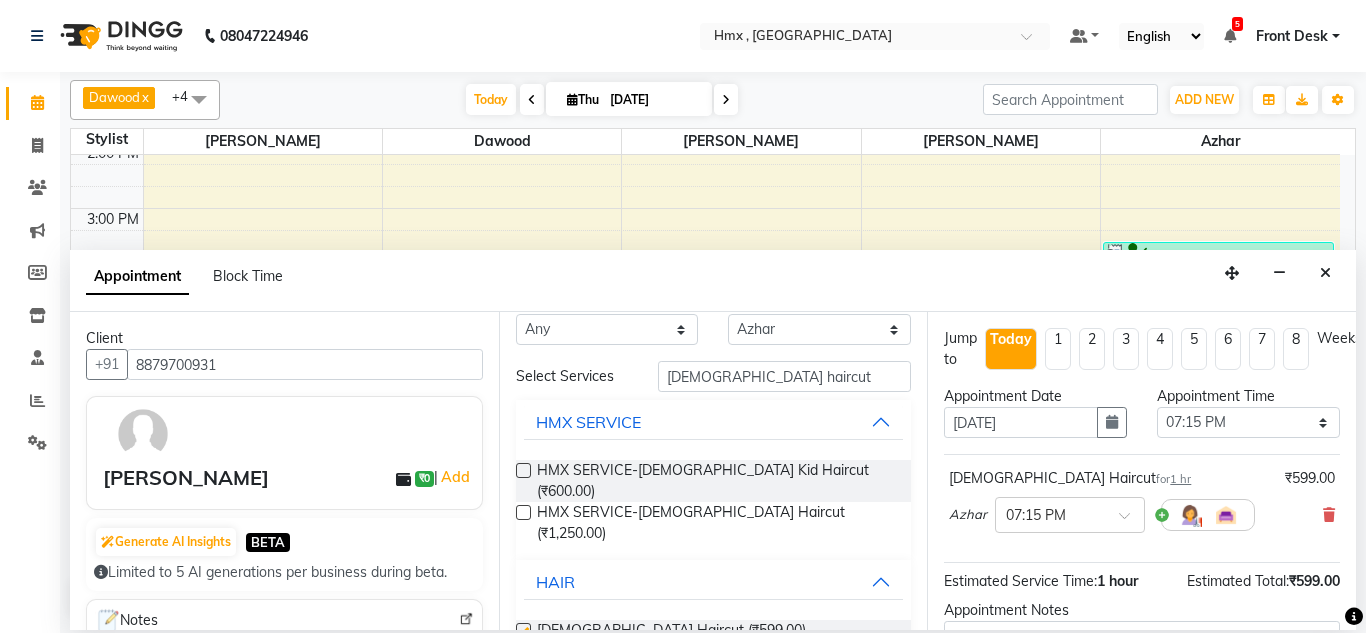 checkbox on "false" 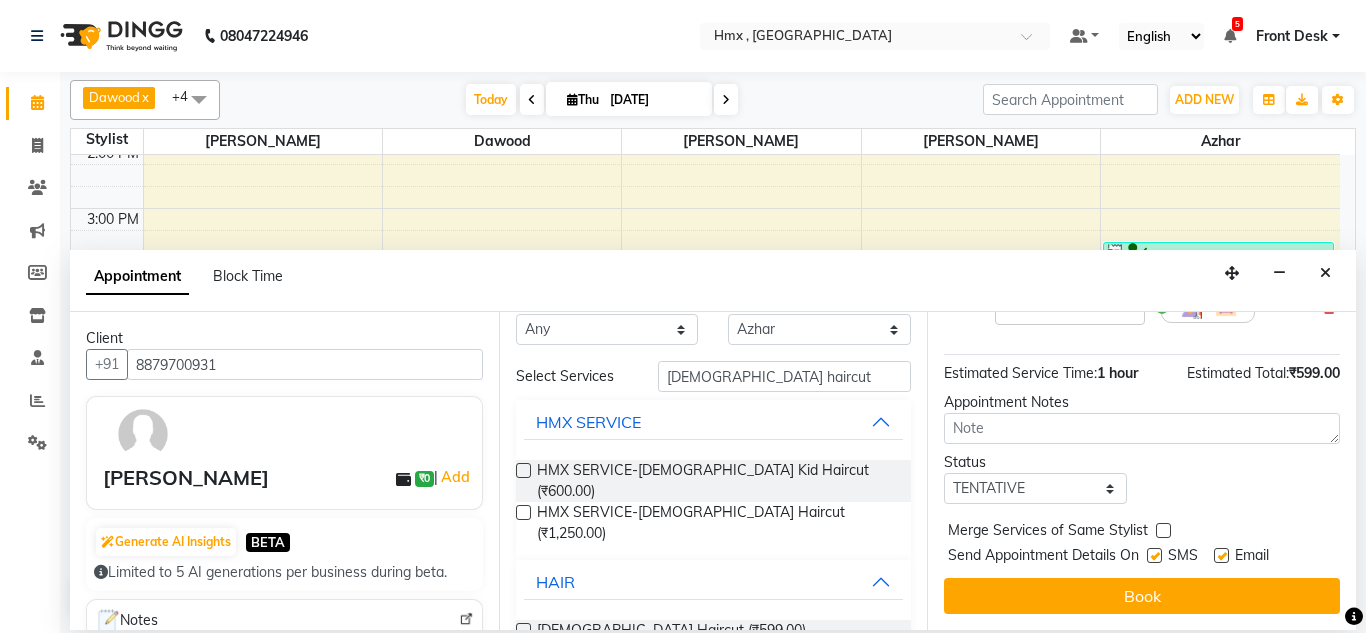 scroll, scrollTop: 223, scrollLeft: 0, axis: vertical 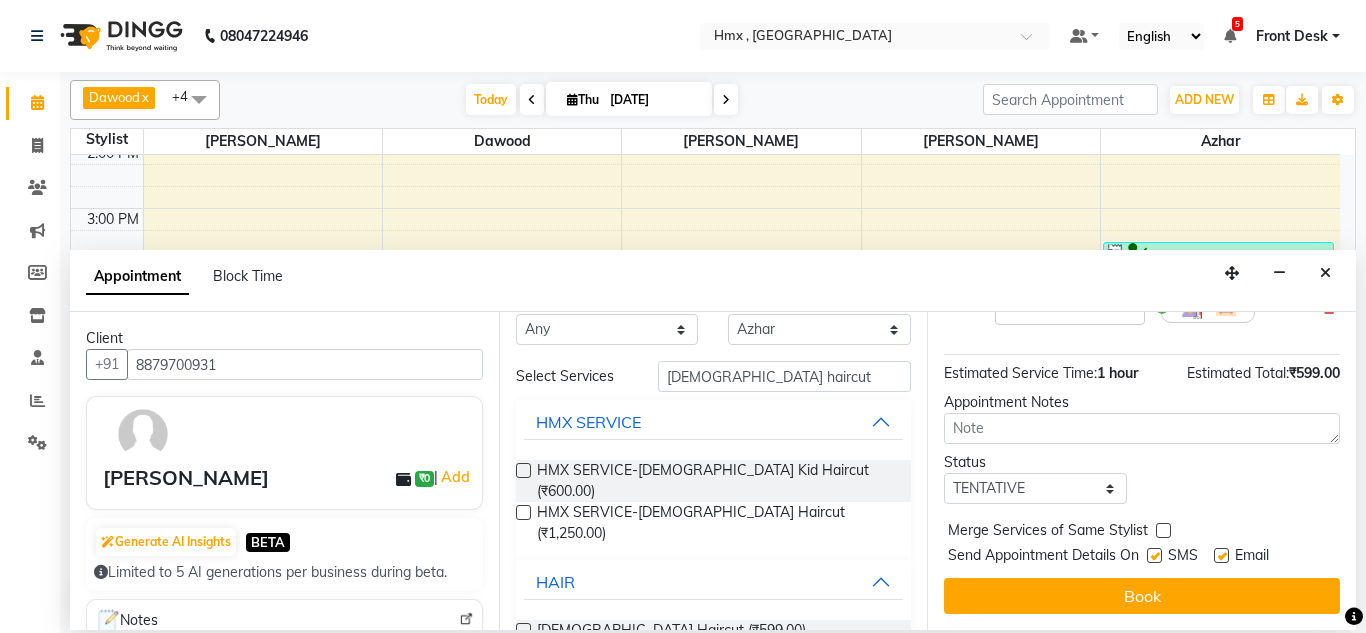 click at bounding box center [1154, 555] 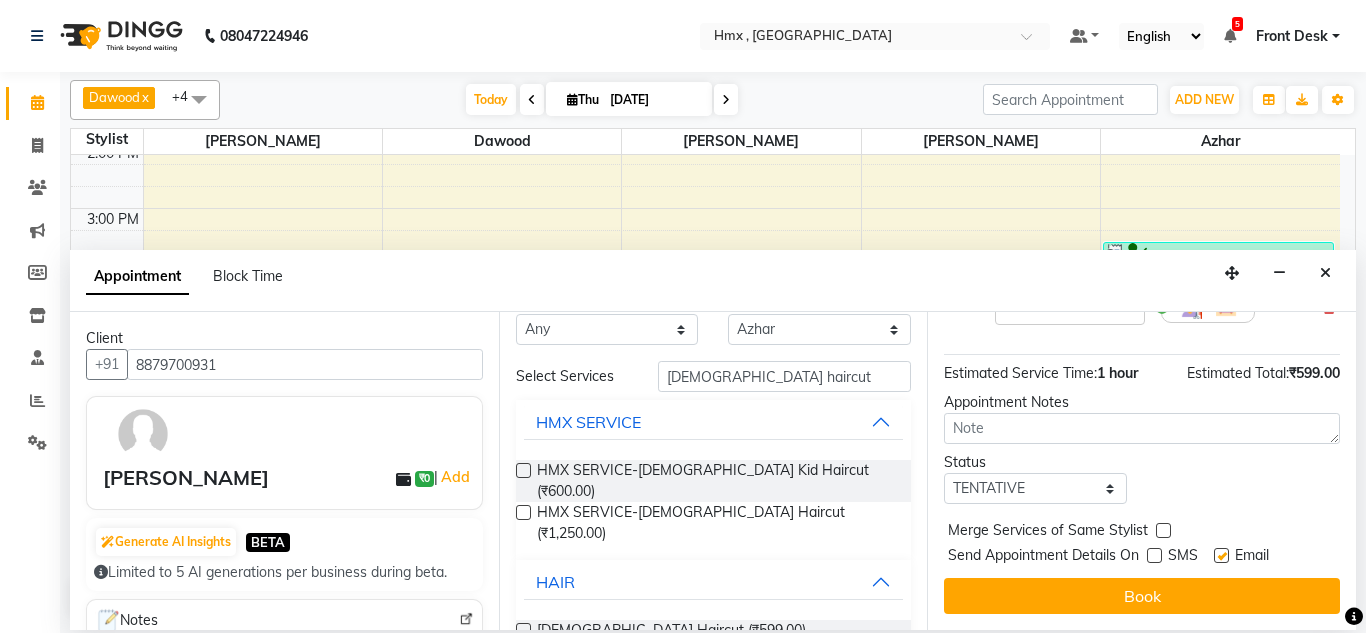 click on "Book" at bounding box center (1142, 596) 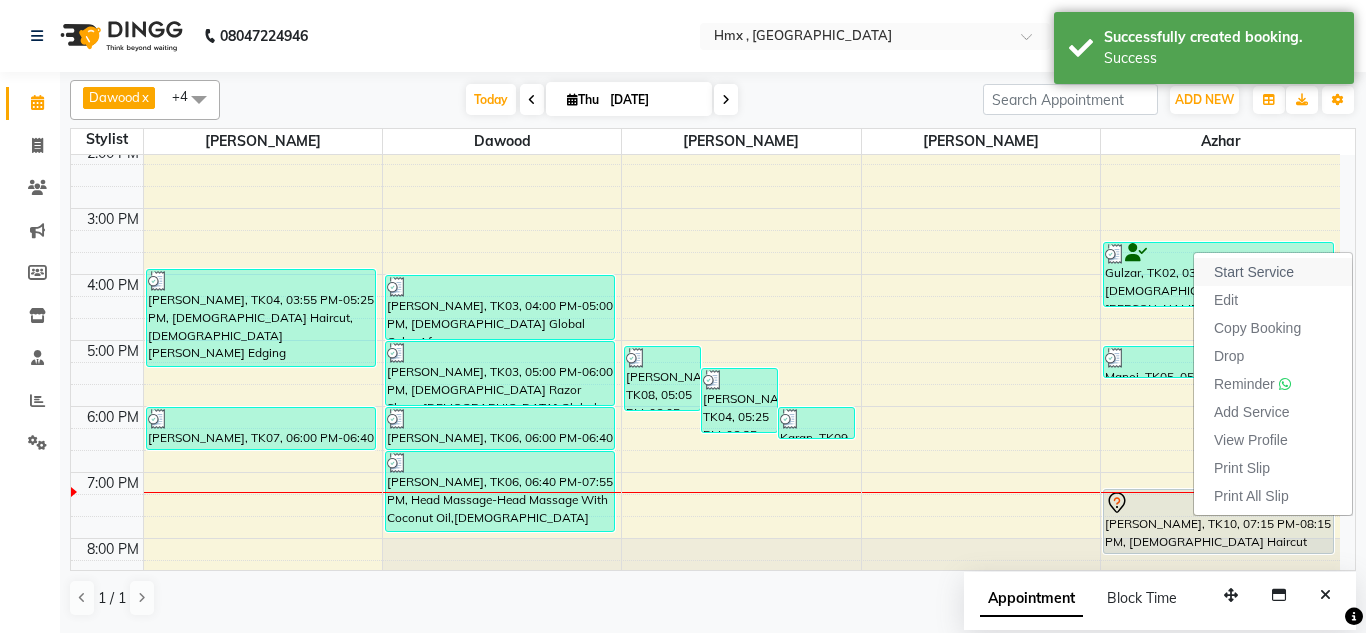 click on "Start Service" at bounding box center [1254, 272] 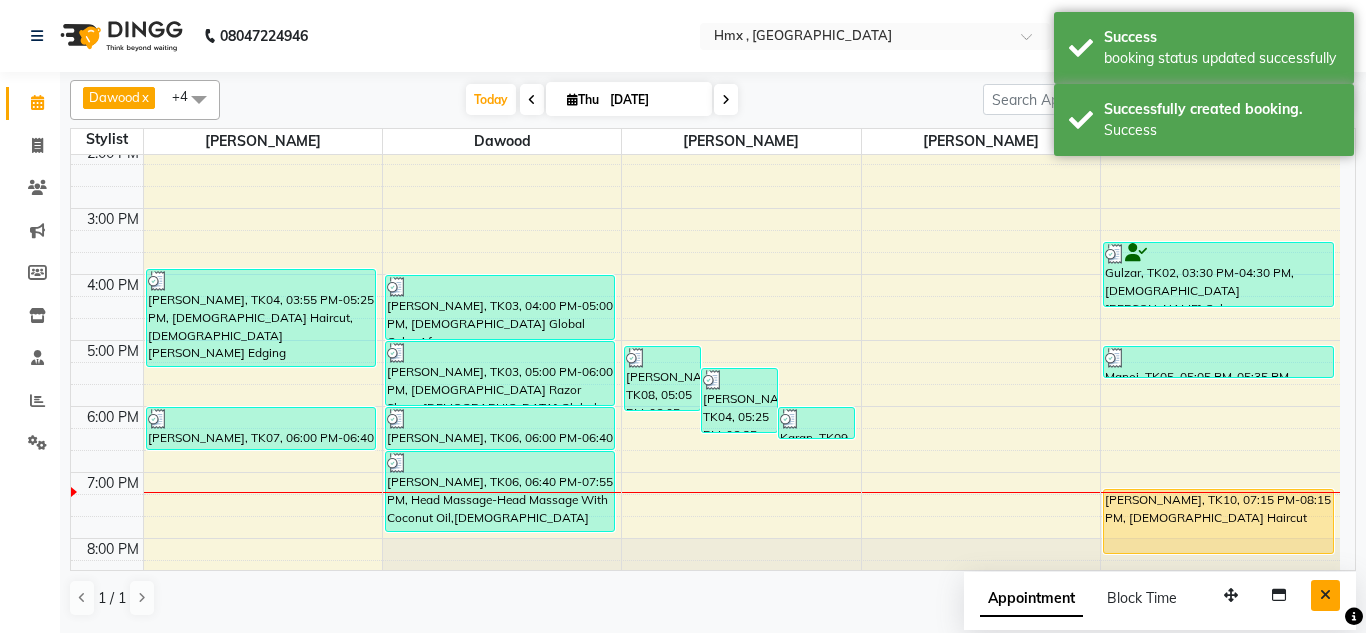 click at bounding box center (1325, 595) 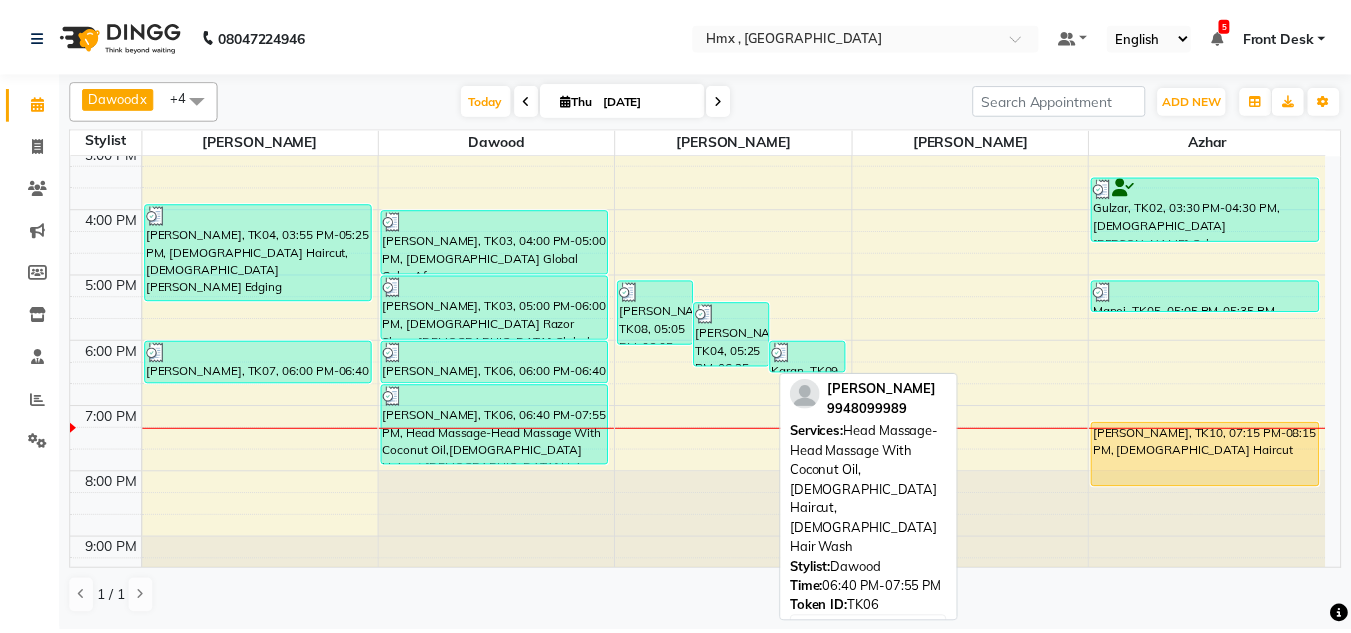 scroll, scrollTop: 508, scrollLeft: 0, axis: vertical 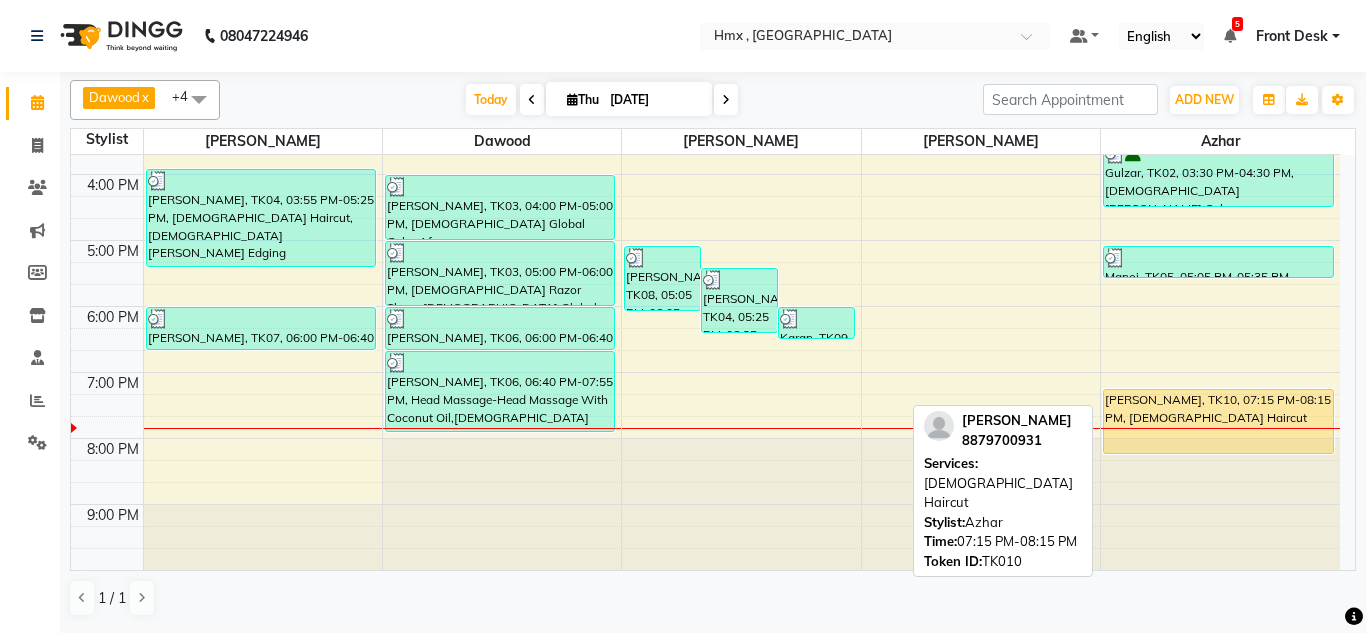 click on "Anselam Baptista, TK10, 07:15 PM-08:15 PM, Male Haircut" at bounding box center (1218, 421) 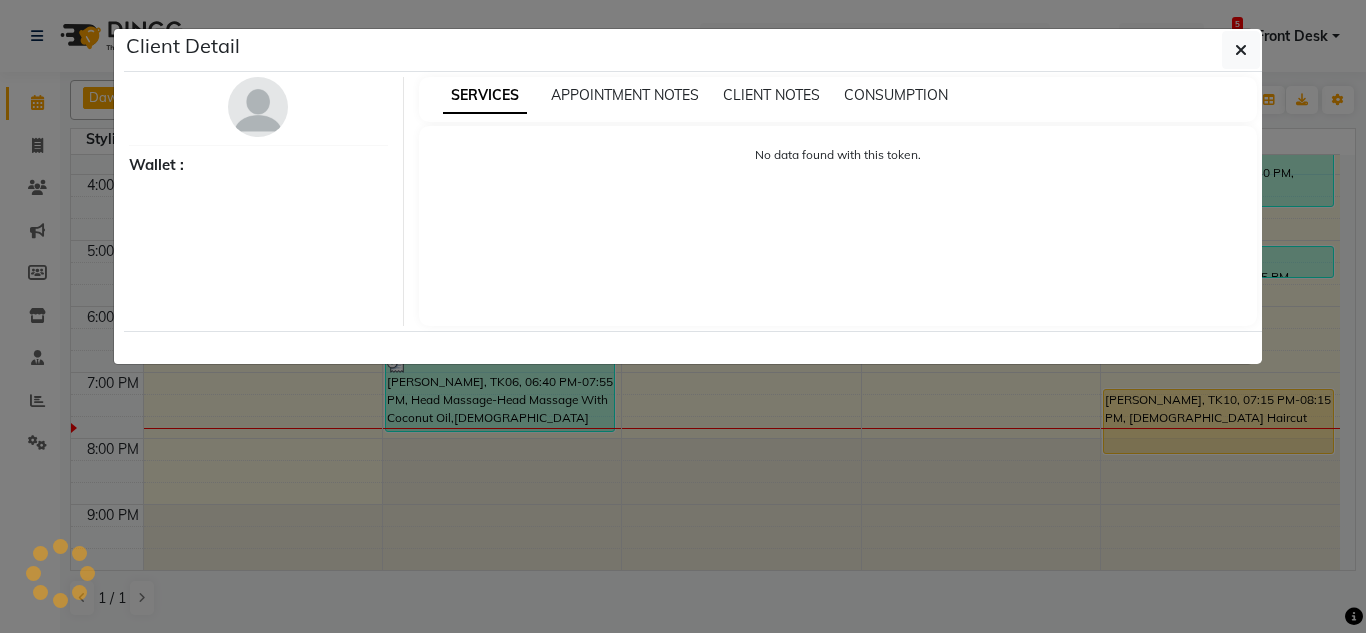 select on "1" 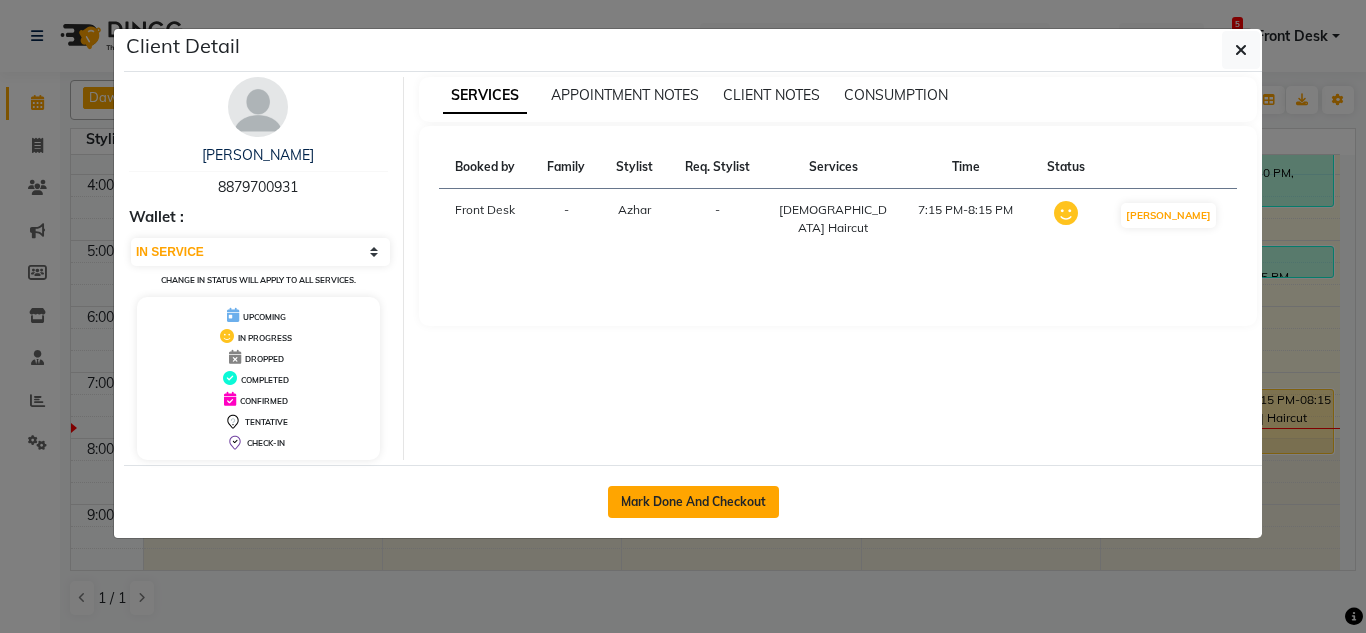 click on "Mark Done And Checkout" 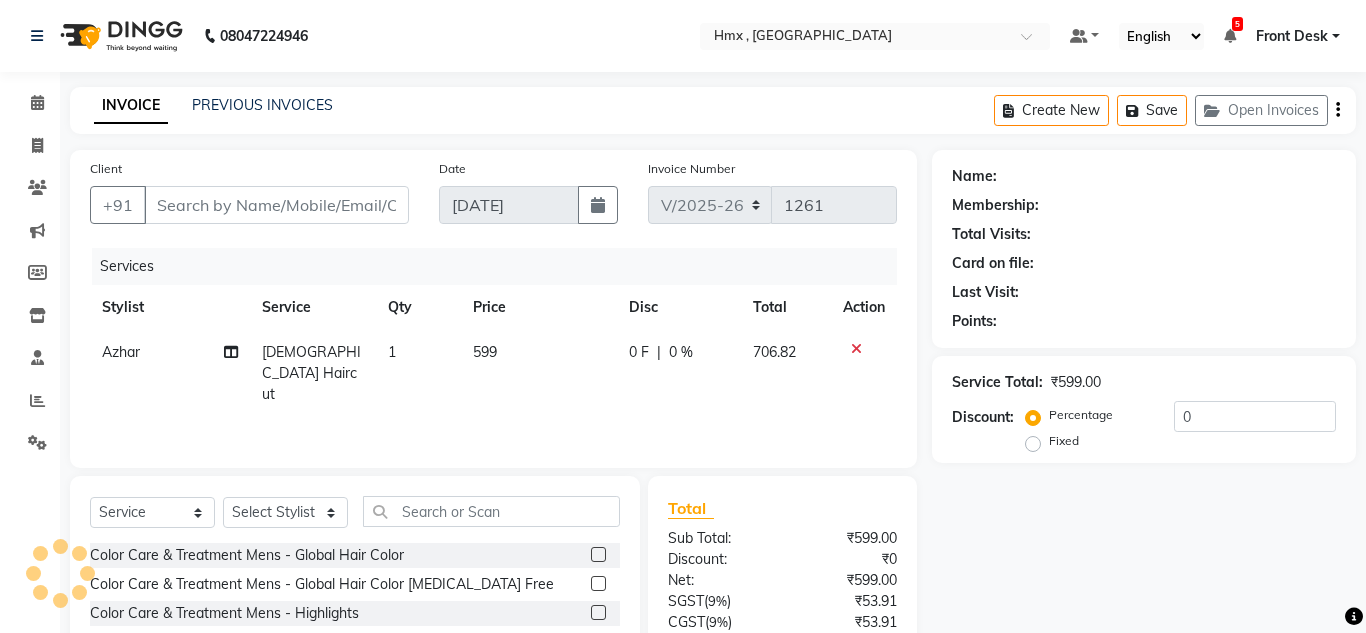 type 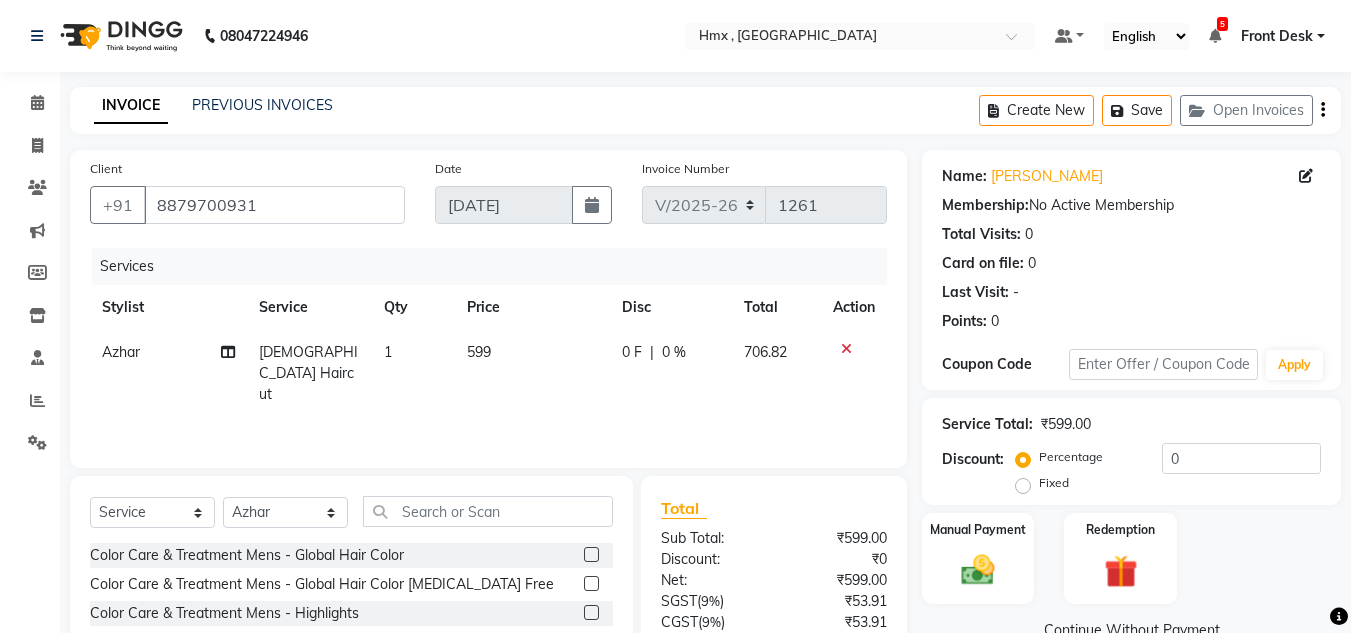 scroll, scrollTop: 168, scrollLeft: 0, axis: vertical 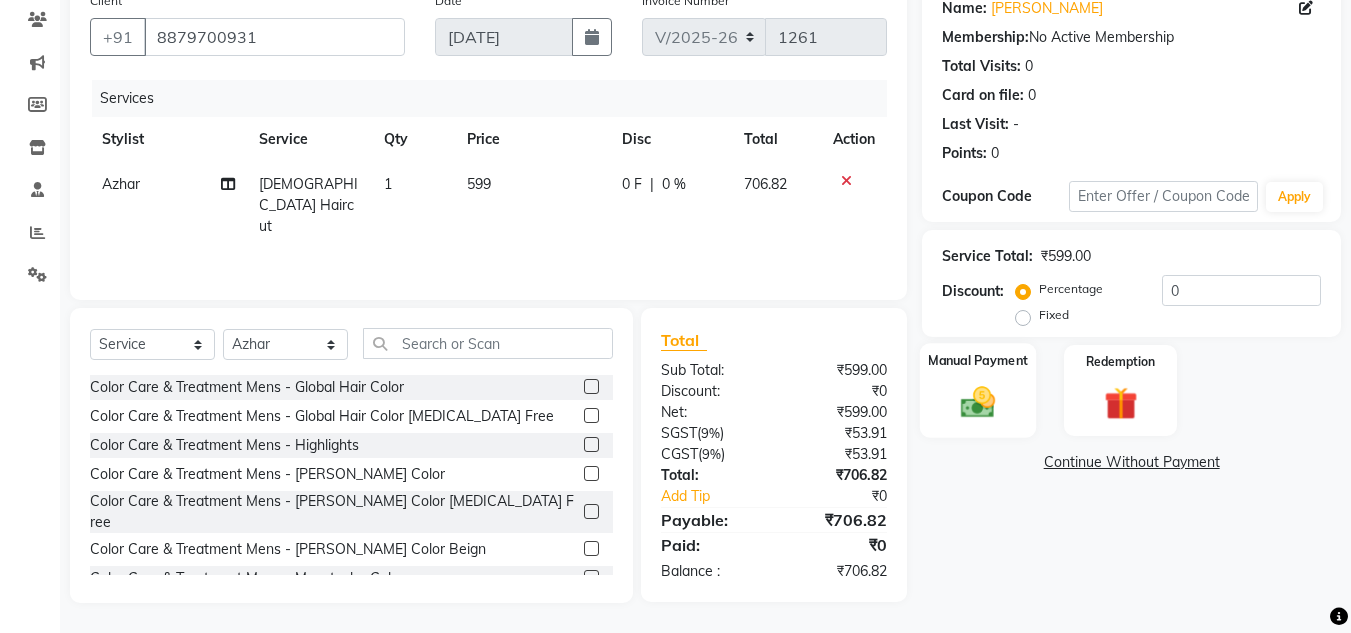 click 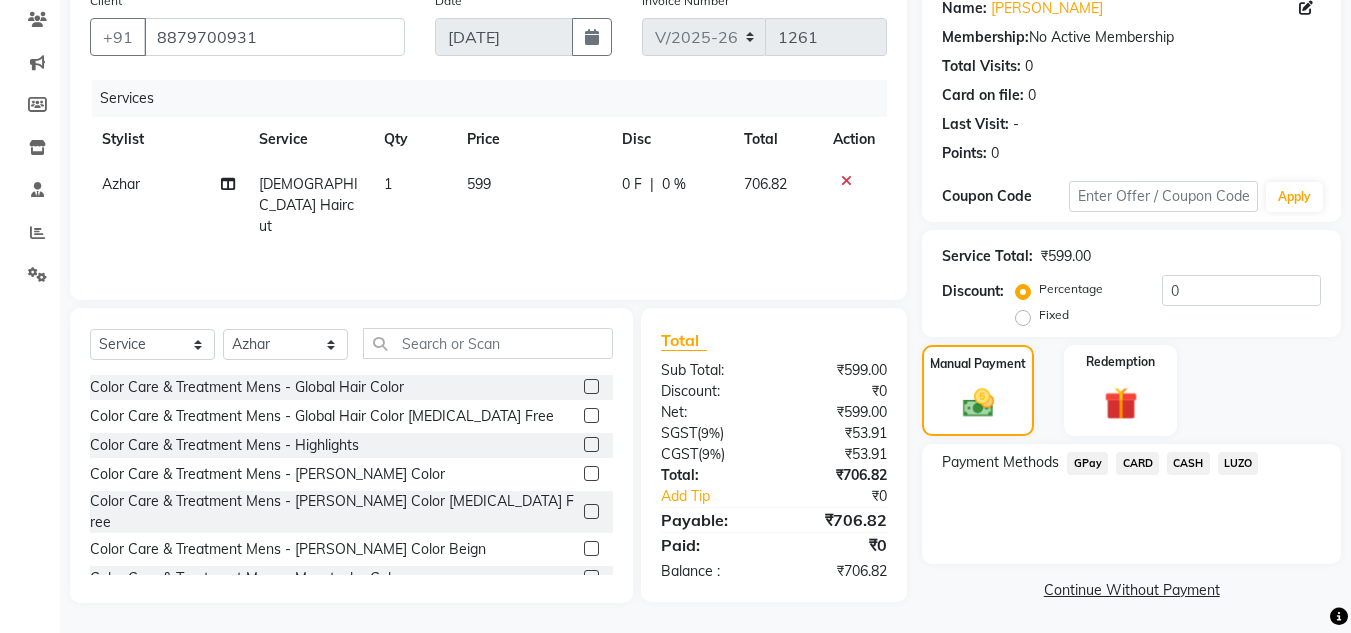 click on "GPay" 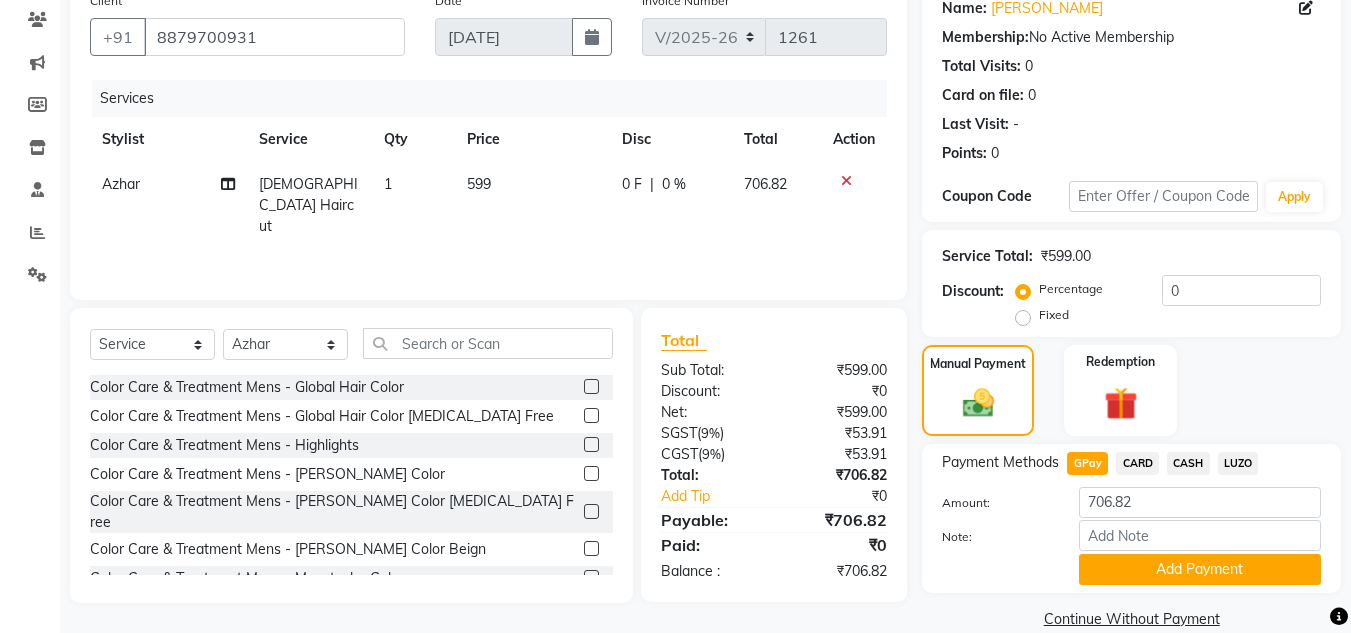 click on "Add Payment" 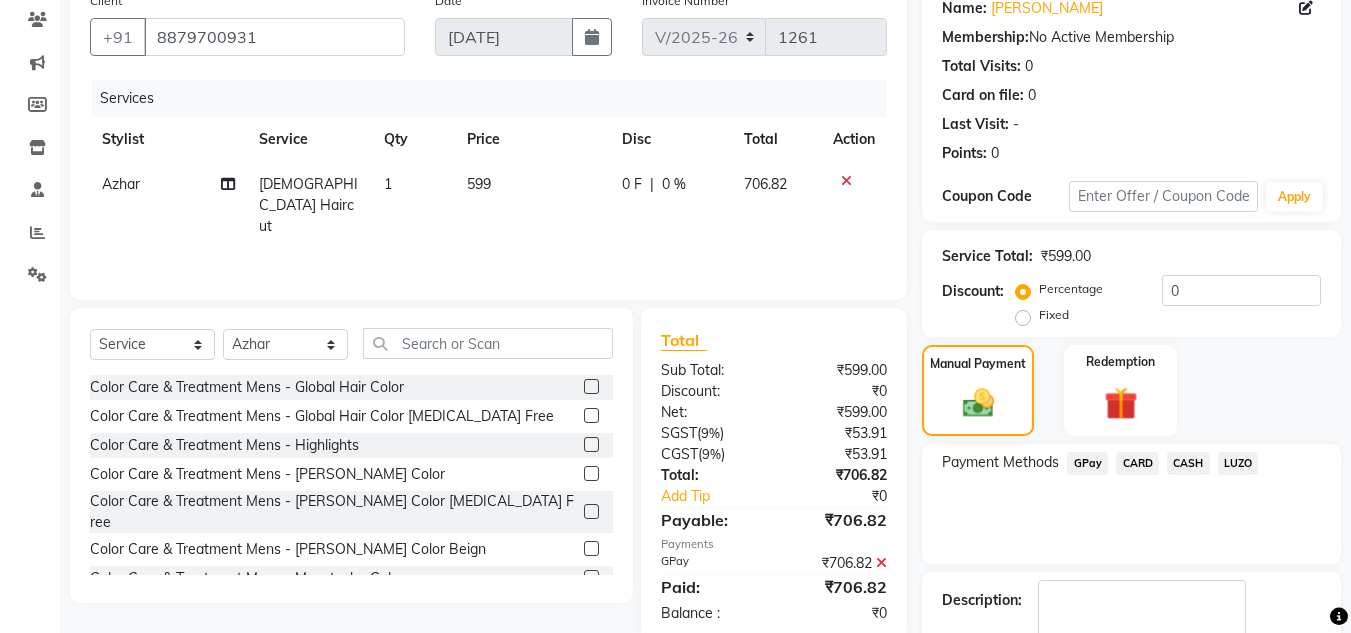 scroll, scrollTop: 283, scrollLeft: 0, axis: vertical 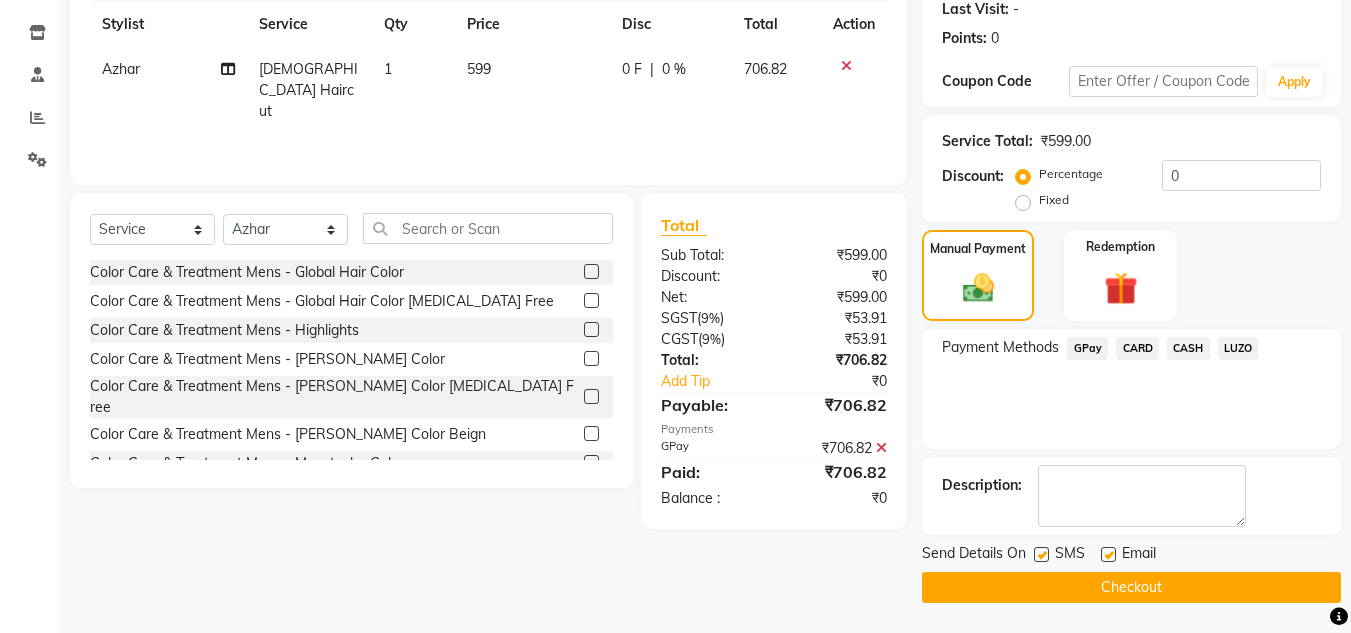 click on "Checkout" 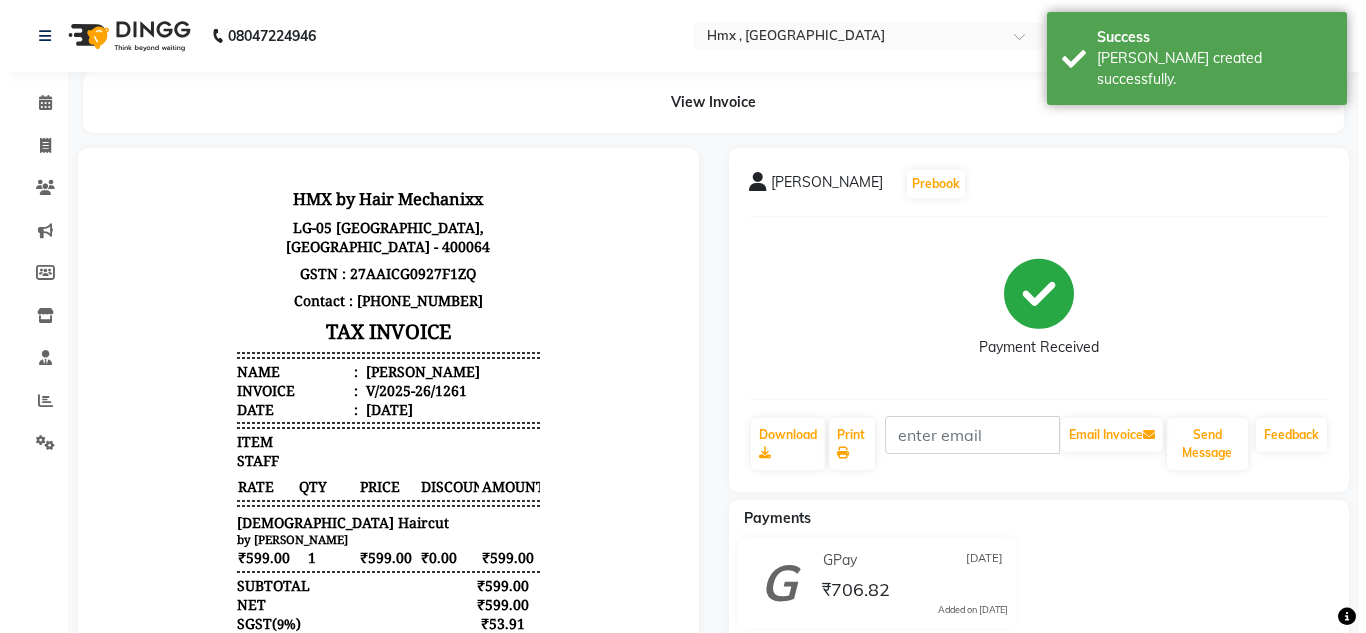 scroll, scrollTop: 0, scrollLeft: 0, axis: both 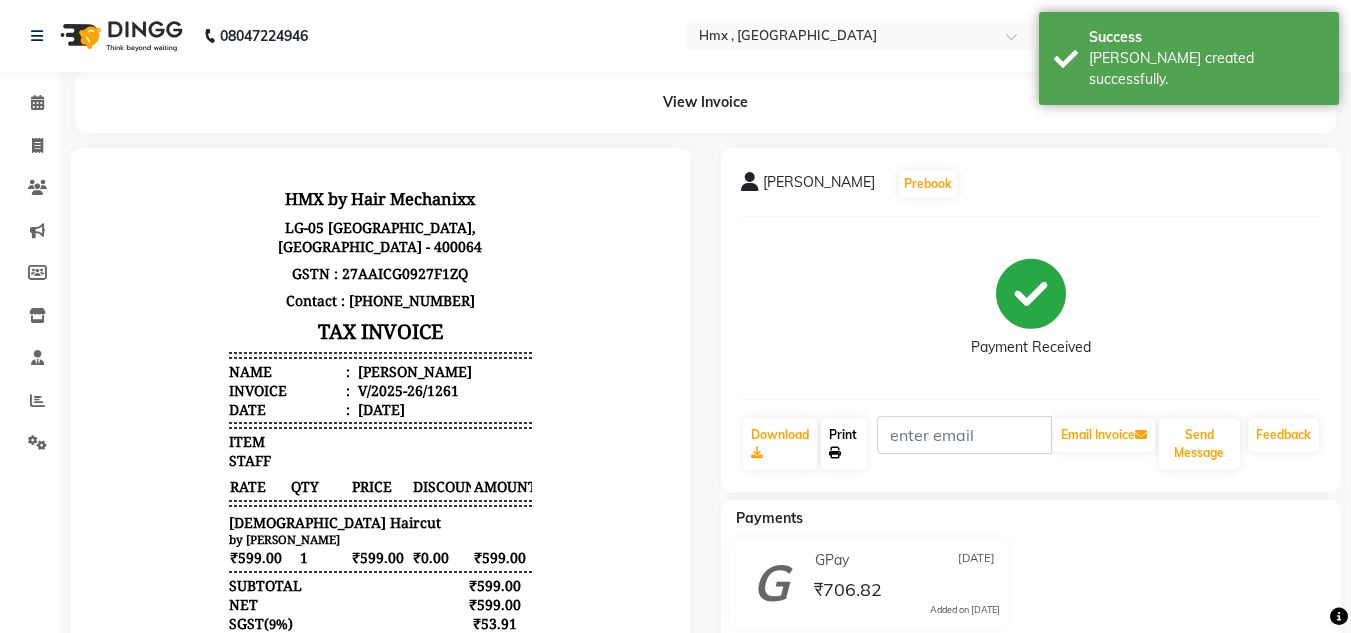 click on "Print" 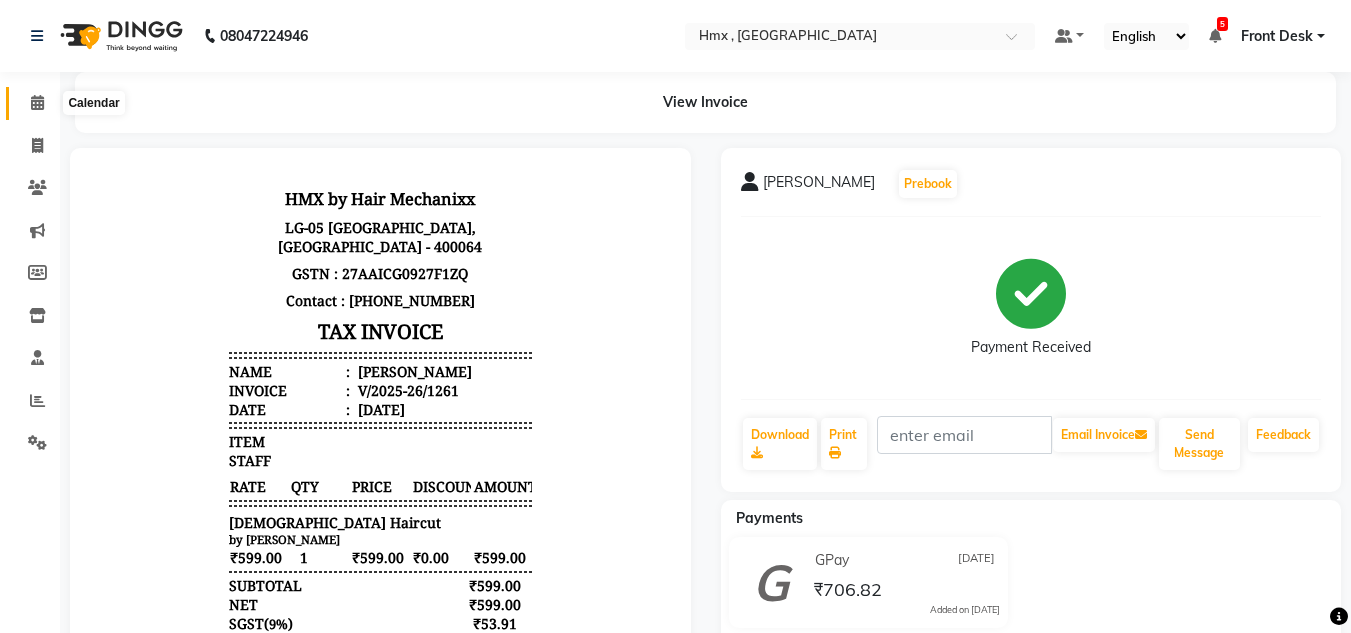 click 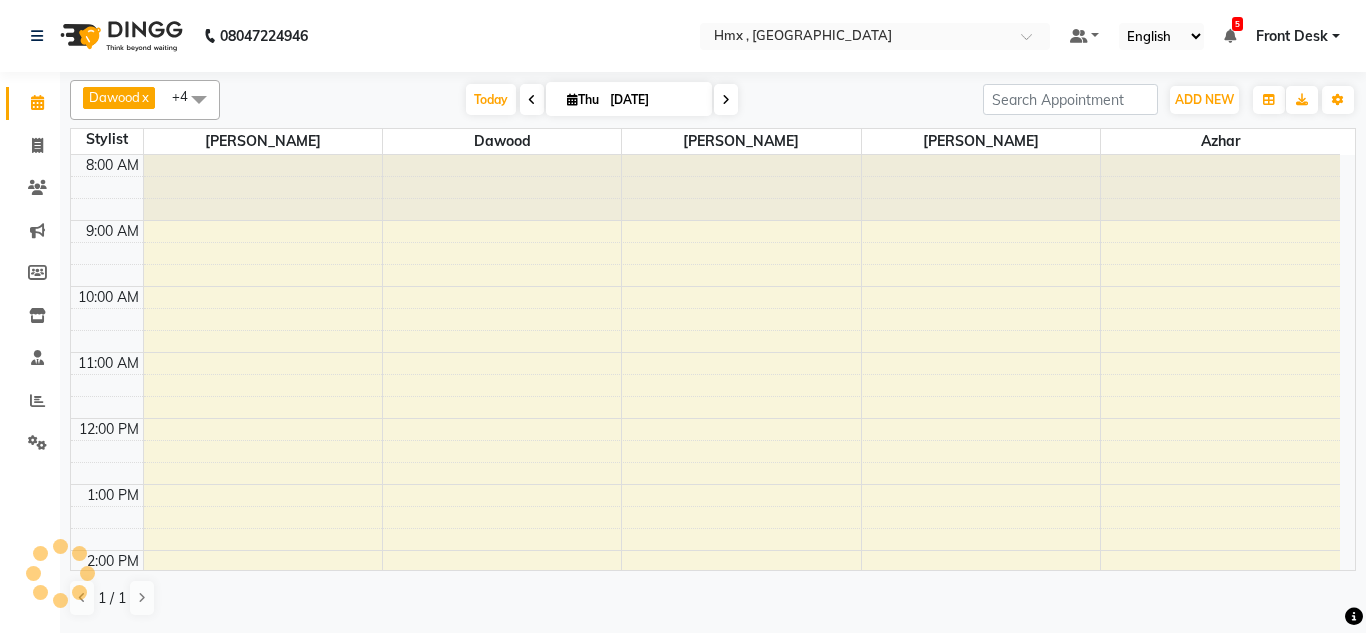 scroll, scrollTop: 0, scrollLeft: 0, axis: both 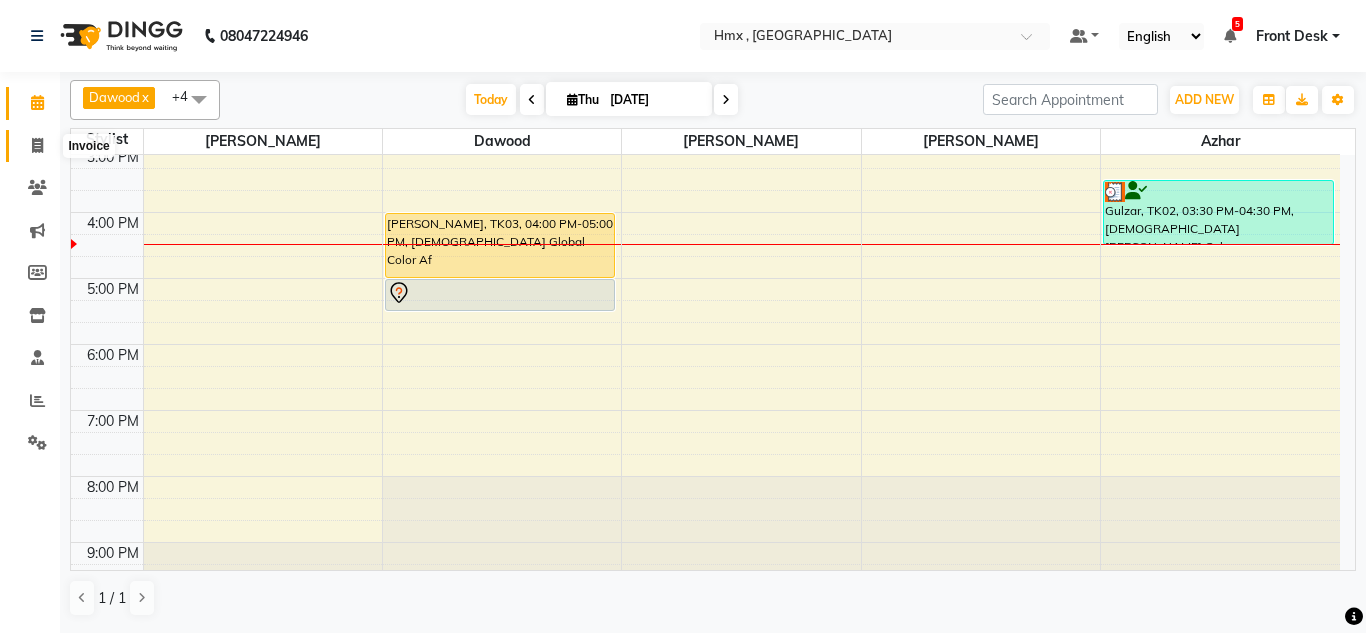click 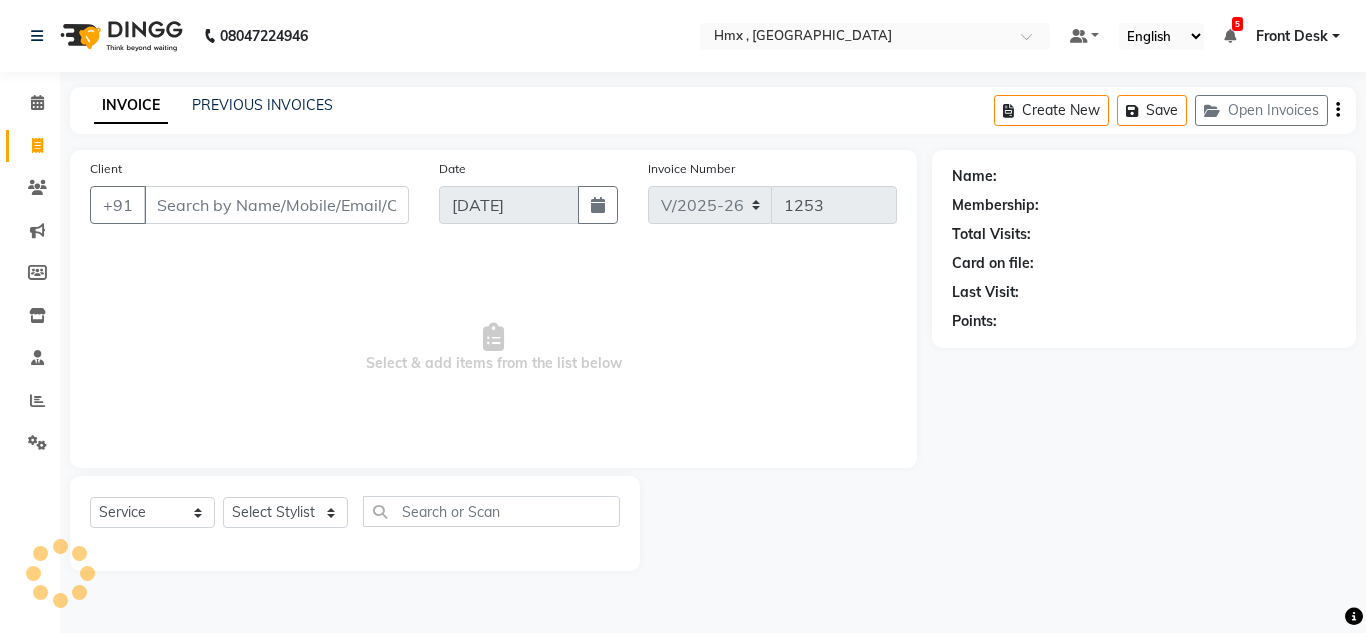click on "Client" at bounding box center (276, 205) 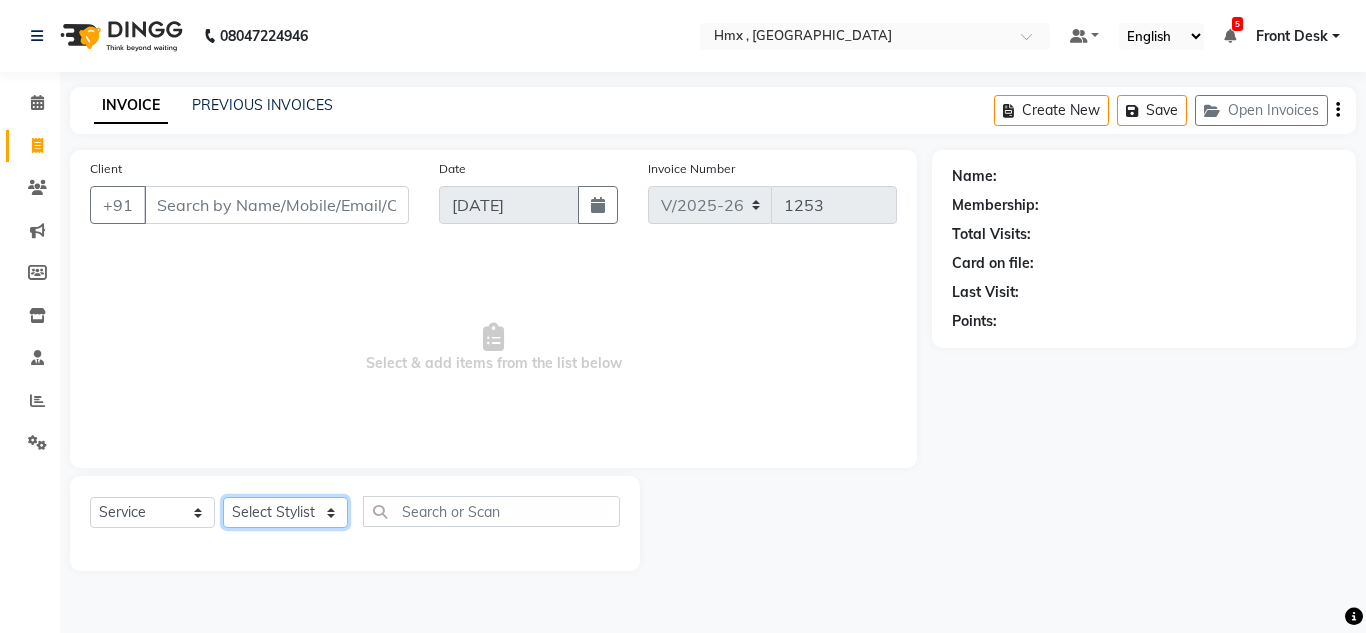 click on "Select Stylist Aakash Anmol Azhar Bilal Danish Dawood Front Desk Imran shaikh Kaikasha Shaikh Mohsin Rizwan Sanjay Sarita swapnali Uzair Vinita Yash Padrath" 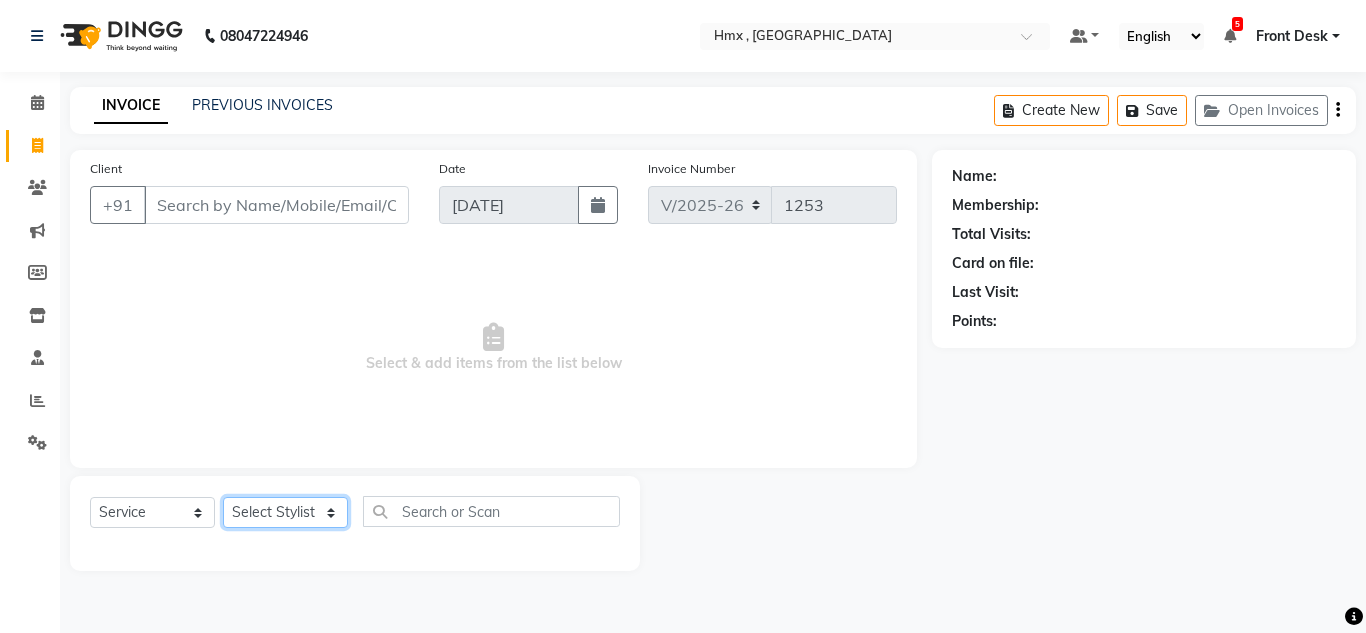 select on "76837" 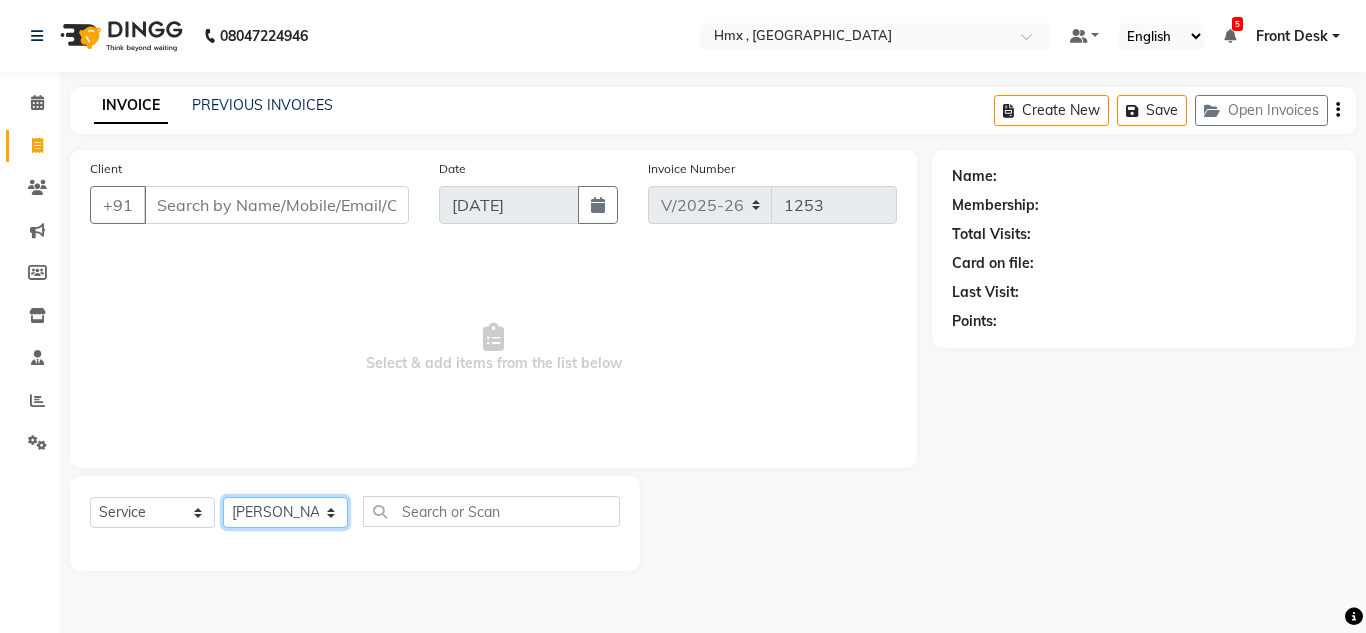 click on "Select Stylist Aakash Anmol Azhar Bilal Danish Dawood Front Desk Imran shaikh Kaikasha Shaikh Mohsin Rizwan Sanjay Sarita swapnali Uzair Vinita Yash Padrath" 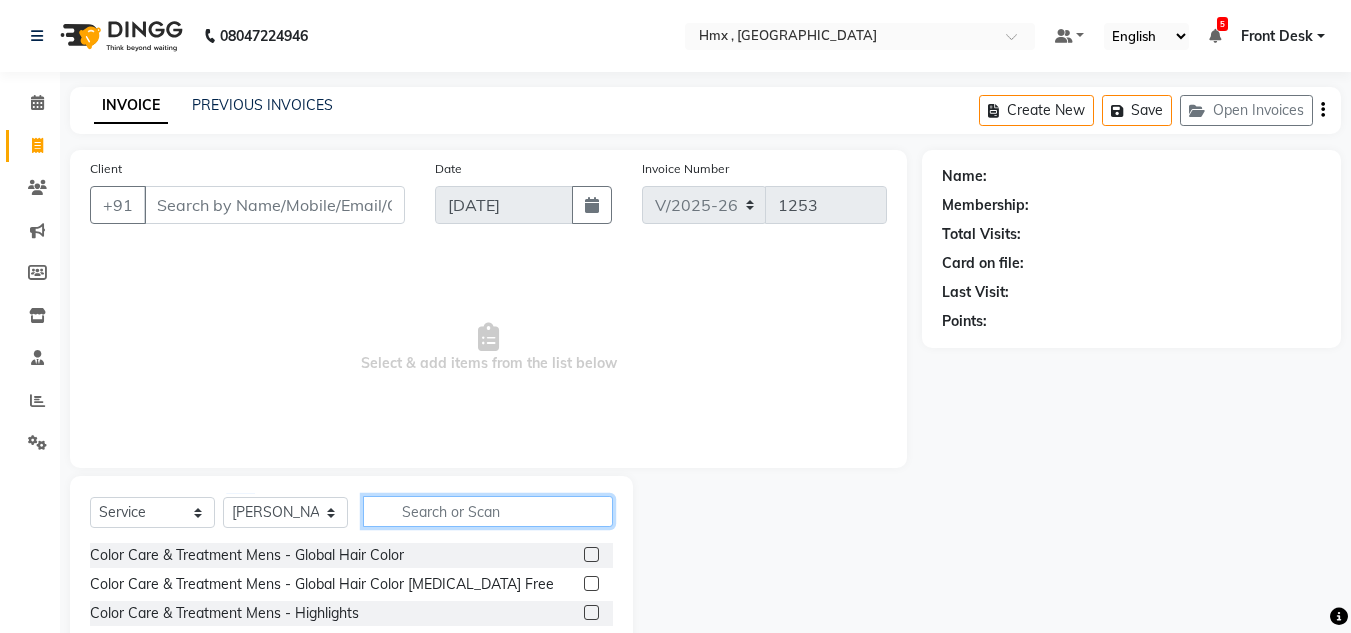 click 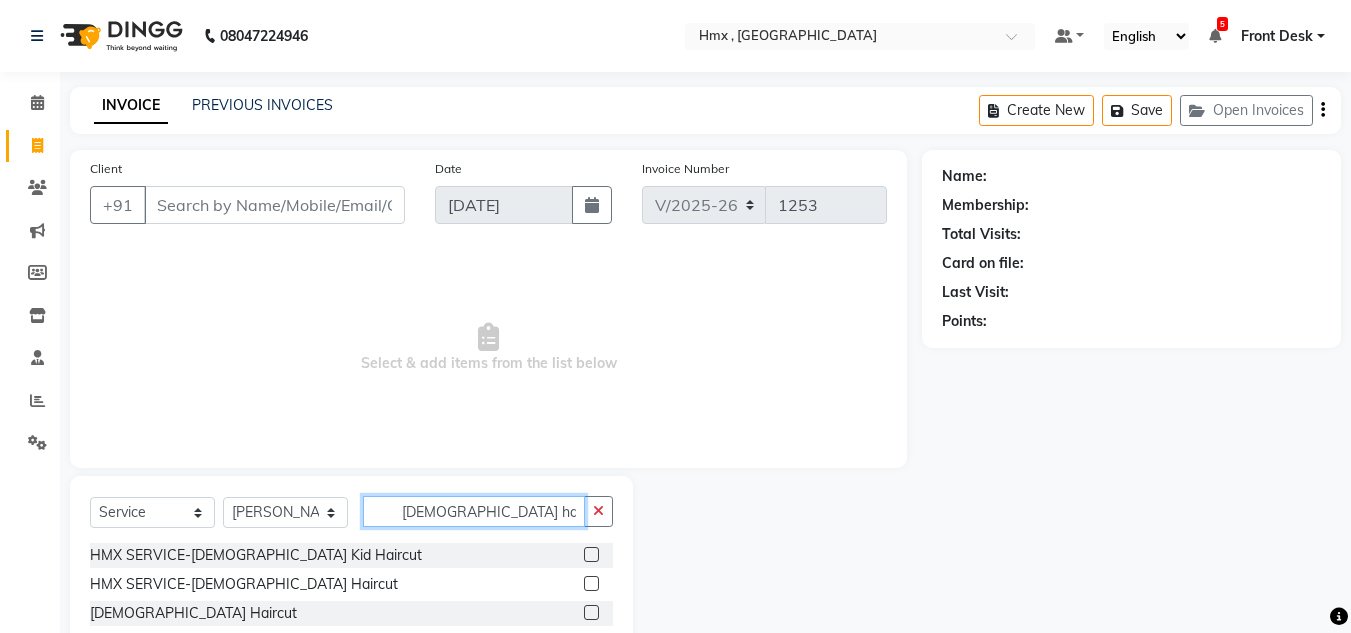 type on "male haircut" 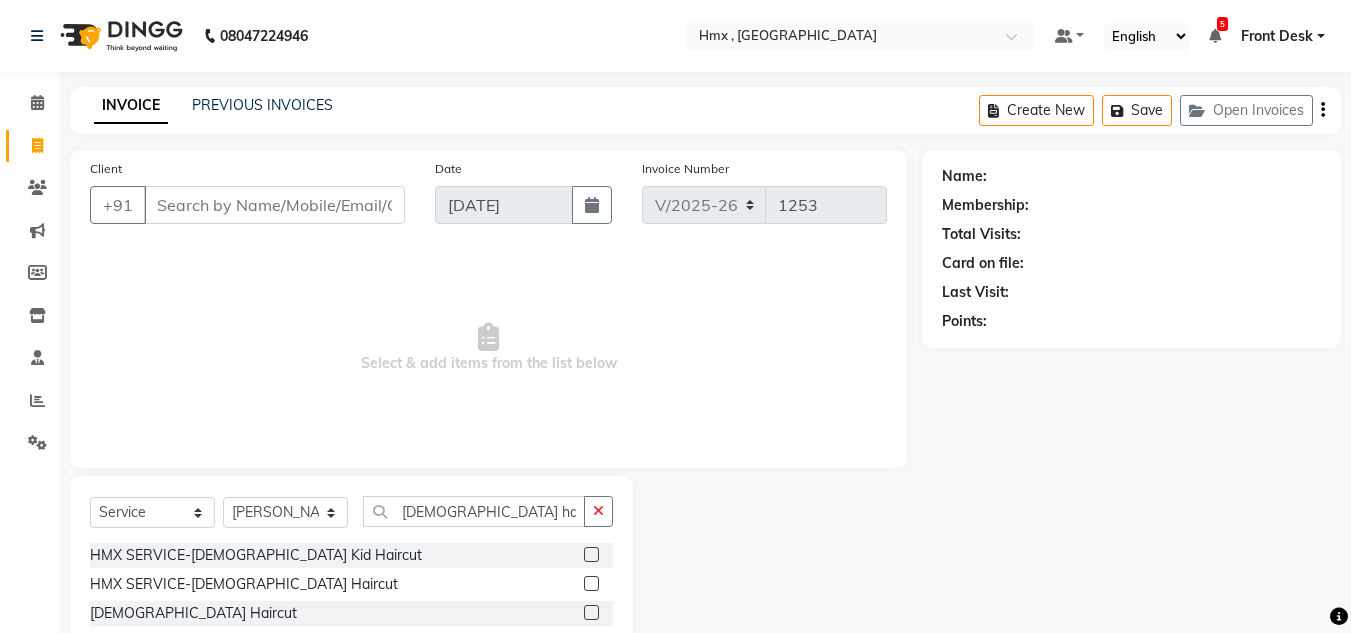 click 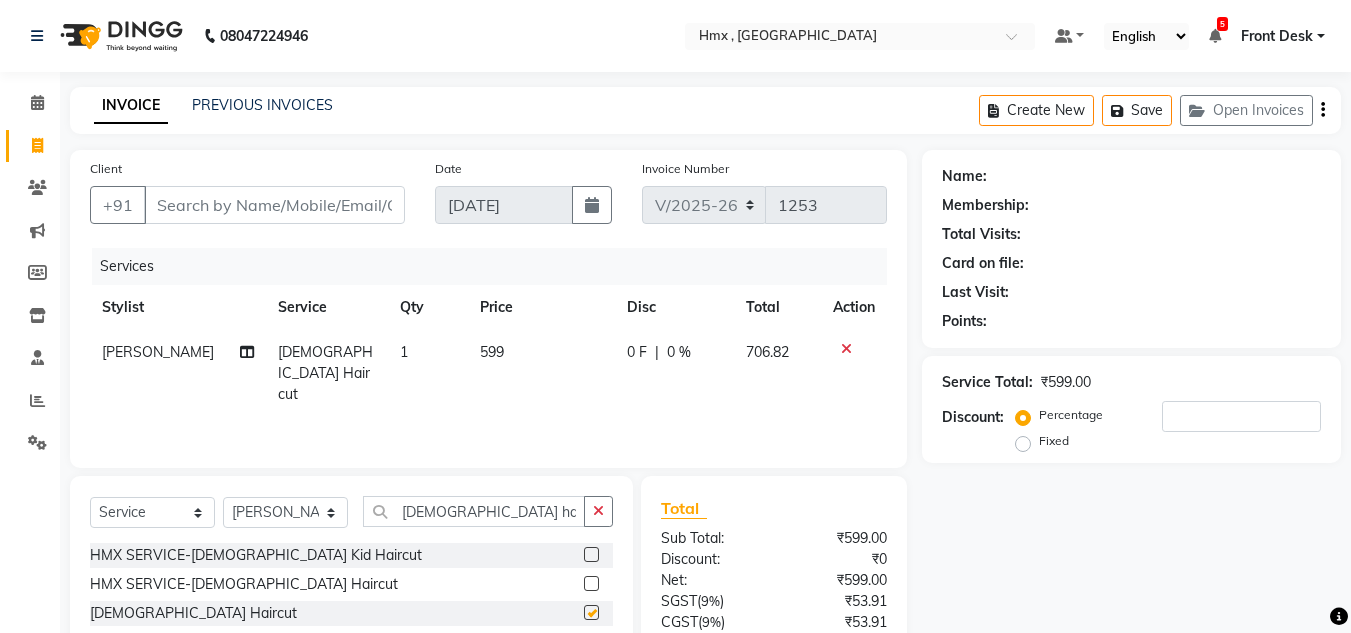 checkbox on "false" 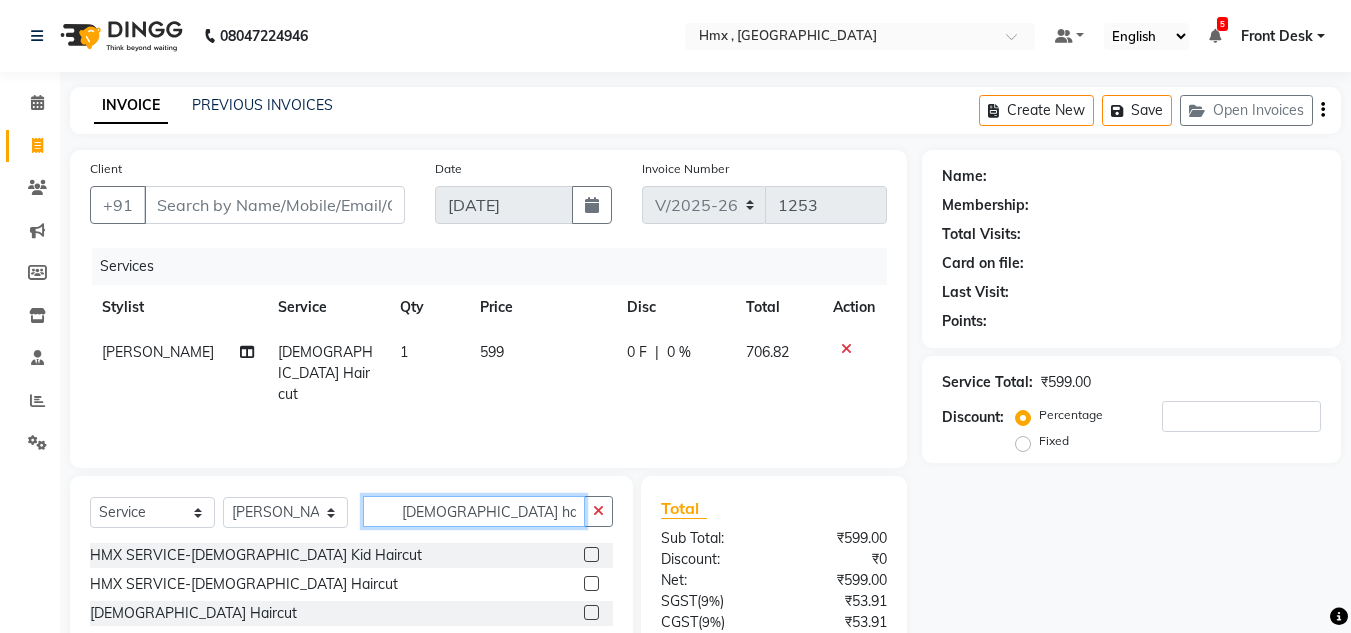 drag, startPoint x: 511, startPoint y: 521, endPoint x: 356, endPoint y: 517, distance: 155.0516 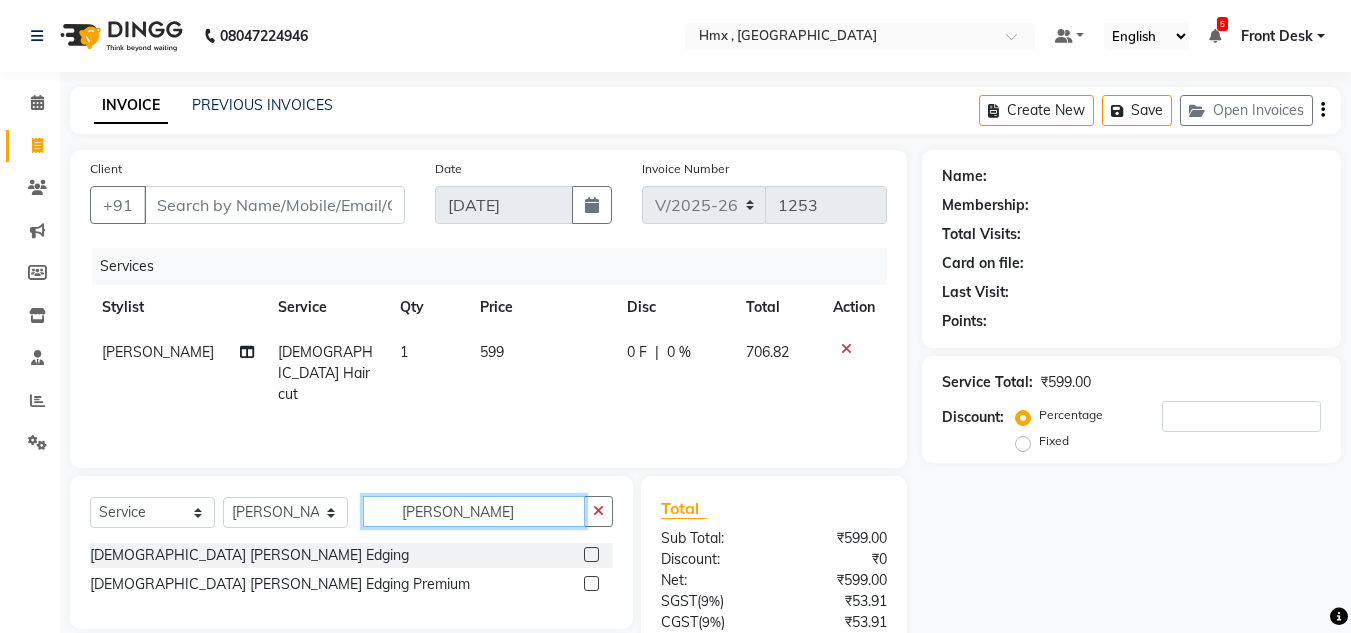 type on "[PERSON_NAME]" 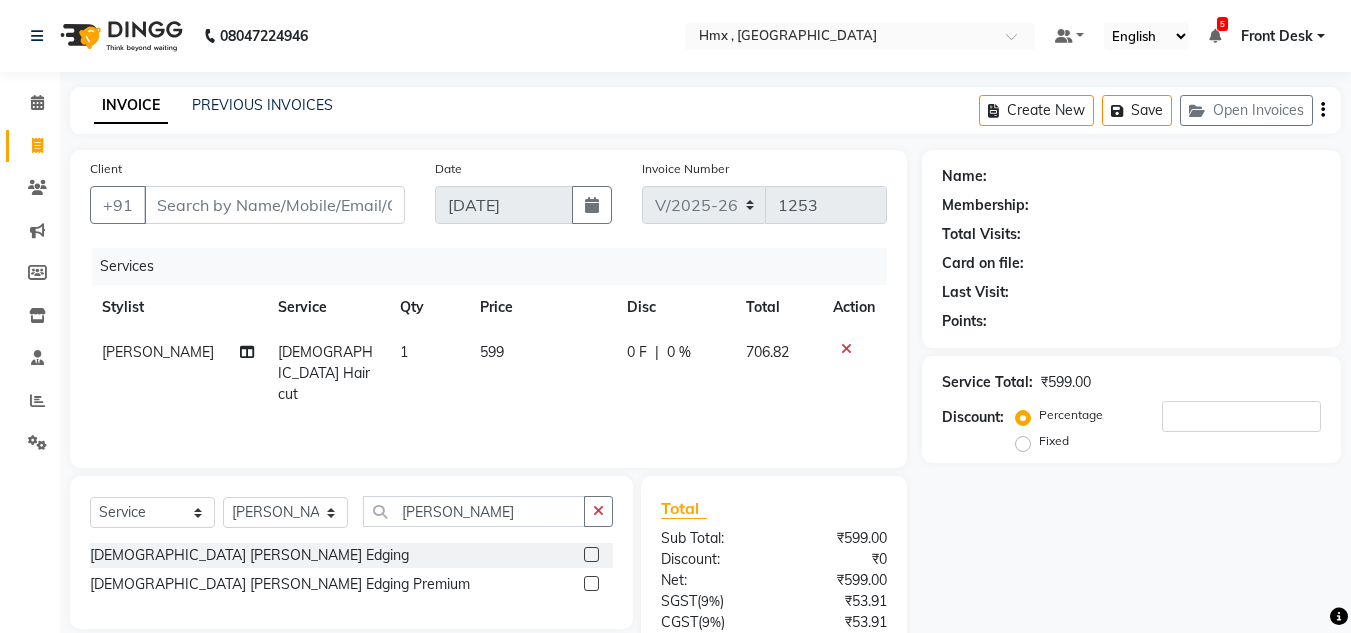 click 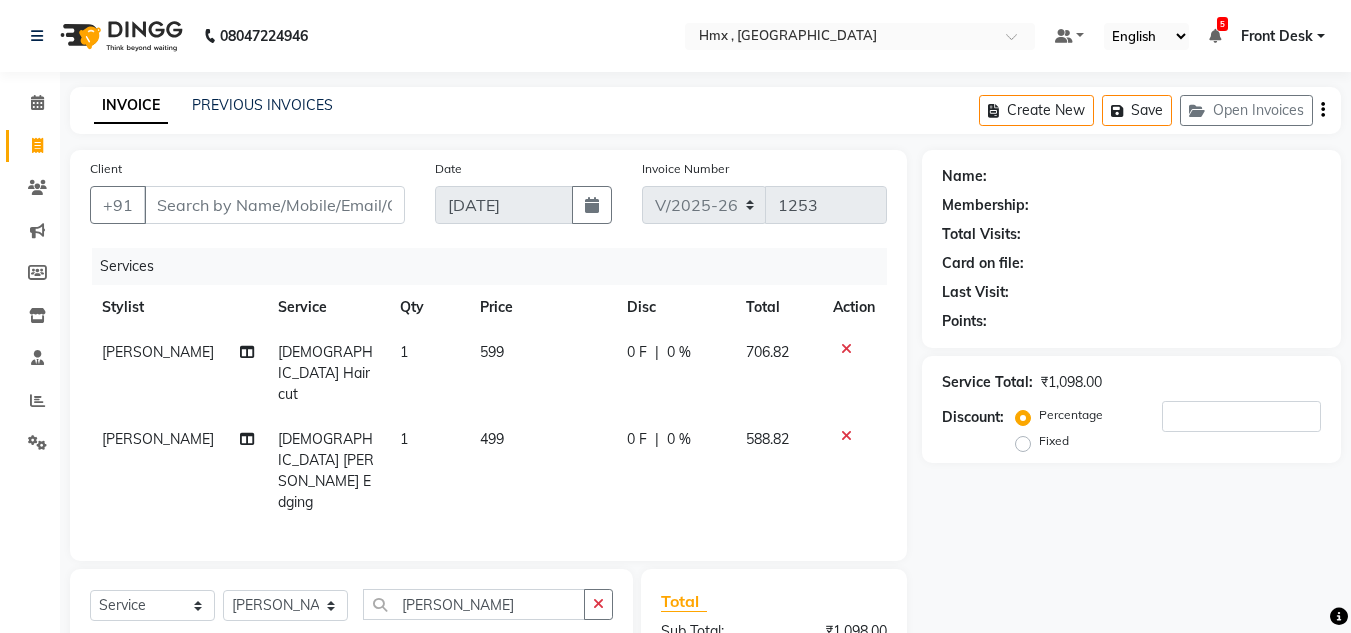 checkbox on "false" 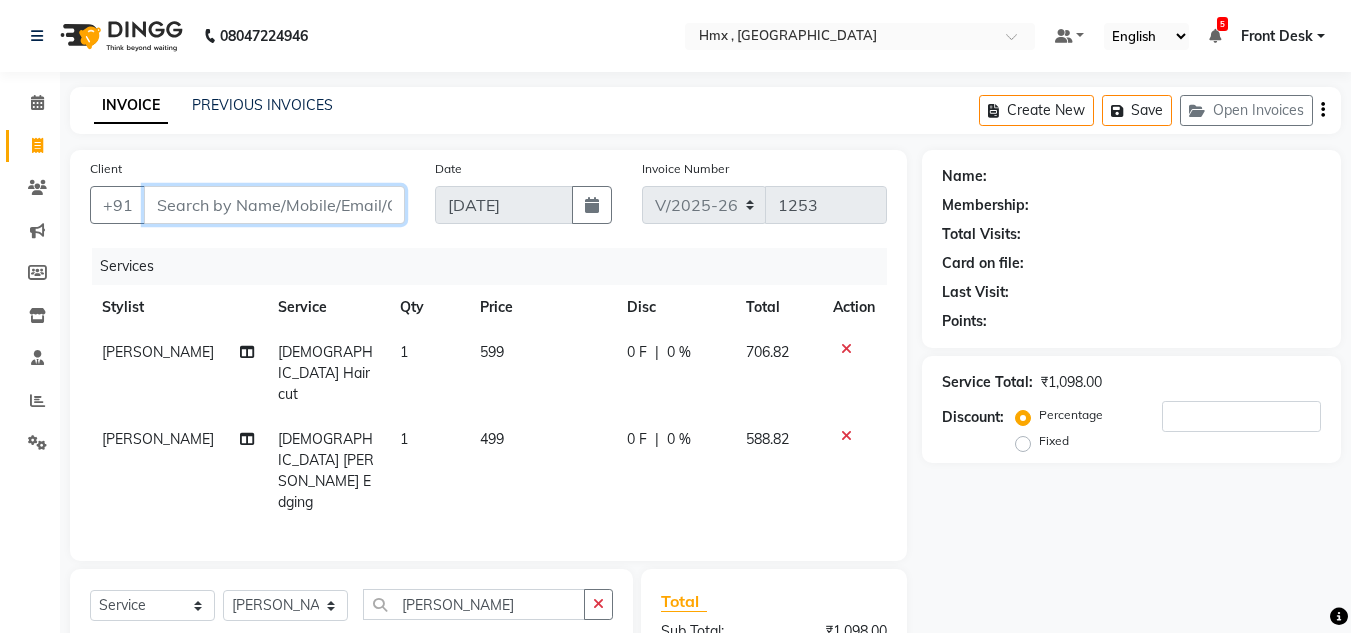 click on "Client" at bounding box center (274, 205) 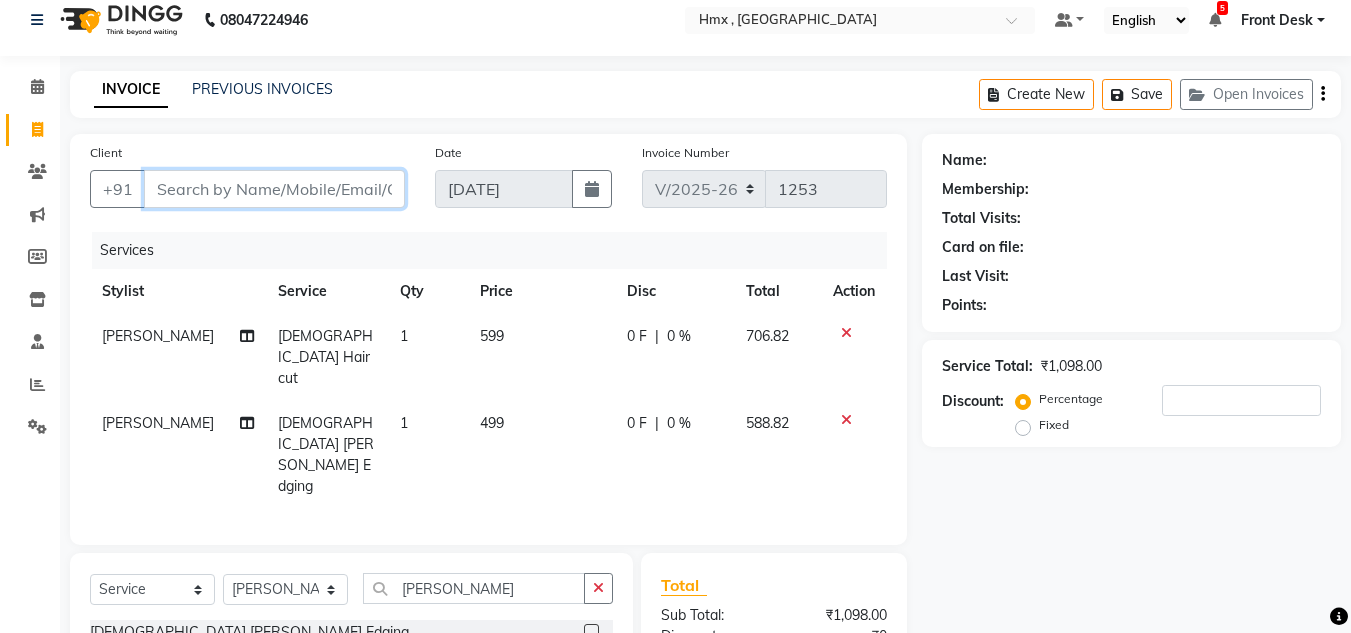 scroll, scrollTop: 0, scrollLeft: 0, axis: both 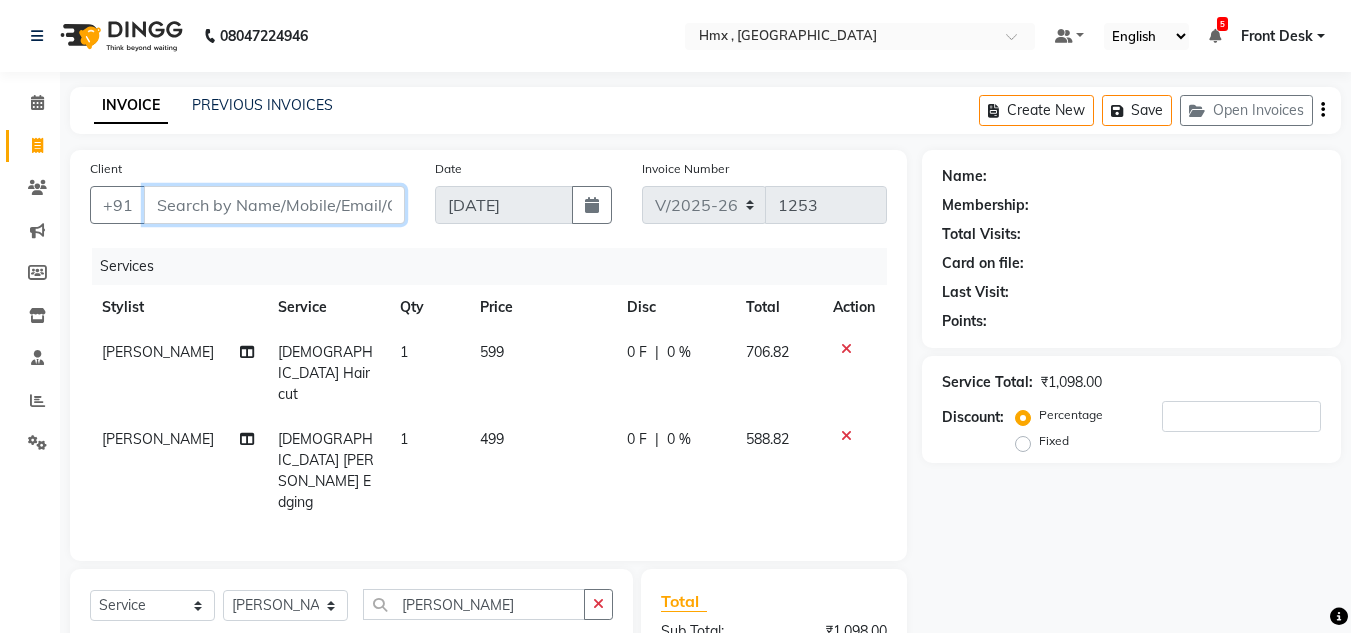 drag, startPoint x: 174, startPoint y: 207, endPoint x: 223, endPoint y: 188, distance: 52.554733 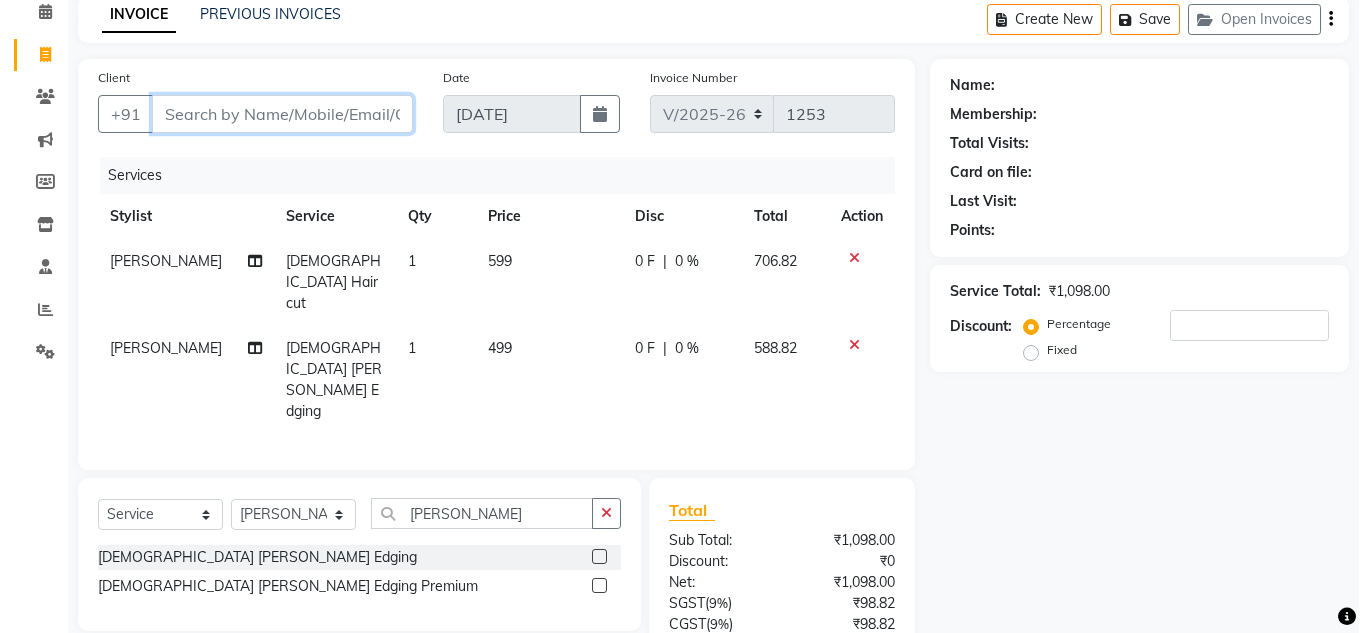 scroll, scrollTop: 0, scrollLeft: 0, axis: both 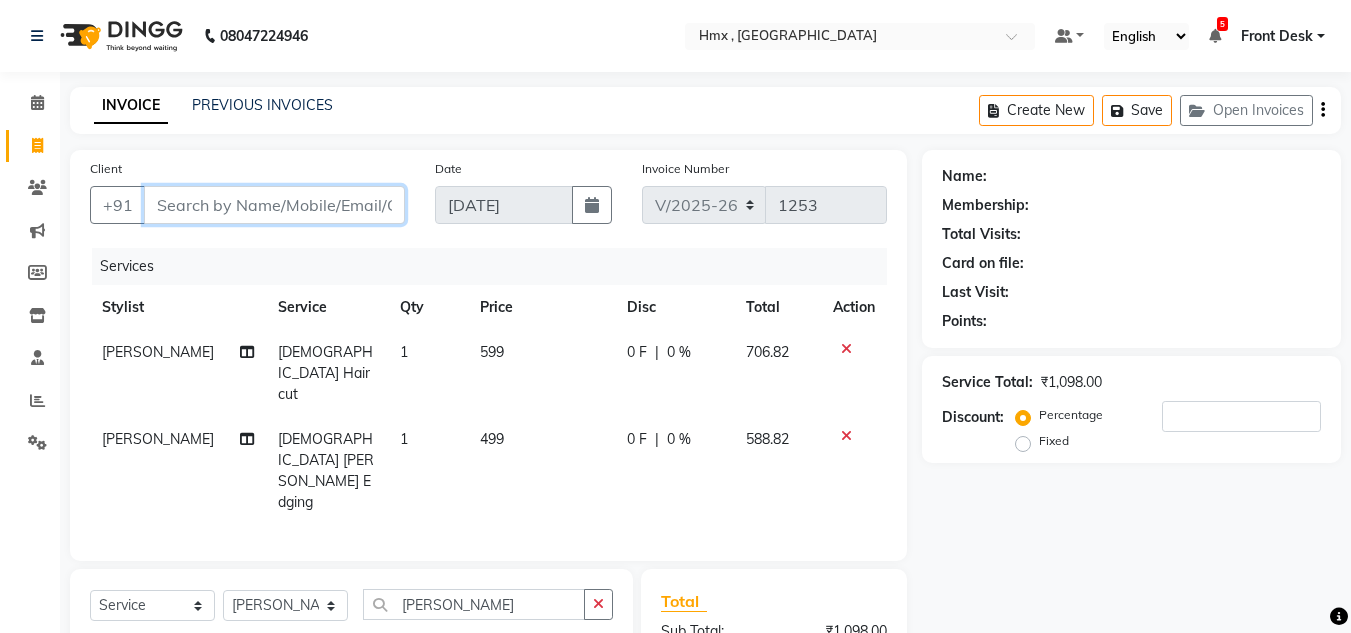 click on "Client" at bounding box center (274, 205) 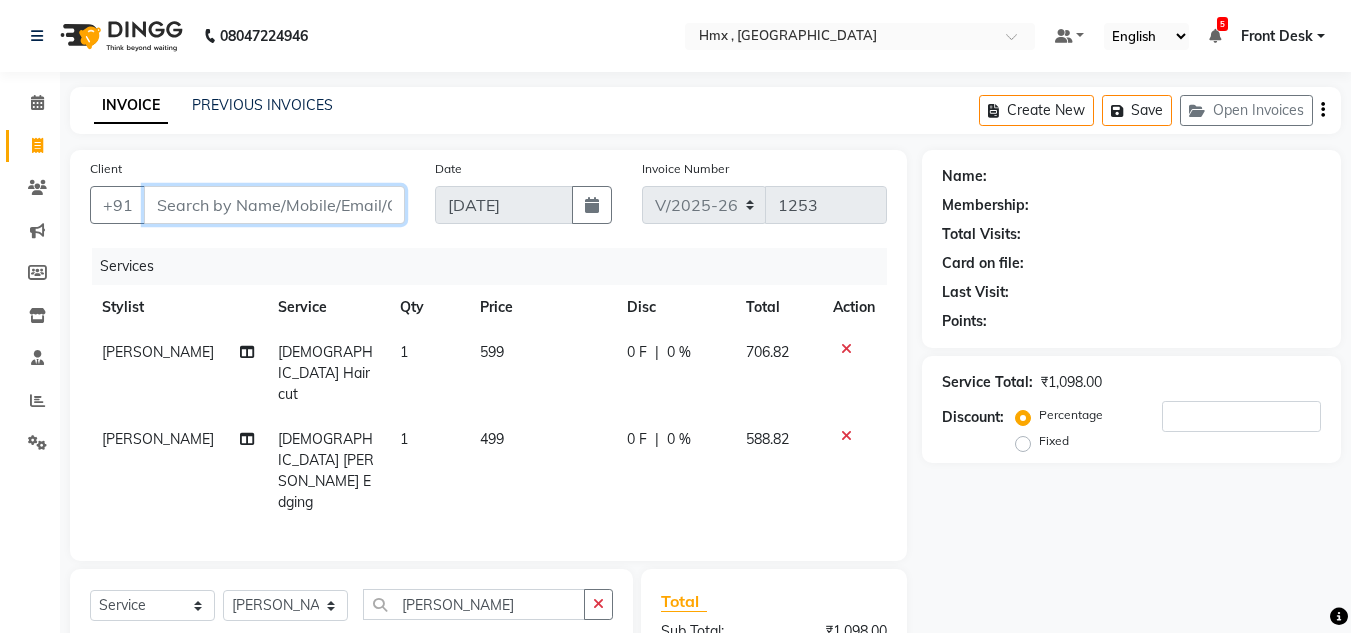 type on "9" 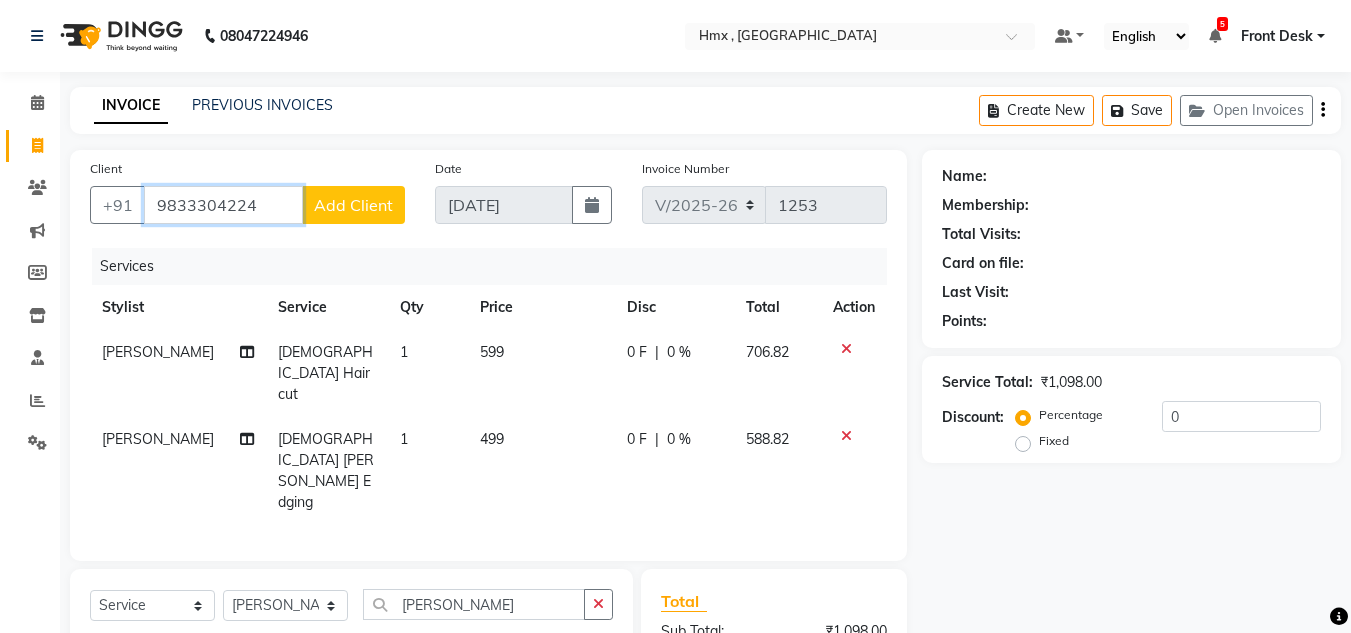 type on "9833304224" 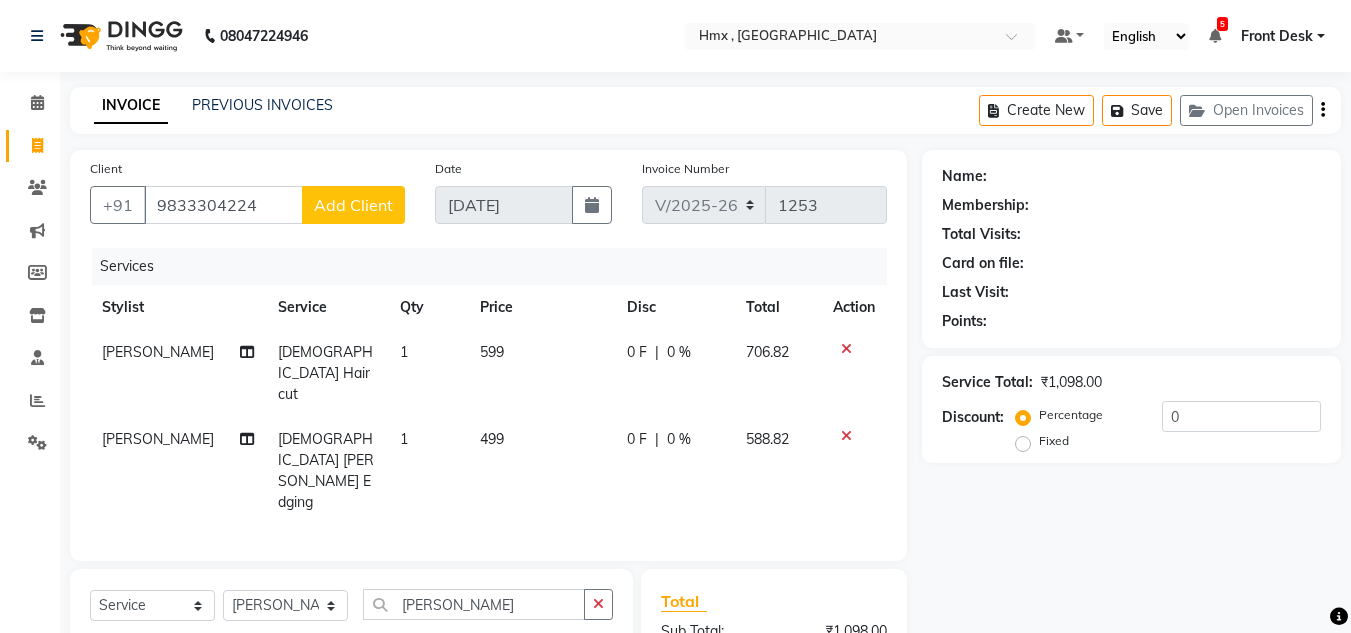 click on "Add Client" 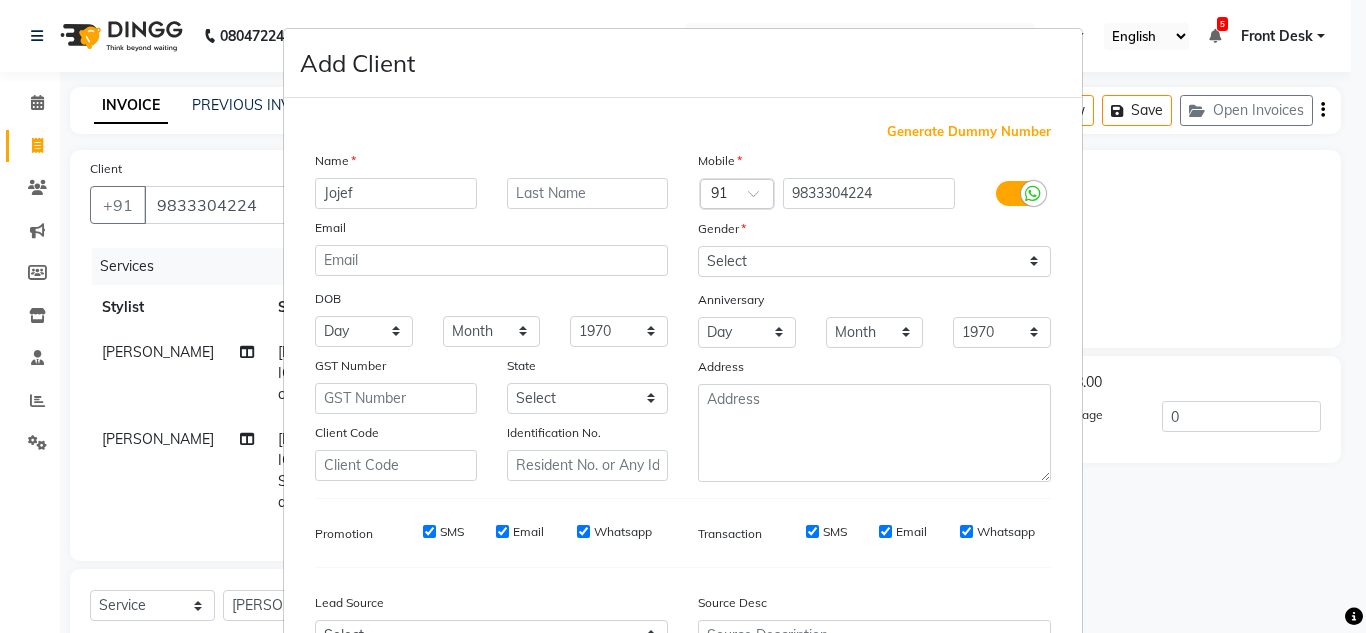 type on "Jojef" 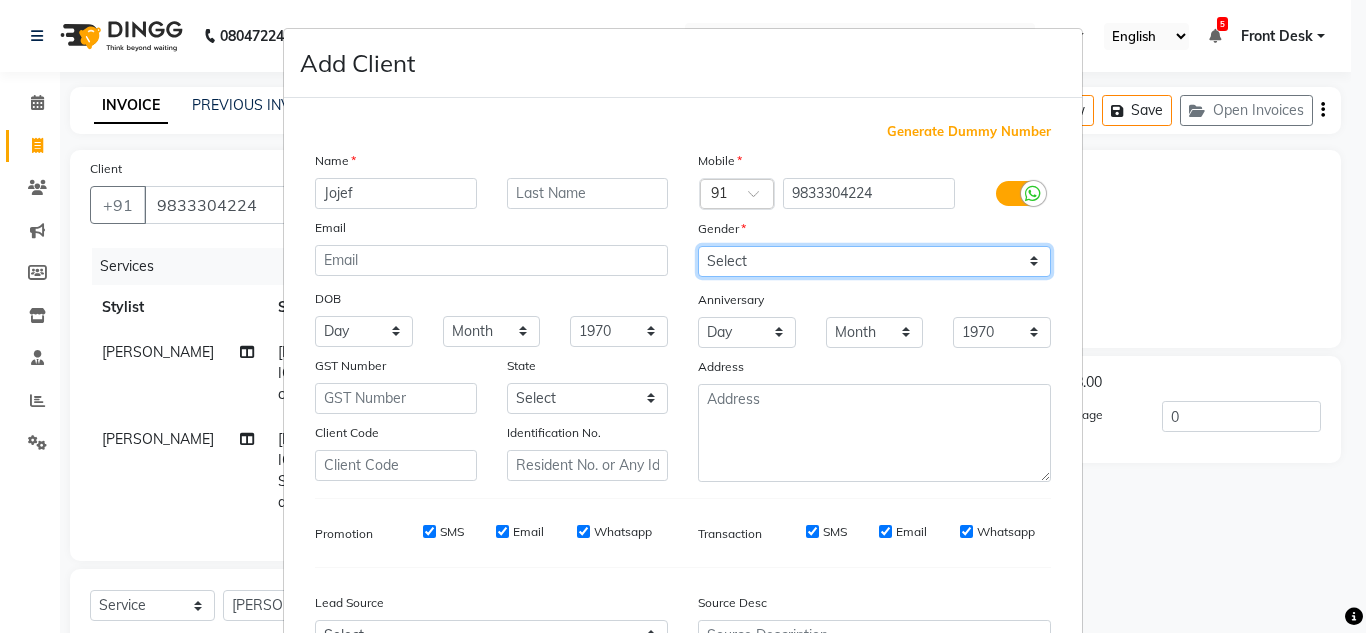 drag, startPoint x: 735, startPoint y: 255, endPoint x: 728, endPoint y: 268, distance: 14.764823 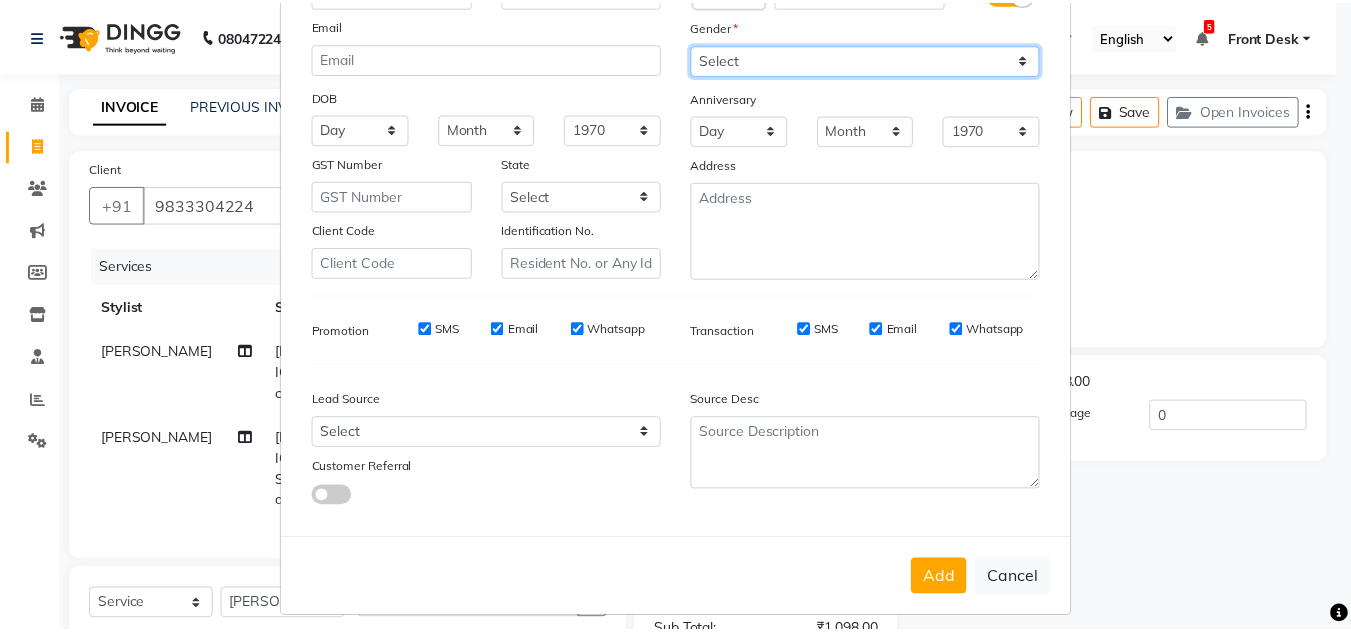scroll, scrollTop: 216, scrollLeft: 0, axis: vertical 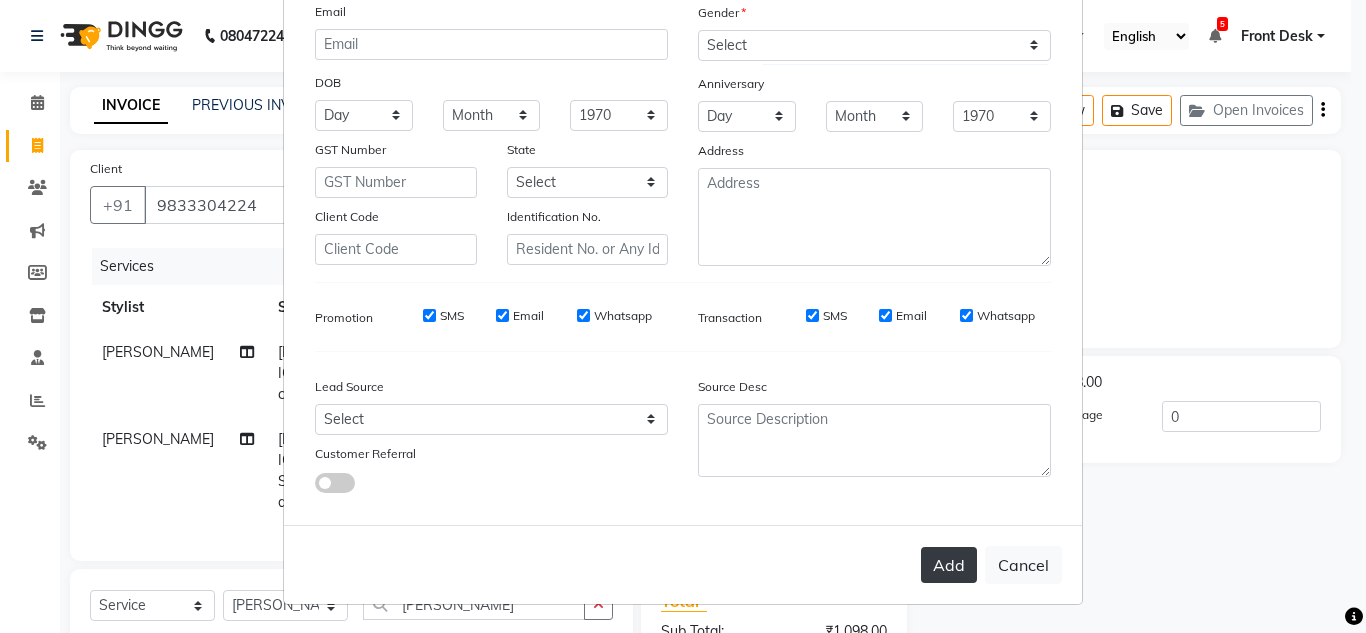 click on "Add" at bounding box center [949, 565] 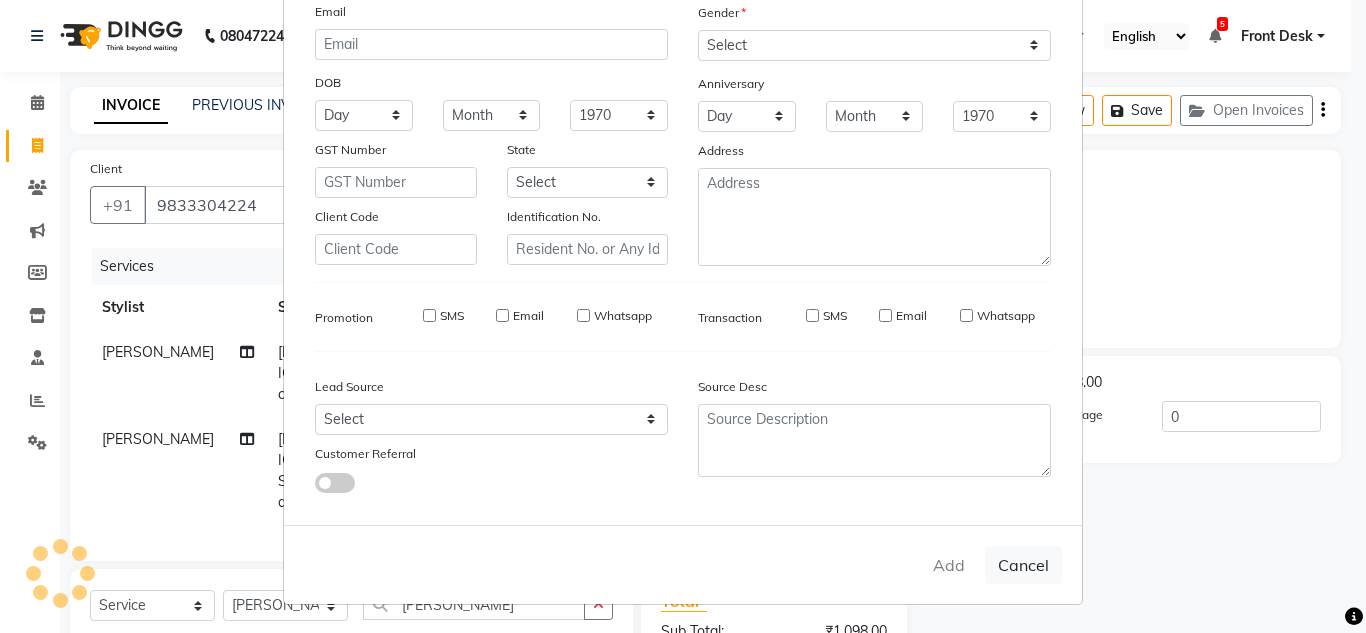 type 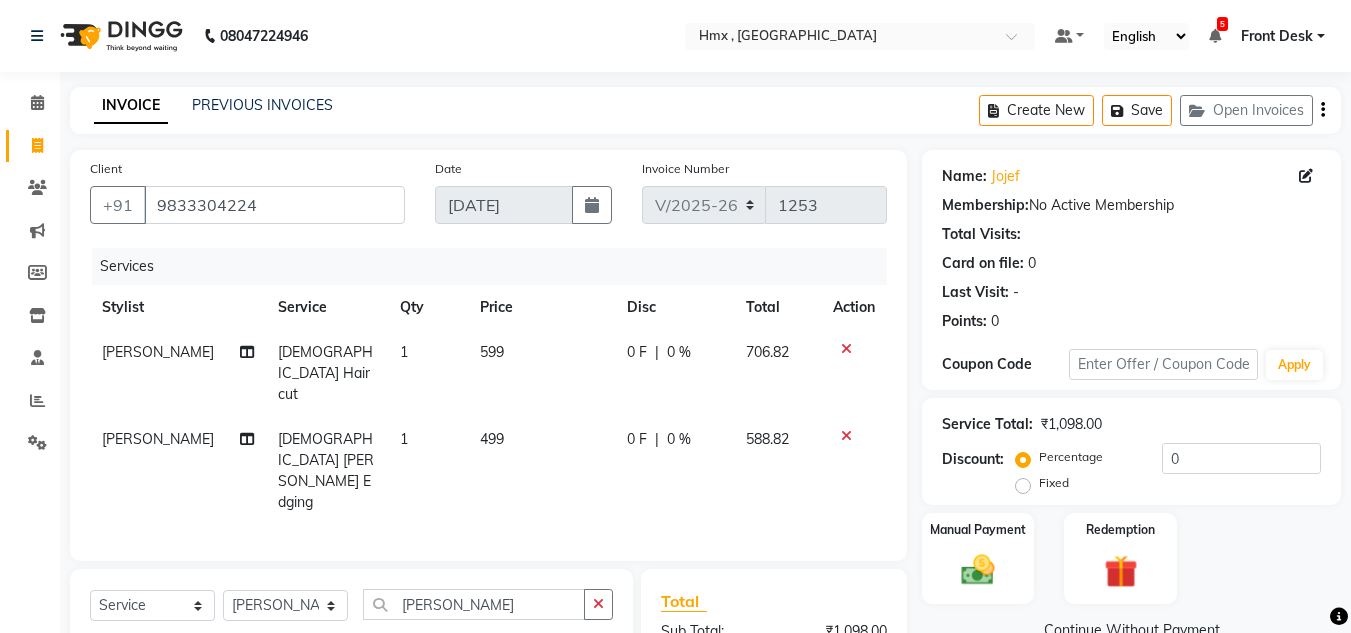 select on "5711" 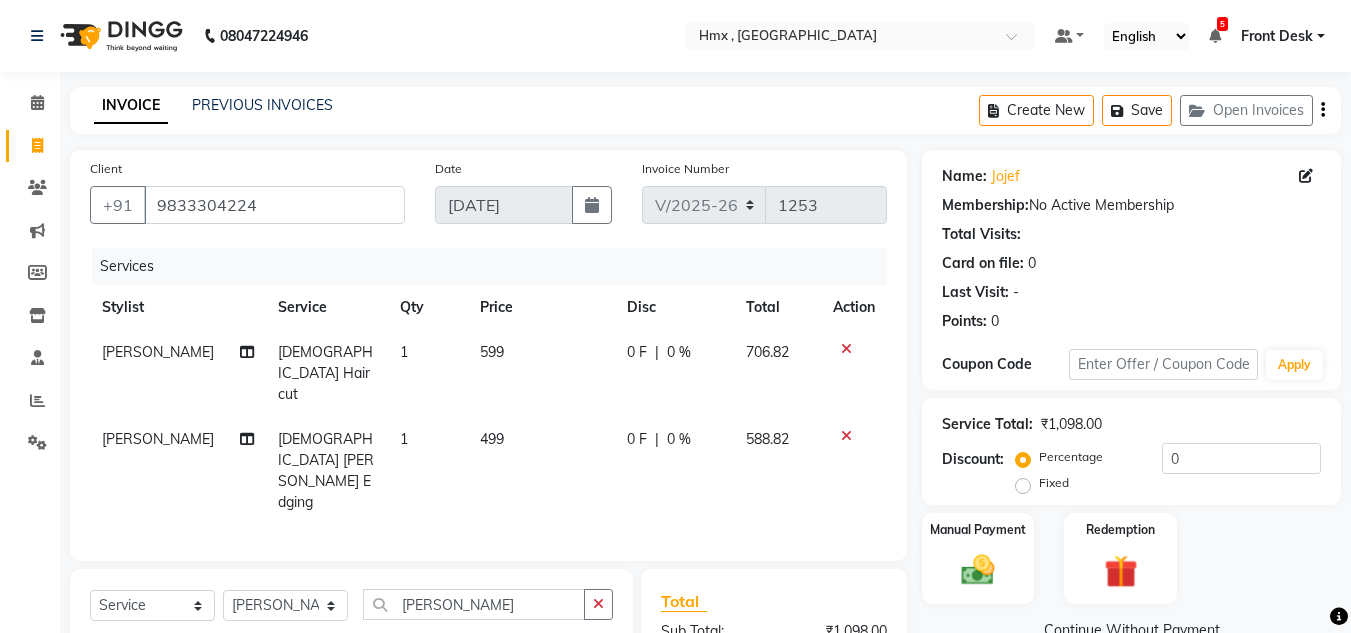 scroll, scrollTop: 0, scrollLeft: 0, axis: both 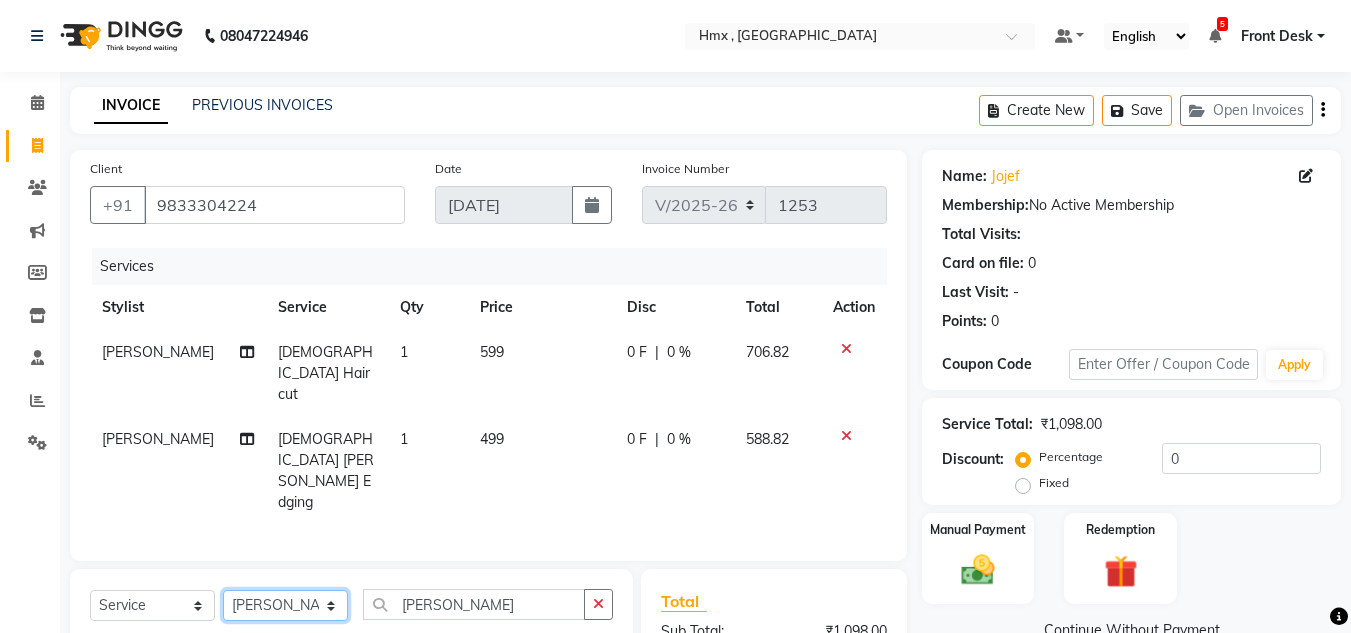 click on "Select Stylist Aakash Anmol Azhar Bilal Danish Dawood Front Desk Imran shaikh Kaikasha Shaikh Mohsin Rizwan Sanjay Sarita swapnali Uzair Vinita Yash Padrath" 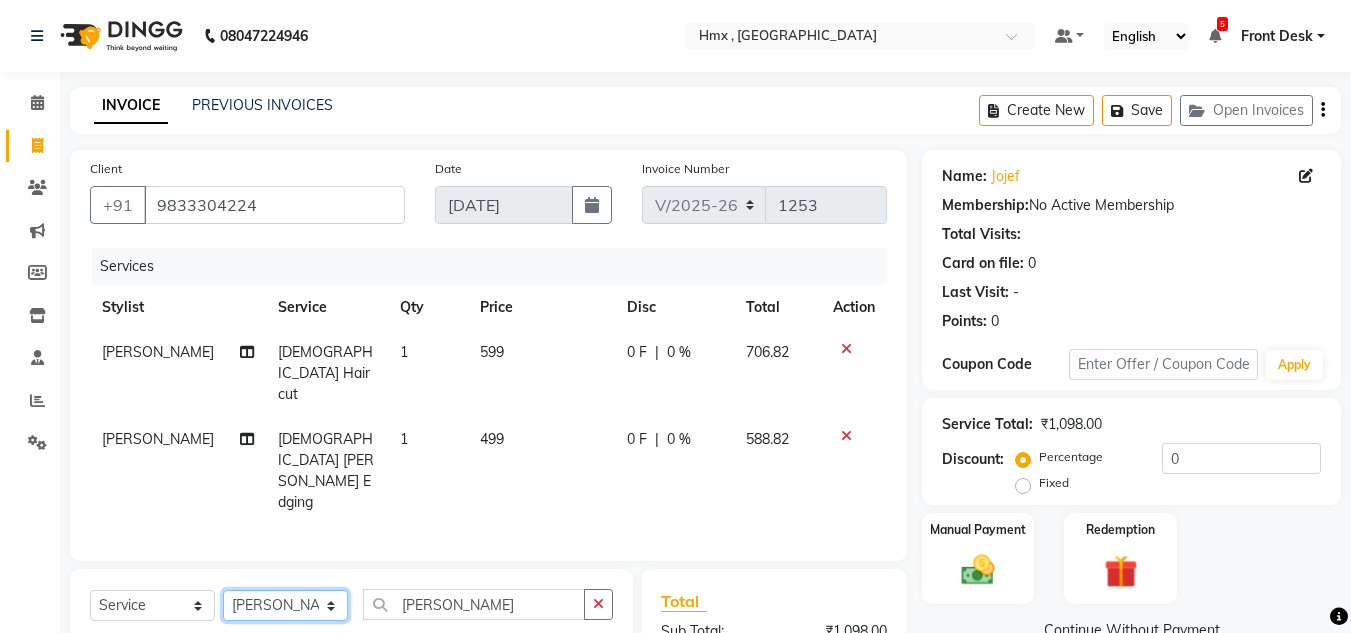 select on "39110" 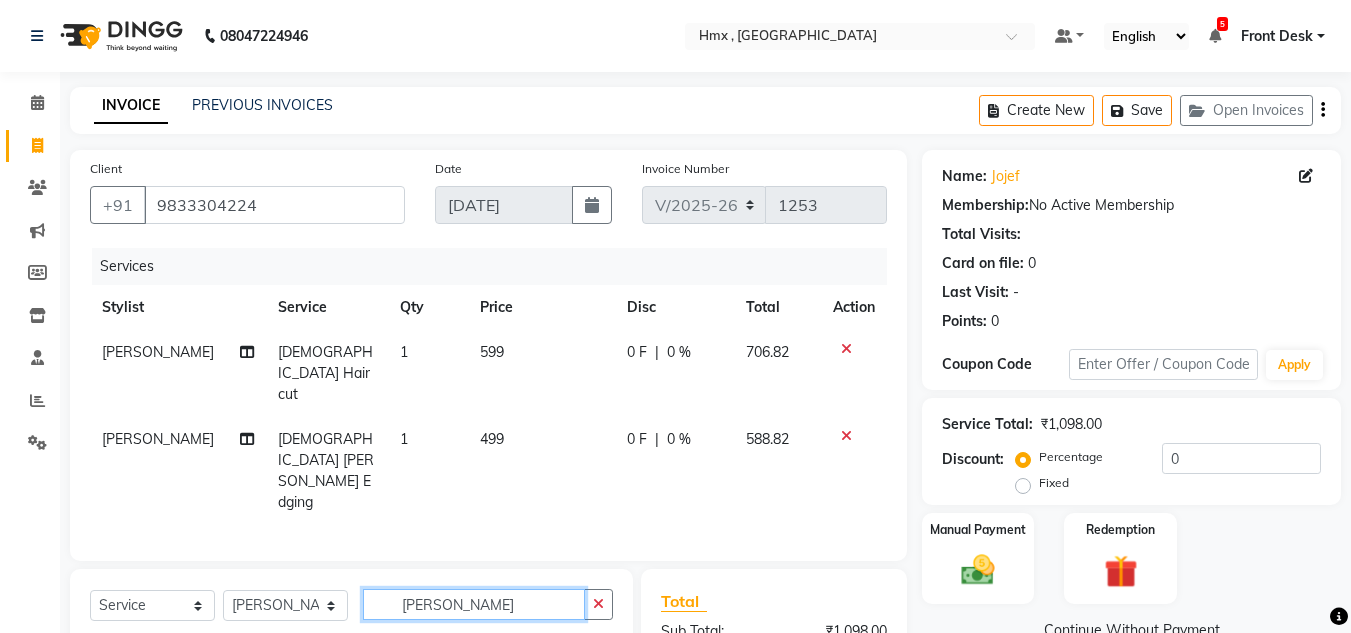 drag, startPoint x: 499, startPoint y: 538, endPoint x: 368, endPoint y: 544, distance: 131.13733 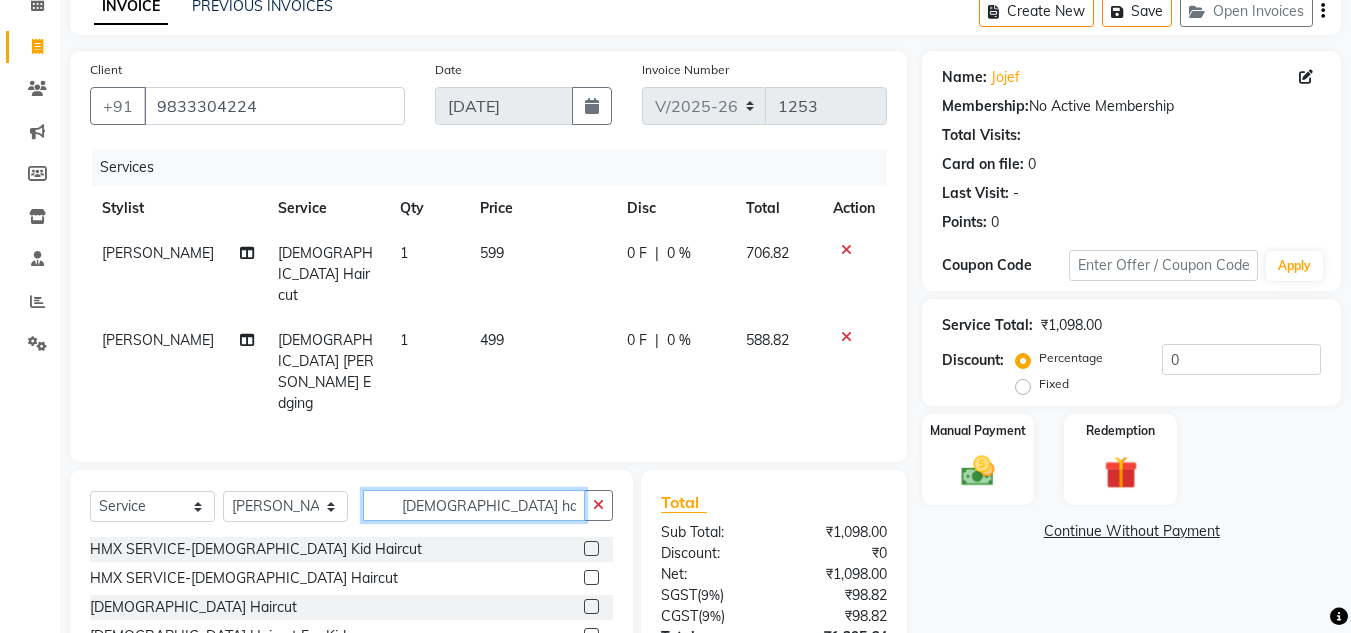 scroll, scrollTop: 100, scrollLeft: 0, axis: vertical 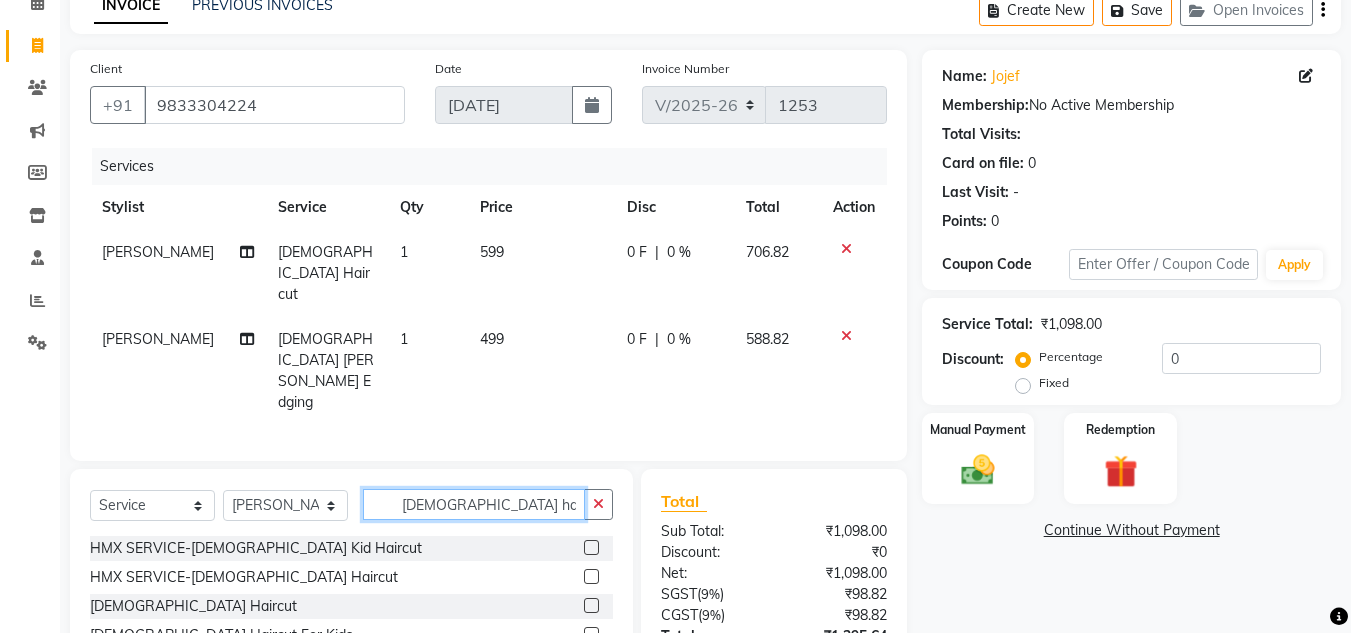 type on "male haircut" 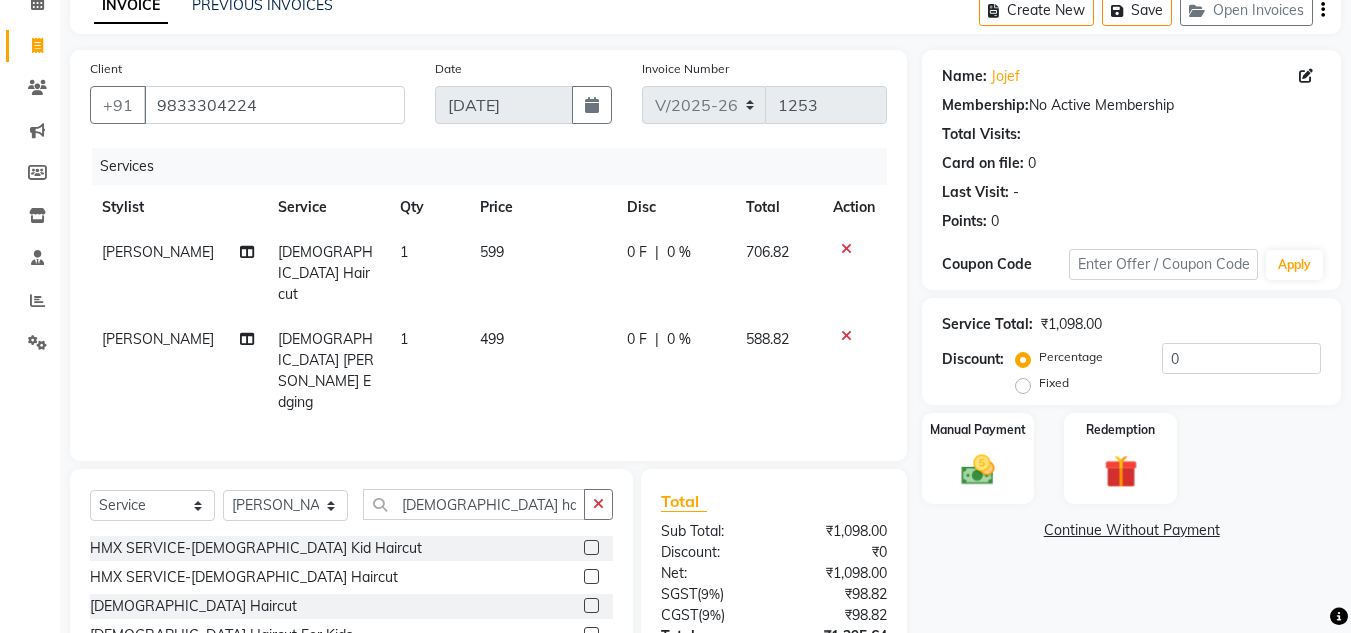 click 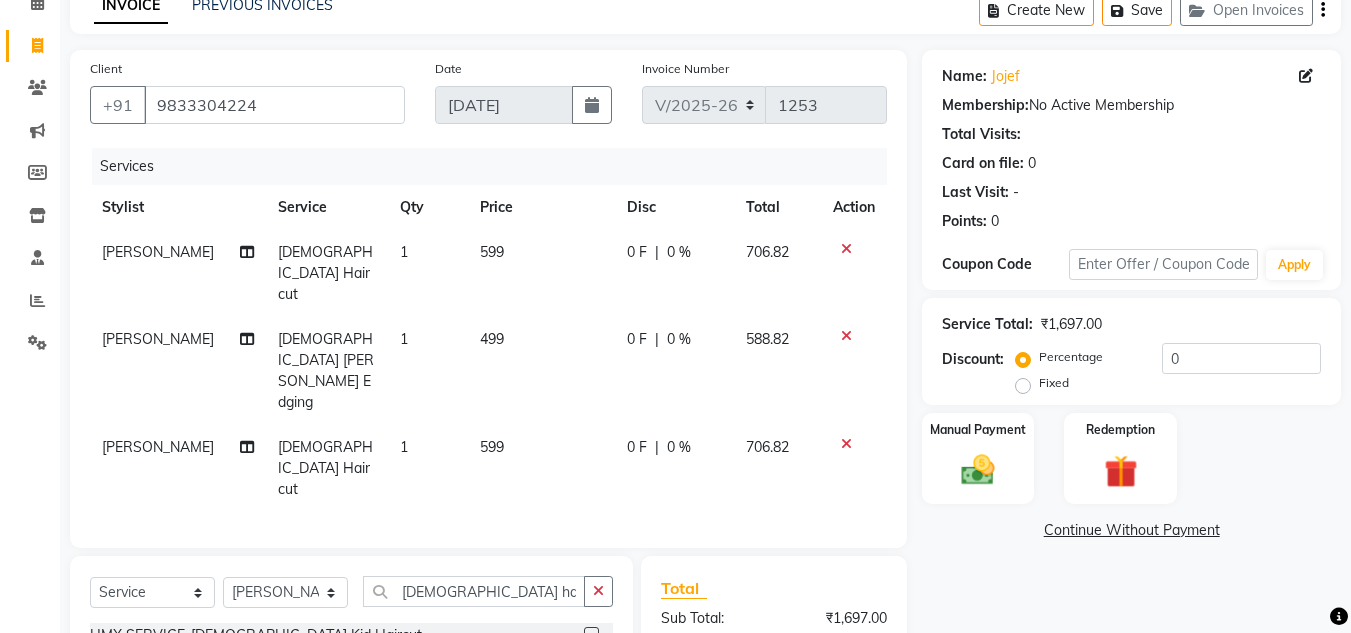 checkbox on "false" 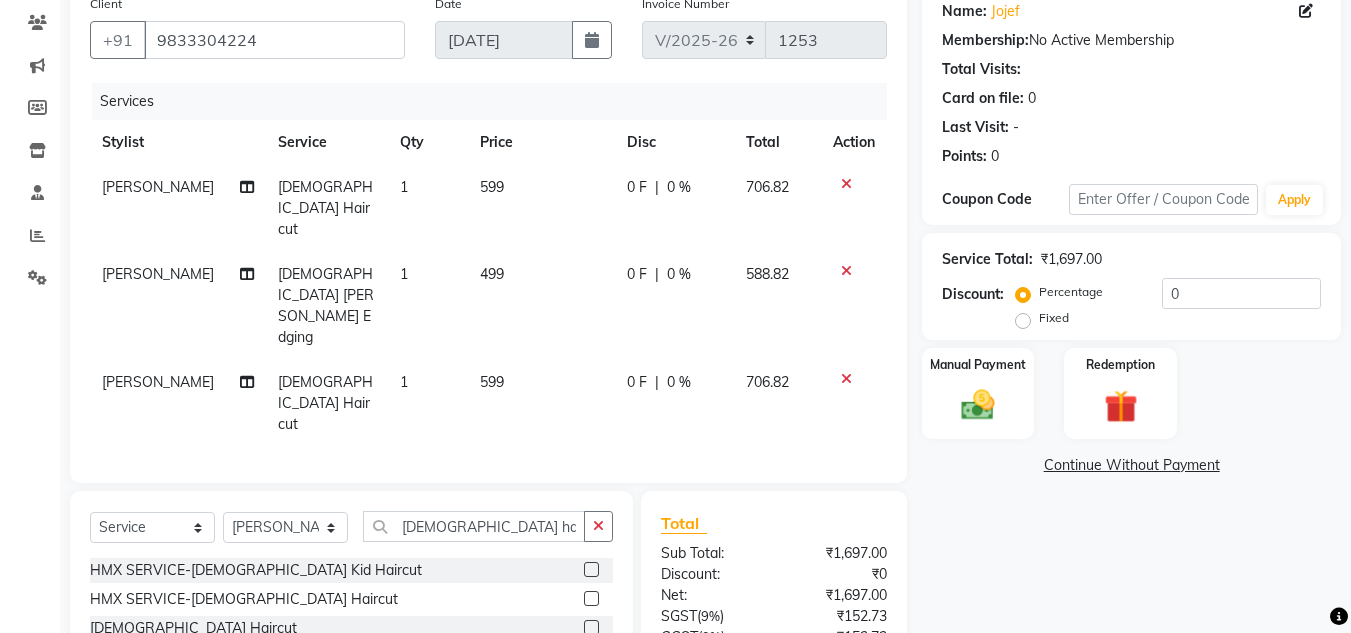 scroll, scrollTop: 236, scrollLeft: 0, axis: vertical 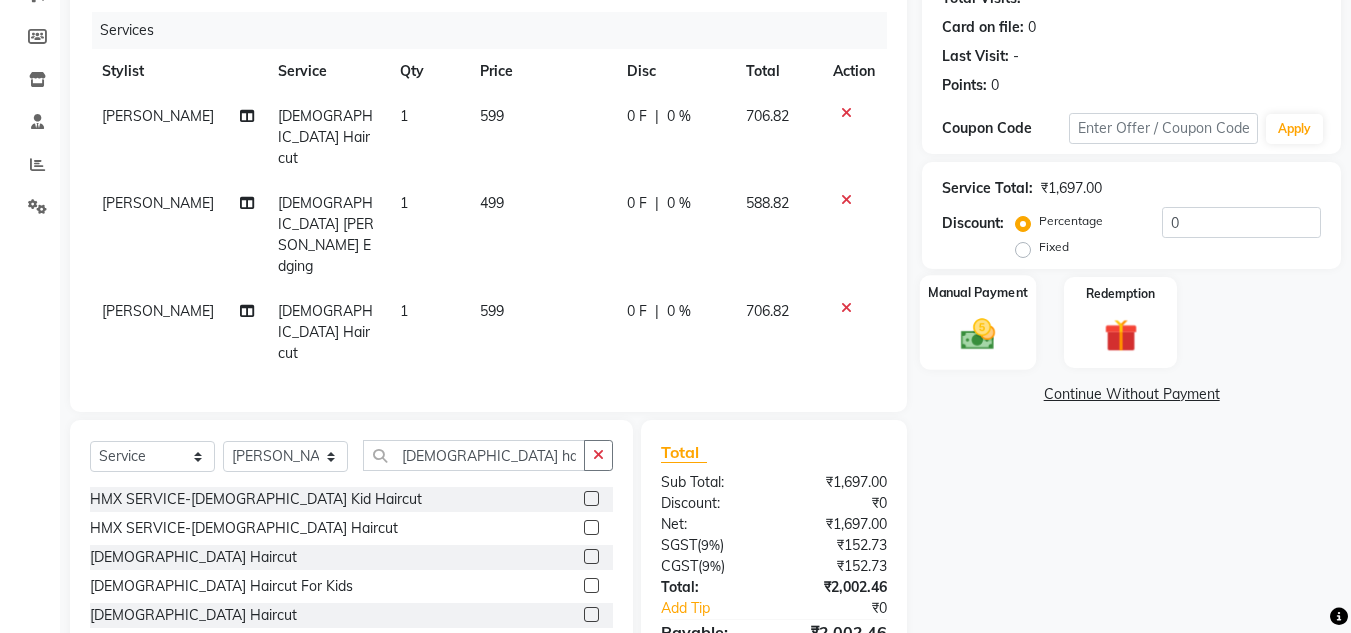 click on "Manual Payment" 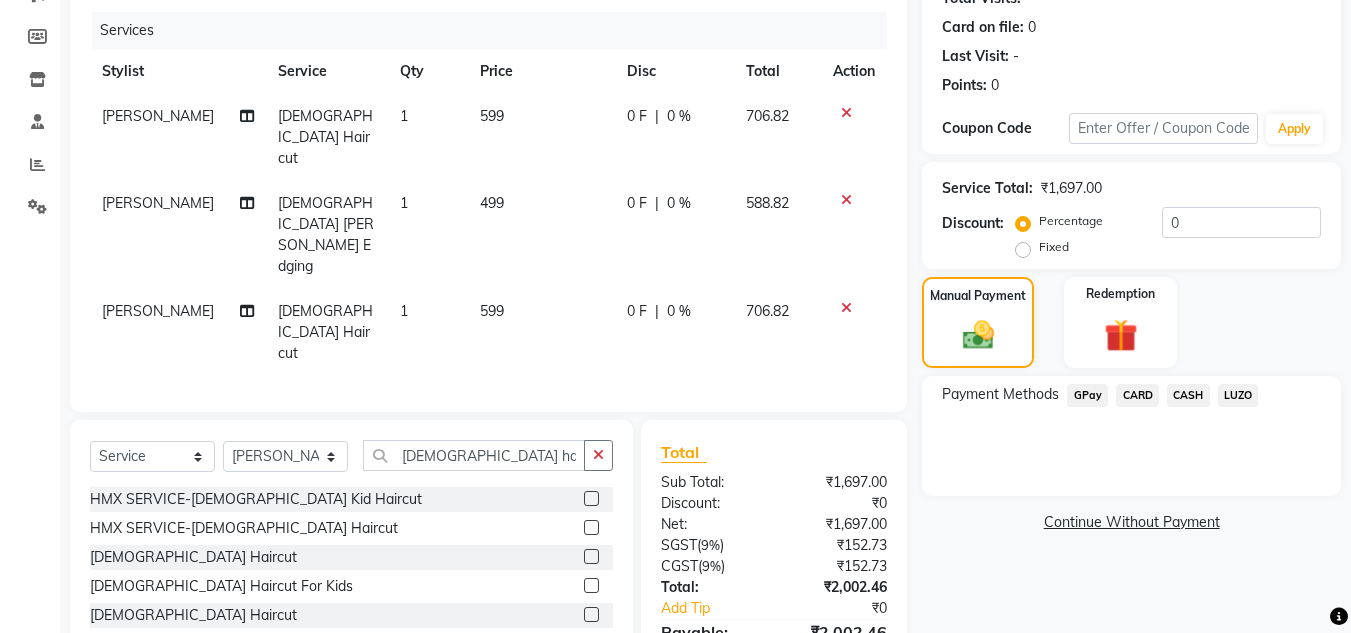 click on "GPay" 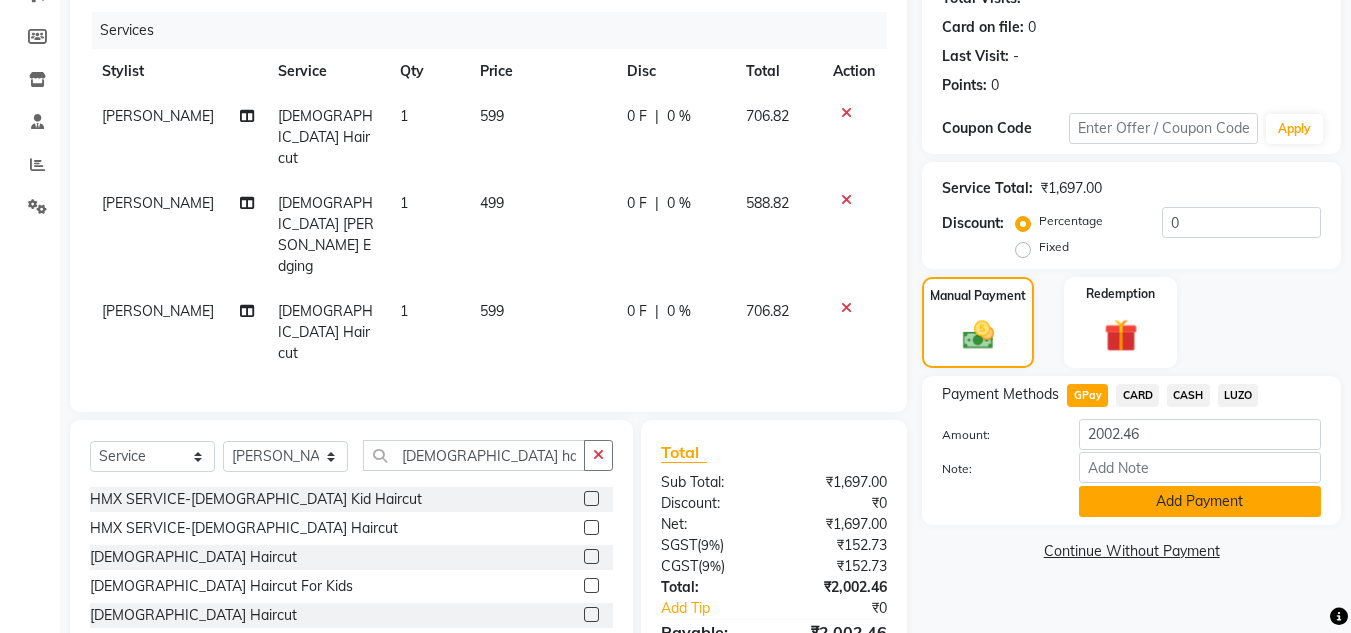 click on "Add Payment" 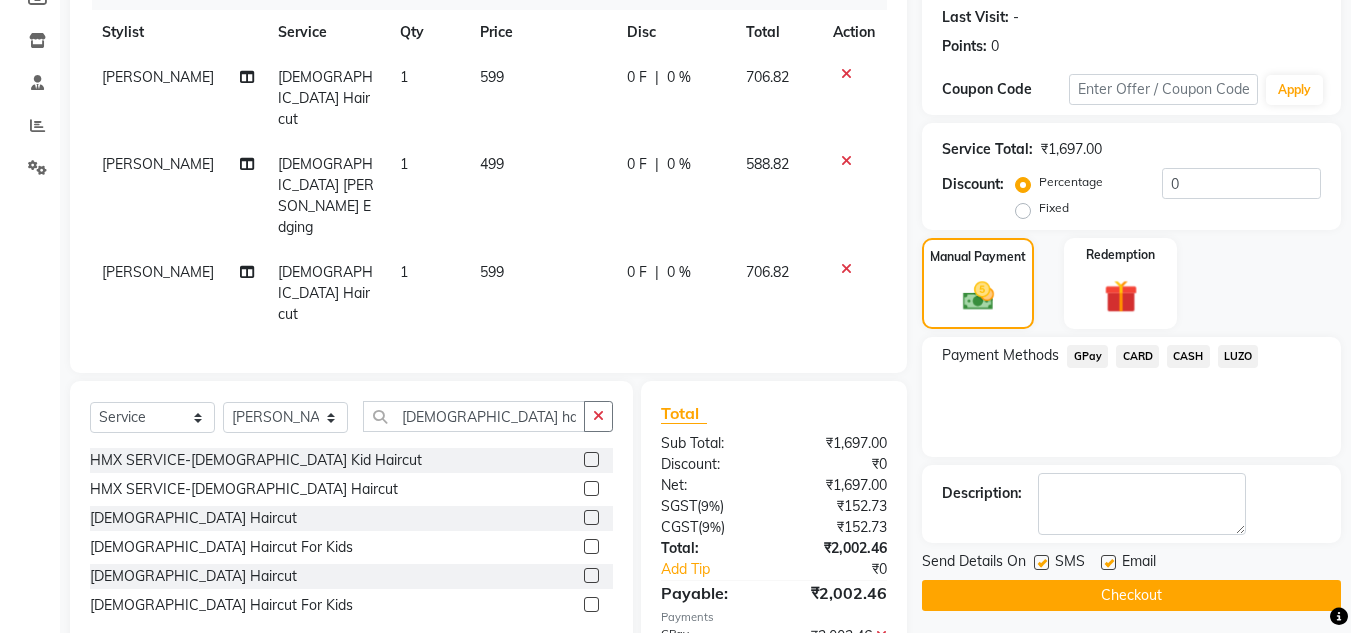 scroll, scrollTop: 283, scrollLeft: 0, axis: vertical 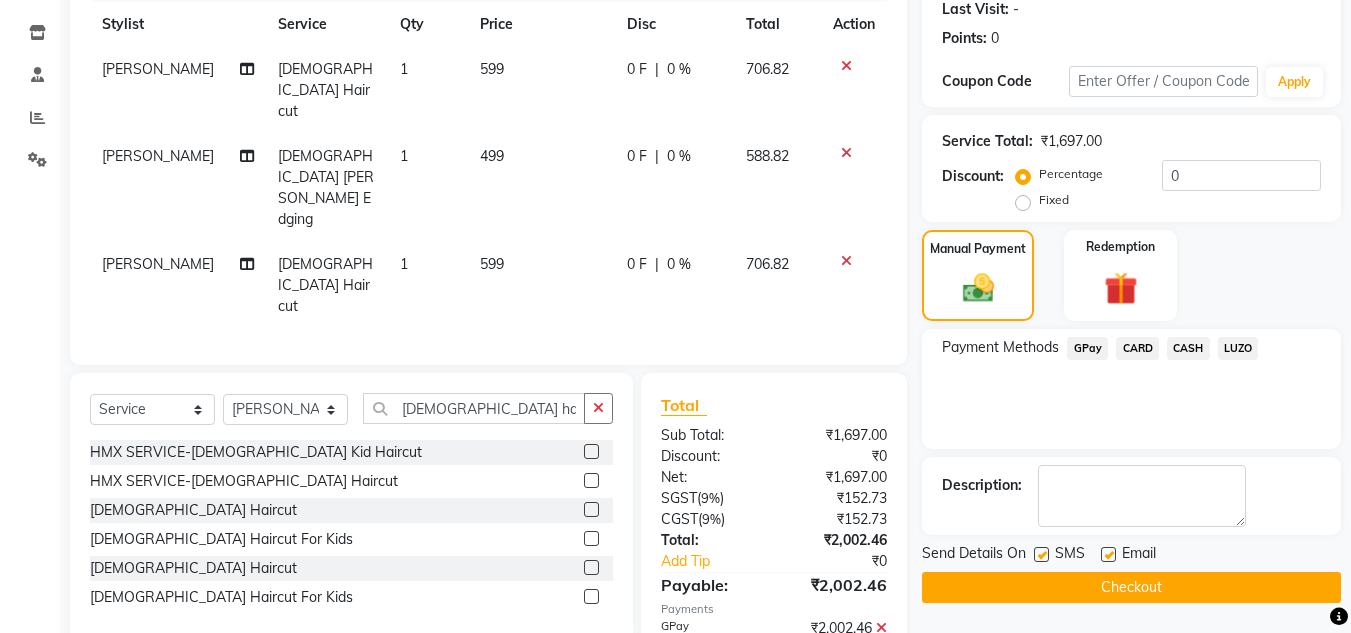 click on "Checkout" 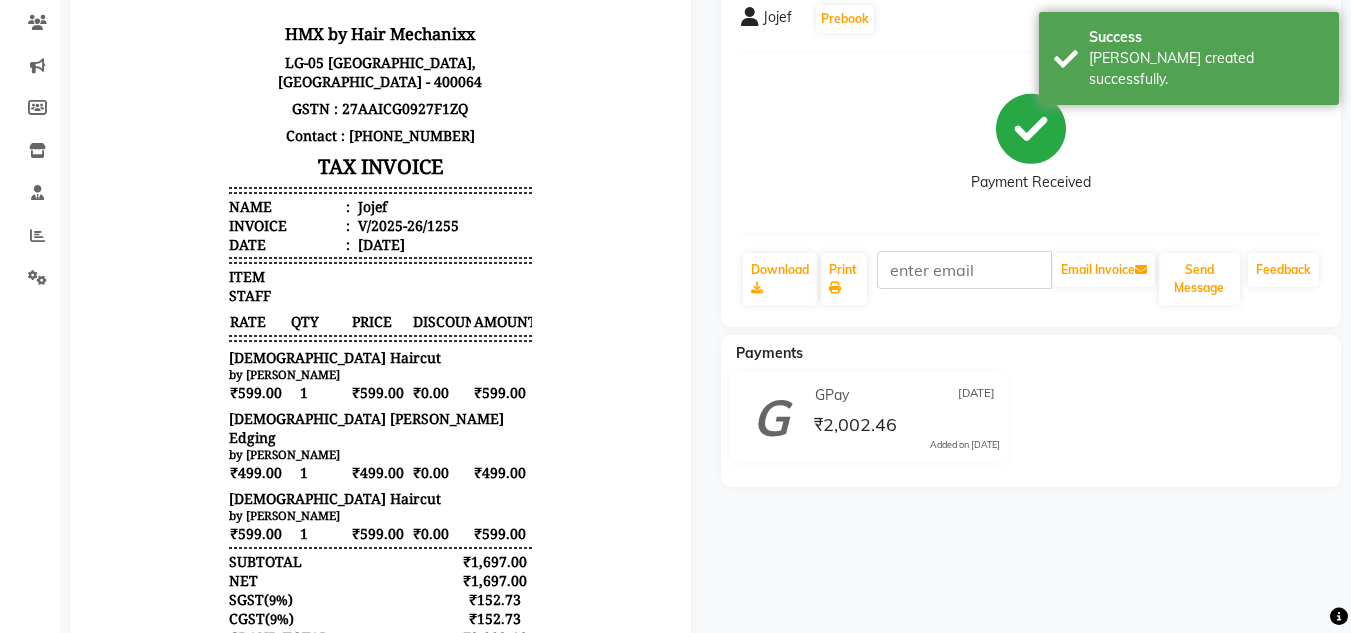 scroll, scrollTop: 200, scrollLeft: 0, axis: vertical 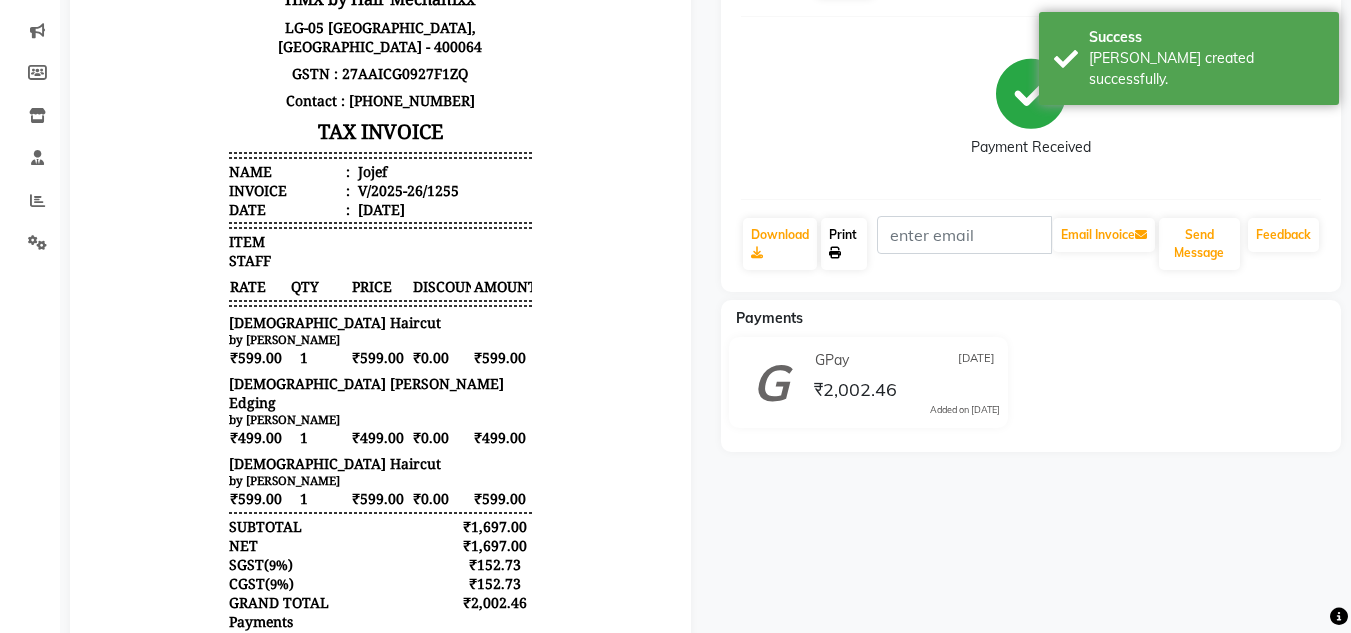 click on "Print" 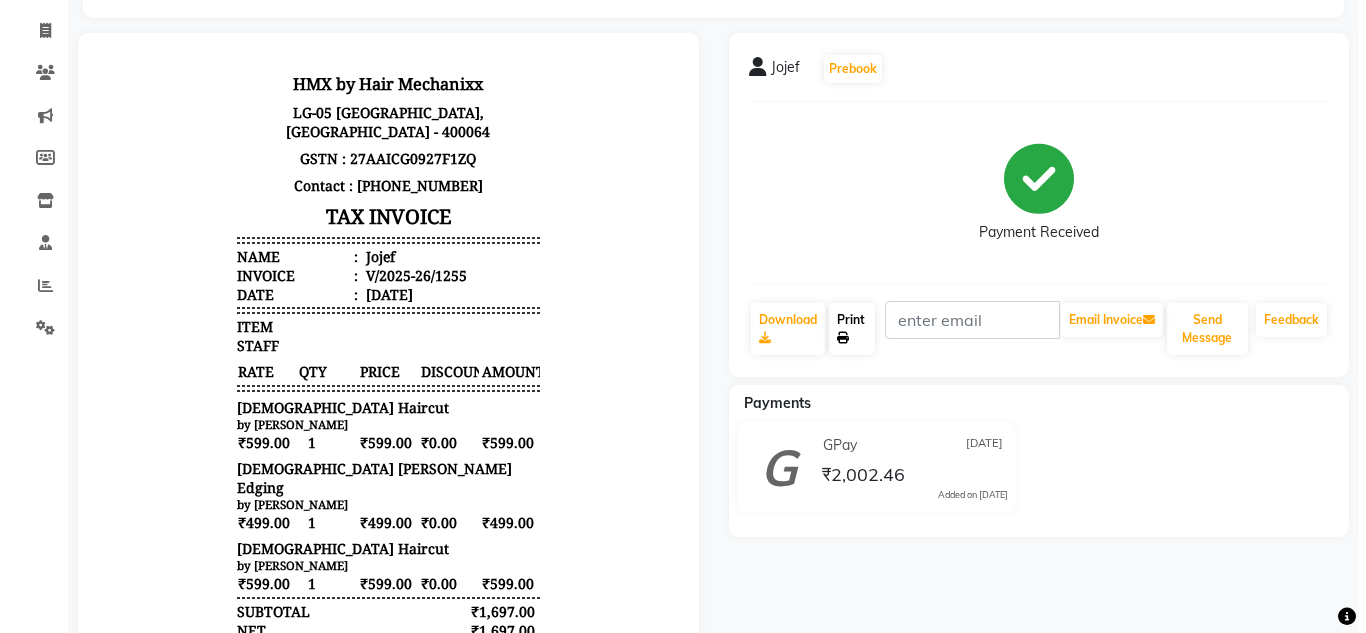 scroll, scrollTop: 0, scrollLeft: 0, axis: both 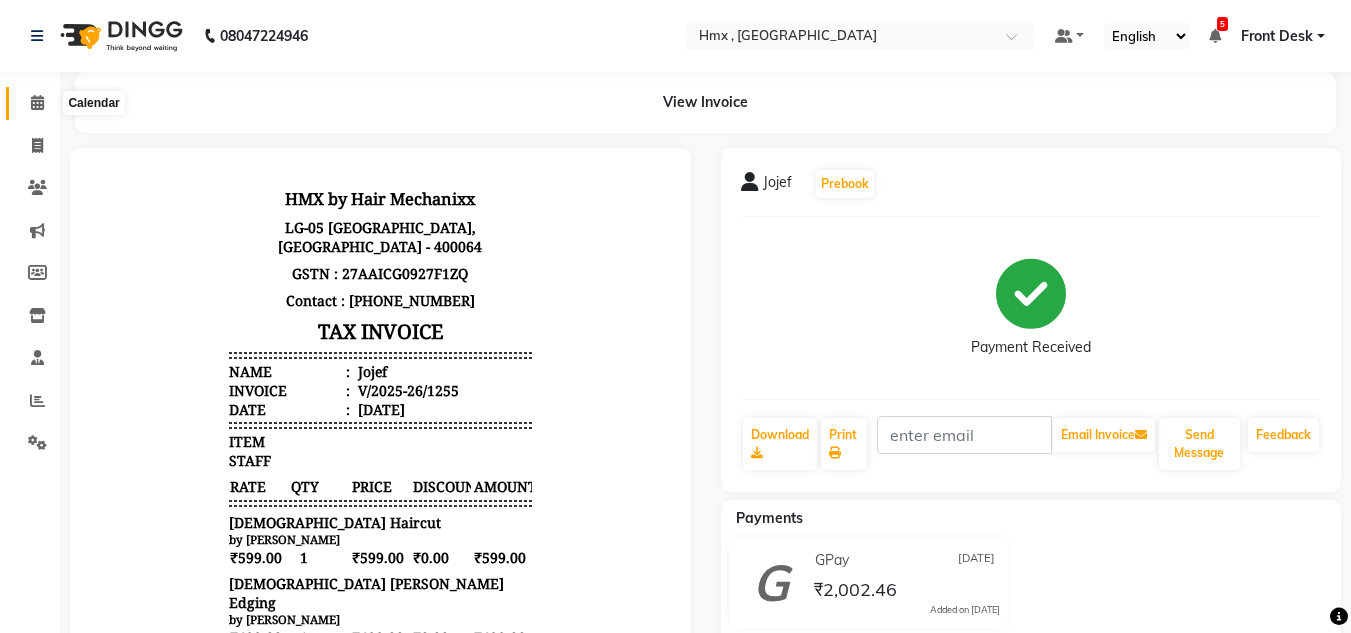 drag, startPoint x: 25, startPoint y: 102, endPoint x: 175, endPoint y: 61, distance: 155.50241 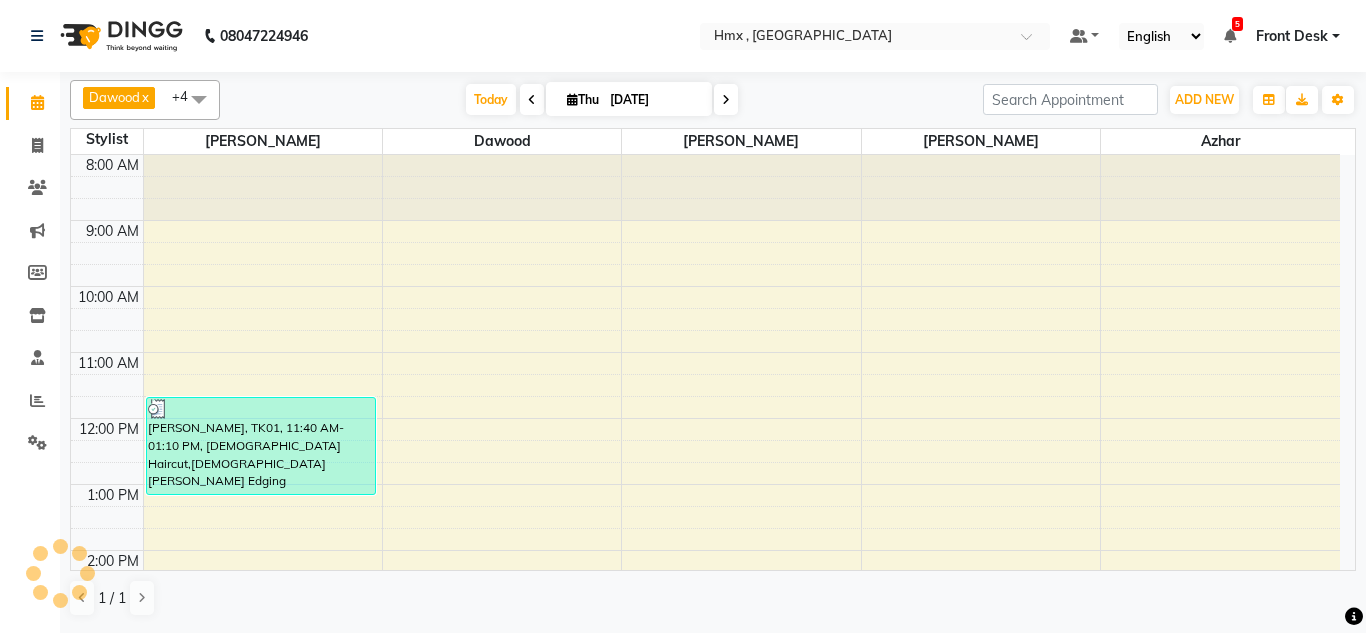 scroll, scrollTop: 0, scrollLeft: 0, axis: both 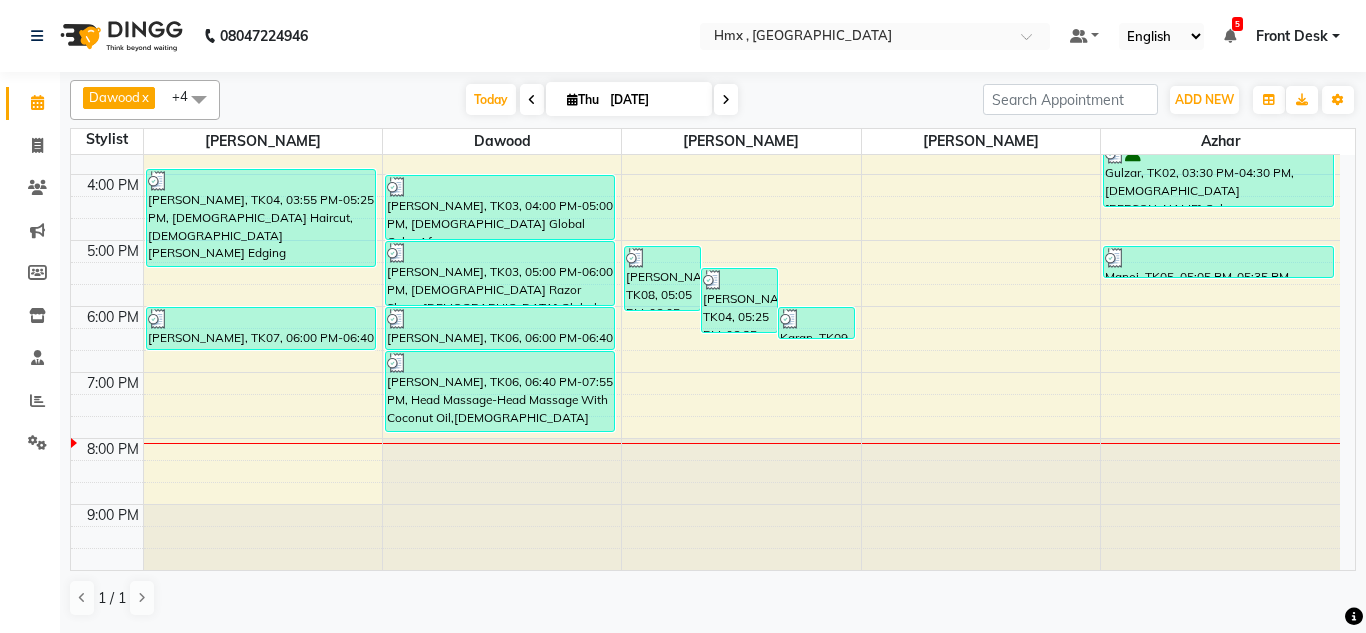 click at bounding box center [1220, -353] 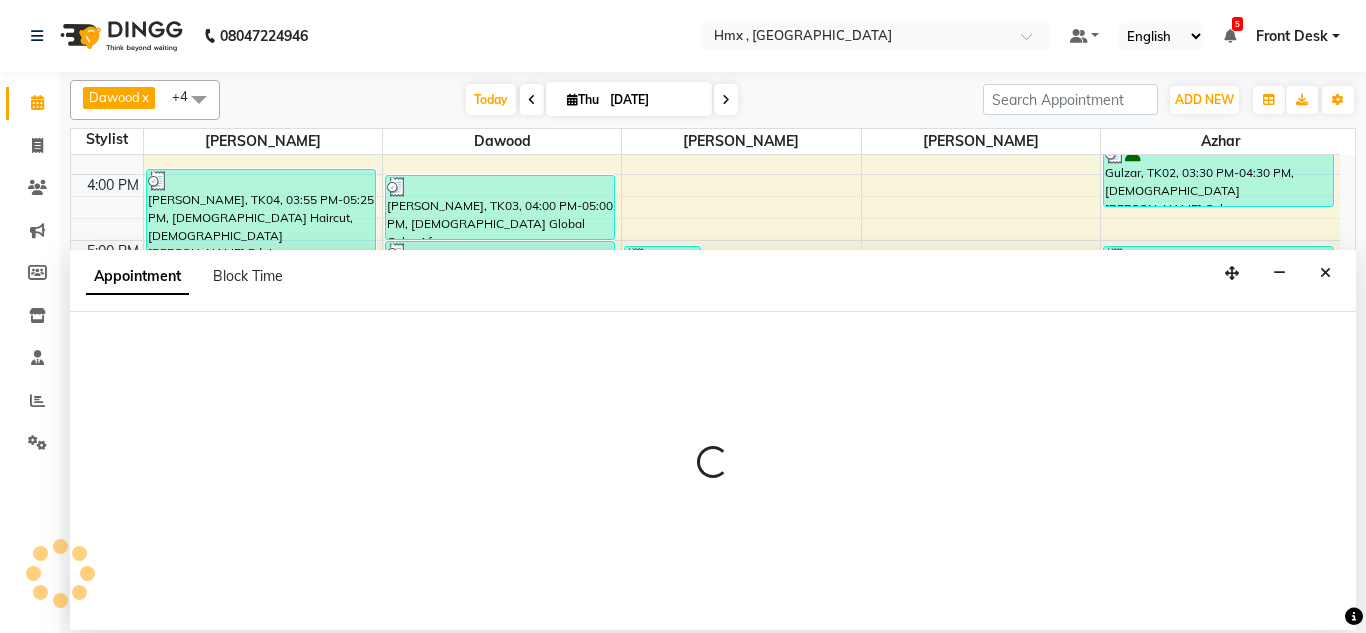select on "39098" 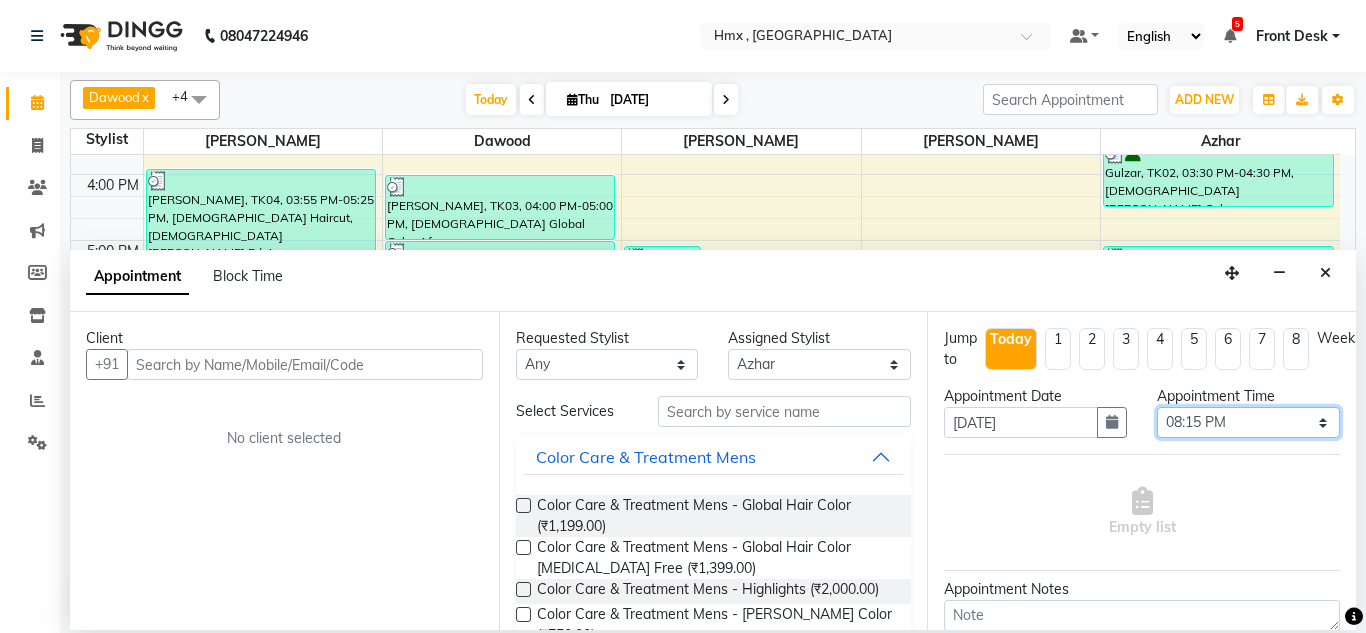 click on "Select 09:00 AM 09:15 AM 09:30 AM 09:45 AM 10:00 AM 10:15 AM 10:30 AM 10:45 AM 11:00 AM 11:15 AM 11:30 AM 11:45 AM 12:00 PM 12:15 PM 12:30 PM 12:45 PM 01:00 PM 01:15 PM 01:30 PM 01:45 PM 02:00 PM 02:15 PM 02:30 PM 02:45 PM 03:00 PM 03:15 PM 03:30 PM 03:45 PM 04:00 PM 04:15 PM 04:30 PM 04:45 PM 05:00 PM 05:15 PM 05:30 PM 05:45 PM 06:00 PM 06:15 PM 06:30 PM 06:45 PM 07:00 PM 07:15 PM 07:30 PM 07:45 PM 08:00 PM 08:15 PM 08:30 PM 08:45 PM 09:00 PM" at bounding box center [1248, 422] 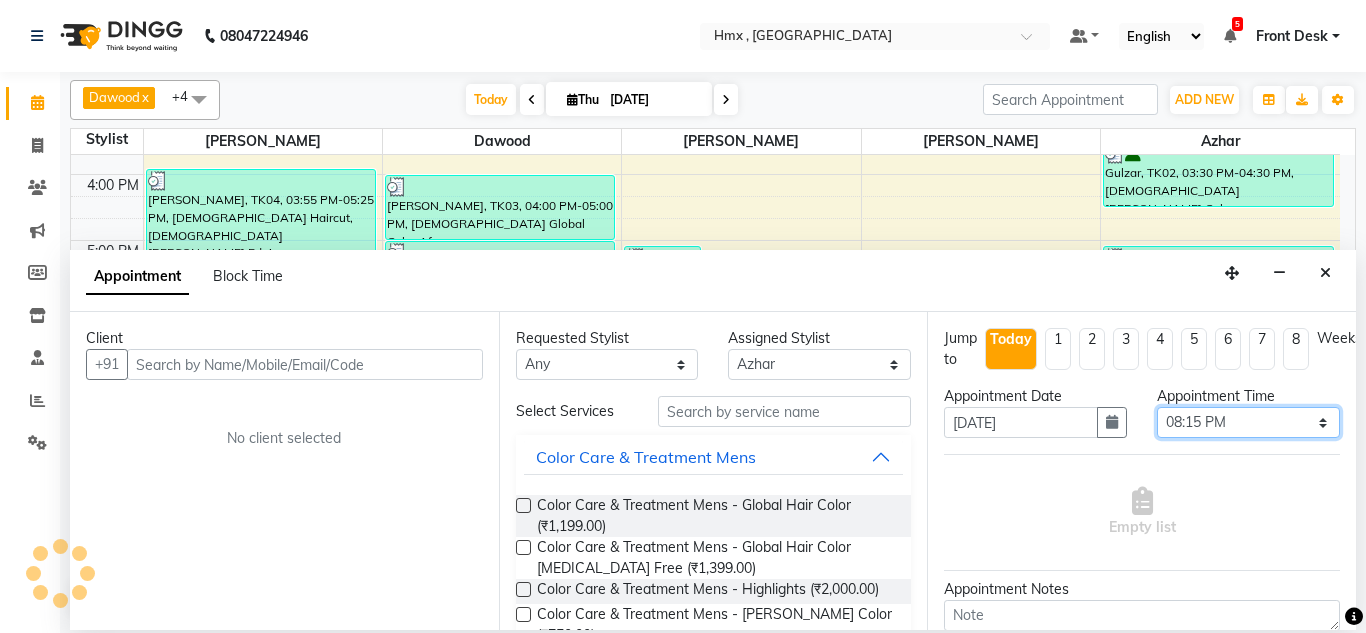 select on "1230" 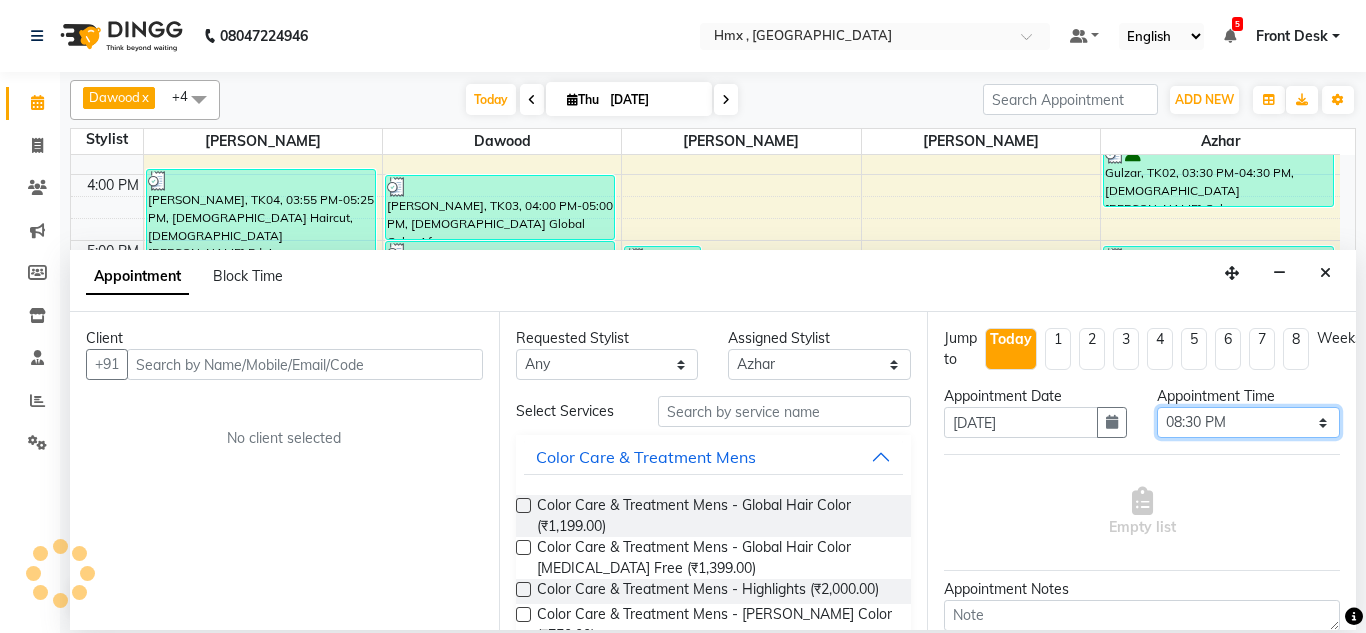 click on "Select 09:00 AM 09:15 AM 09:30 AM 09:45 AM 10:00 AM 10:15 AM 10:30 AM 10:45 AM 11:00 AM 11:15 AM 11:30 AM 11:45 AM 12:00 PM 12:15 PM 12:30 PM 12:45 PM 01:00 PM 01:15 PM 01:30 PM 01:45 PM 02:00 PM 02:15 PM 02:30 PM 02:45 PM 03:00 PM 03:15 PM 03:30 PM 03:45 PM 04:00 PM 04:15 PM 04:30 PM 04:45 PM 05:00 PM 05:15 PM 05:30 PM 05:45 PM 06:00 PM 06:15 PM 06:30 PM 06:45 PM 07:00 PM 07:15 PM 07:30 PM 07:45 PM 08:00 PM 08:15 PM 08:30 PM 08:45 PM 09:00 PM" at bounding box center (1248, 422) 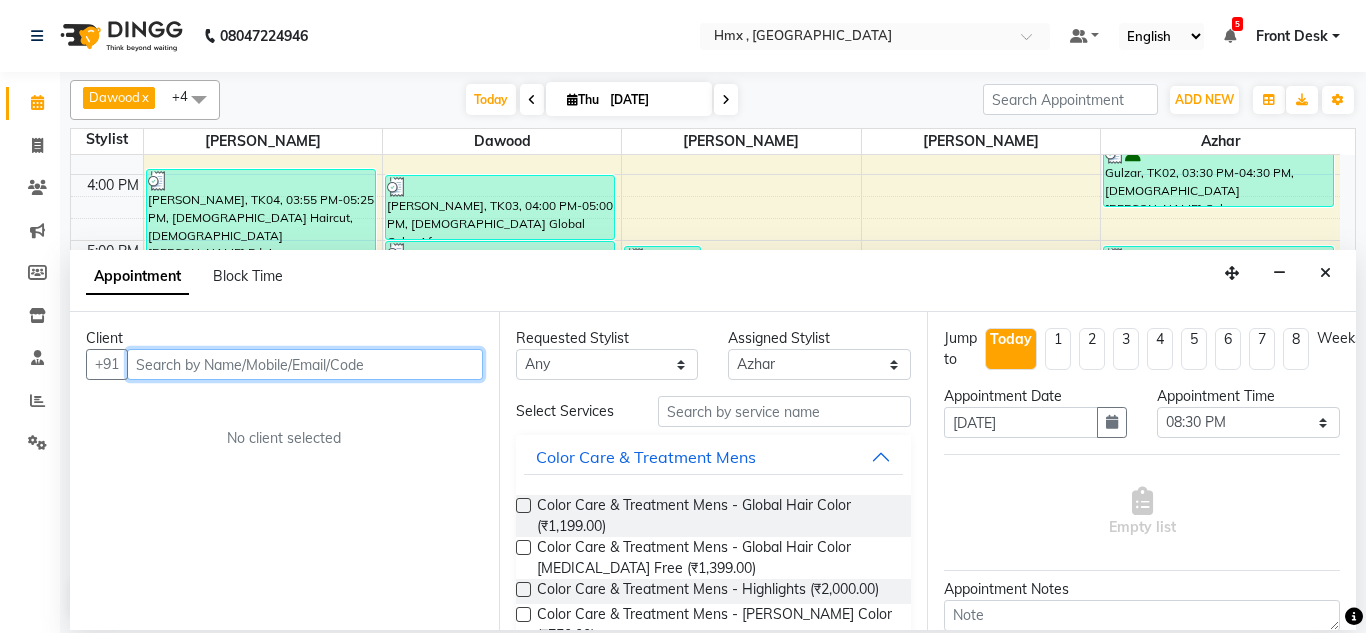 click at bounding box center (305, 364) 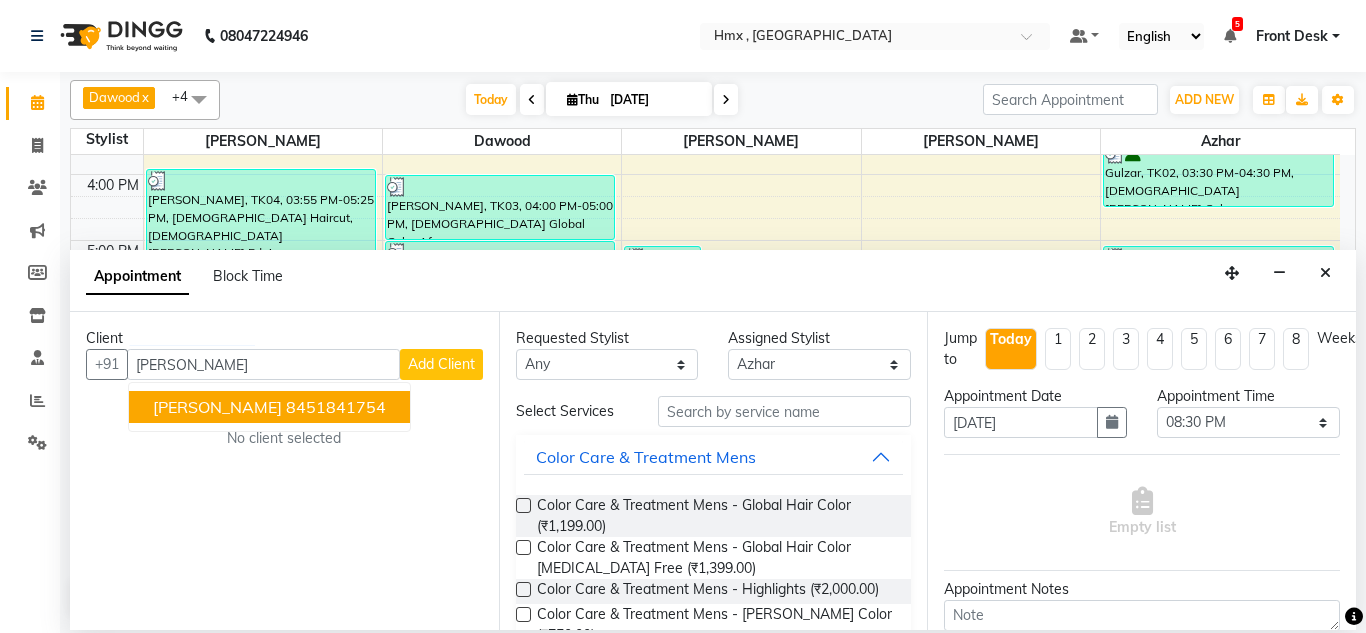 click on "No client selected" at bounding box center (284, 438) 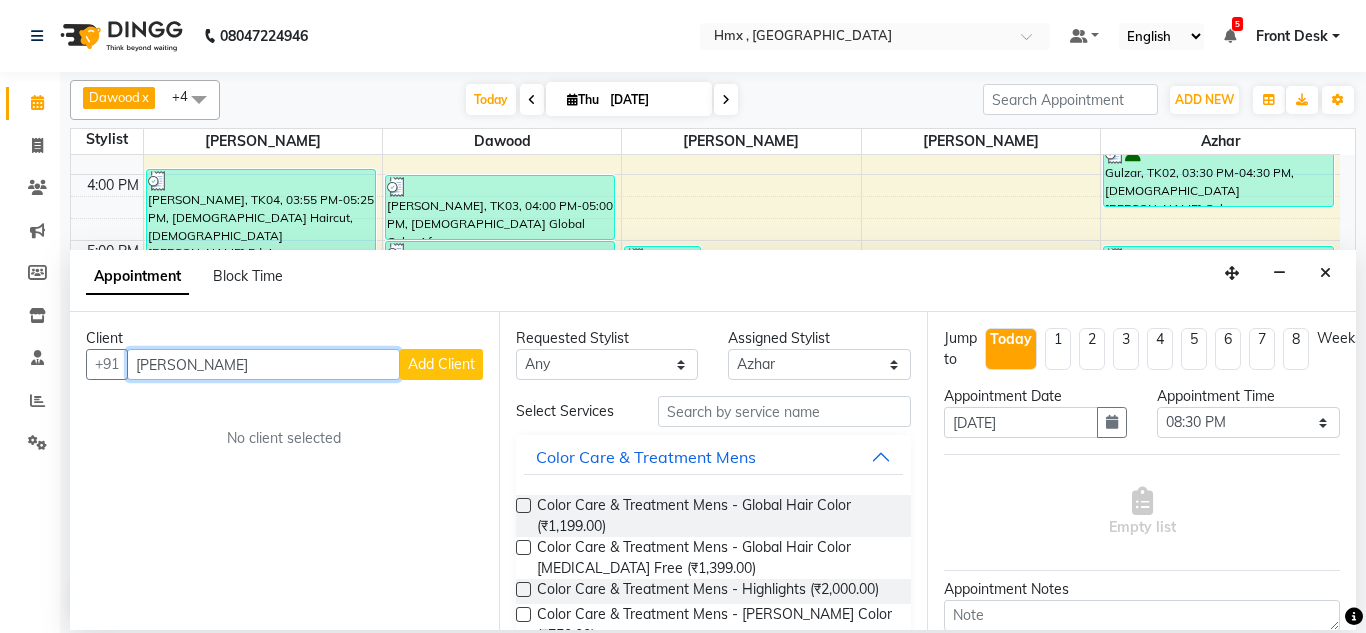 click on "Aarti cha" at bounding box center (263, 364) 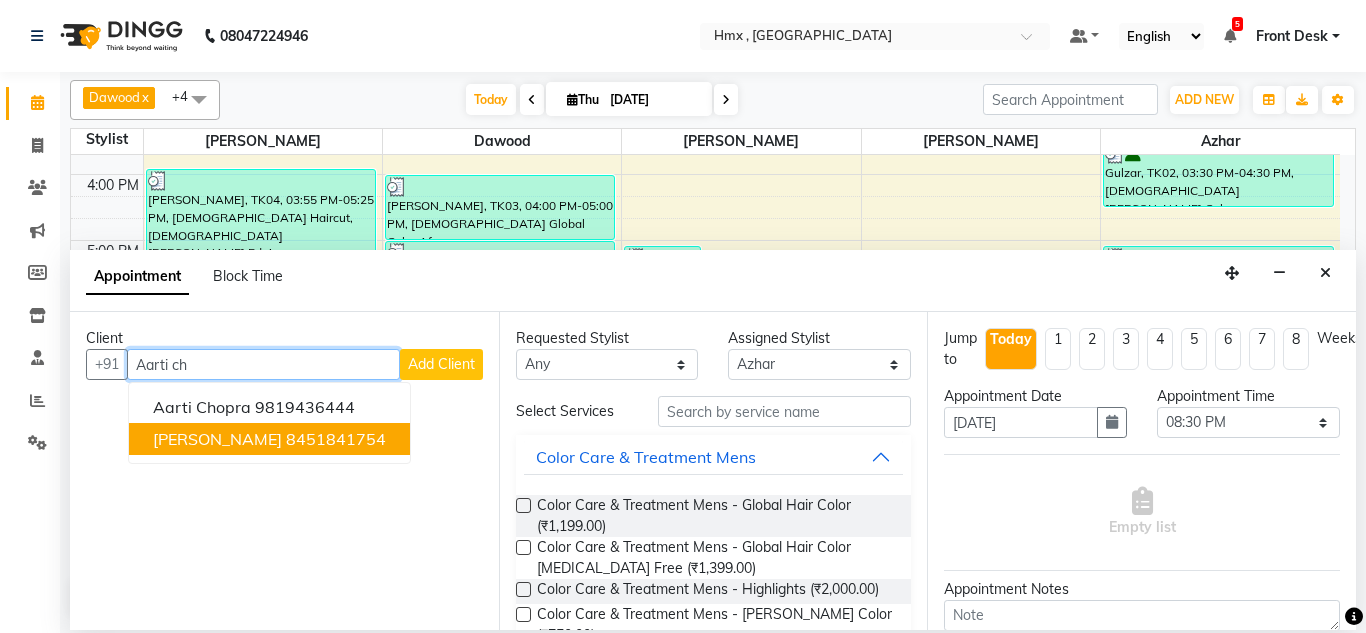 click on "8451841754" at bounding box center (336, 439) 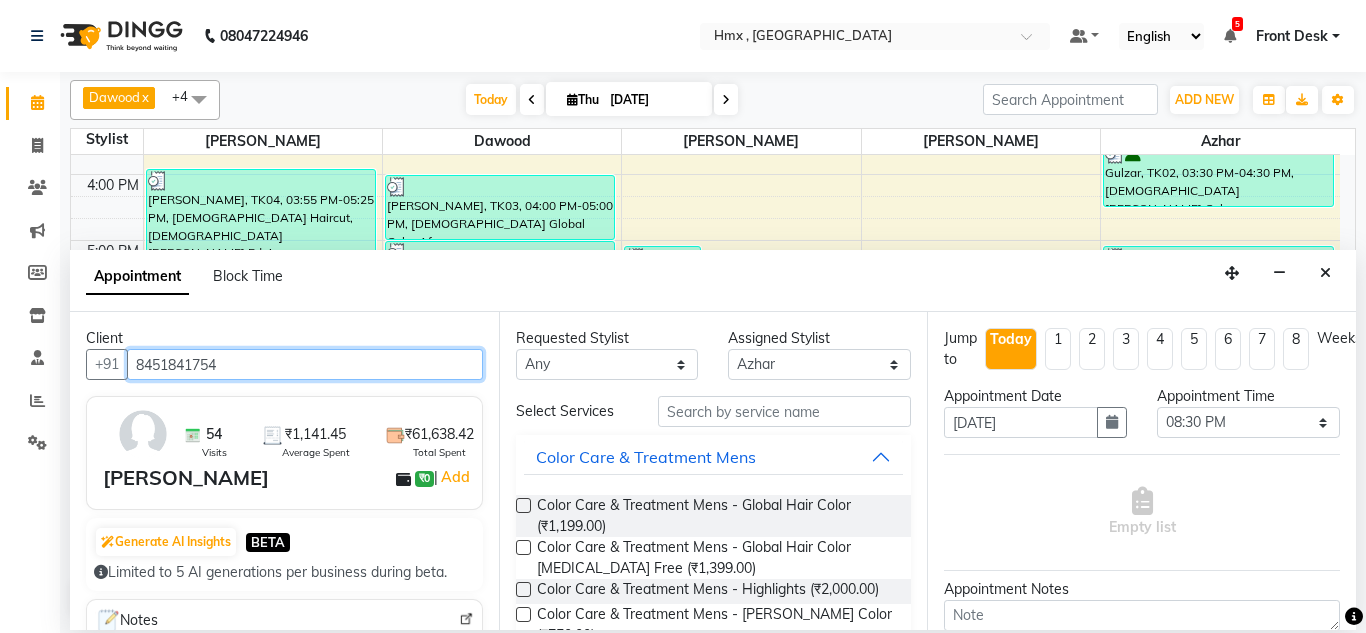 type on "8451841754" 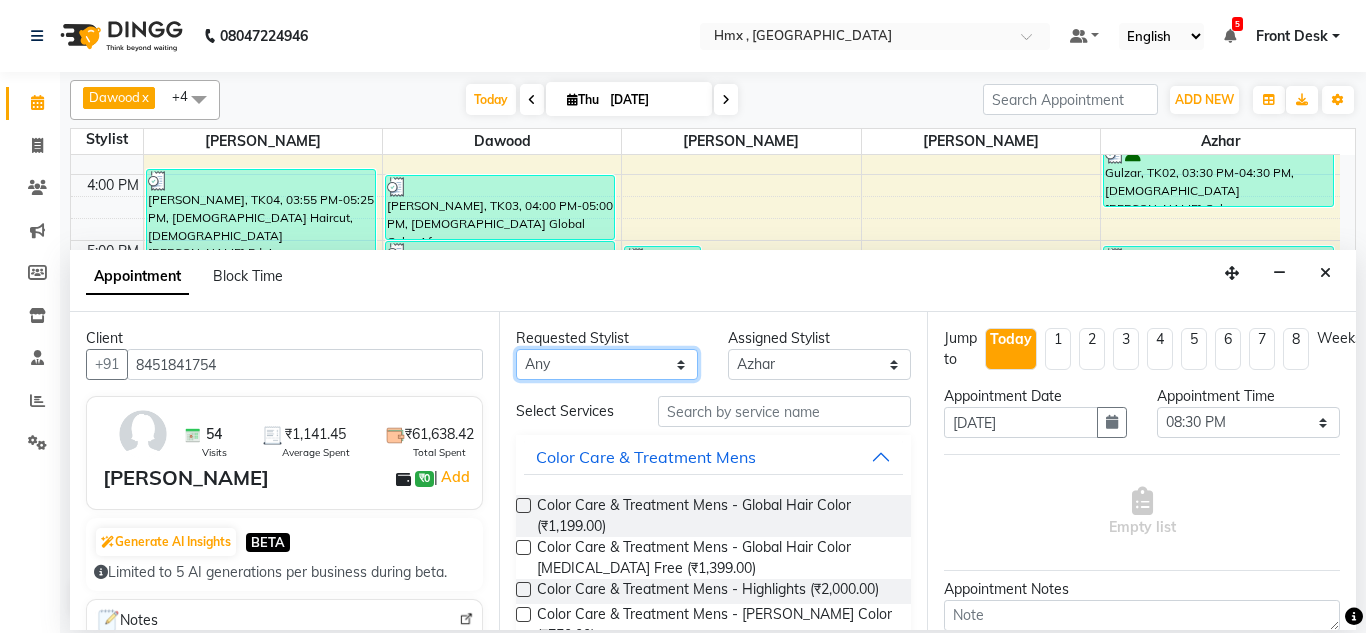click on "Any Aakash Azhar Bilal Dawood Mohsin Rizwan Sanjay Sarita swapnali Uzair Yash Padrath" at bounding box center (607, 364) 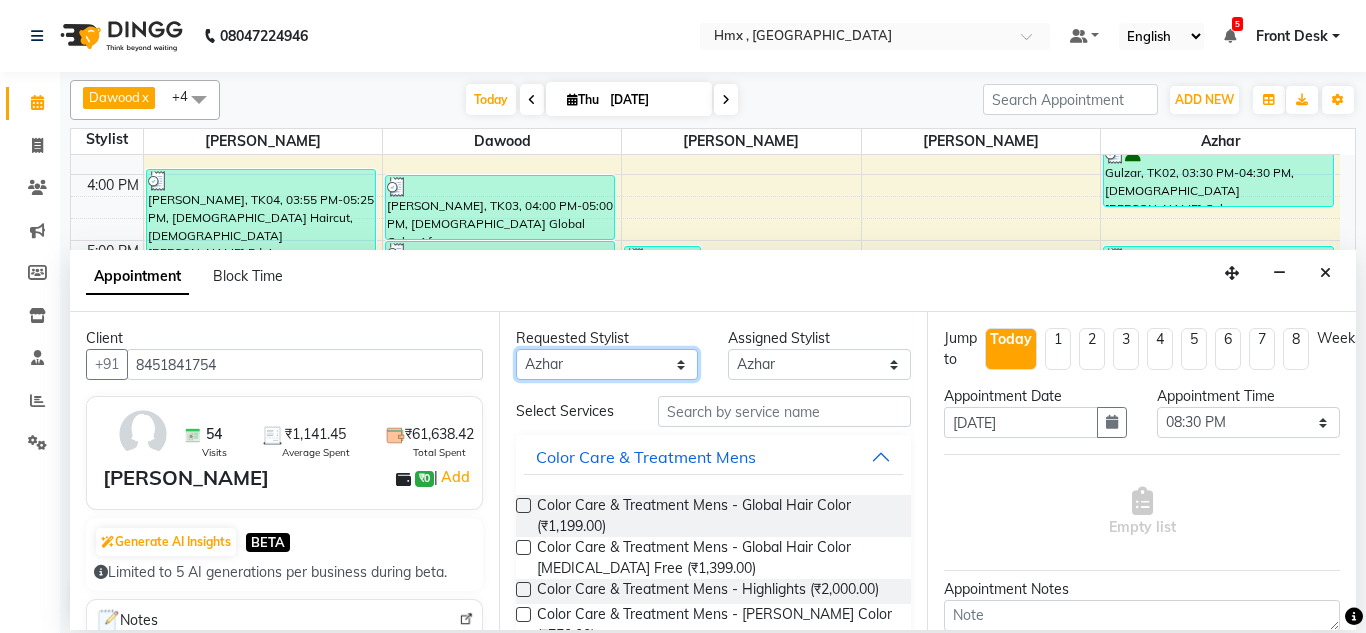 click on "Any Aakash Azhar Bilal Dawood Mohsin Rizwan Sanjay Sarita swapnali Uzair Yash Padrath" at bounding box center [607, 364] 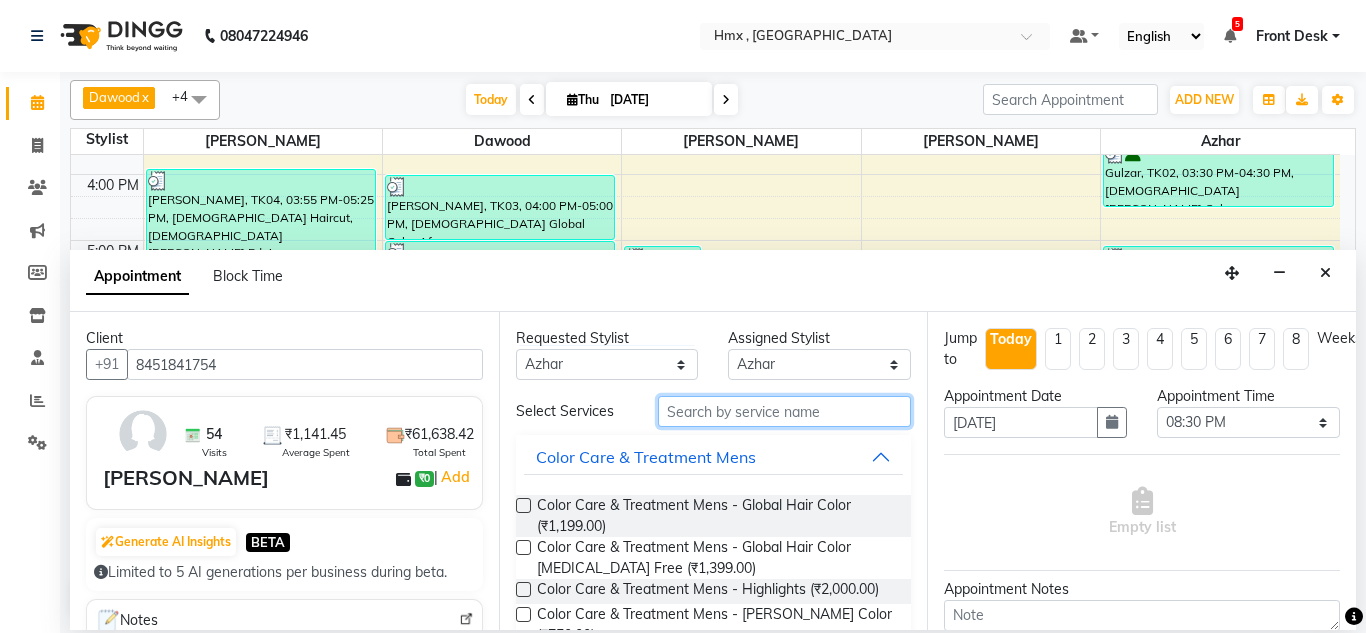 click at bounding box center (785, 411) 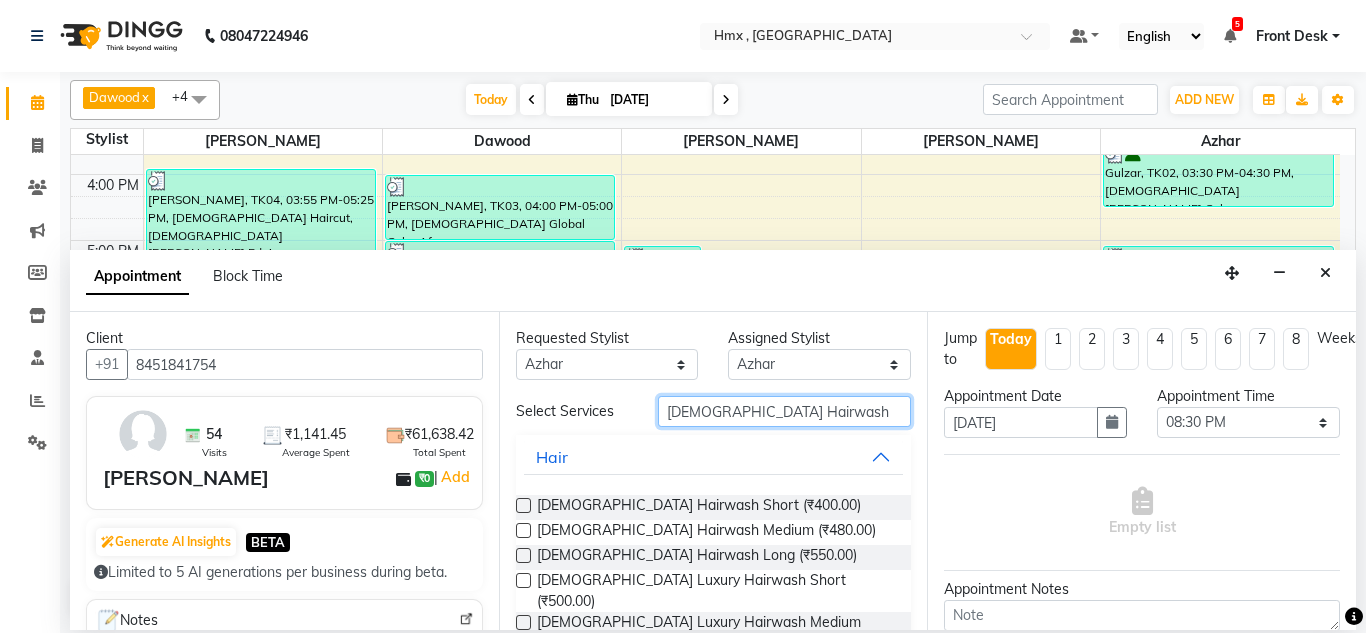 type on "Female Hairwash" 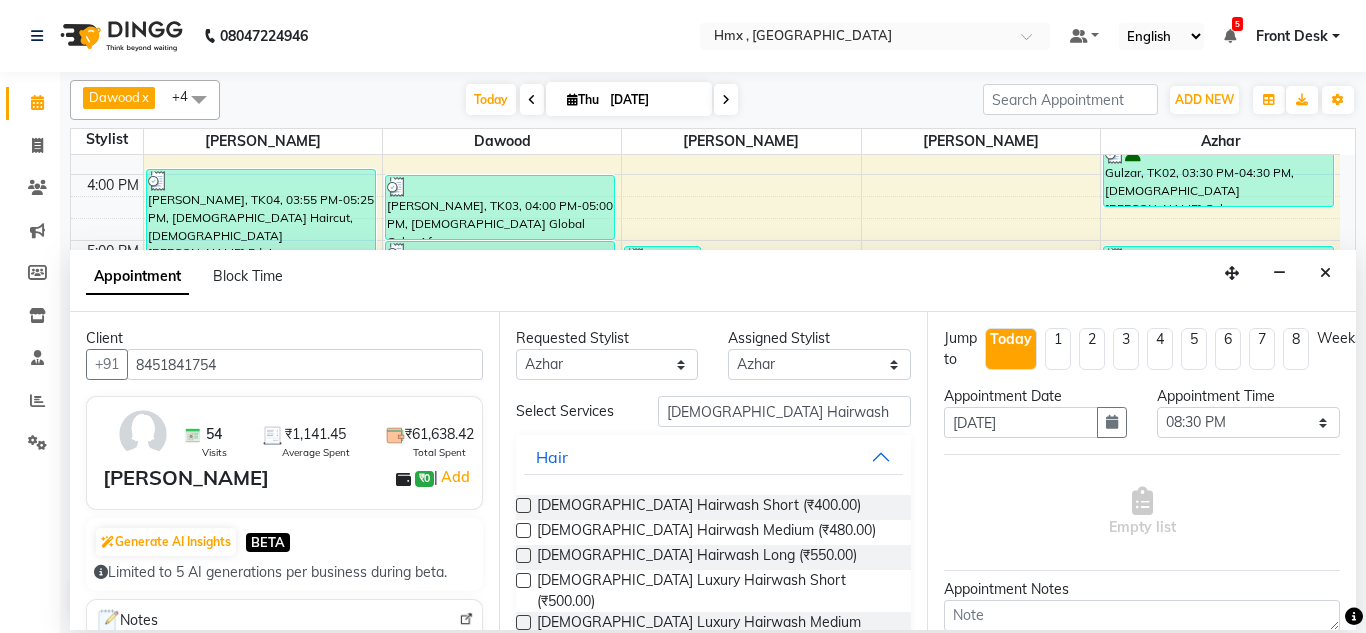 click at bounding box center [523, 555] 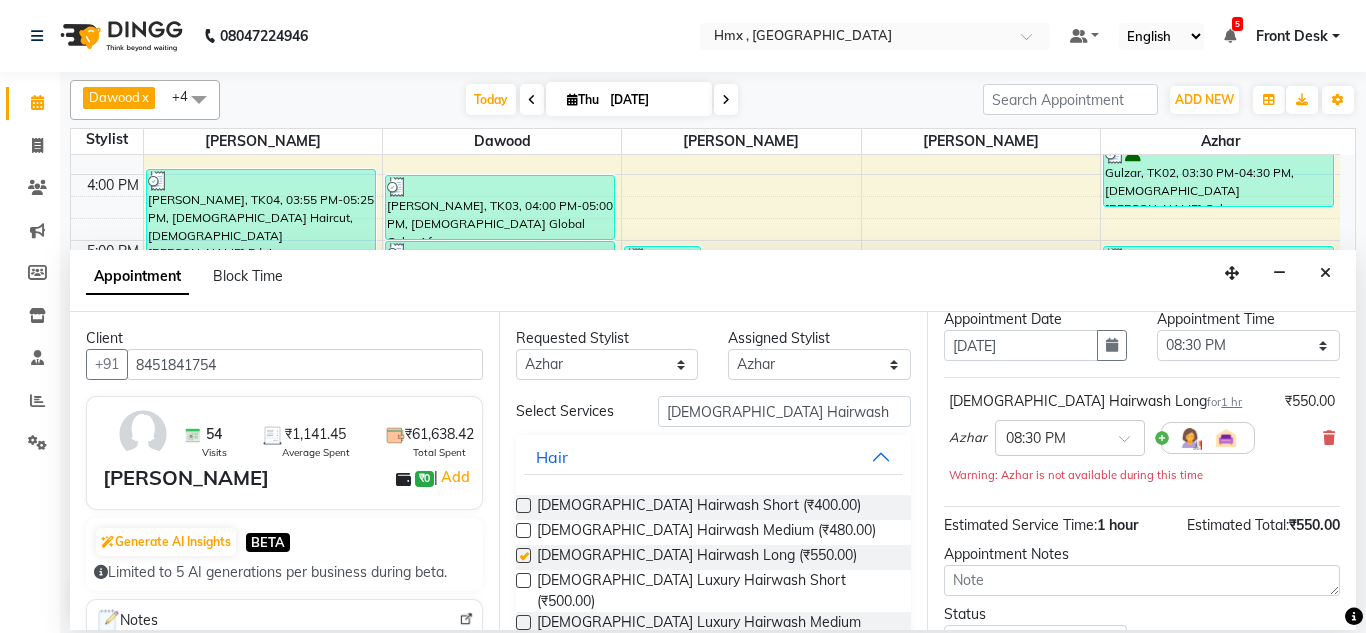 checkbox on "false" 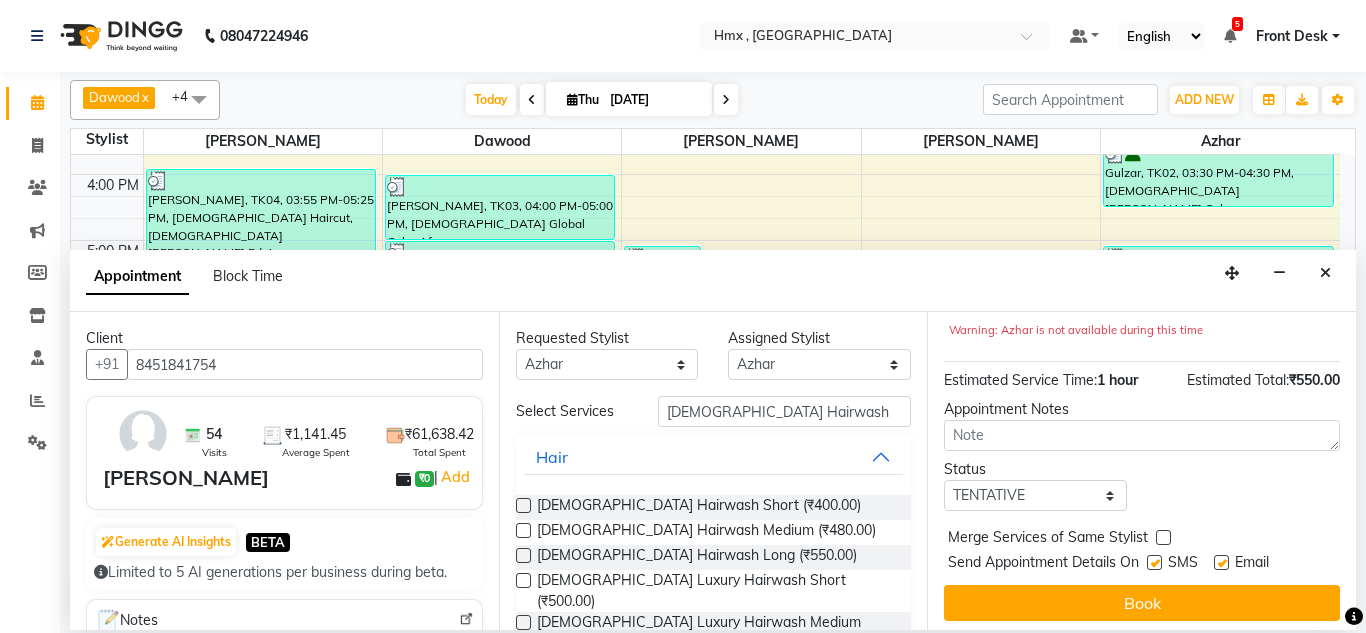 scroll, scrollTop: 244, scrollLeft: 0, axis: vertical 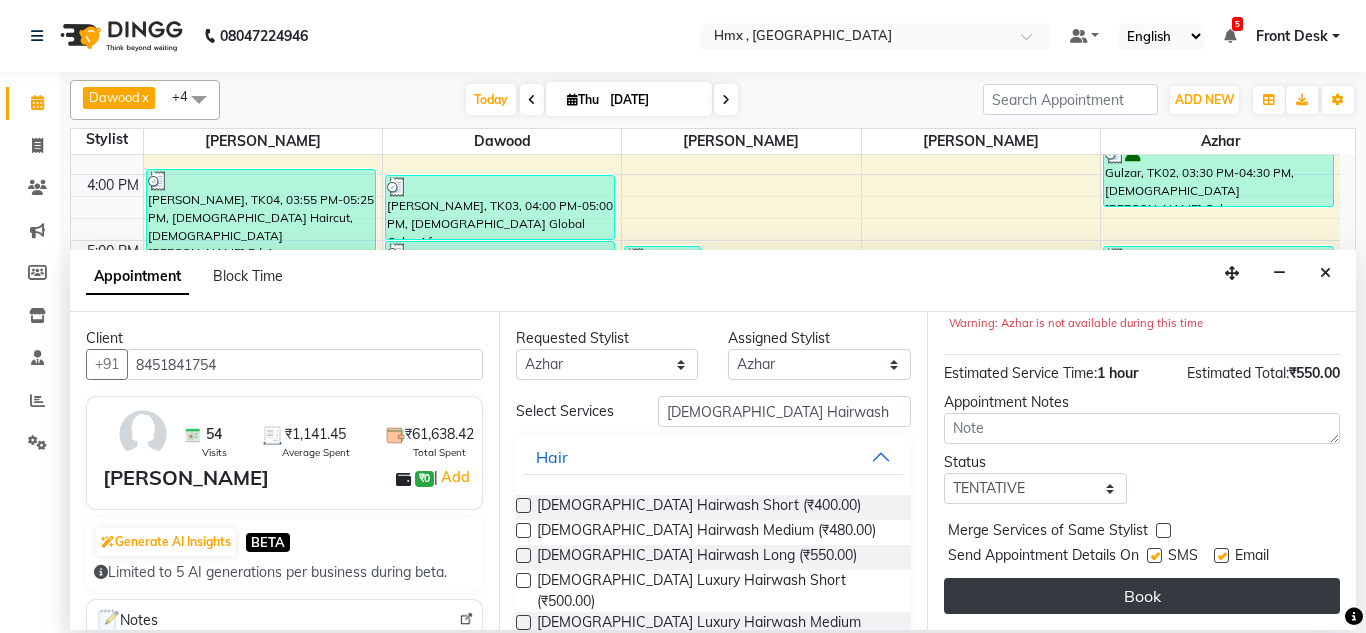 click on "Book" at bounding box center (1142, 596) 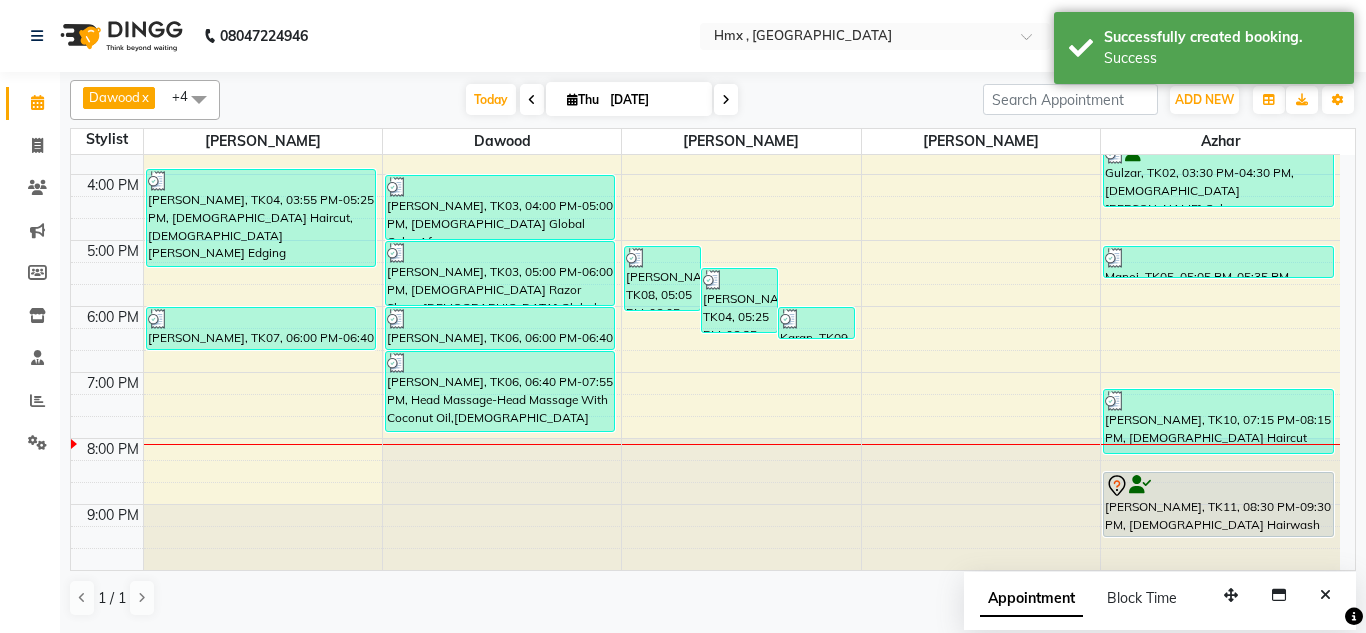 click at bounding box center (1325, 595) 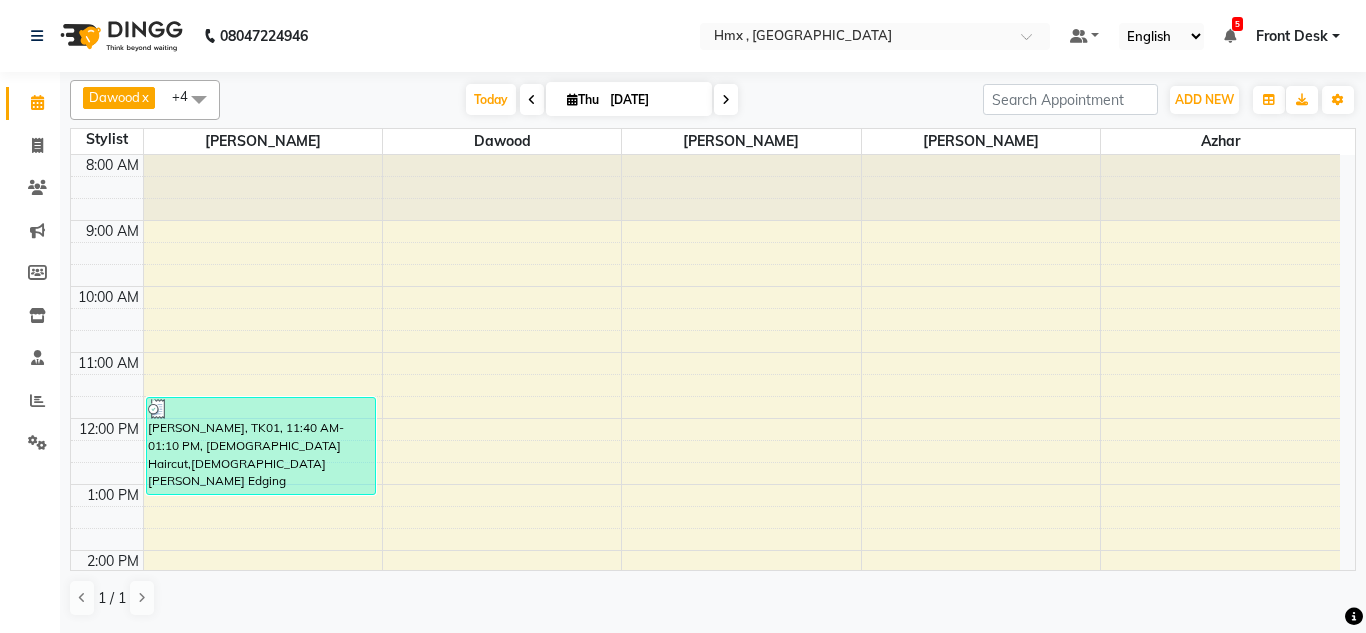 scroll, scrollTop: 0, scrollLeft: 0, axis: both 